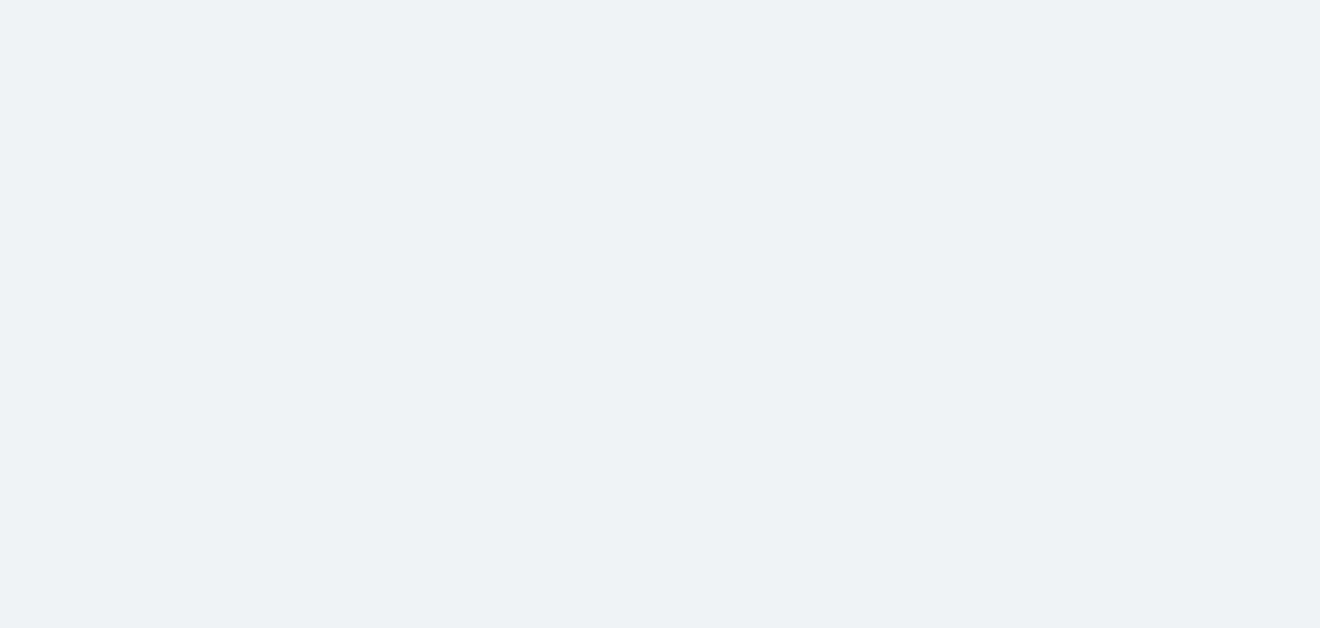 scroll, scrollTop: 0, scrollLeft: 0, axis: both 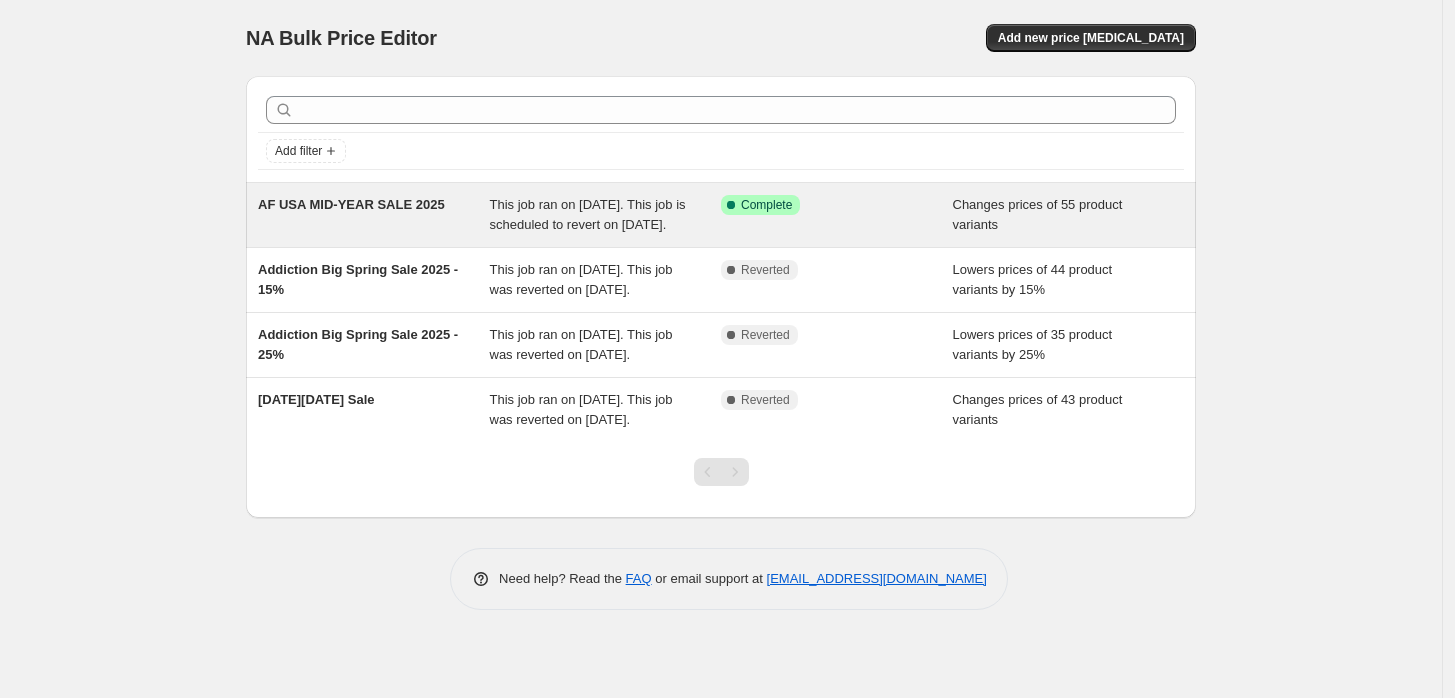 click on "Success Complete Complete" at bounding box center (837, 215) 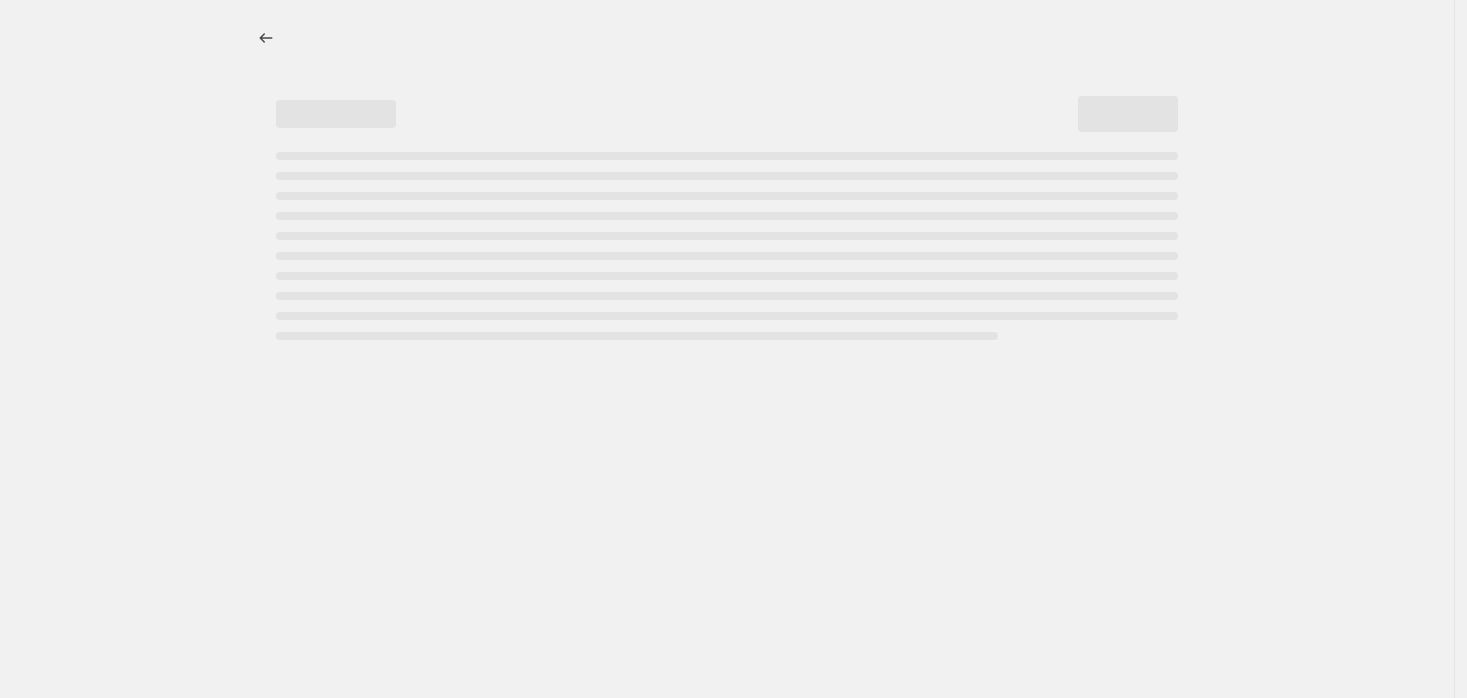 select on "collection" 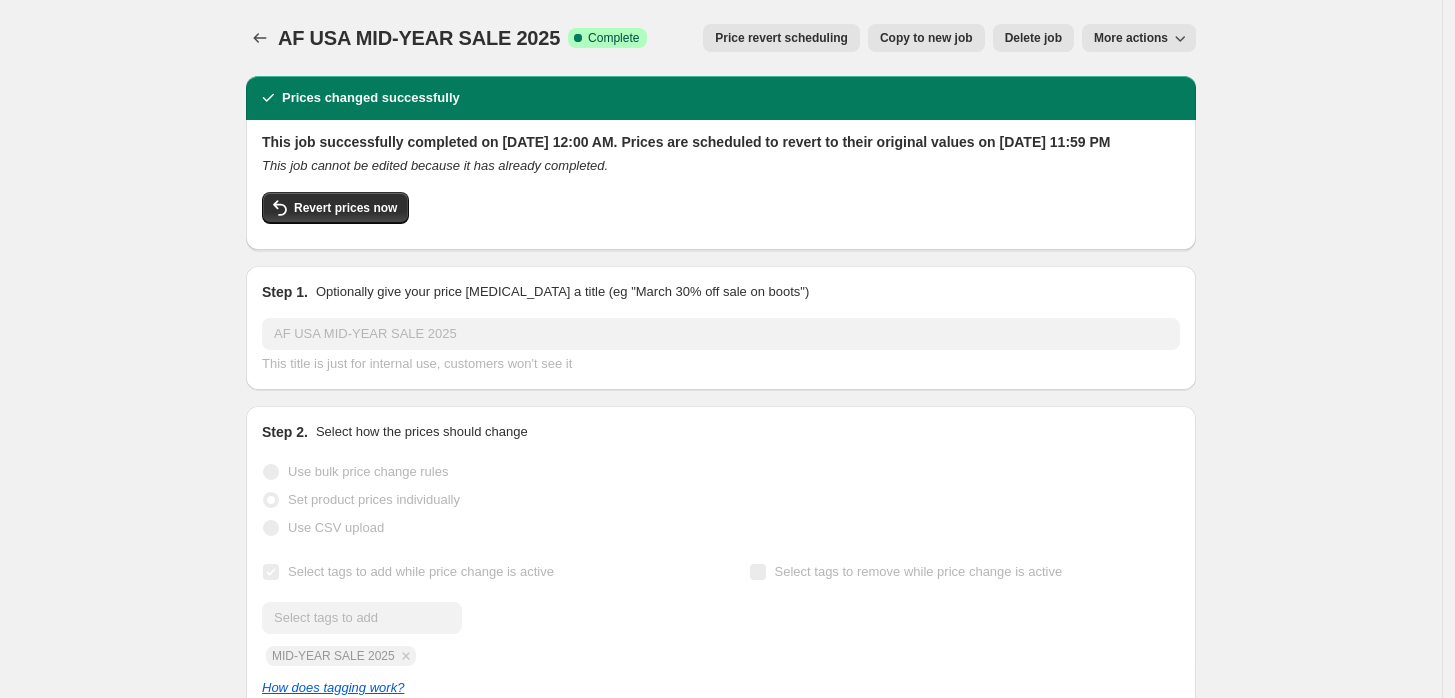 click on "Copy to new job" at bounding box center (926, 38) 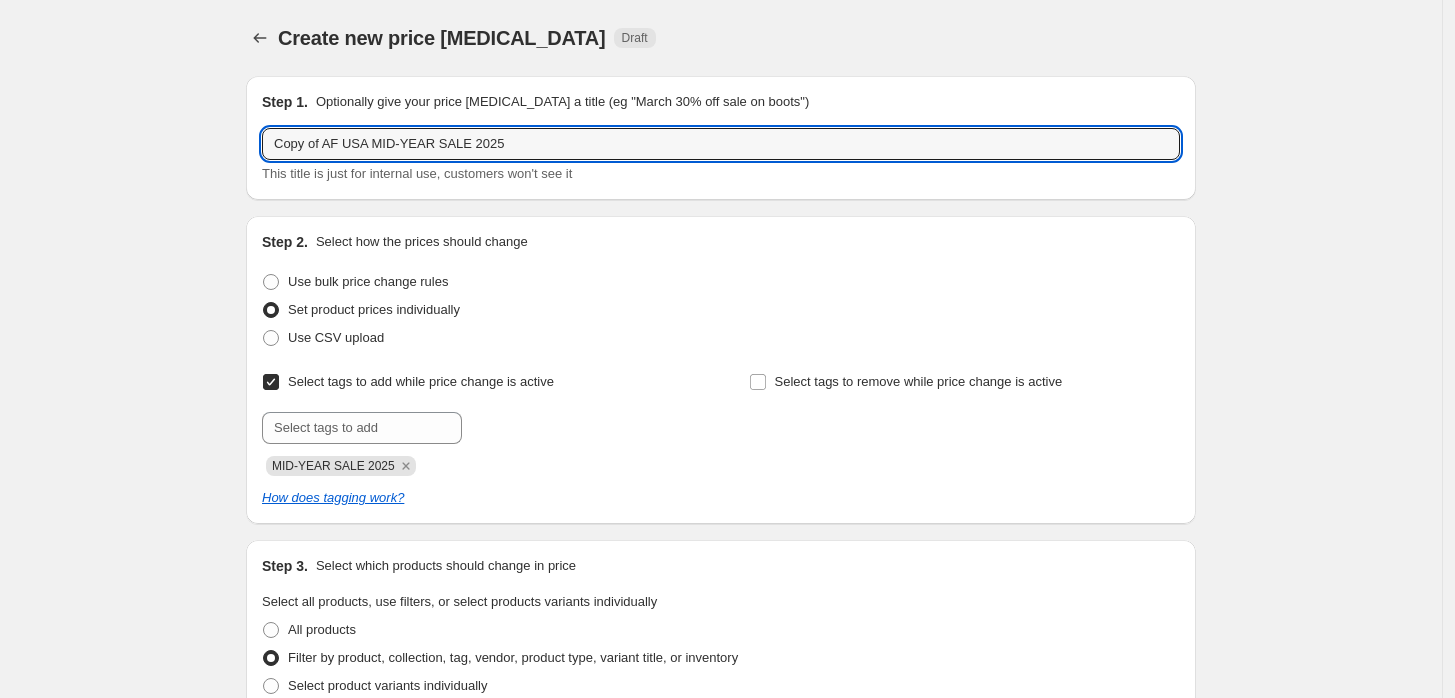 drag, startPoint x: 347, startPoint y: 138, endPoint x: 258, endPoint y: 138, distance: 89 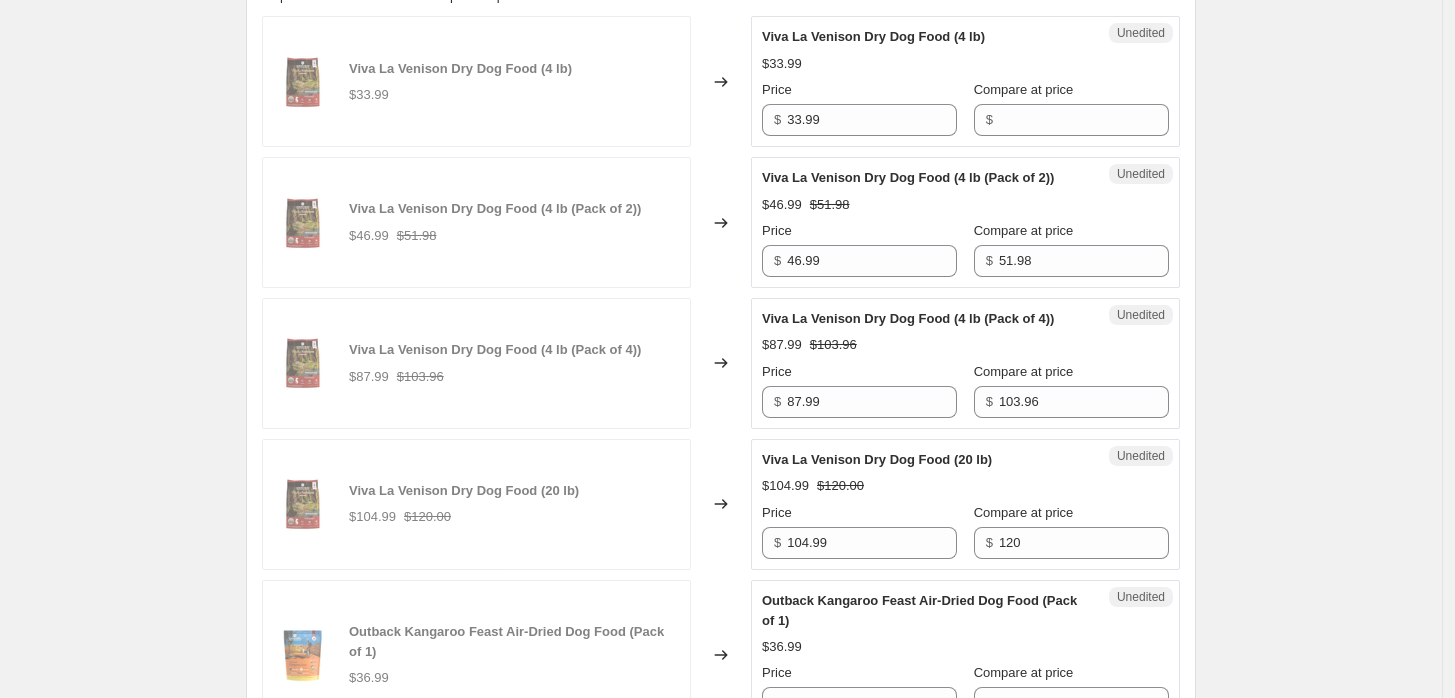 scroll, scrollTop: 1000, scrollLeft: 0, axis: vertical 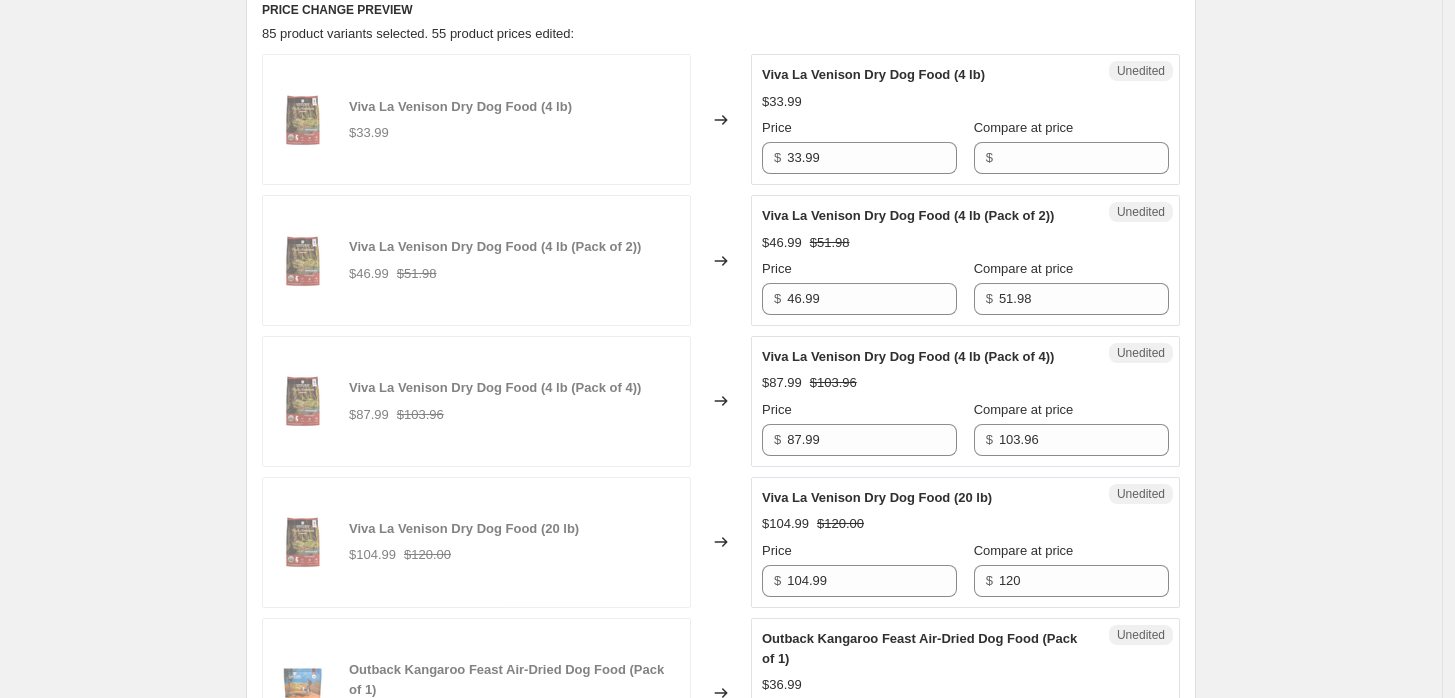 type on "ADDICTION PET FOOD USA MID-YEAR SALE 2025" 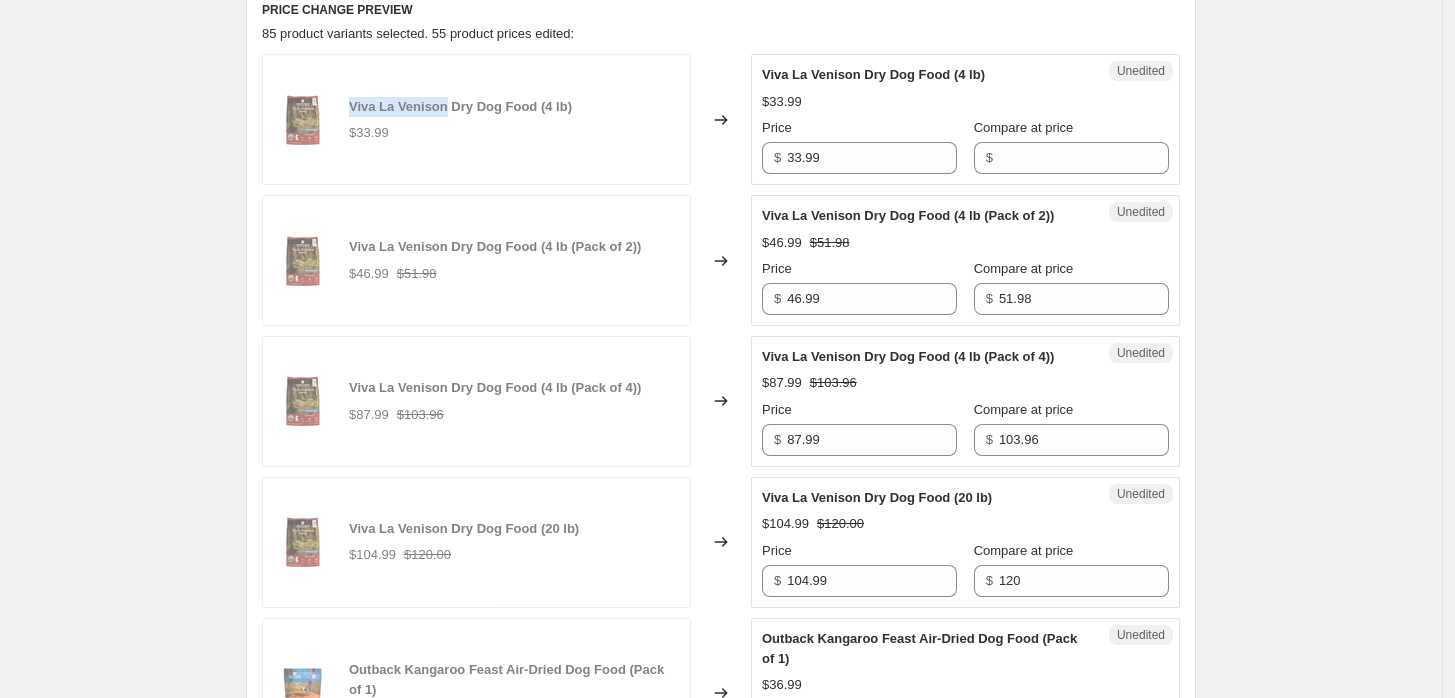 drag, startPoint x: 353, startPoint y: 106, endPoint x: 482, endPoint y: 88, distance: 130.24976 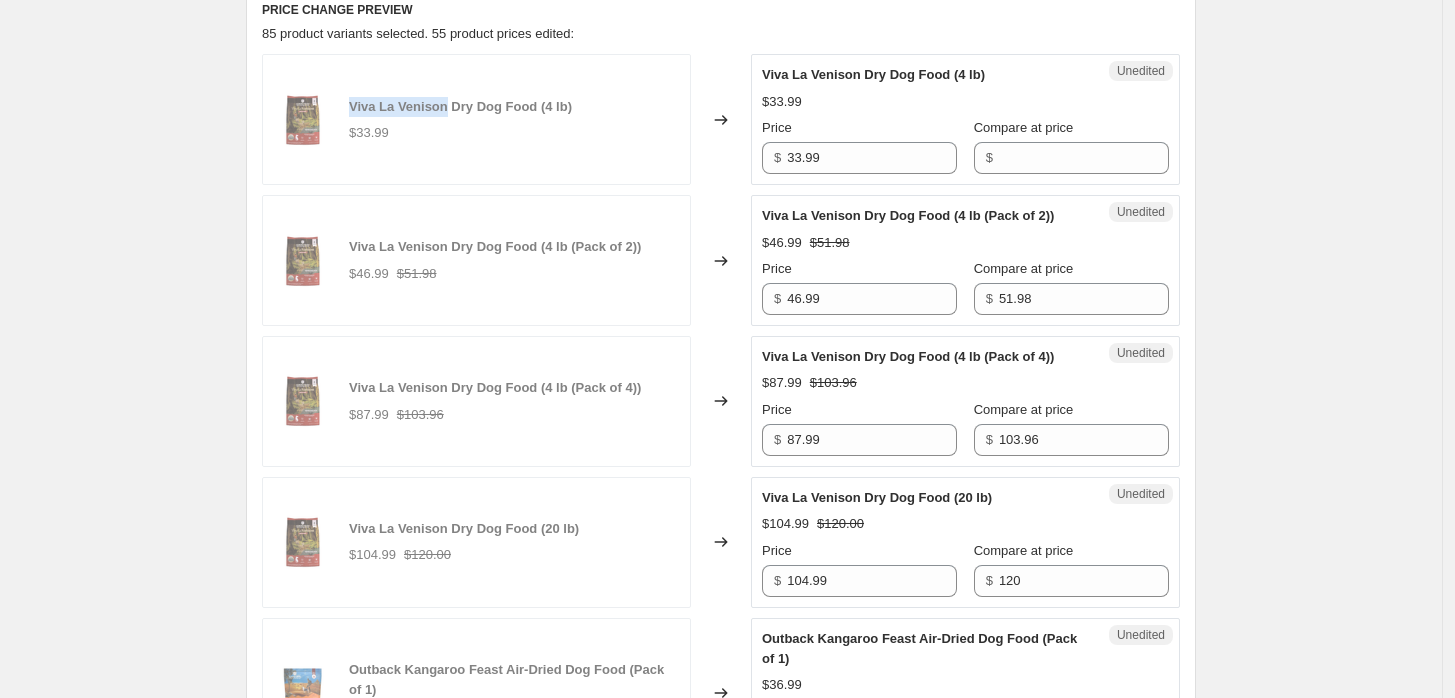 click on "Viva La Venison Dry Dog Food (4 lb) $33.99" at bounding box center (476, 119) 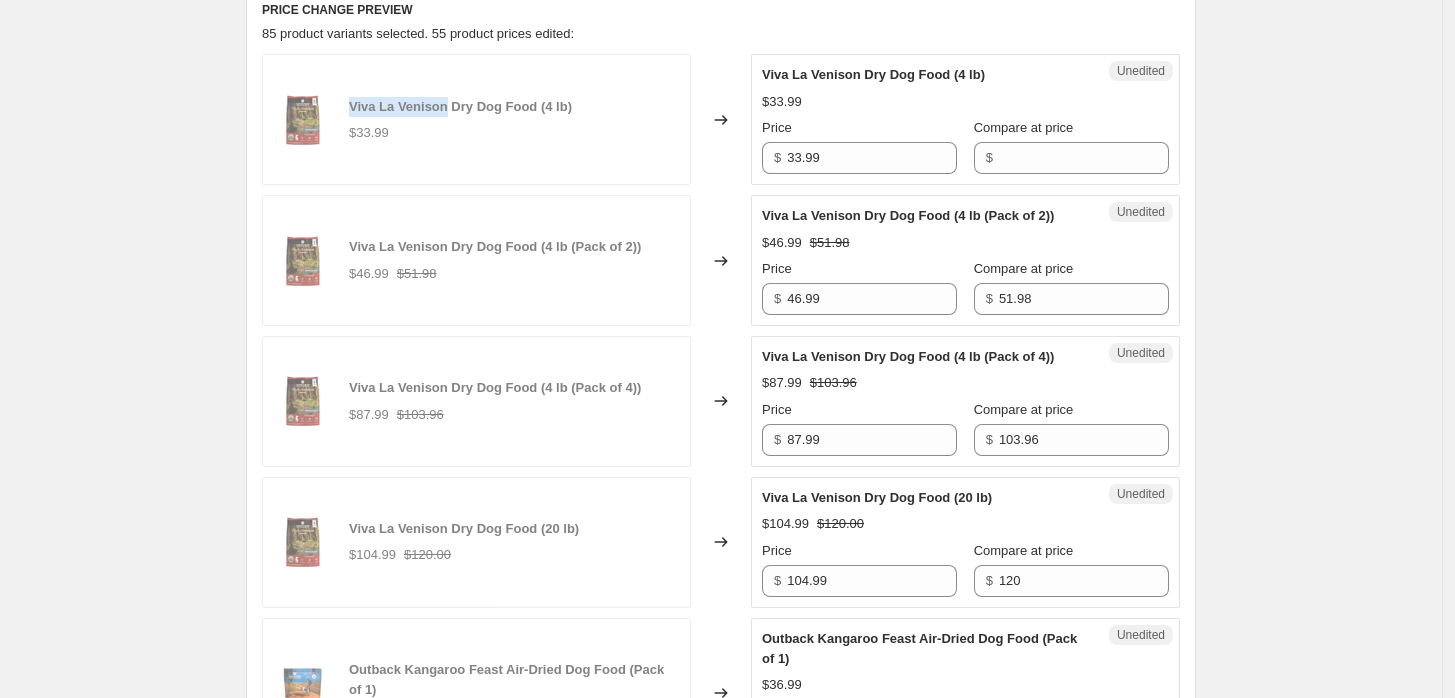 copy on "Viva La Venison" 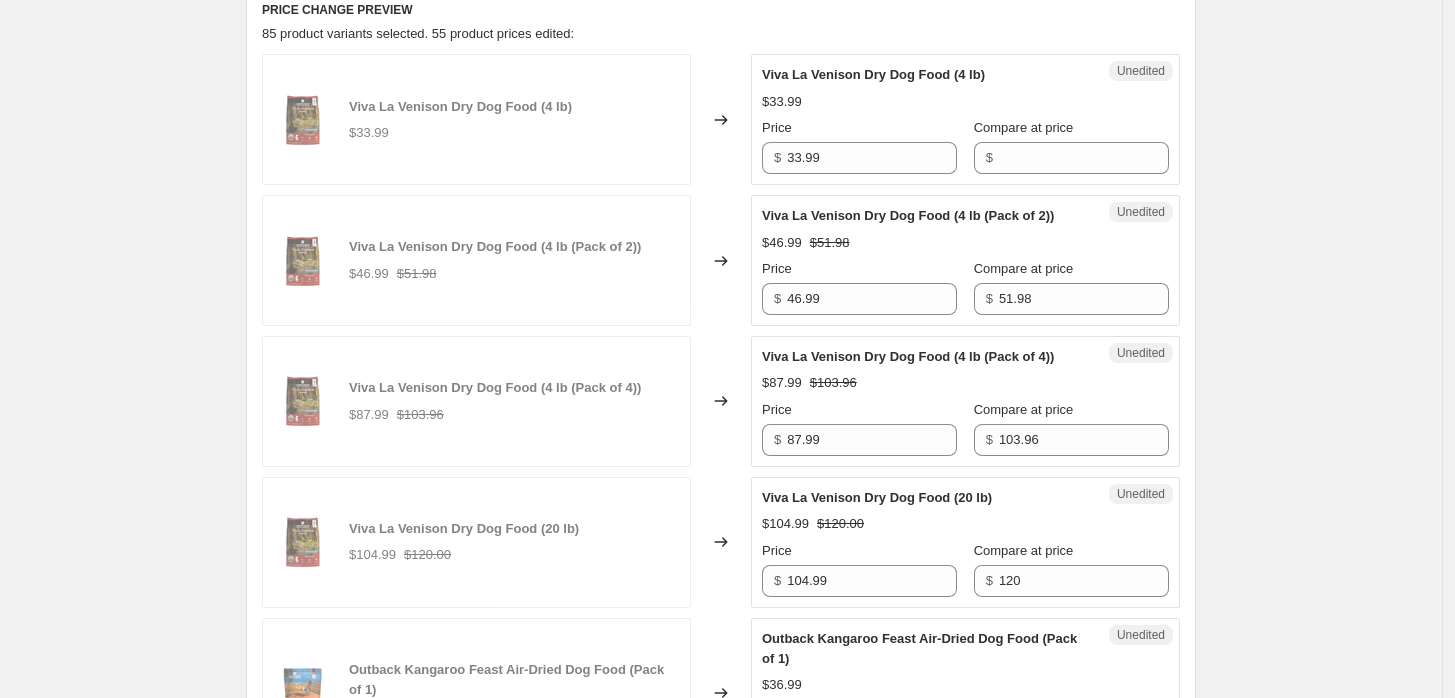 click on "Create new price change job. This page is ready Create new price change job Draft Step 1. Optionally give your price change job a title (eg "March 30% off sale on boots") ADDICTION PET FOOD USA MID-YEAR SALE 2025 This title is just for internal use, customers won't see it Step 2. Select how the prices should change Use bulk price change rules Set product prices individually Use CSV upload Select tags to add while price change is active Submit MID-YEAR SALE 2025 Select tags to remove while price change is active How does tagging work? Step 3. Select which products should change in price Select all products, use filters, or select products variants individually All products Filter by product, collection, tag, vendor, product type, variant title, or inventory Select product variants individually Product filters Products must match: all conditions any condition The product The product's collection The product's tag The product's vendor The product's type The product's status The variant's title Inventory quantity" at bounding box center [721, 1175] 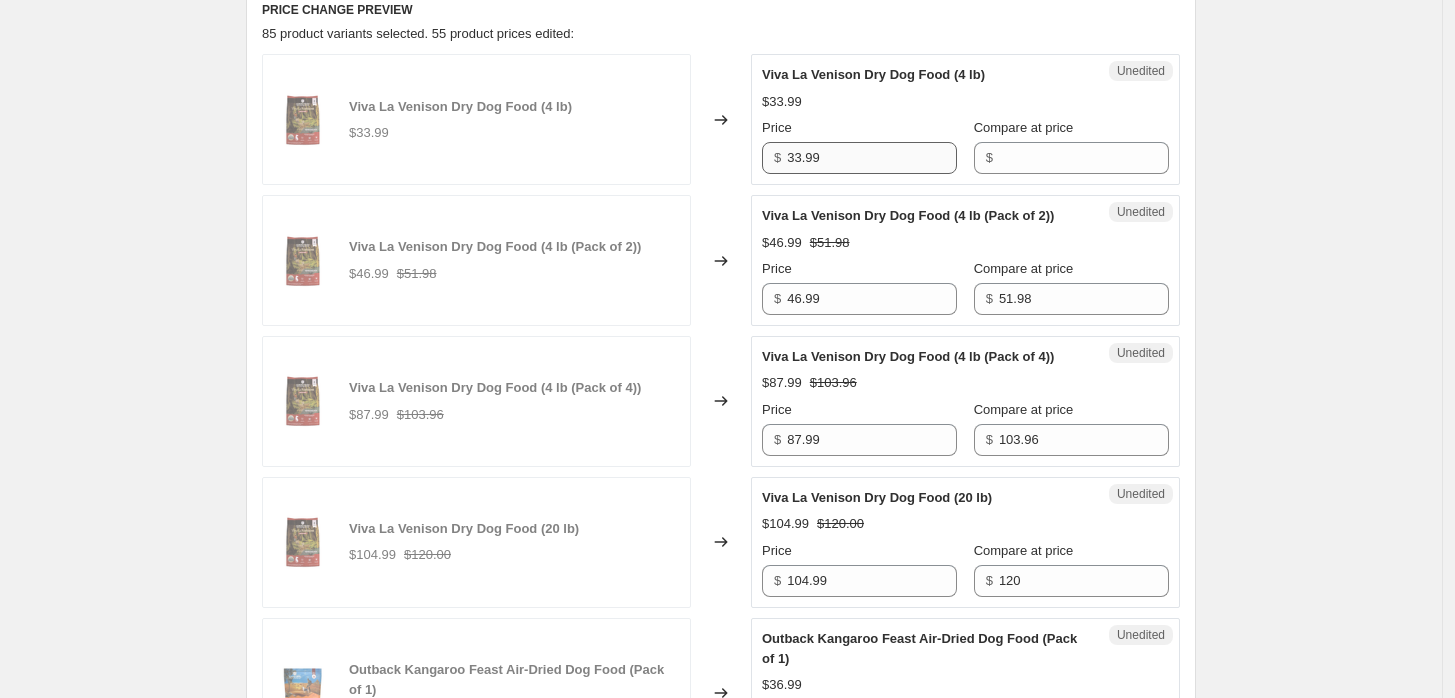 drag, startPoint x: 847, startPoint y: 171, endPoint x: 799, endPoint y: 168, distance: 48.09366 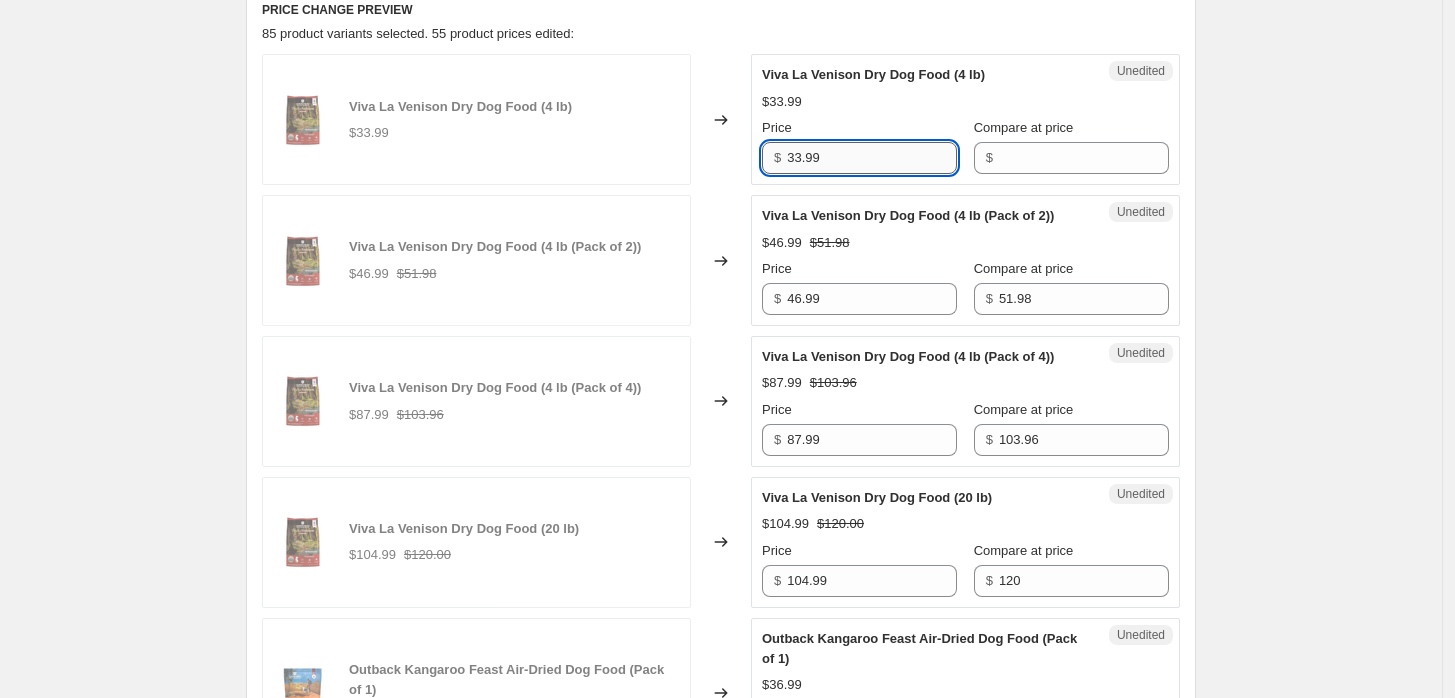 click on "33.99" at bounding box center (872, 158) 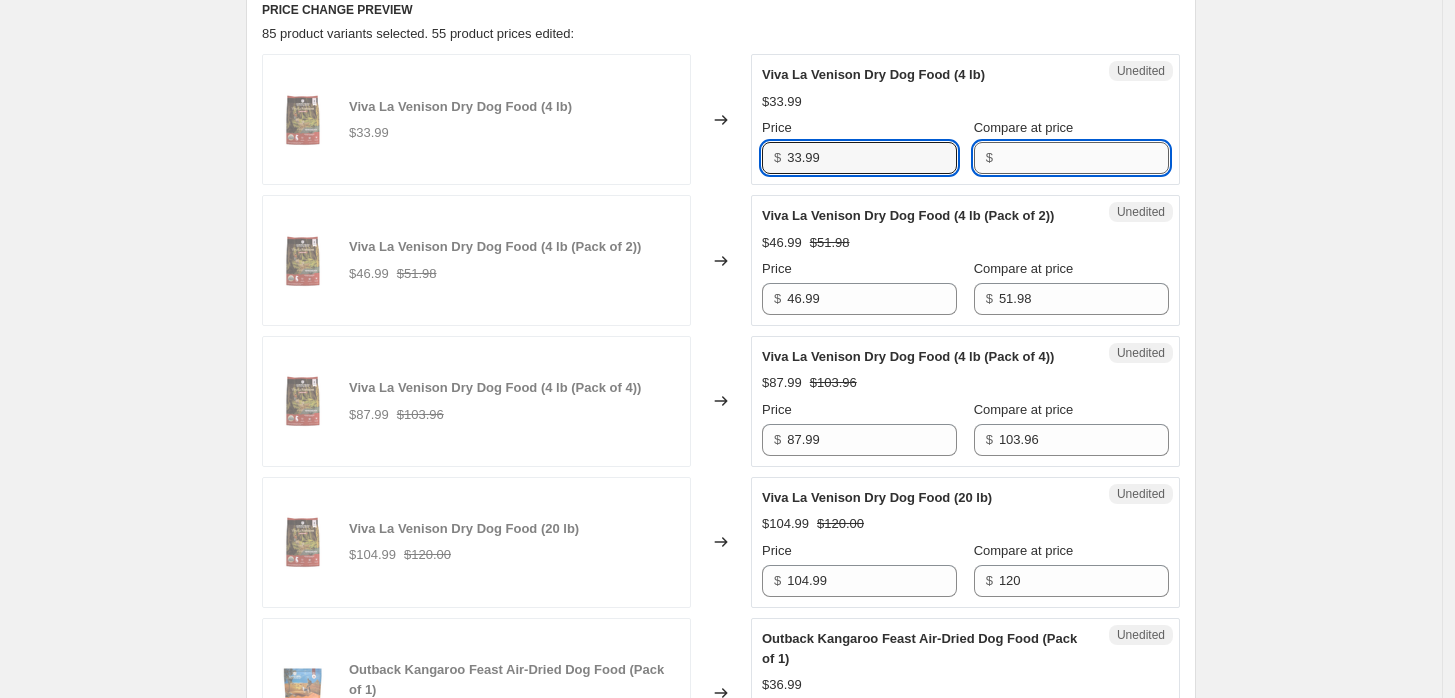 click on "Compare at price" at bounding box center [1084, 158] 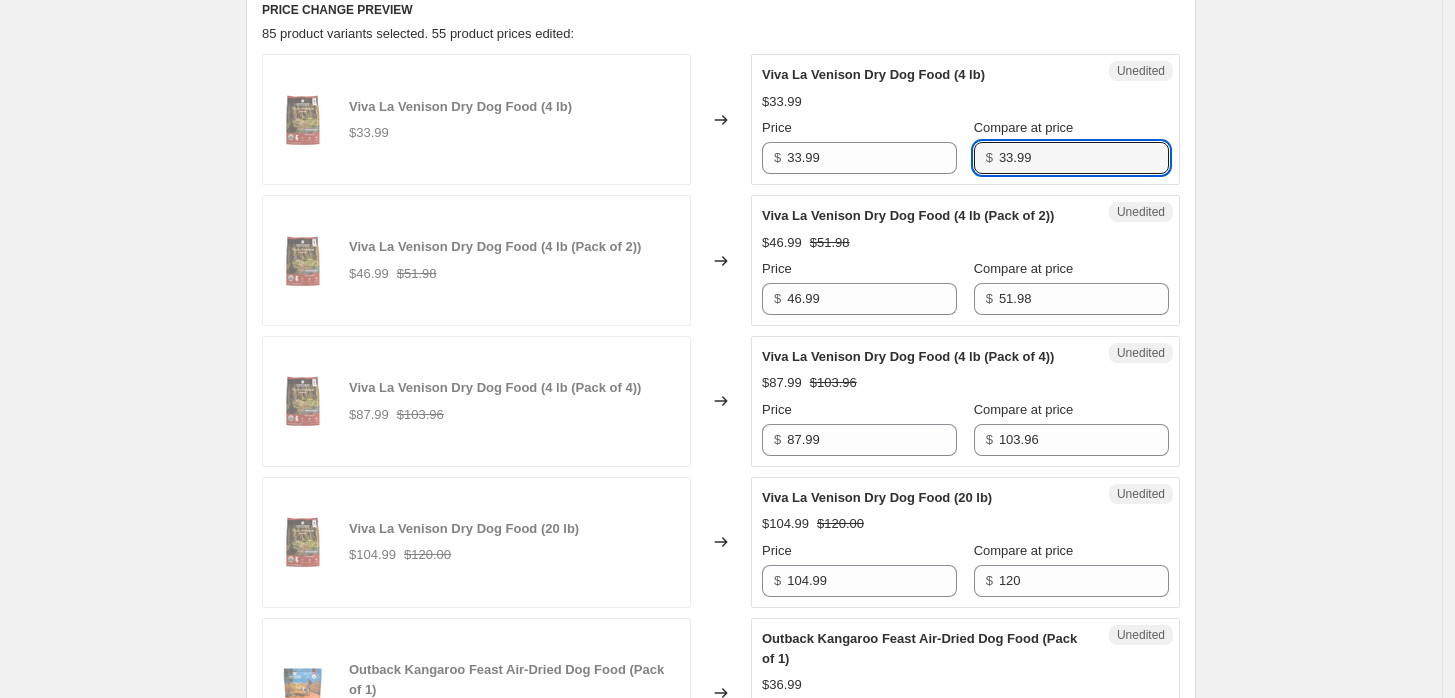 type on "33.99" 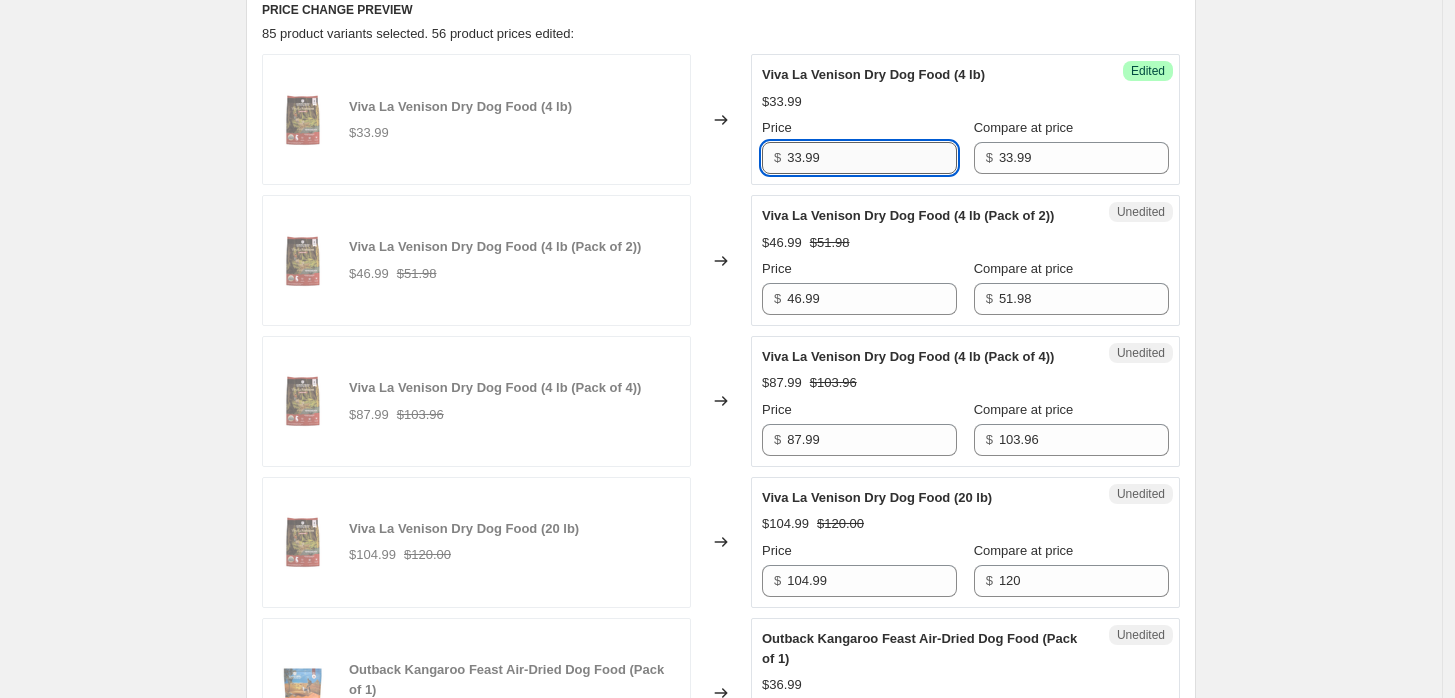 click on "33.99" at bounding box center (872, 158) 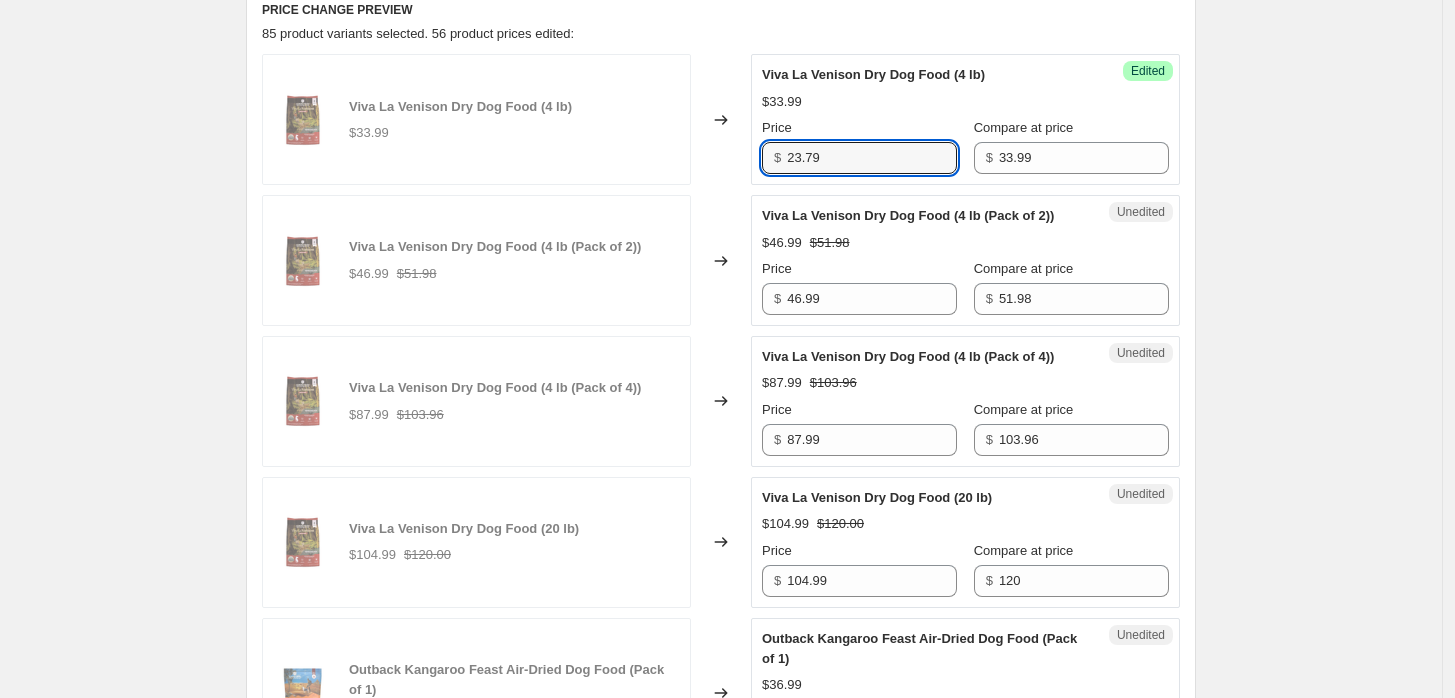 type on "23.79" 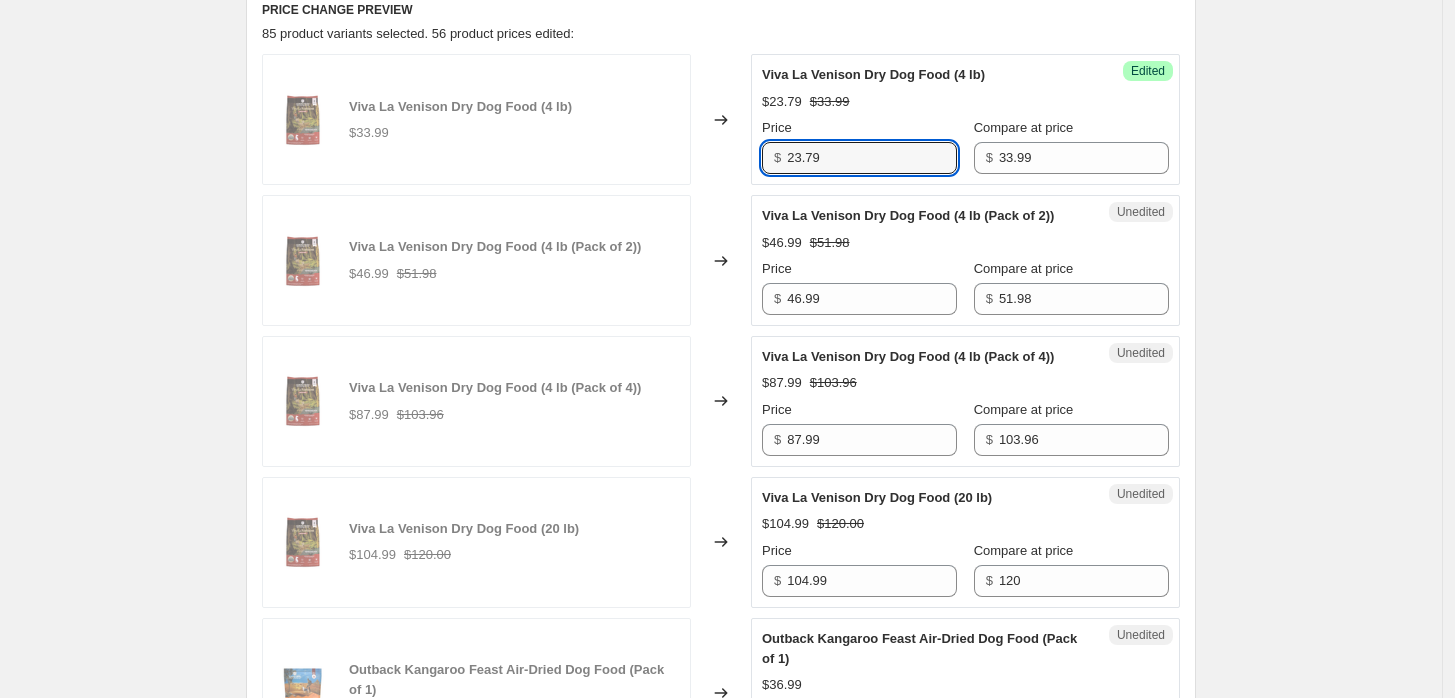 click on "Create new price change job. This page is ready Create new price change job Draft Step 1. Optionally give your price change job a title (eg "March 30% off sale on boots") ADDICTION PET FOOD USA MID-YEAR SALE 2025 This title is just for internal use, customers won't see it Step 2. Select how the prices should change Use bulk price change rules Set product prices individually Use CSV upload Select tags to add while price change is active Submit MID-YEAR SALE 2025 Select tags to remove while price change is active How does tagging work? Step 3. Select which products should change in price Select all products, use filters, or select products variants individually All products Filter by product, collection, tag, vendor, product type, variant title, or inventory Select product variants individually Product filters Products must match: all conditions any condition The product The product's collection The product's tag The product's vendor The product's type The product's status The variant's title Inventory quantity" at bounding box center [721, 1175] 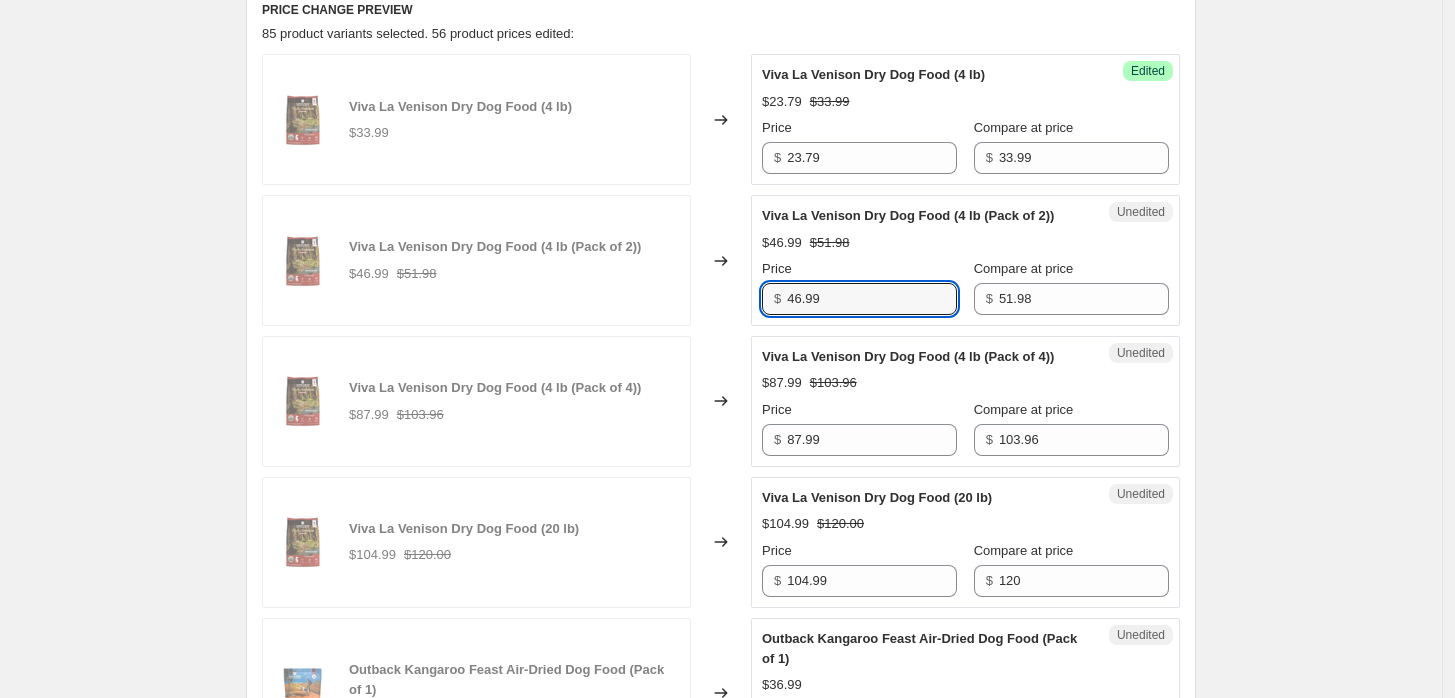 drag, startPoint x: 842, startPoint y: 291, endPoint x: 770, endPoint y: 302, distance: 72.835434 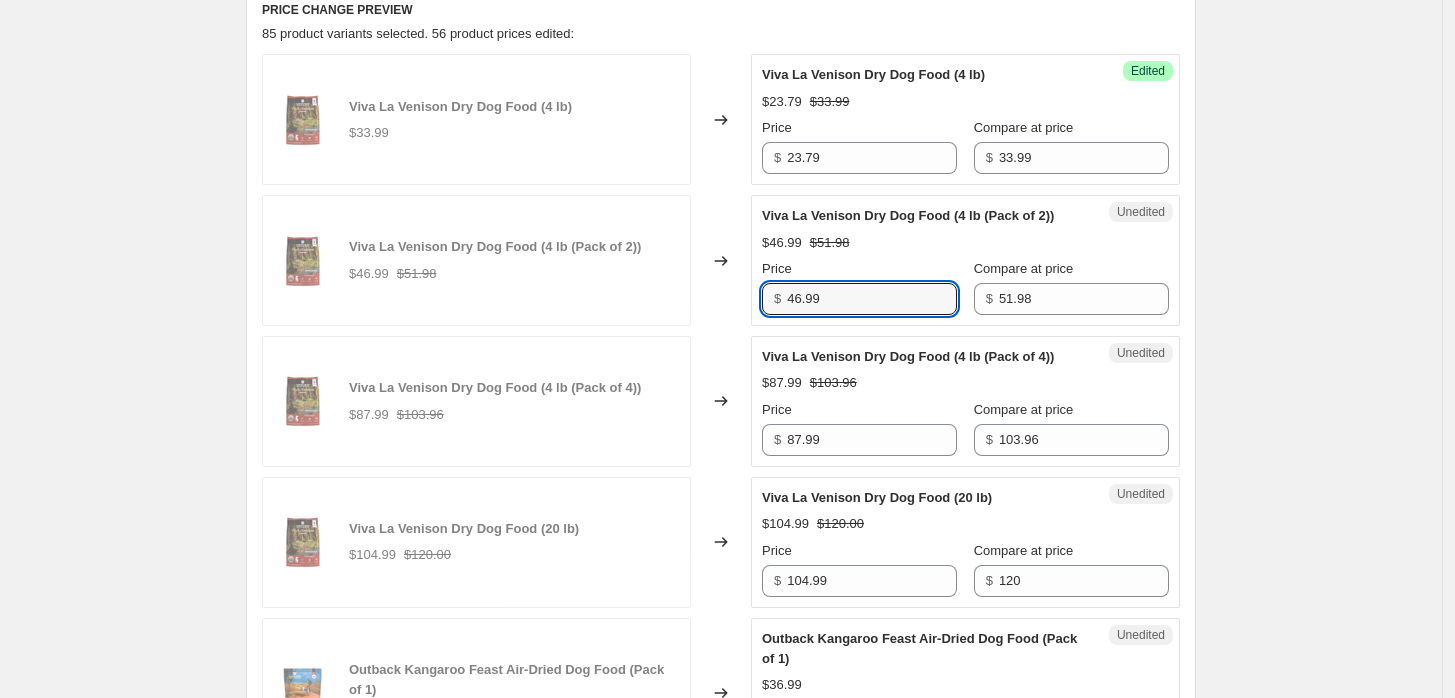 click on "$ 46.99" at bounding box center [859, 299] 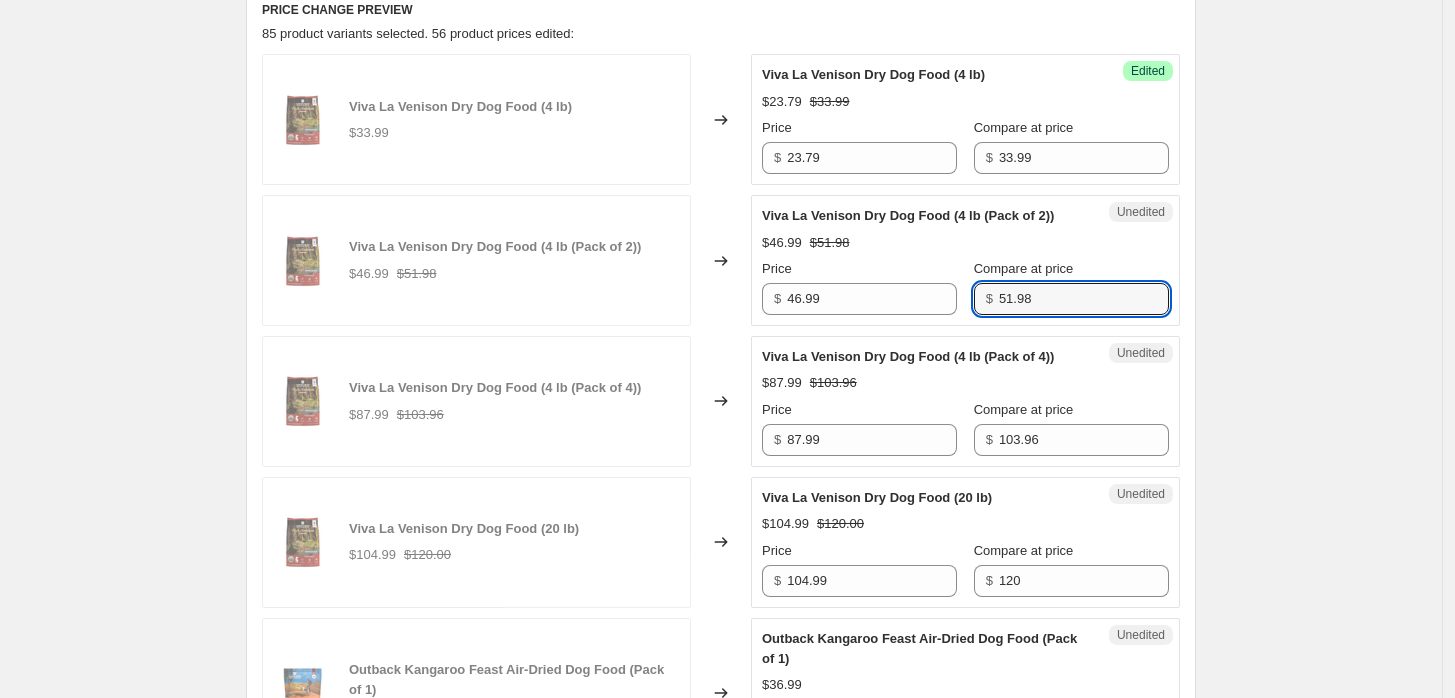 drag, startPoint x: 1092, startPoint y: 288, endPoint x: 985, endPoint y: 306, distance: 108.503456 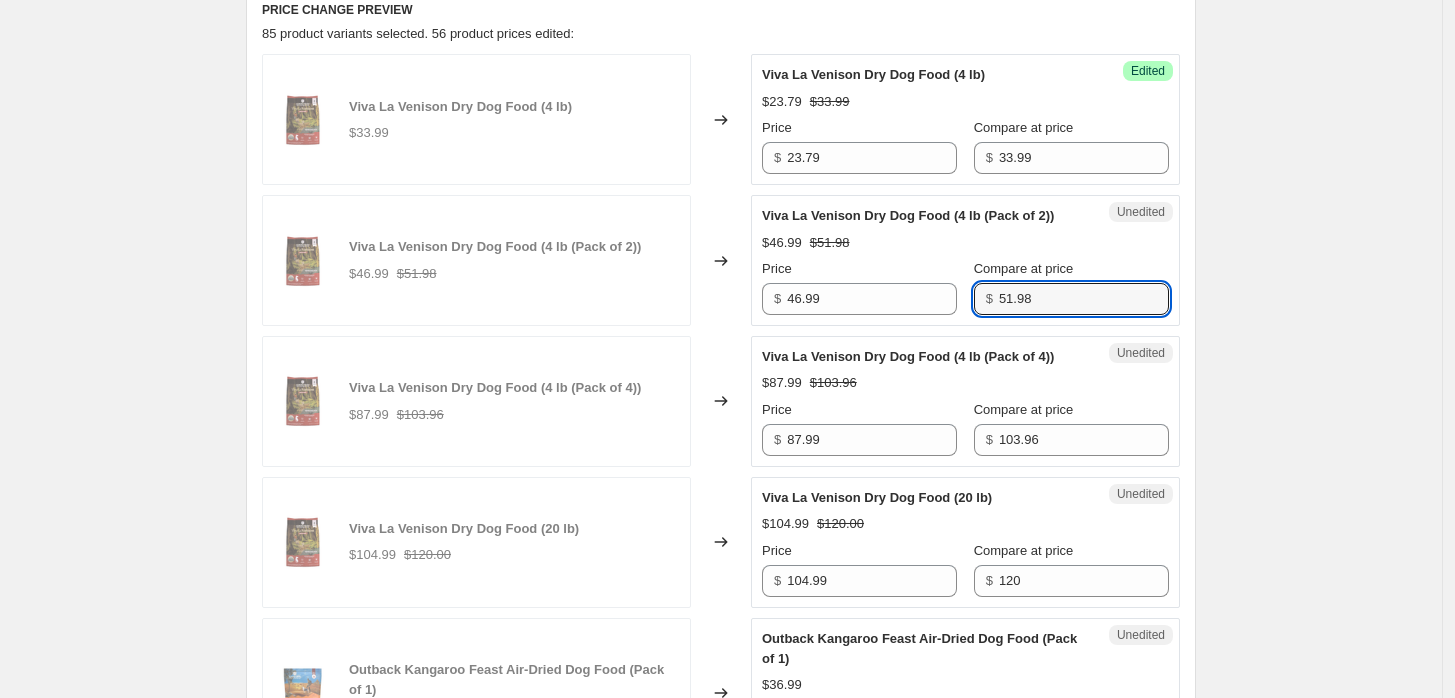 click on "$ 51.98" at bounding box center [1071, 299] 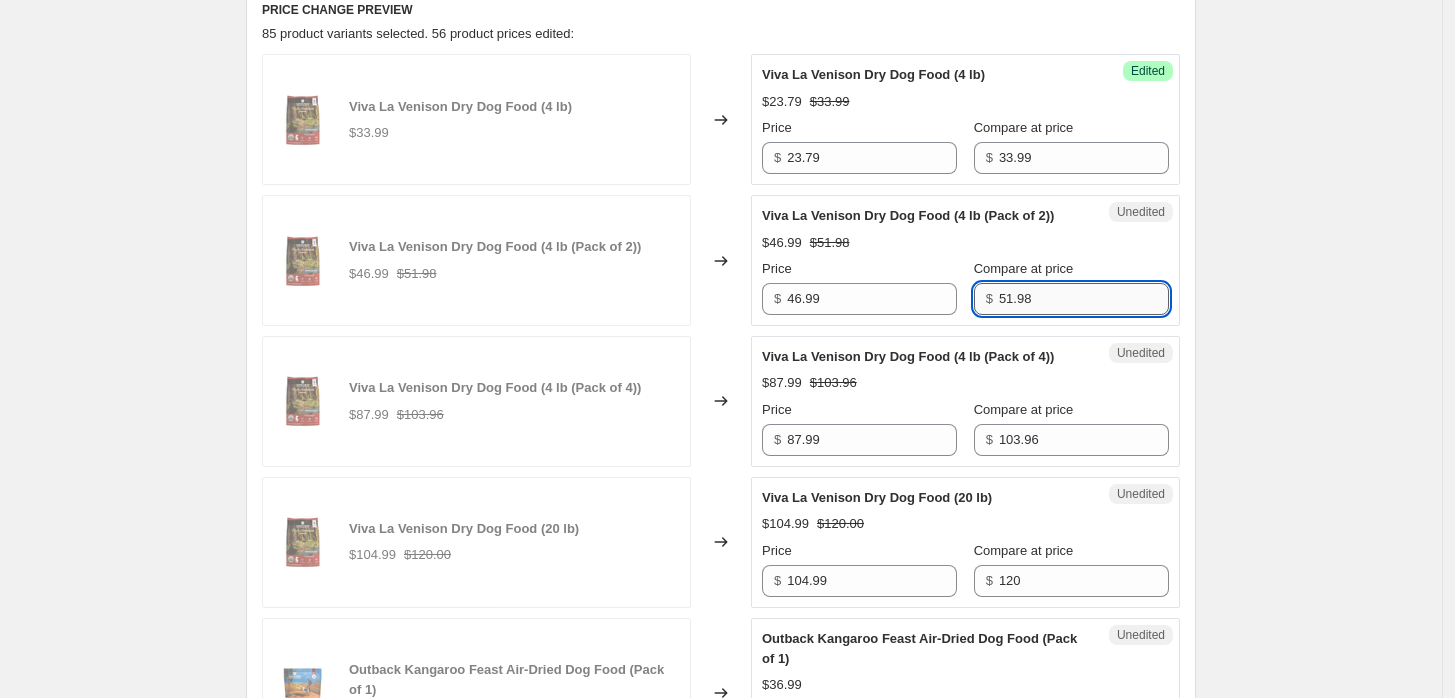 click on "51.98" at bounding box center (1084, 299) 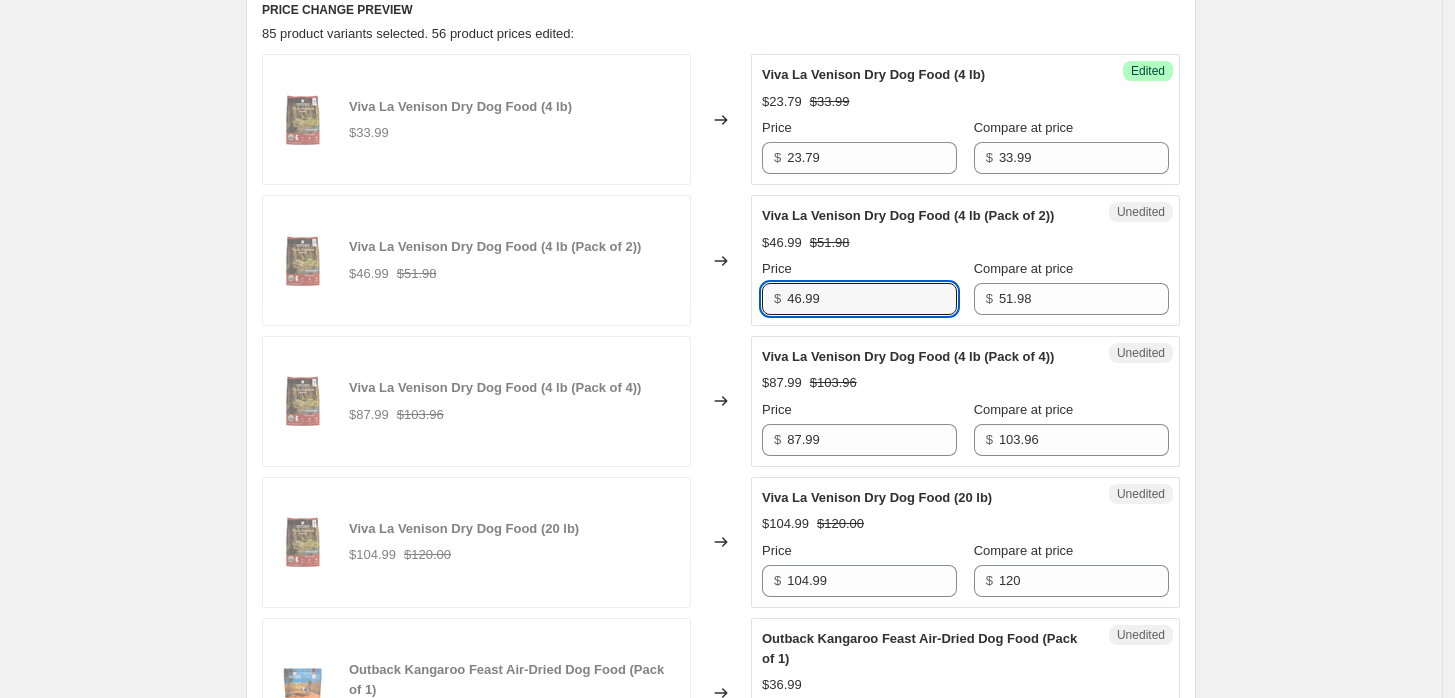 drag, startPoint x: 802, startPoint y: 306, endPoint x: 734, endPoint y: 306, distance: 68 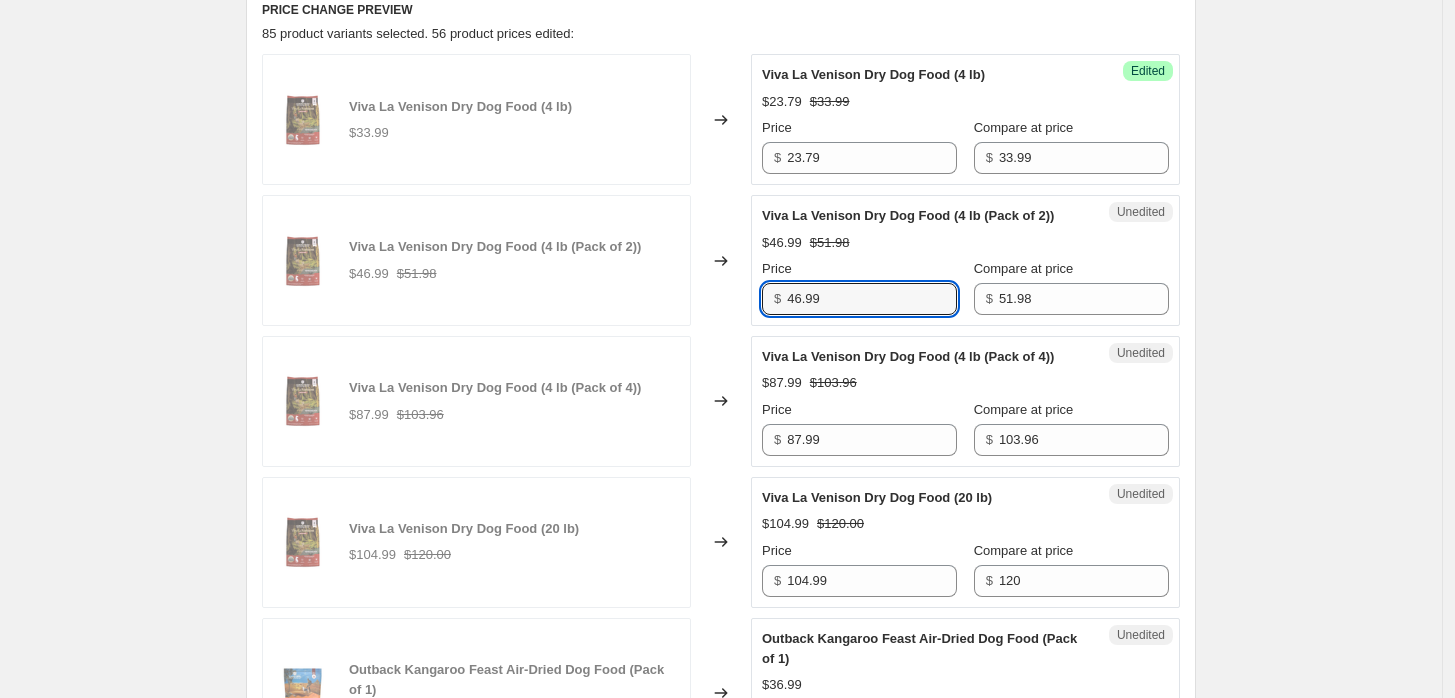 click on "Viva La Venison Dry Dog Food (4 lb (Pack of 2)) $46.99 $51.98 Changed to Unedited Viva La Venison Dry Dog Food (4 lb (Pack of 2)) $46.99 $51.98 Price $ 46.99 Compare at price $ 51.98" at bounding box center (721, 260) 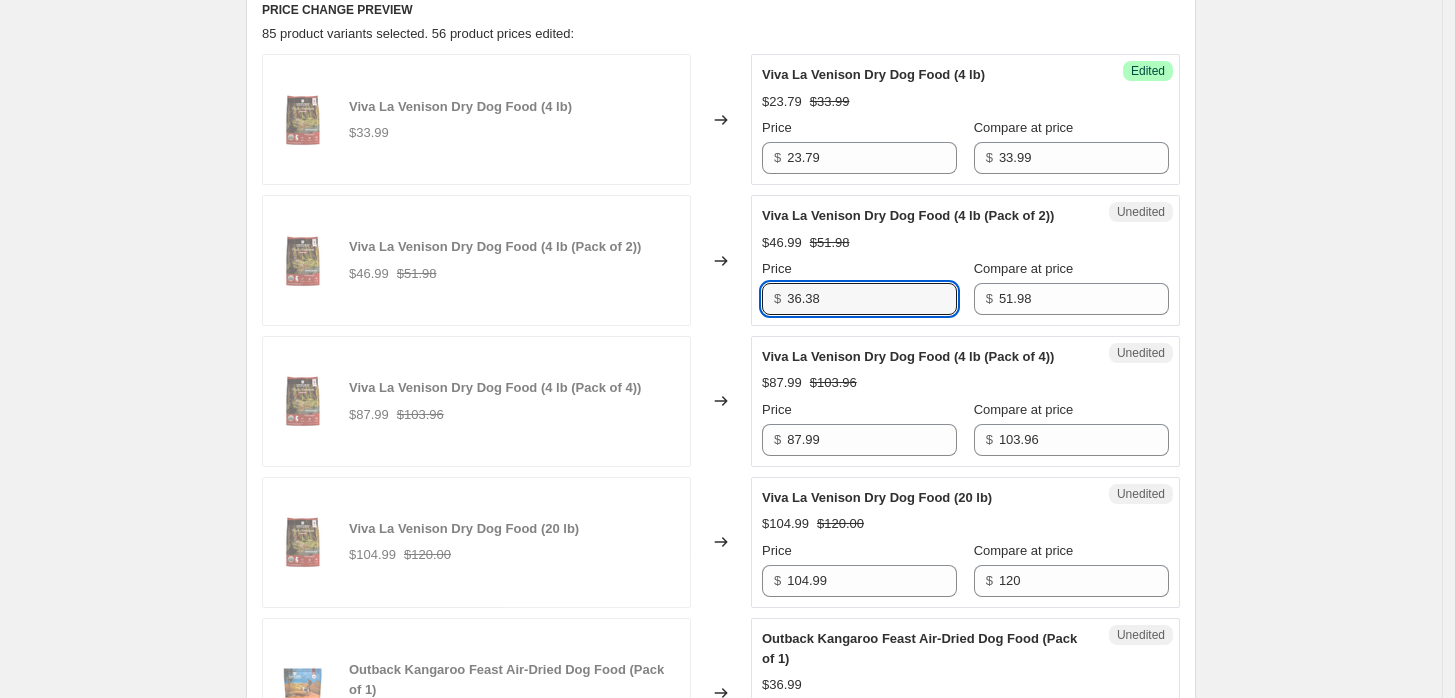 type on "36.38" 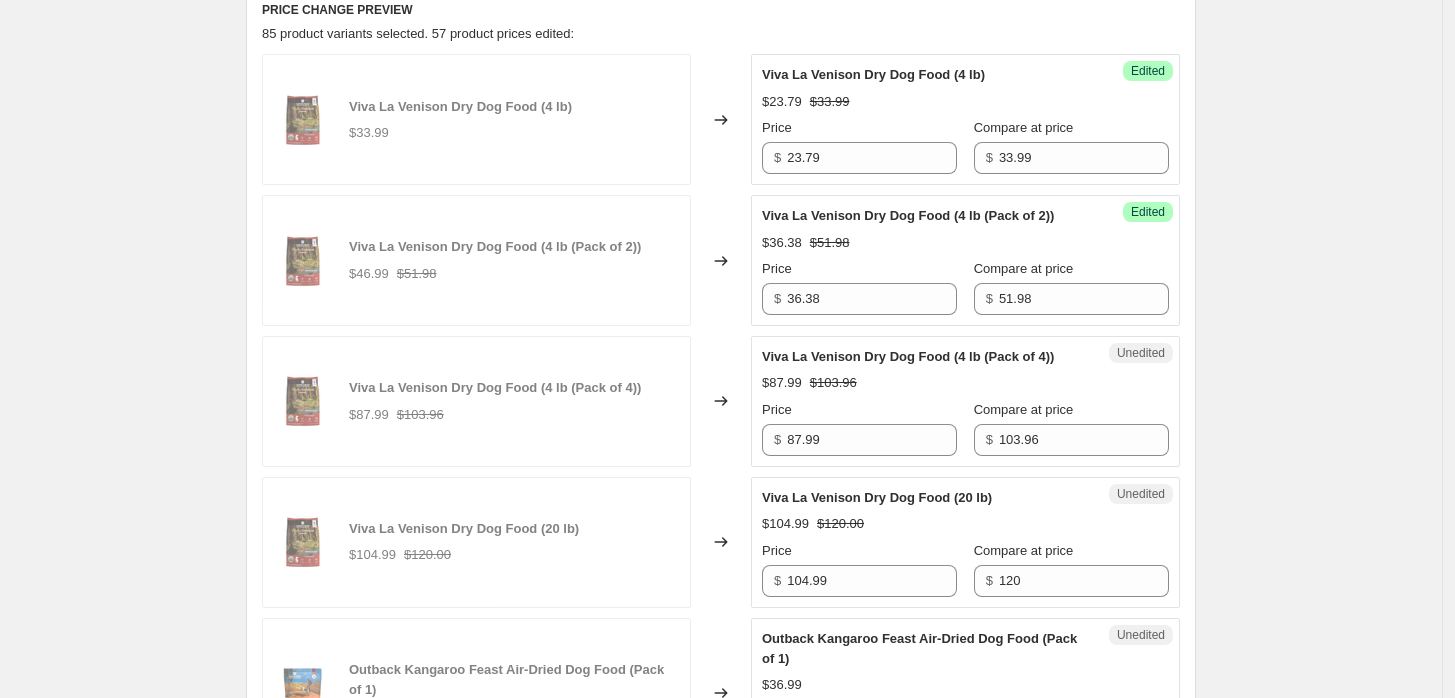 click on "Create new price change job. This page is ready Create new price change job Draft Step 1. Optionally give your price change job a title (eg "March 30% off sale on boots") ADDICTION PET FOOD USA MID-YEAR SALE 2025 This title is just for internal use, customers won't see it Step 2. Select how the prices should change Use bulk price change rules Set product prices individually Use CSV upload Select tags to add while price change is active Submit MID-YEAR SALE 2025 Select tags to remove while price change is active How does tagging work? Step 3. Select which products should change in price Select all products, use filters, or select products variants individually All products Filter by product, collection, tag, vendor, product type, variant title, or inventory Select product variants individually Product filters Products must match: all conditions any condition The product The product's collection The product's tag The product's vendor The product's type The product's status The variant's title Inventory quantity" at bounding box center [721, 1175] 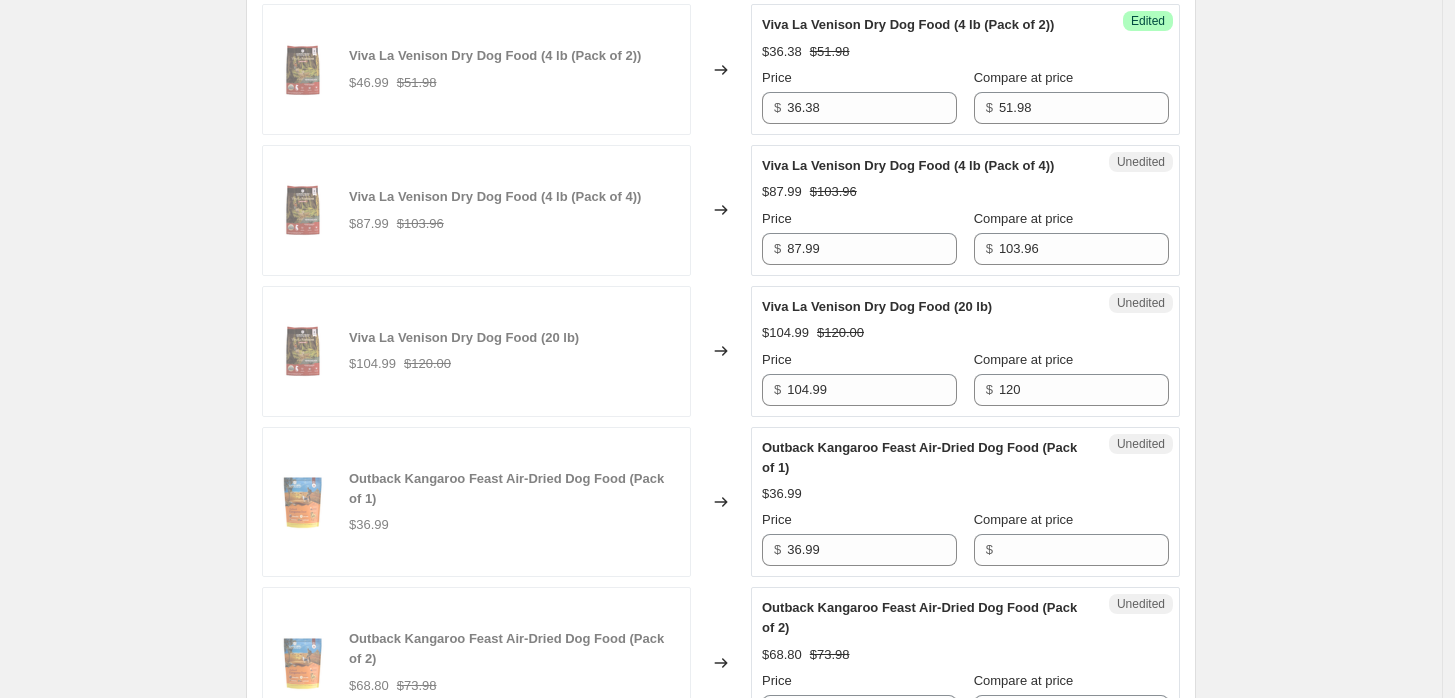 scroll, scrollTop: 1222, scrollLeft: 0, axis: vertical 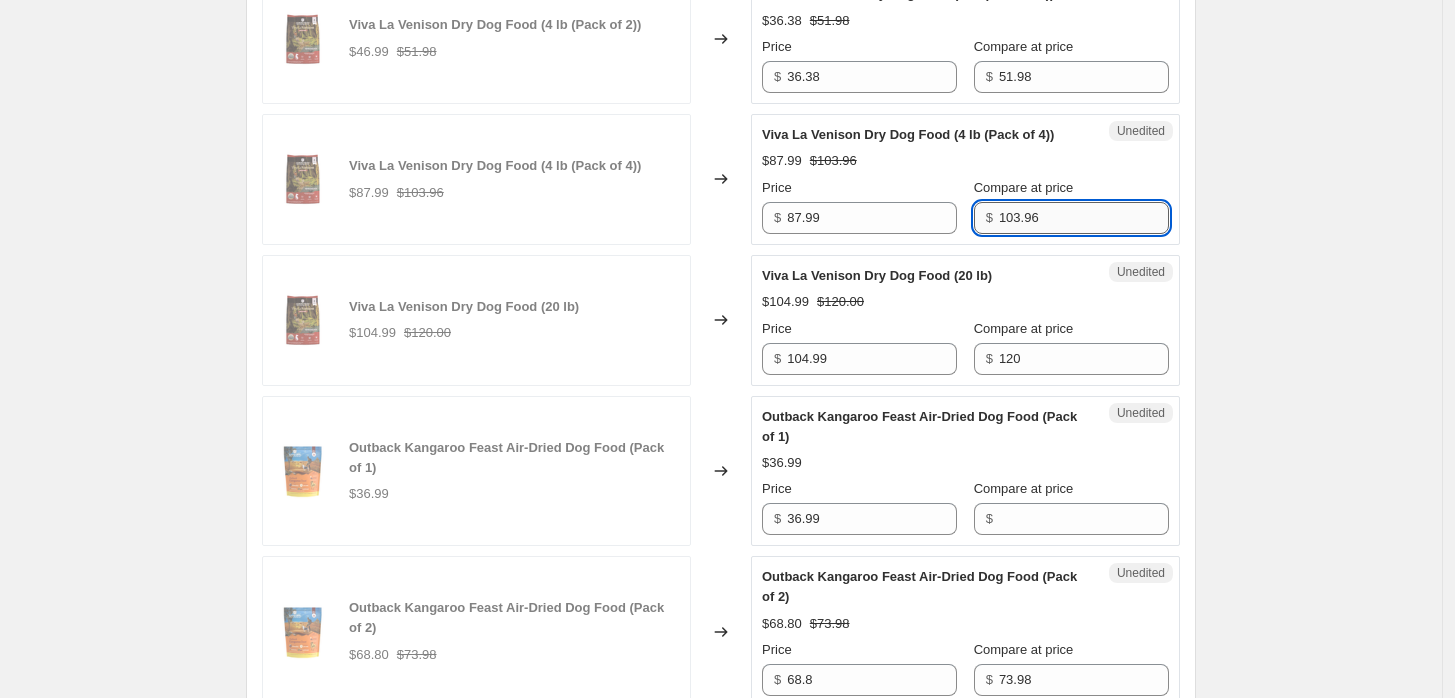 click on "103.96" at bounding box center [1084, 218] 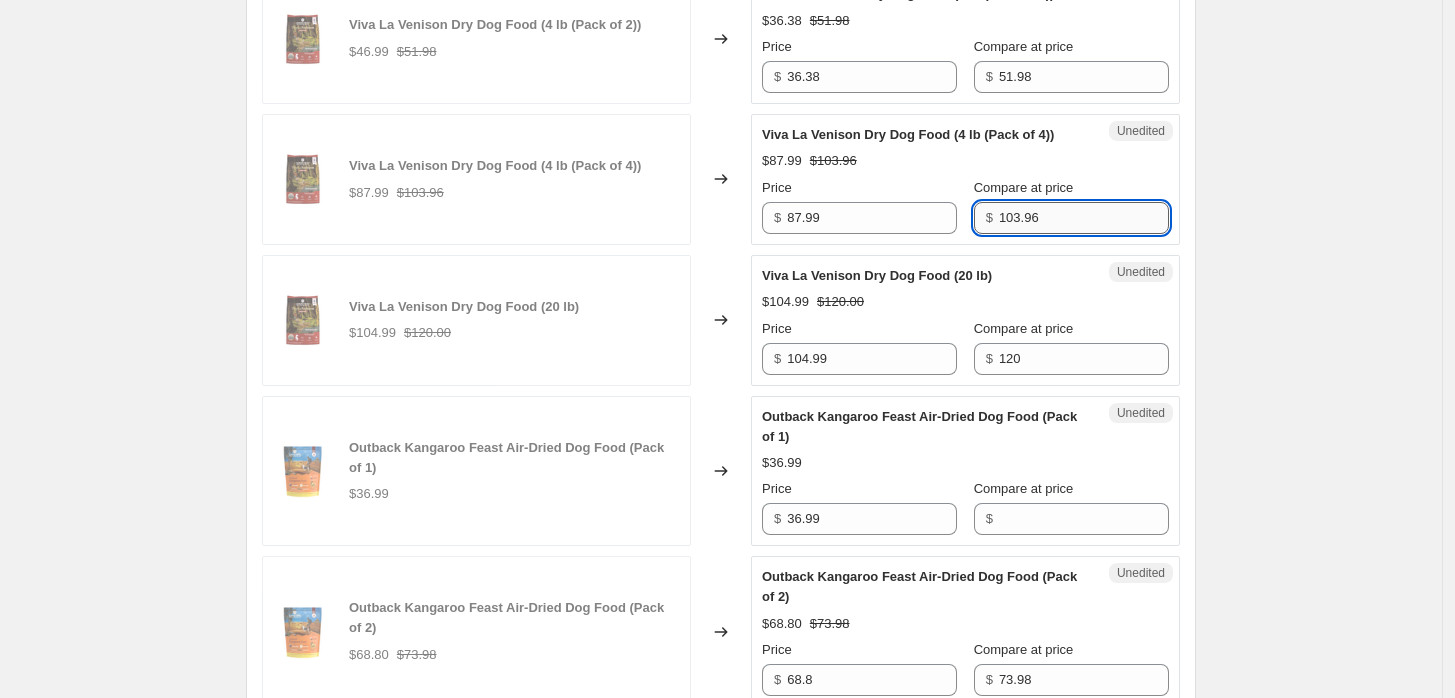 click on "103.96" at bounding box center (1084, 218) 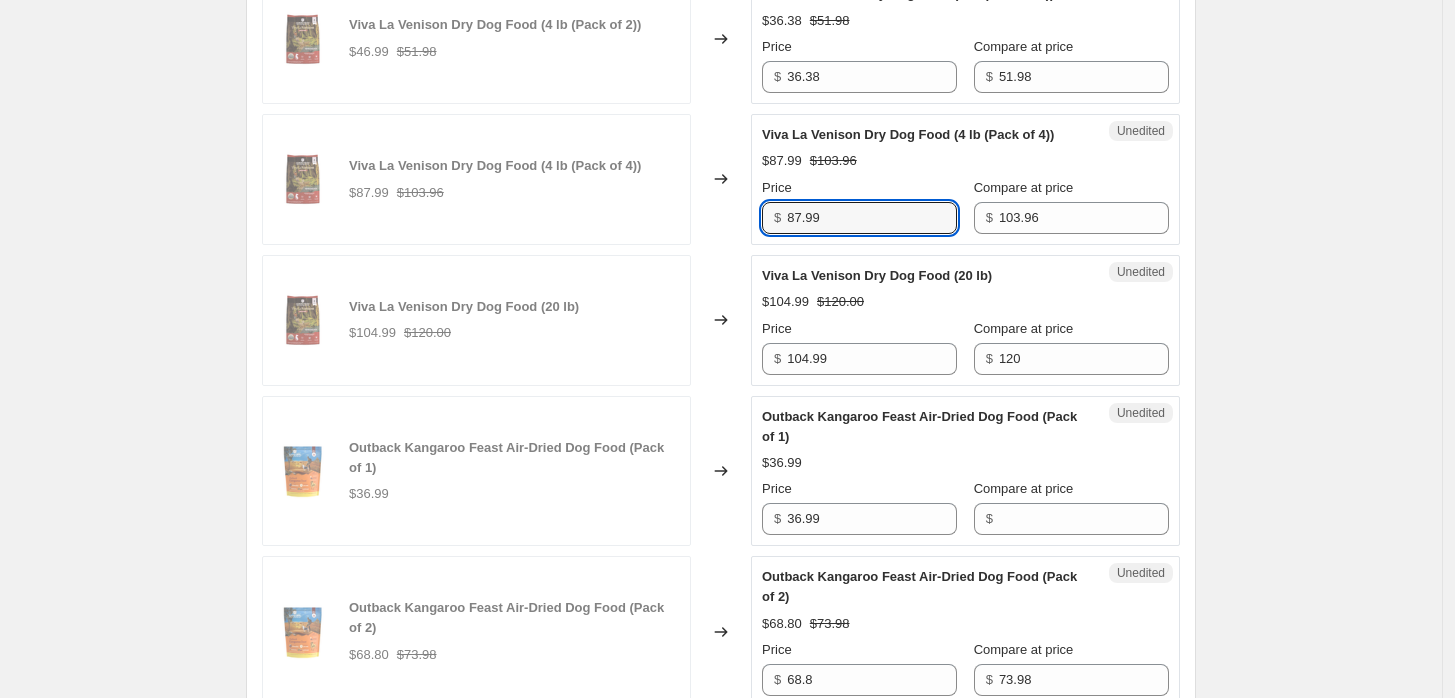 paste on "72.77" 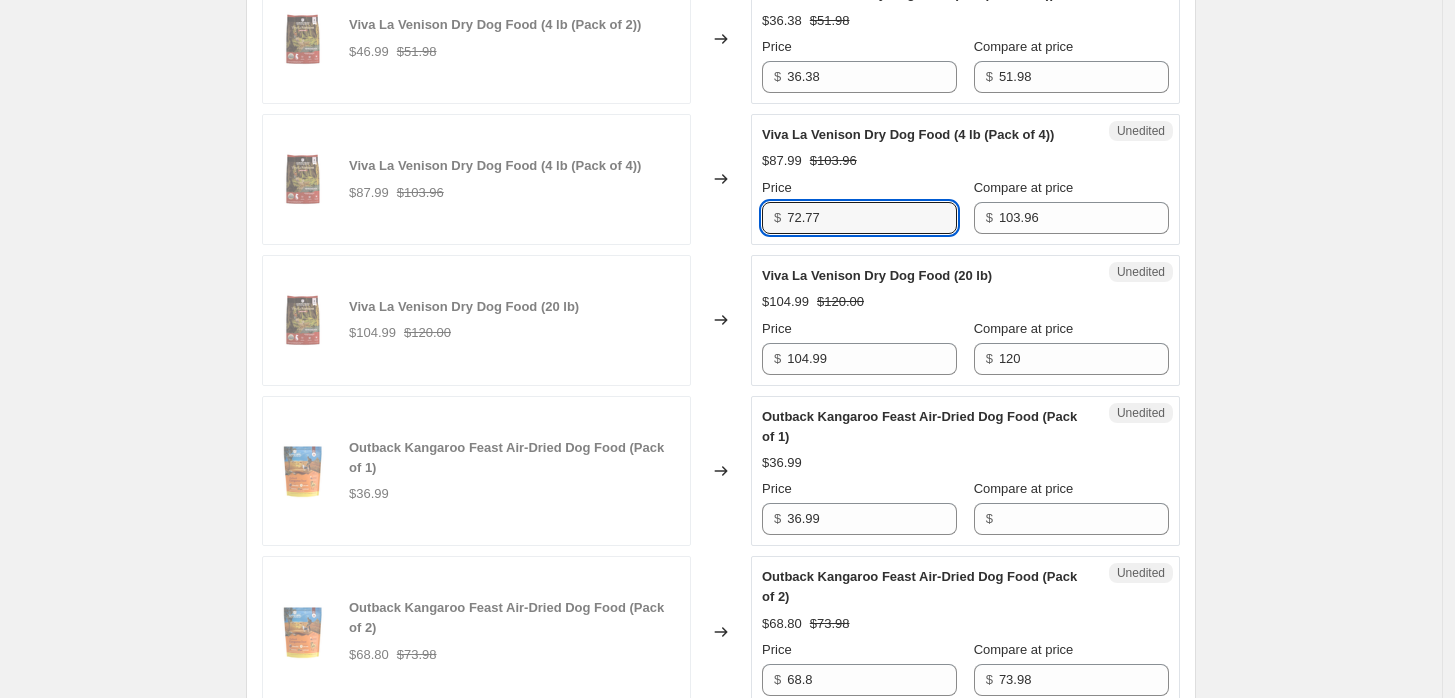 type on "72.77" 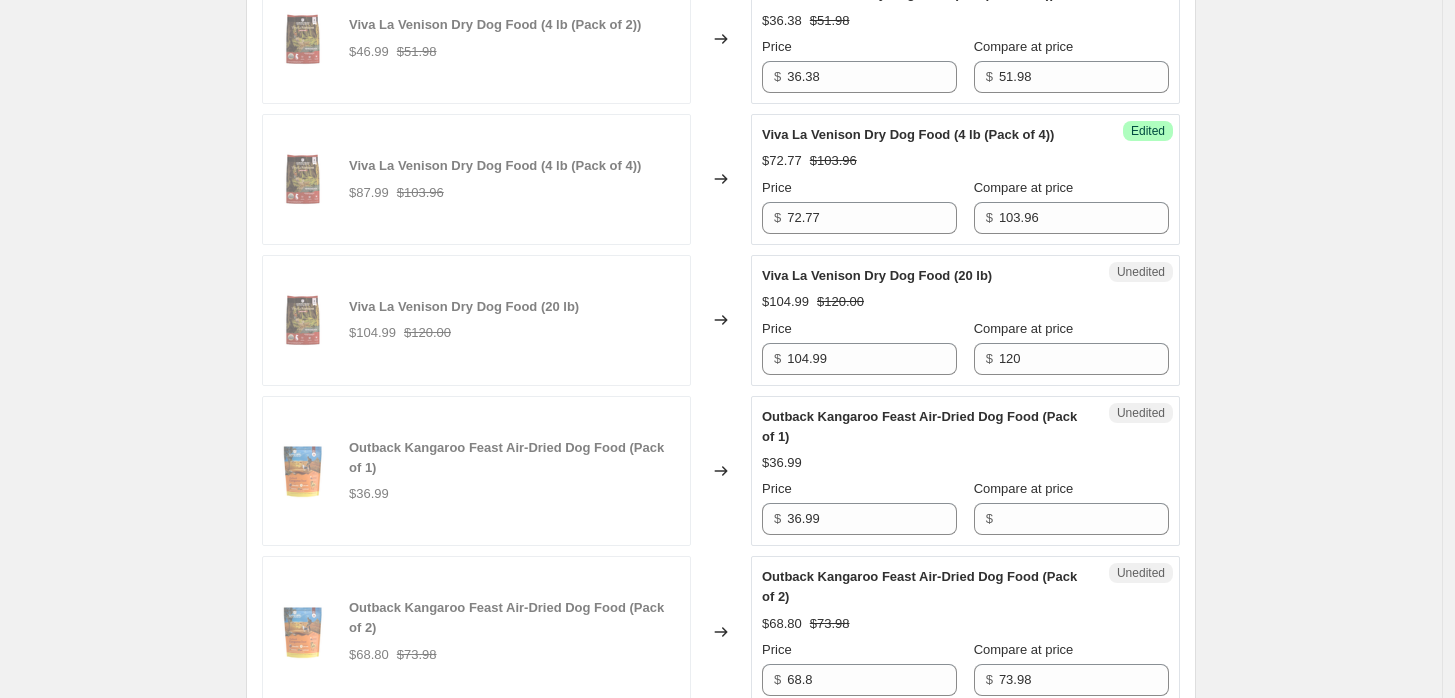 click on "Create new price change job. This page is ready Create new price change job Draft Step 1. Optionally give your price change job a title (eg "March 30% off sale on boots") ADDICTION PET FOOD USA MID-YEAR SALE 2025 This title is just for internal use, customers won't see it Step 2. Select how the prices should change Use bulk price change rules Set product prices individually Use CSV upload Select tags to add while price change is active Submit MID-YEAR SALE 2025 Select tags to remove while price change is active How does tagging work? Step 3. Select which products should change in price Select all products, use filters, or select products variants individually All products Filter by product, collection, tag, vendor, product type, variant title, or inventory Select product variants individually Product filters Products must match: all conditions any condition The product The product's collection The product's tag The product's vendor The product's type The product's status The variant's title Inventory quantity" at bounding box center [721, 953] 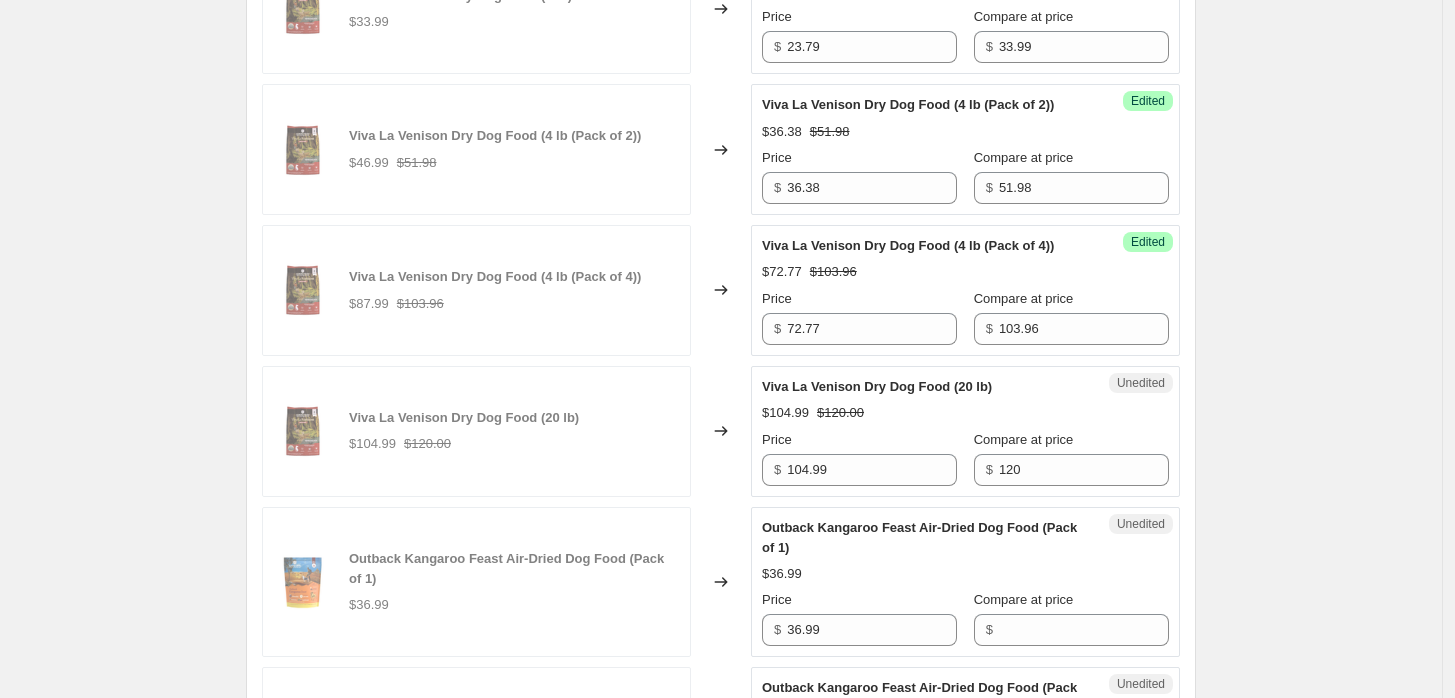 scroll, scrollTop: 1222, scrollLeft: 0, axis: vertical 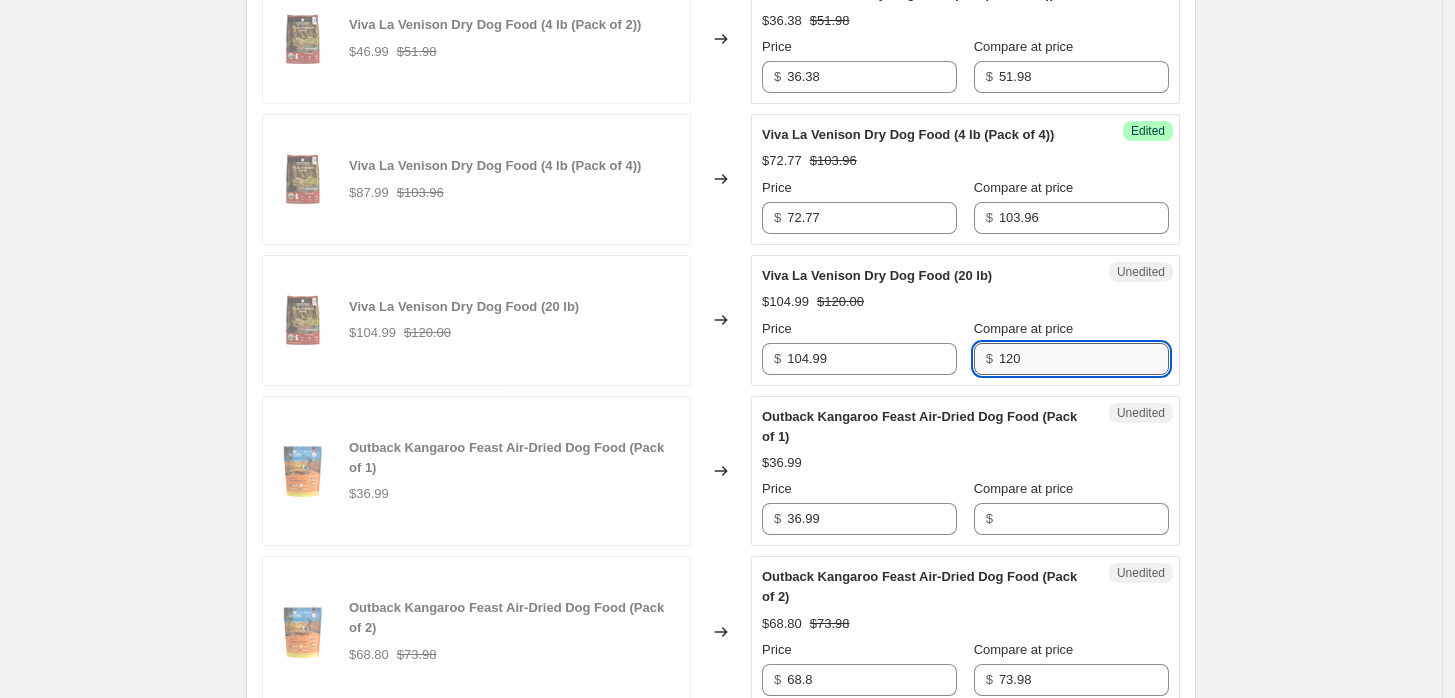 click on "120" at bounding box center (1084, 359) 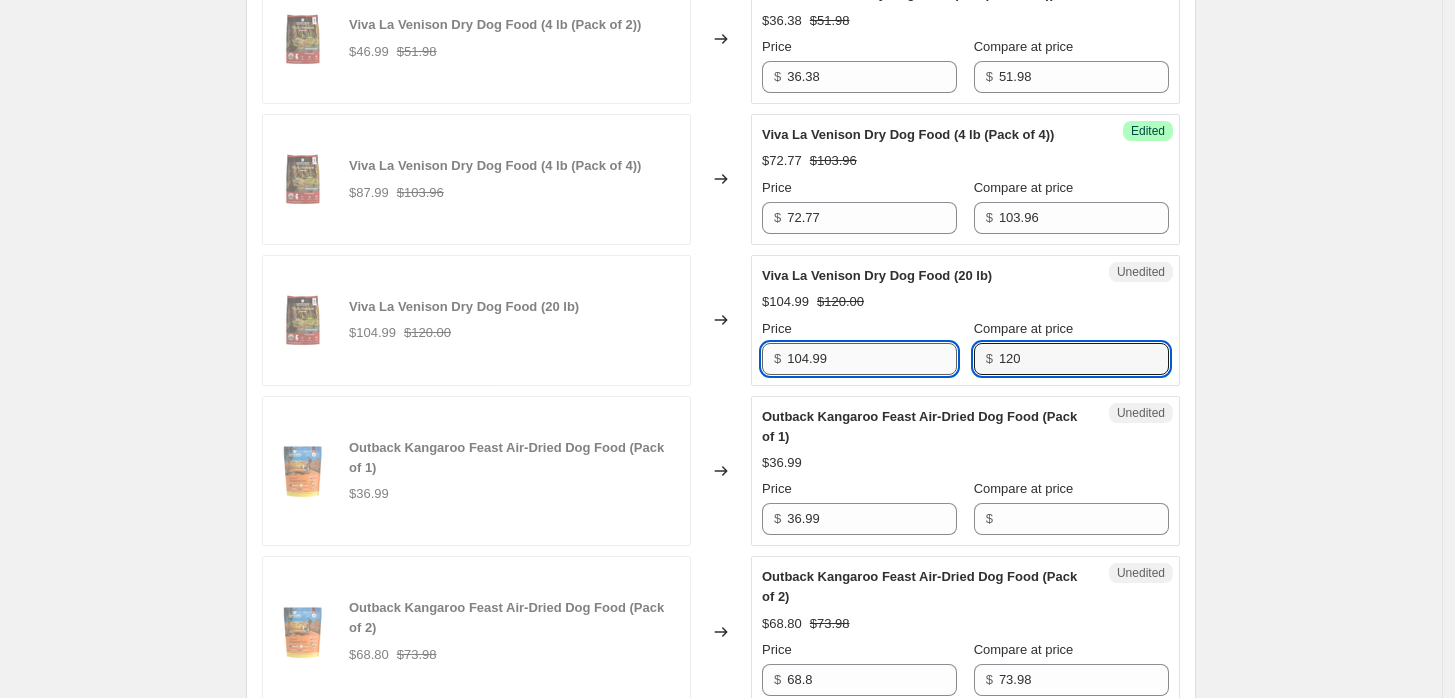 click on "104.99" at bounding box center [872, 359] 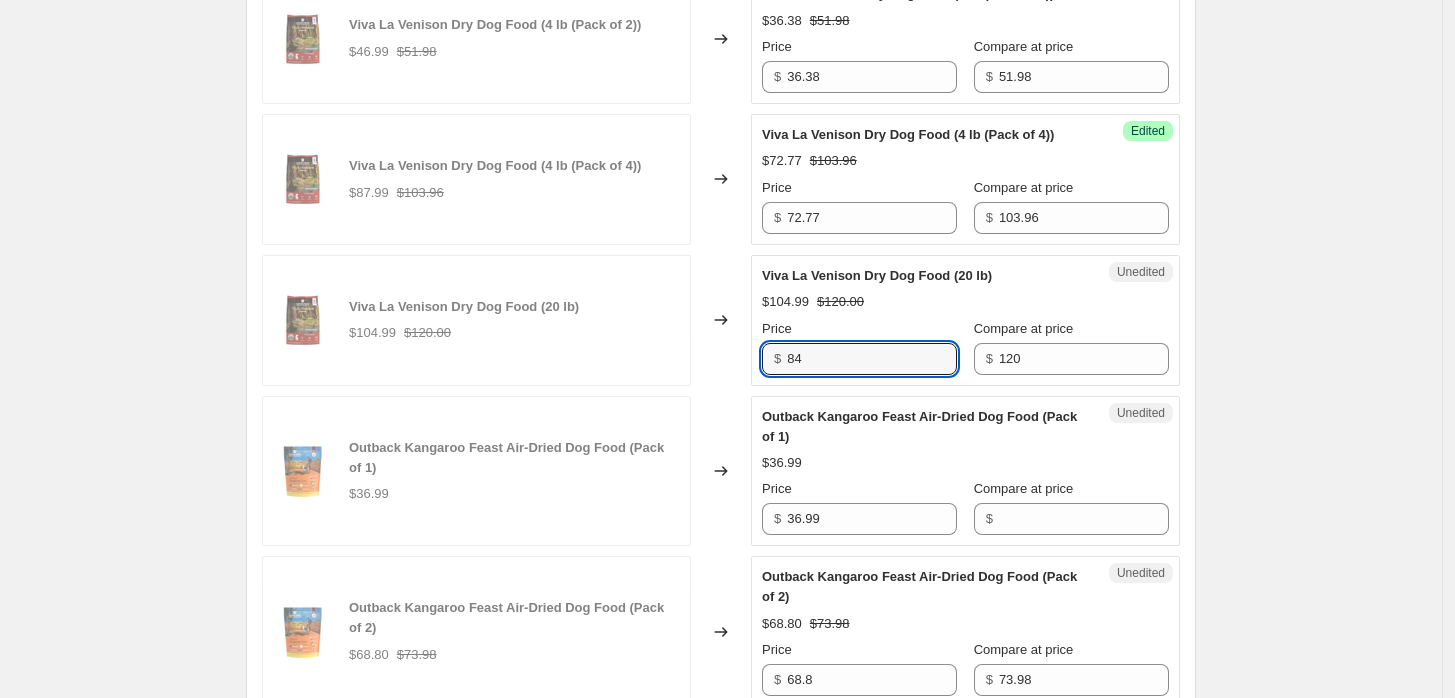 type on "84" 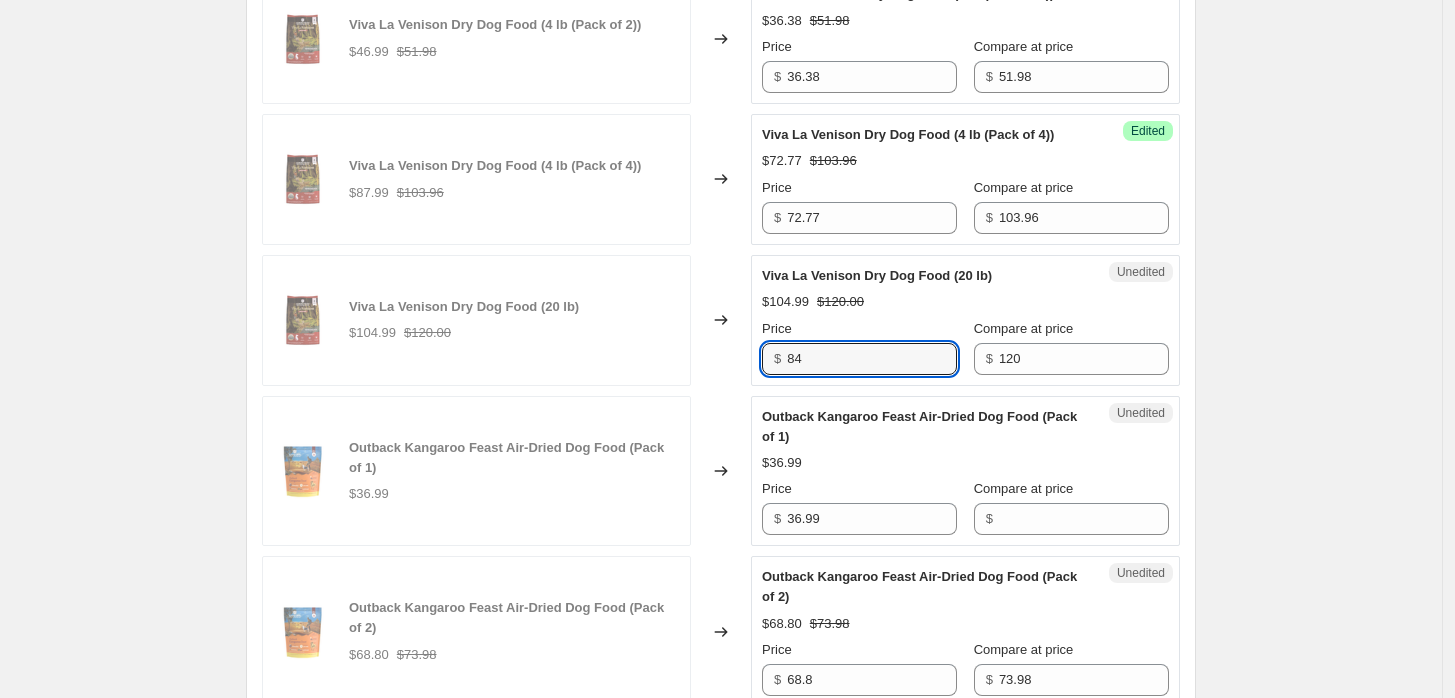 click on "Create new price change job. This page is ready Create new price change job Draft Step 1. Optionally give your price change job a title (eg "March 30% off sale on boots") ADDICTION PET FOOD USA MID-YEAR SALE 2025 This title is just for internal use, customers won't see it Step 2. Select how the prices should change Use bulk price change rules Set product prices individually Use CSV upload Select tags to add while price change is active Submit MID-YEAR SALE 2025 Select tags to remove while price change is active How does tagging work? Step 3. Select which products should change in price Select all products, use filters, or select products variants individually All products Filter by product, collection, tag, vendor, product type, variant title, or inventory Select product variants individually Product filters Products must match: all conditions any condition The product The product's collection The product's tag The product's vendor The product's type The product's status The variant's title Inventory quantity" at bounding box center (721, 953) 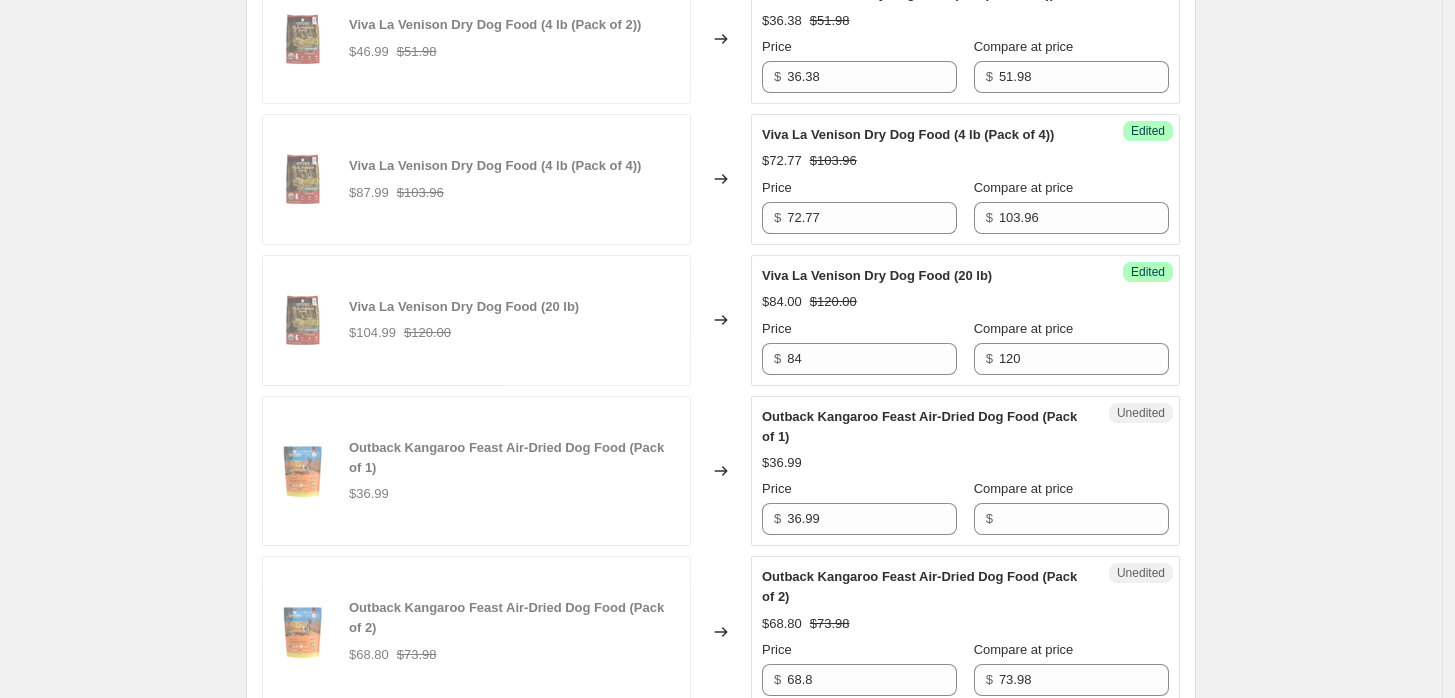 scroll, scrollTop: 1444, scrollLeft: 0, axis: vertical 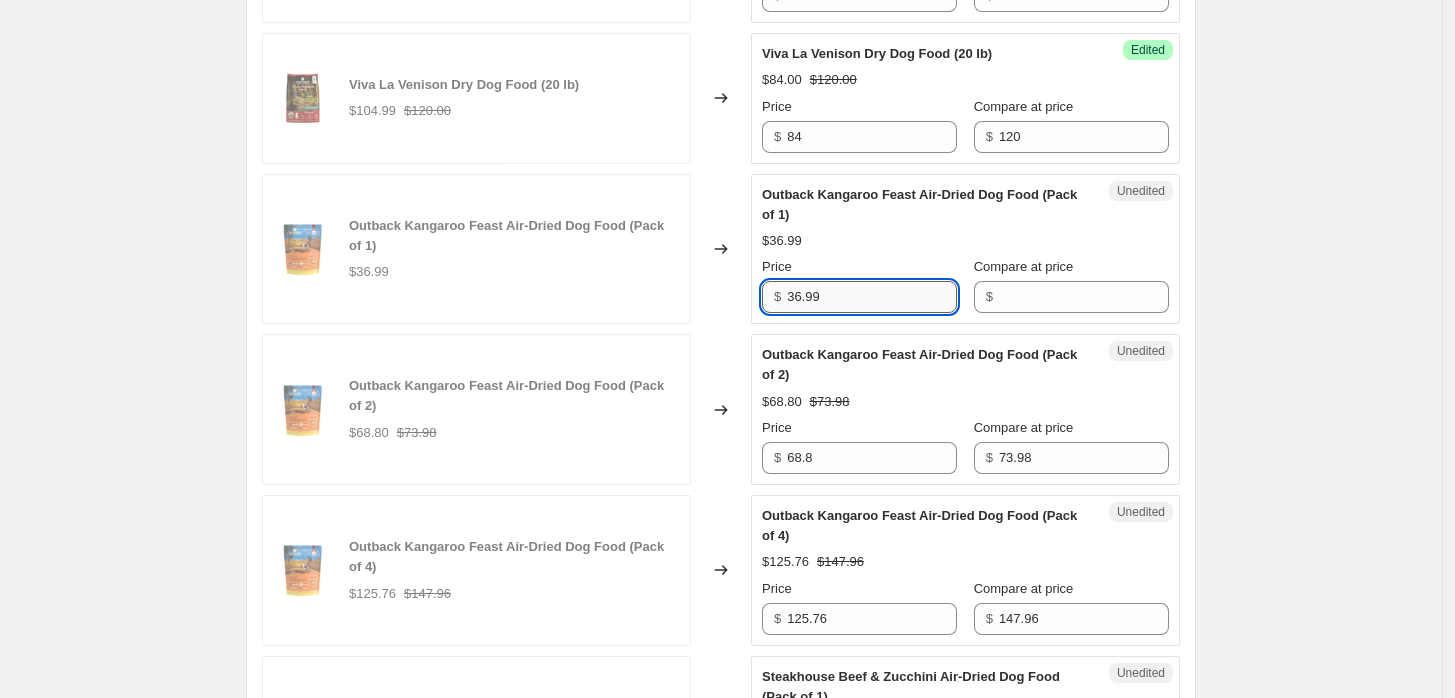 click on "36.99" at bounding box center [872, 297] 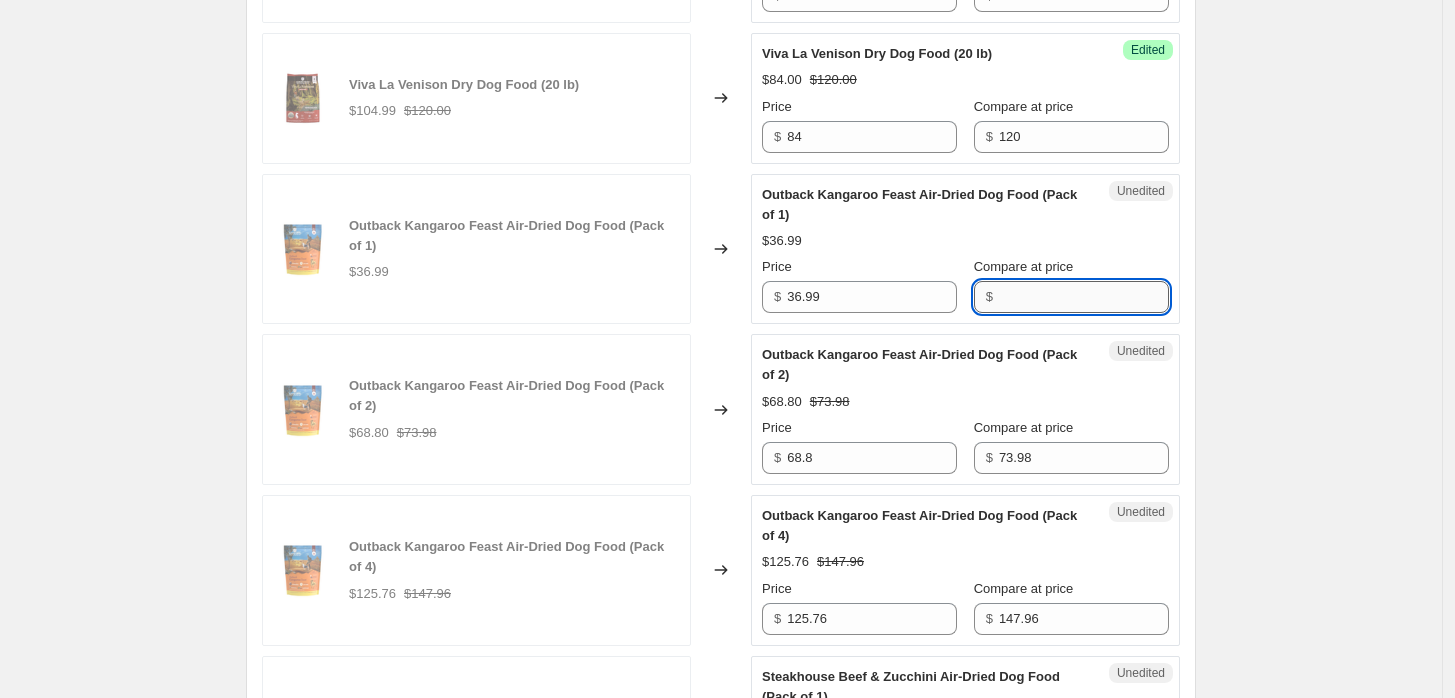 click on "Compare at price" at bounding box center [1084, 297] 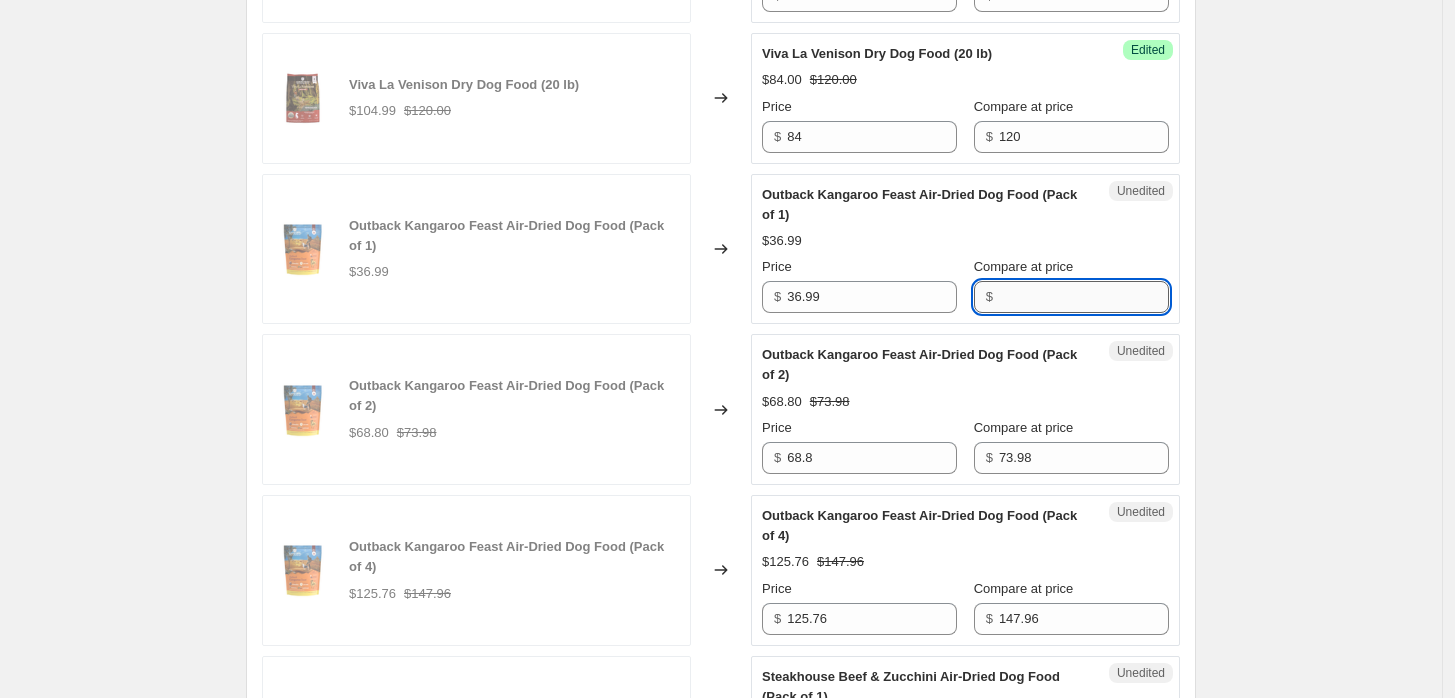 paste on "36.99" 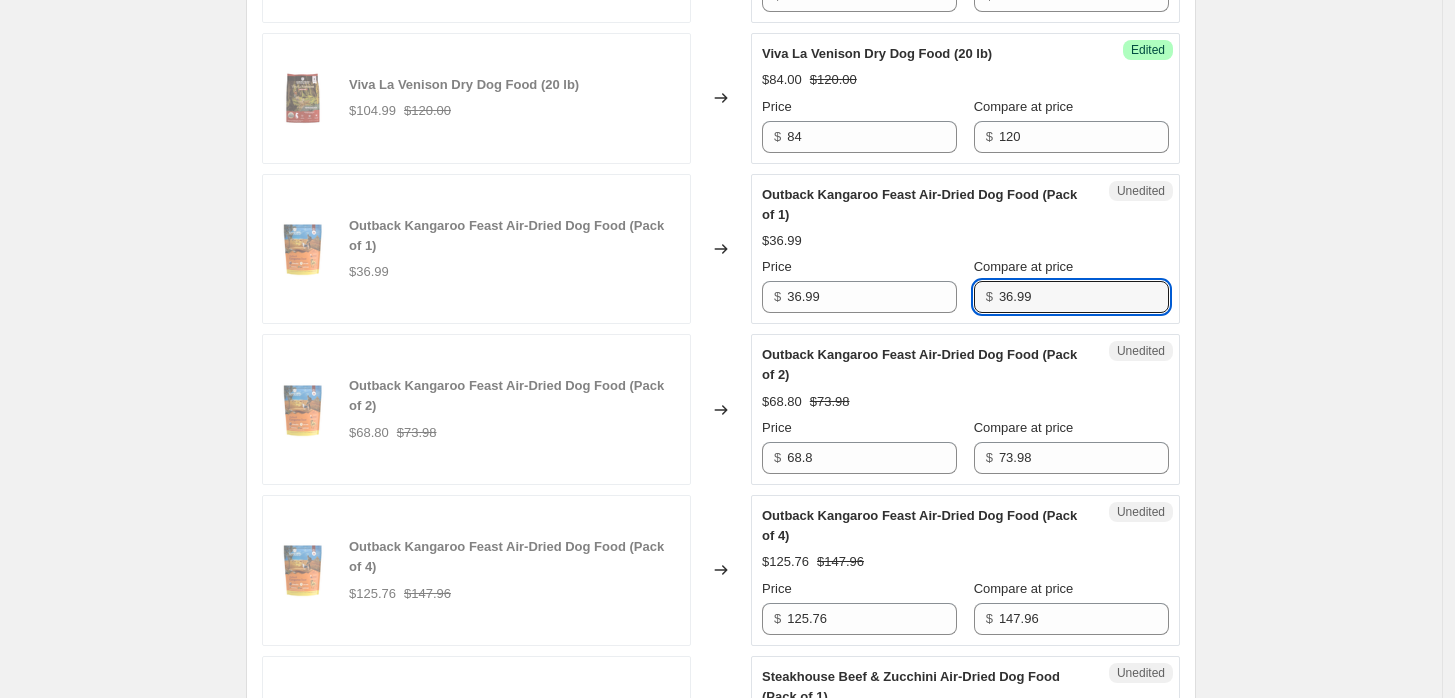 type on "36.99" 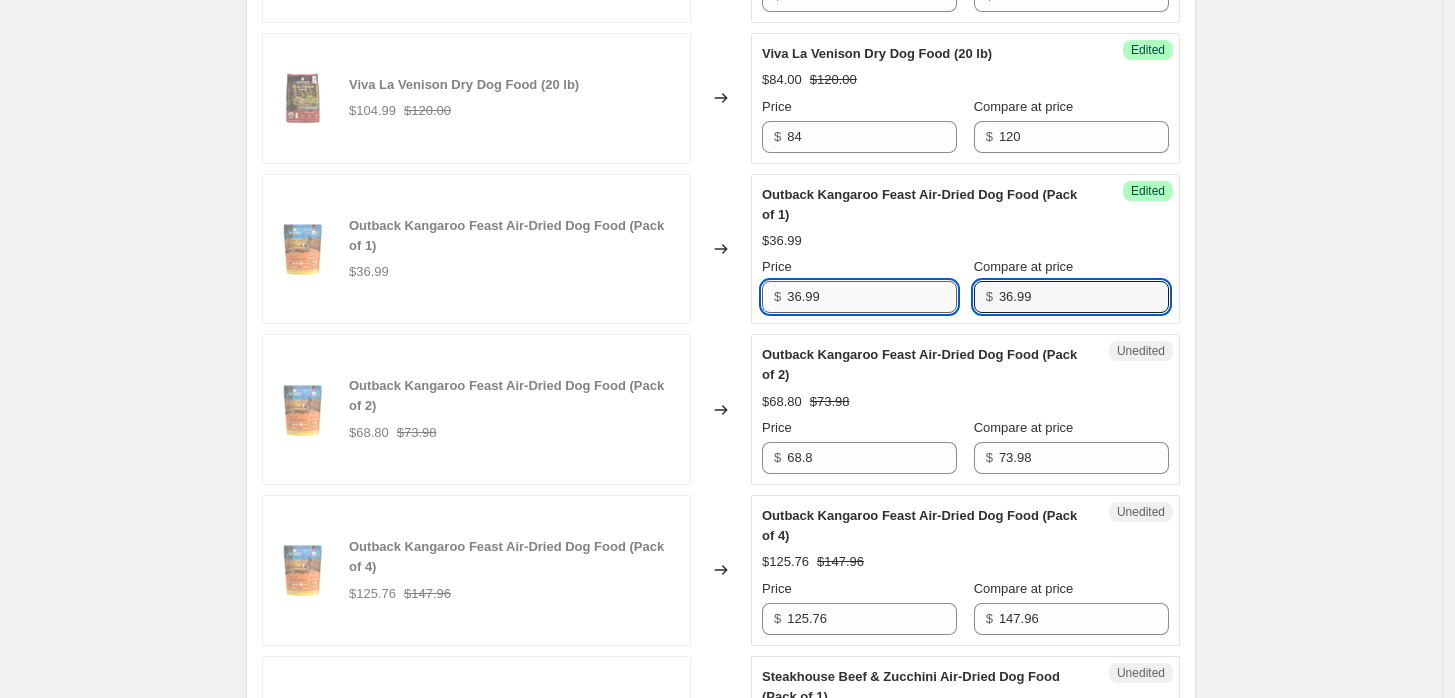 click on "36.99" at bounding box center (872, 297) 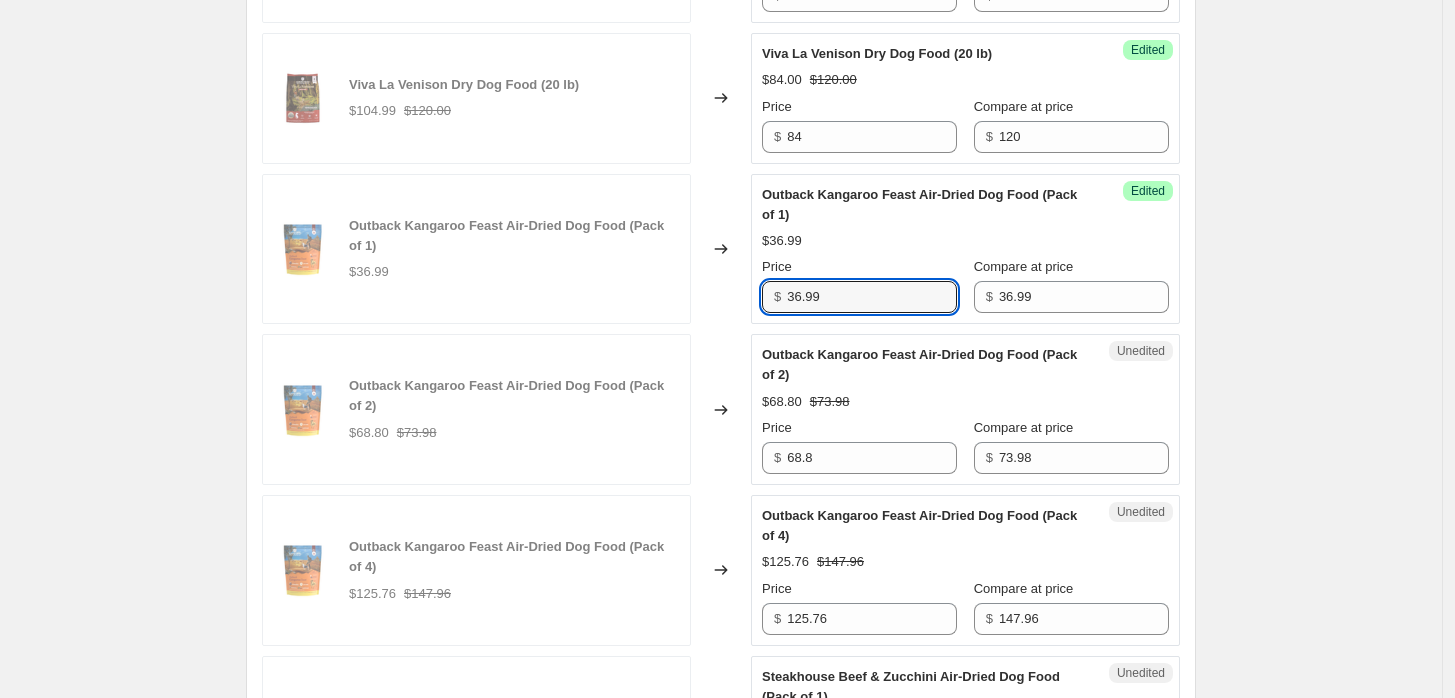 paste on "25.8" 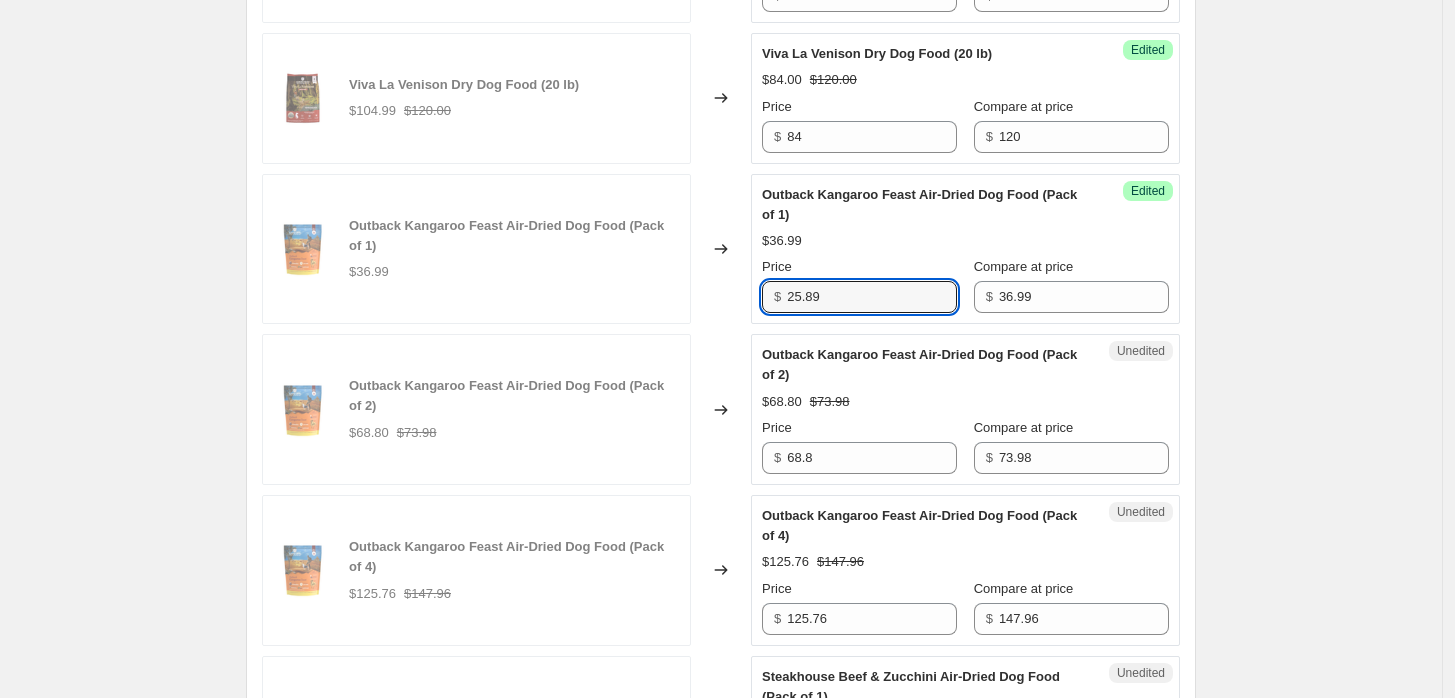 type on "25.89" 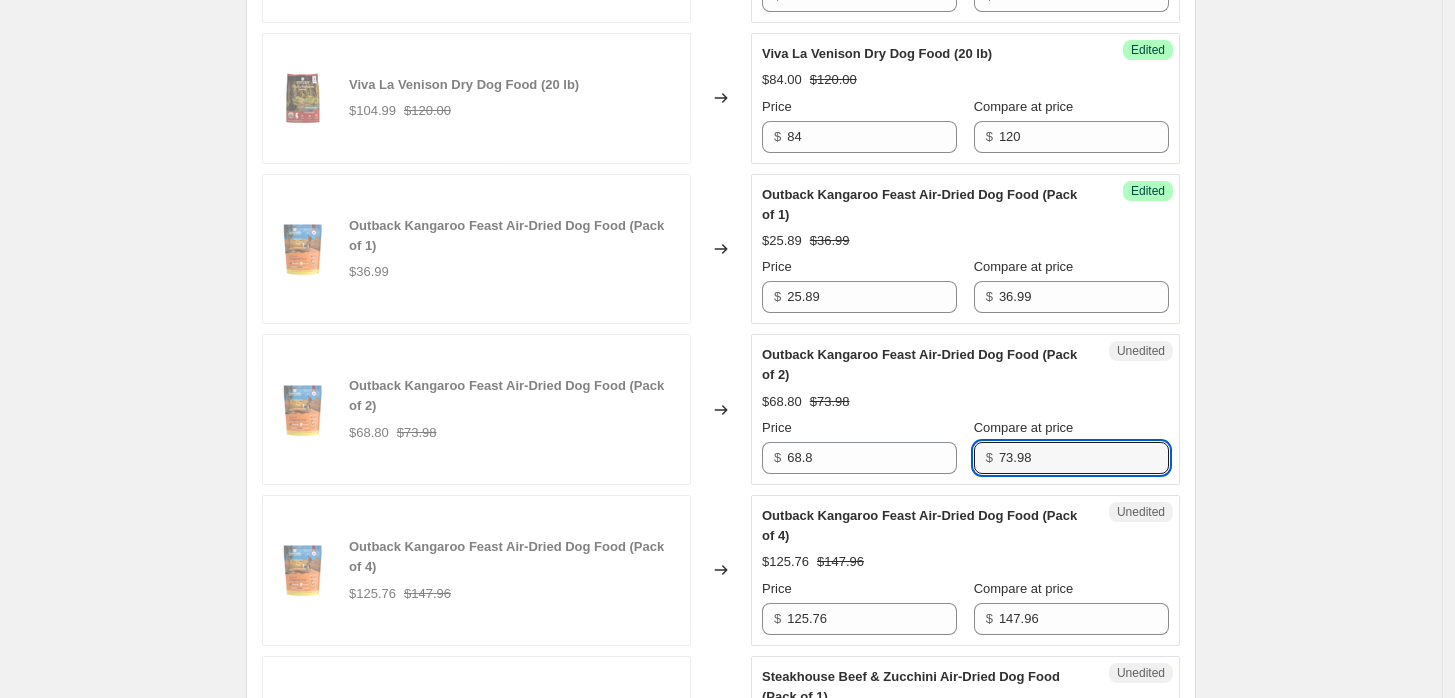 drag, startPoint x: 1049, startPoint y: 446, endPoint x: 986, endPoint y: 455, distance: 63.63961 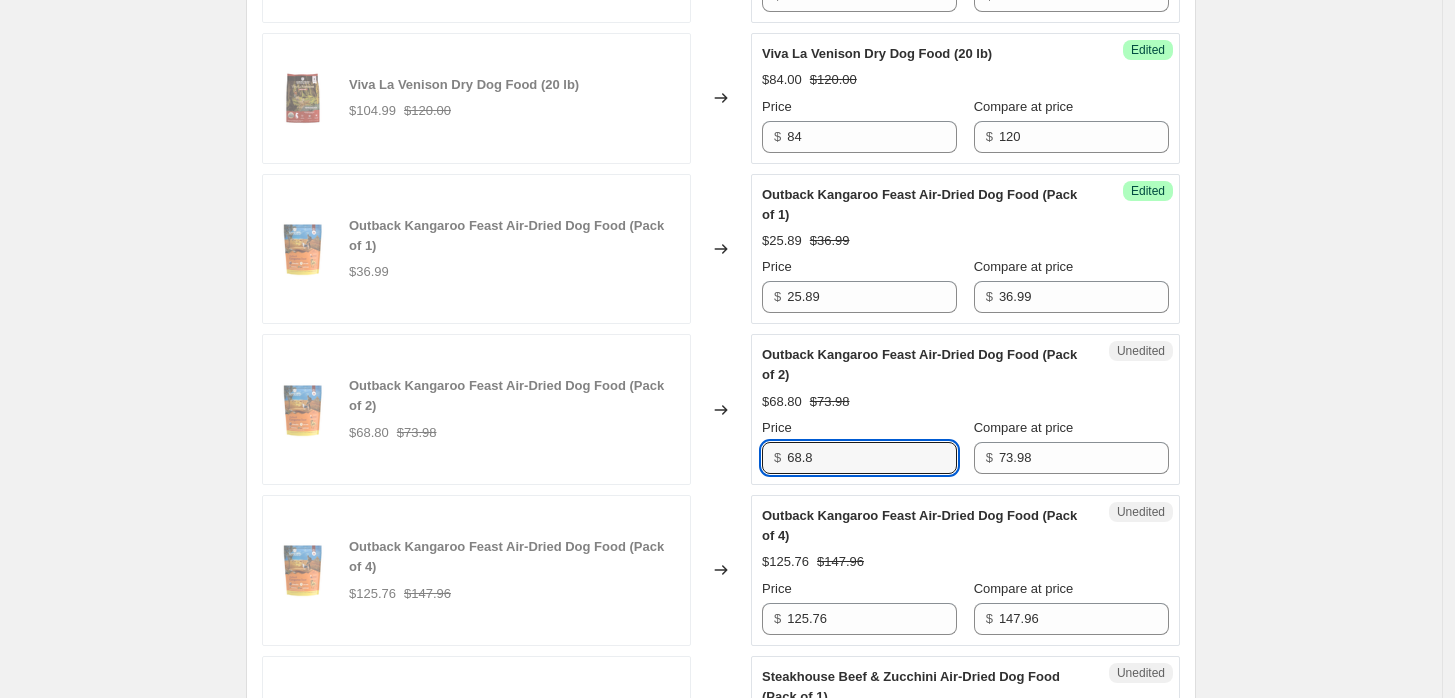 drag, startPoint x: 798, startPoint y: 462, endPoint x: 741, endPoint y: 473, distance: 58.0517 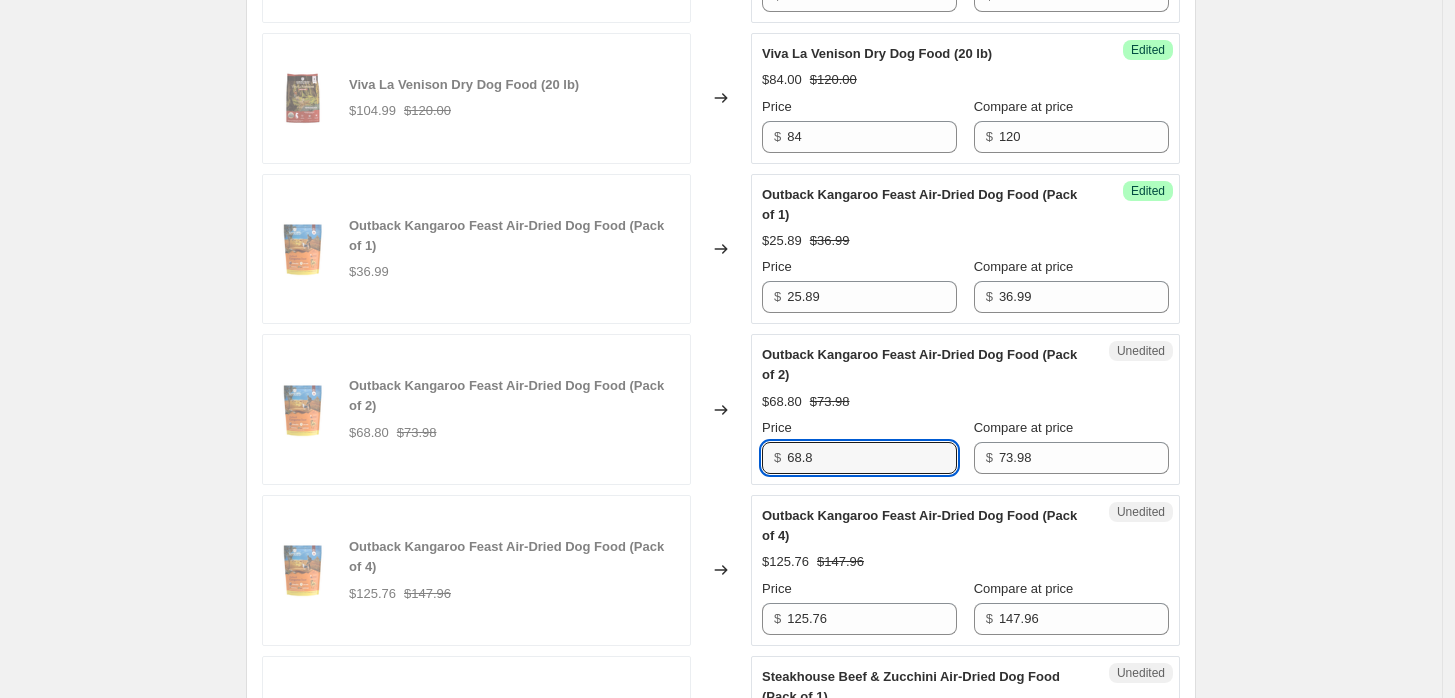 click on "Outback Kangaroo Feast Air-Dried Dog Food (Pack of 2) $68.80 $73.98 Changed to Unedited Outback Kangaroo Feast Air-Dried Dog Food (Pack of 2) $68.80 $73.98 Price $ 68.8 Compare at price $ 73.98" at bounding box center [721, 409] 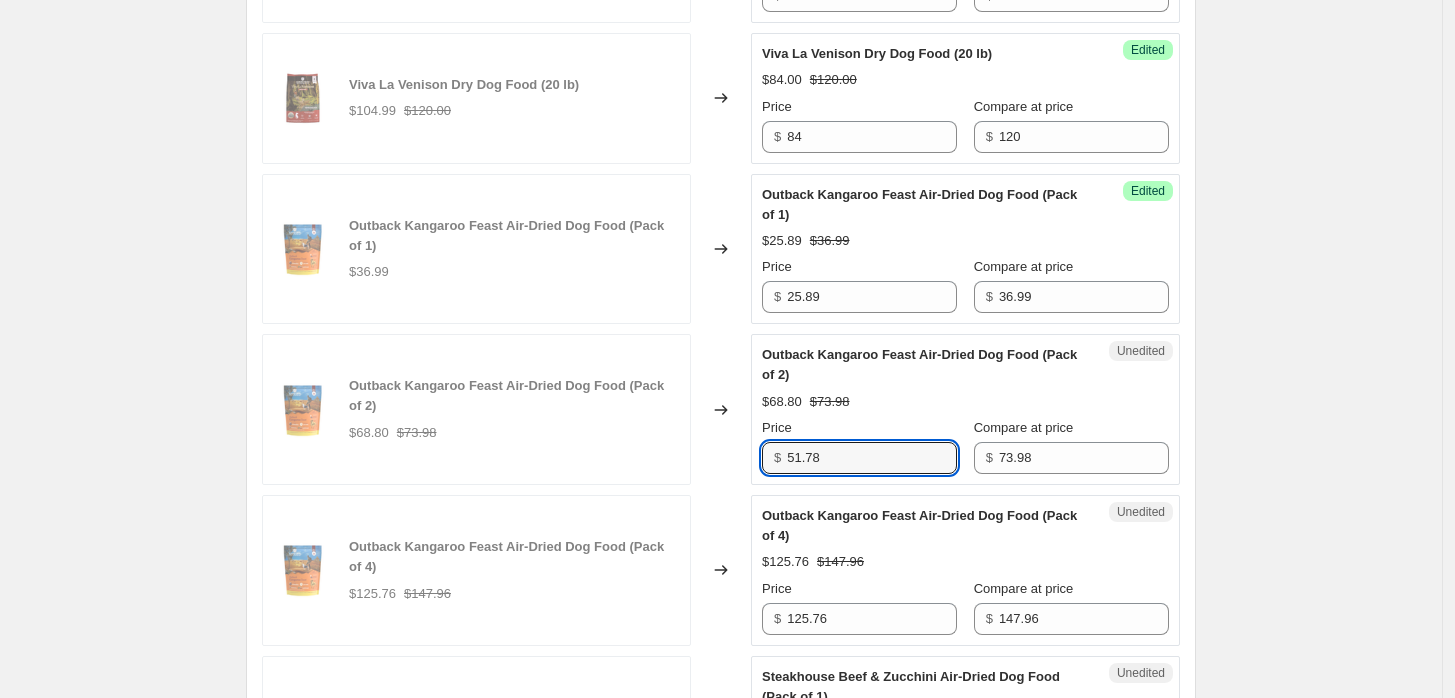 type on "51.78" 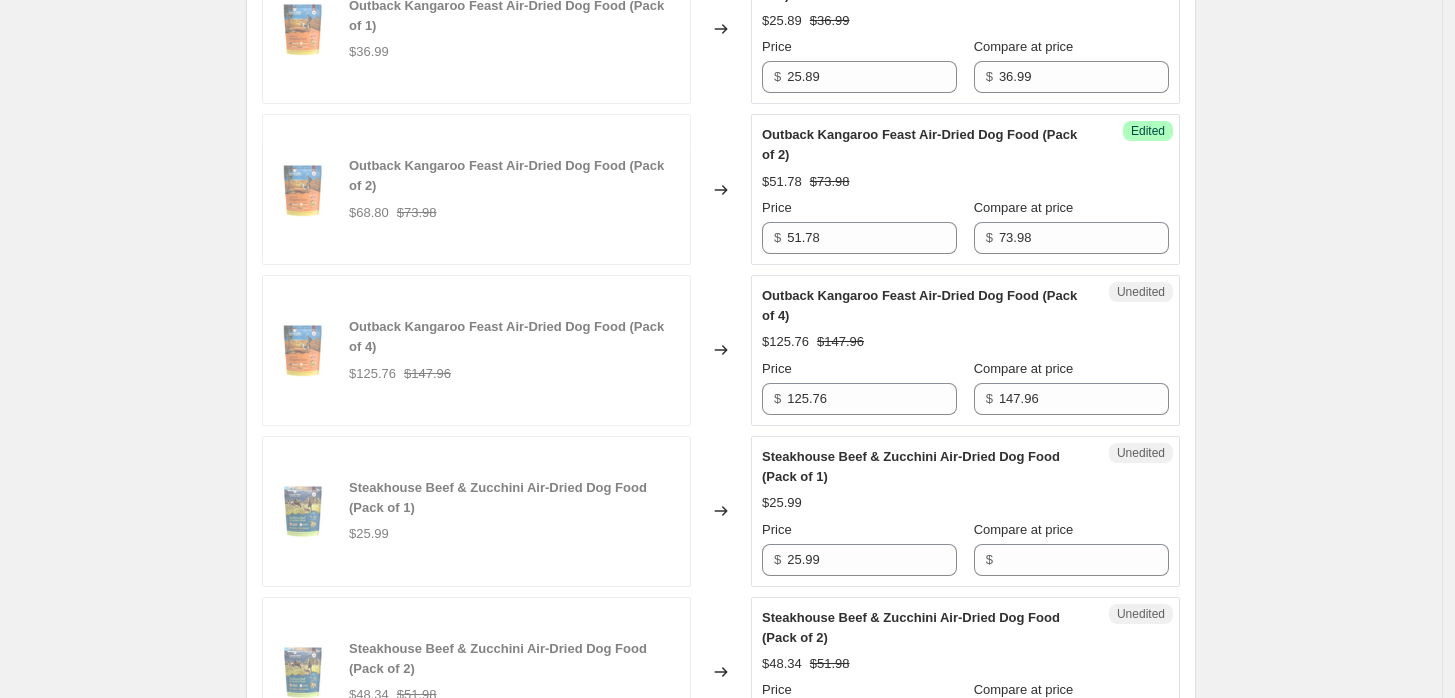 scroll, scrollTop: 1666, scrollLeft: 0, axis: vertical 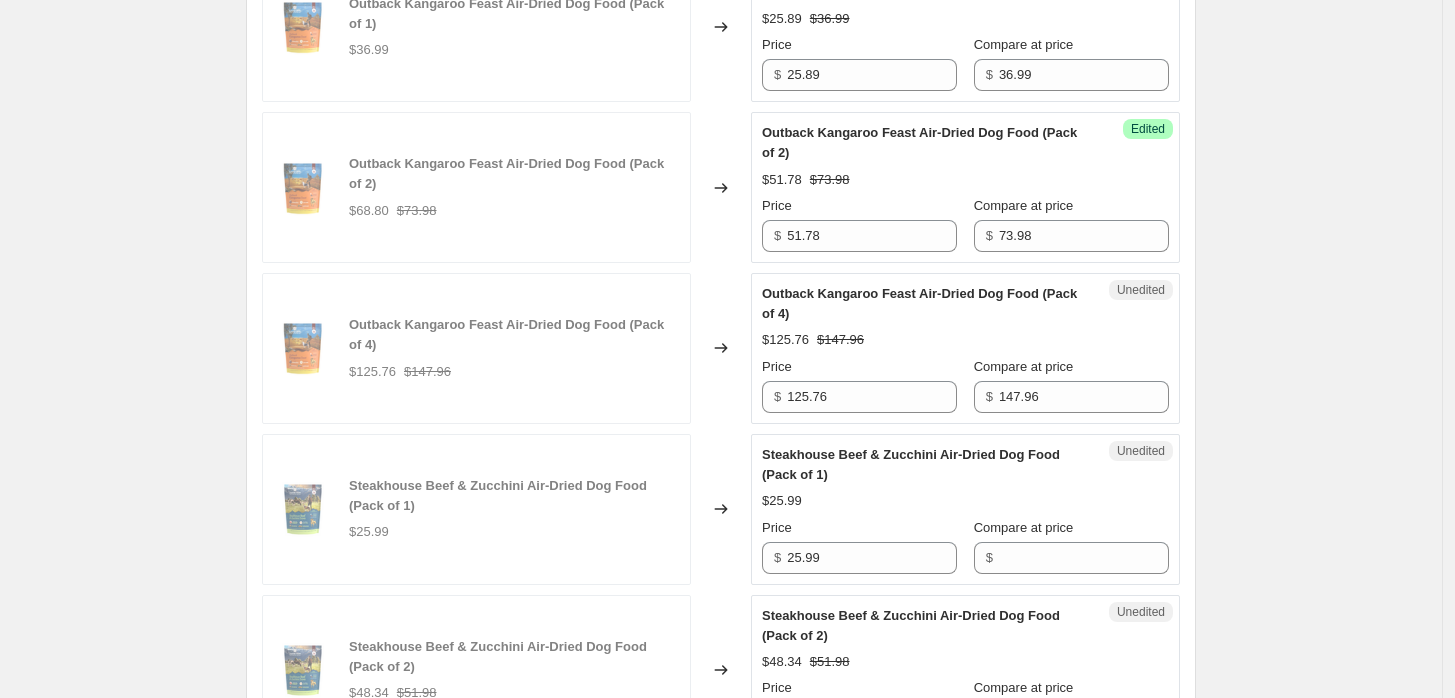 click on "Create new price change job. This page is ready Create new price change job Draft Step 1. Optionally give your price change job a title (eg "March 30% off sale on boots") ADDICTION PET FOOD USA MID-YEAR SALE 2025 This title is just for internal use, customers won't see it Step 2. Select how the prices should change Use bulk price change rules Set product prices individually Use CSV upload Select tags to add while price change is active Submit MID-YEAR SALE 2025 Select tags to remove while price change is active How does tagging work? Step 3. Select which products should change in price Select all products, use filters, or select products variants individually All products Filter by product, collection, tag, vendor, product type, variant title, or inventory Select product variants individually Product filters Products must match: all conditions any condition The product The product's collection The product's tag The product's vendor The product's type The product's status The variant's title Inventory quantity" at bounding box center [721, 509] 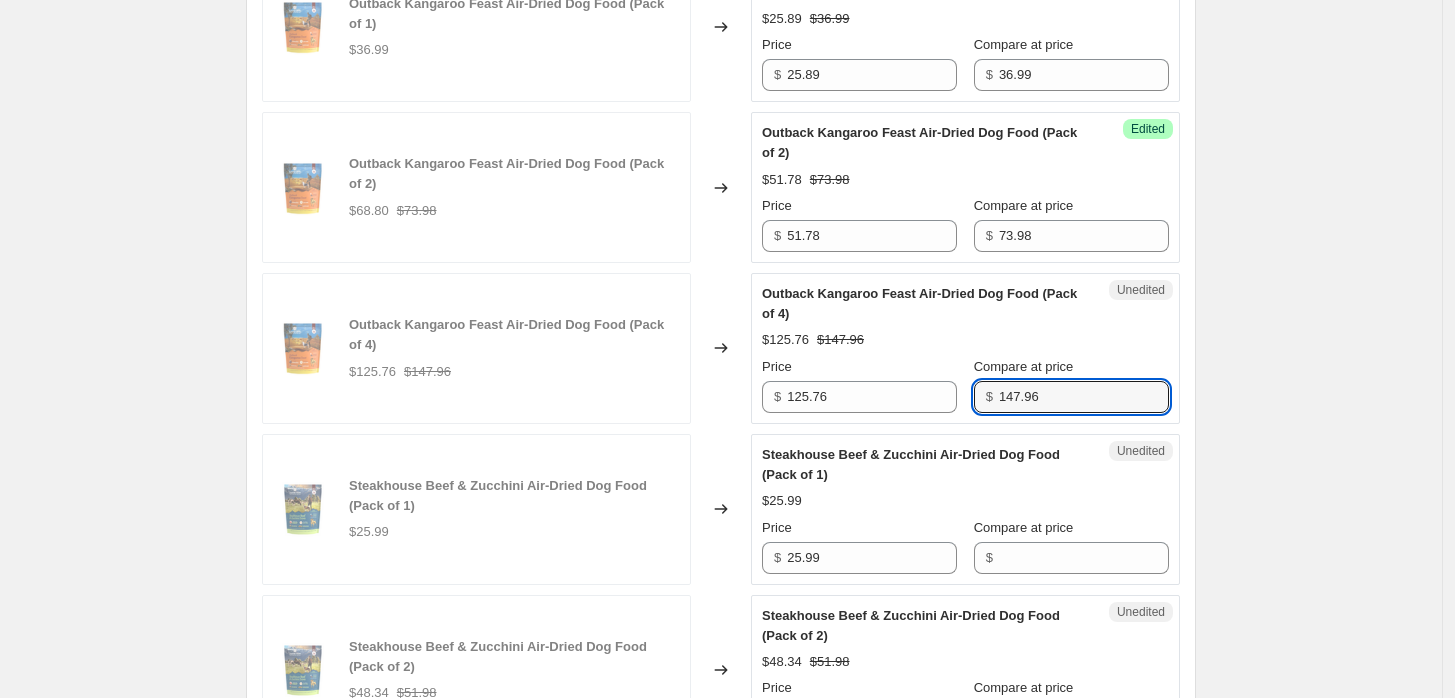 drag, startPoint x: 1095, startPoint y: 391, endPoint x: 992, endPoint y: 397, distance: 103.17461 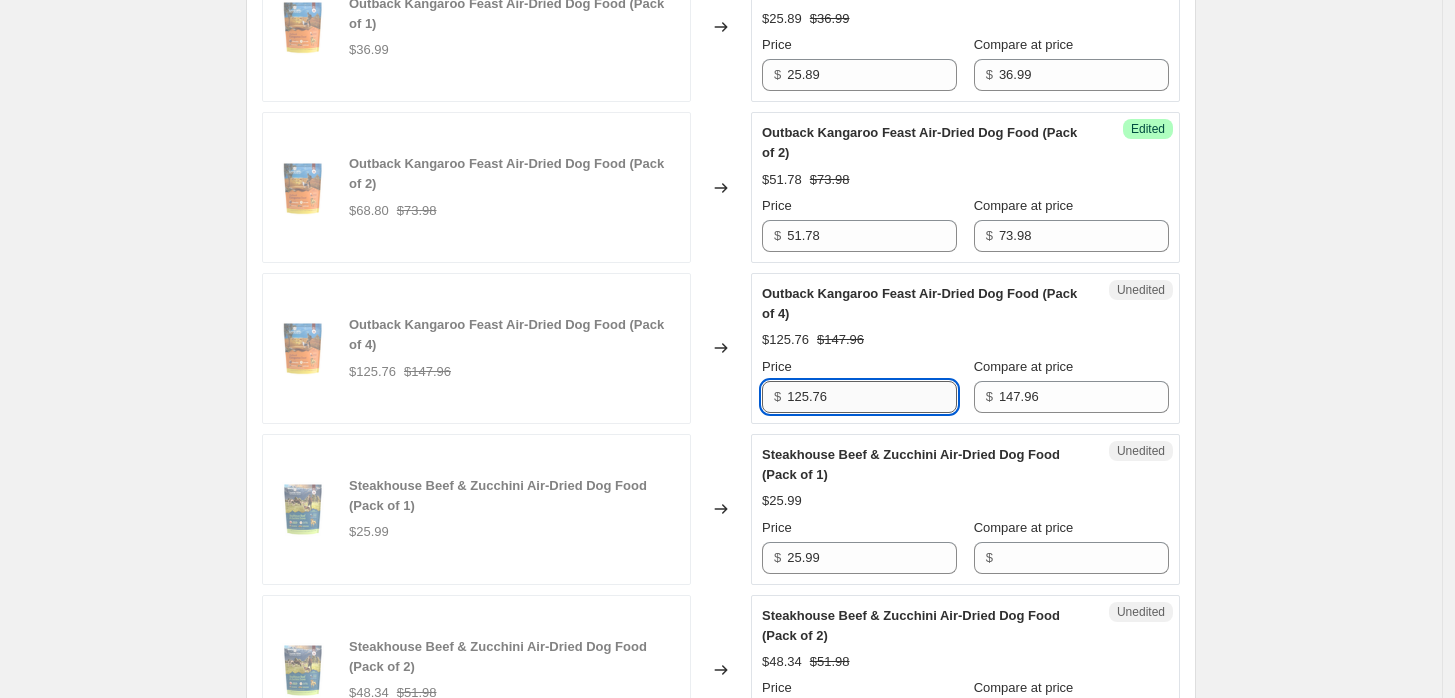 click on "125.76" at bounding box center (872, 397) 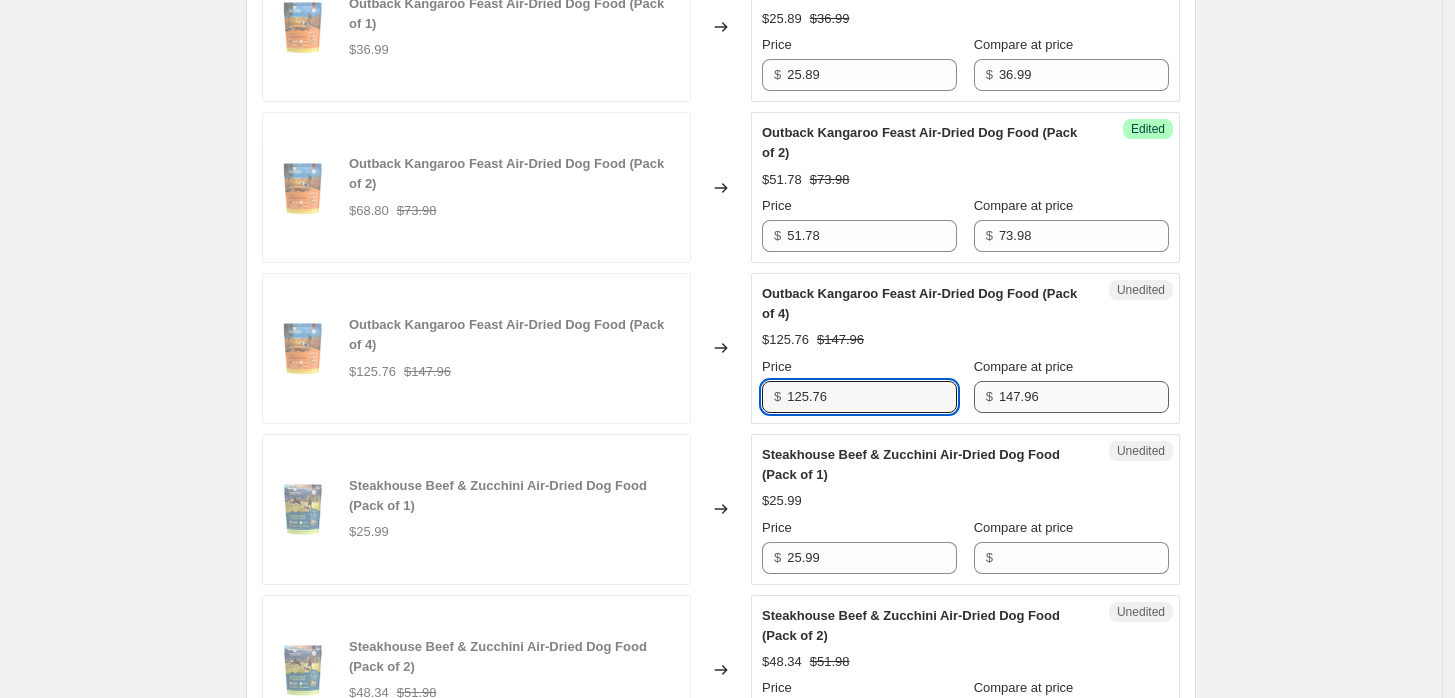 paste on "03.57" 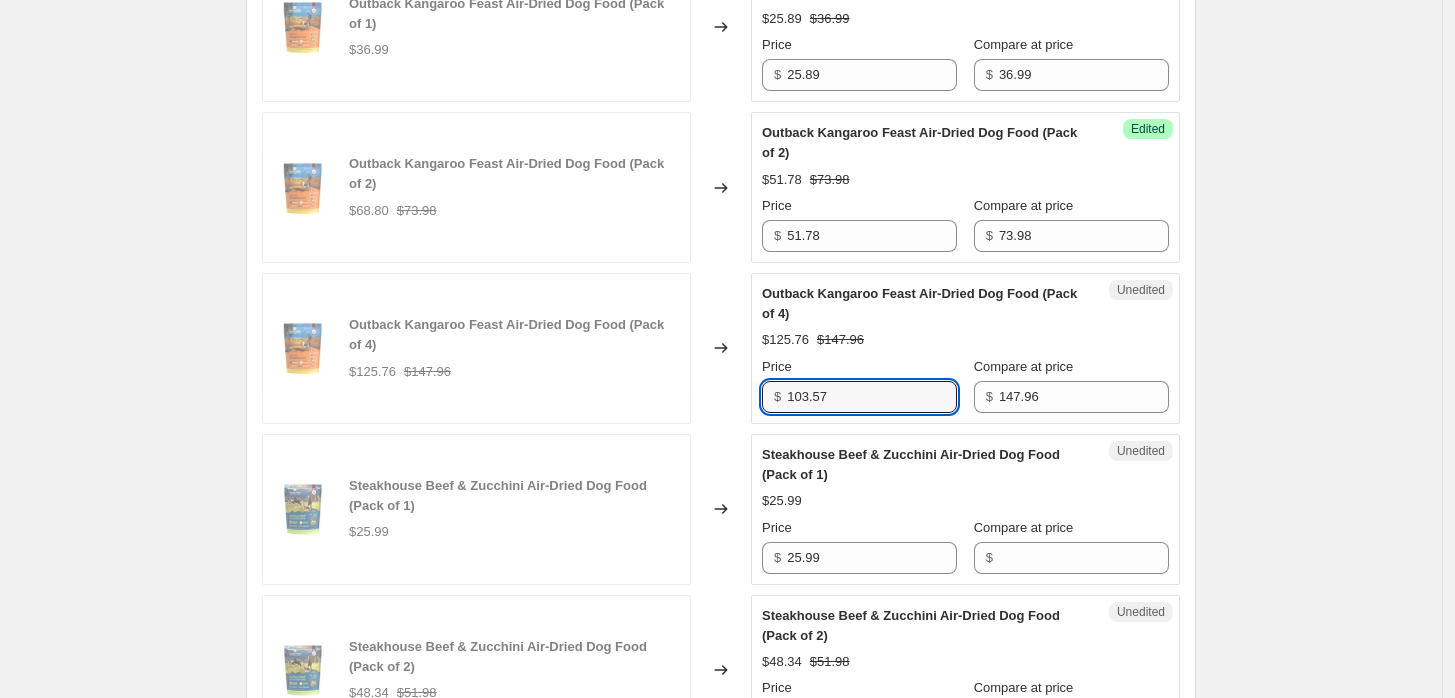 type on "103.57" 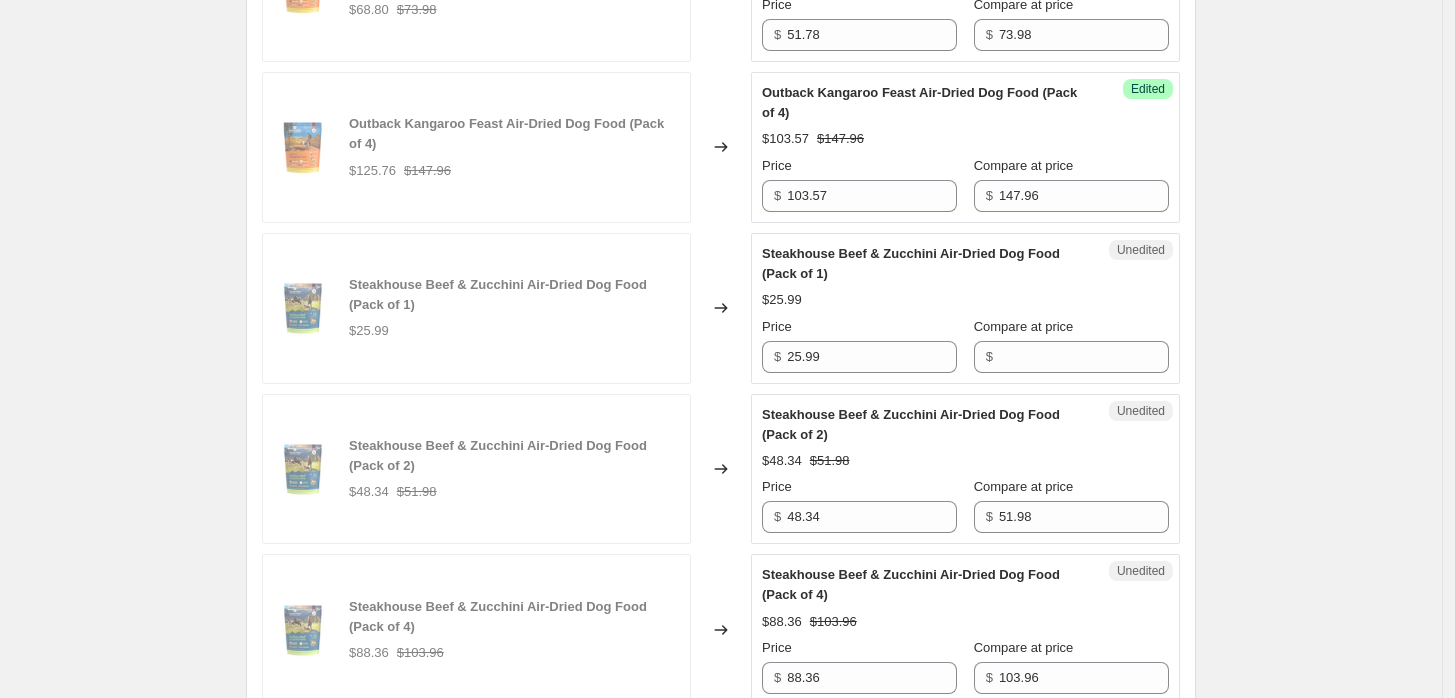 scroll, scrollTop: 1888, scrollLeft: 0, axis: vertical 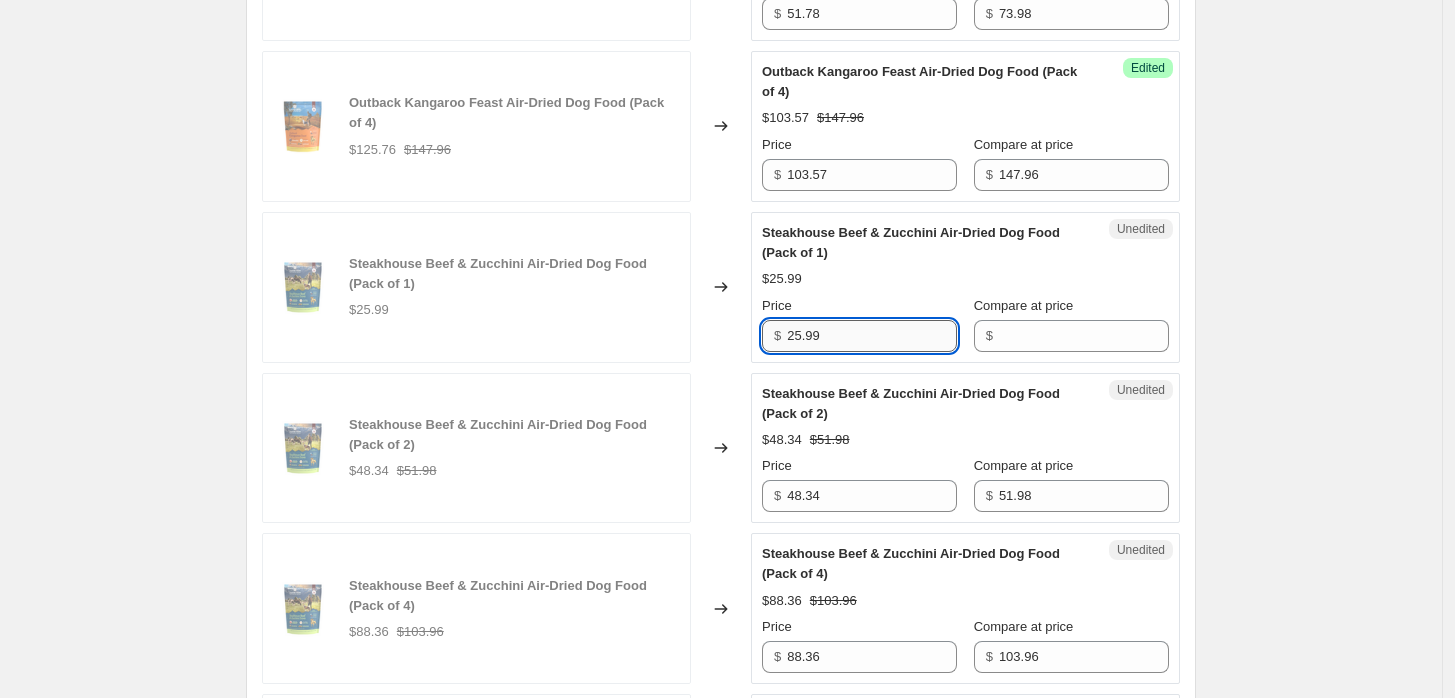 drag, startPoint x: 820, startPoint y: 338, endPoint x: 794, endPoint y: 338, distance: 26 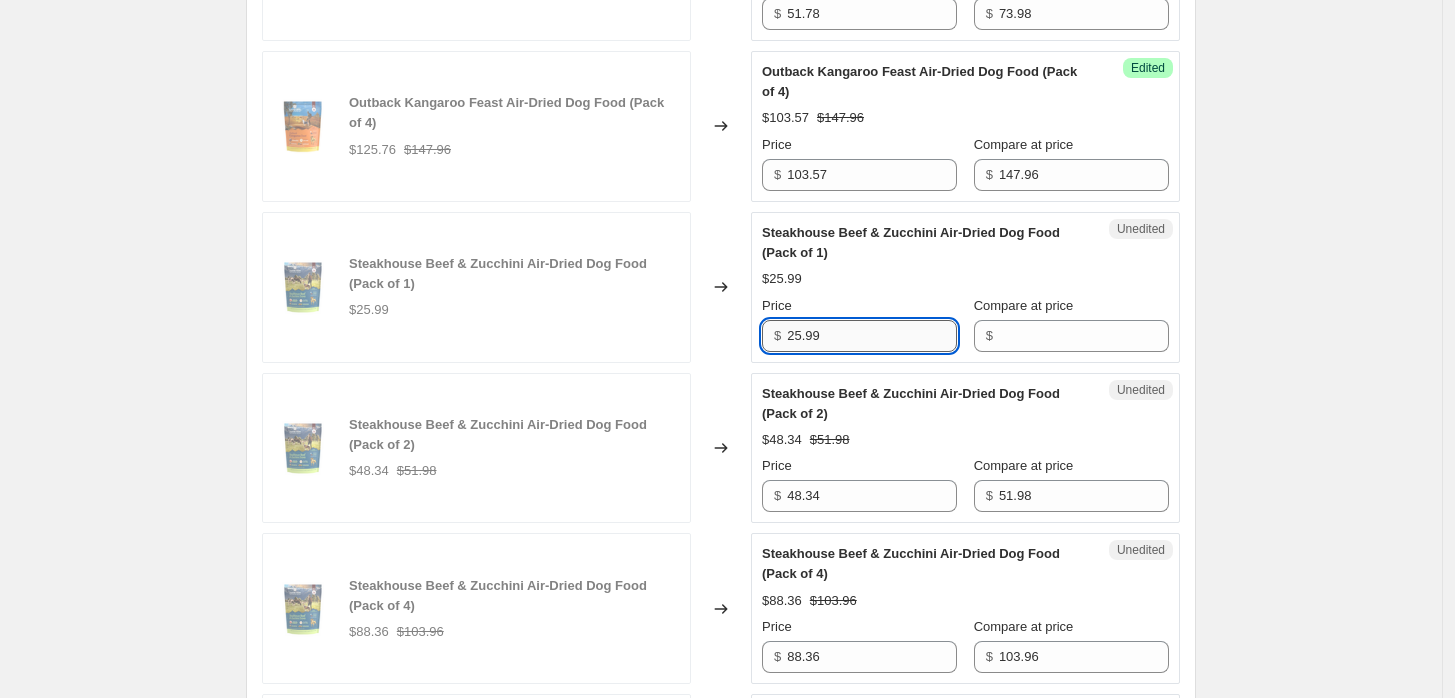 click on "25.99" at bounding box center (872, 336) 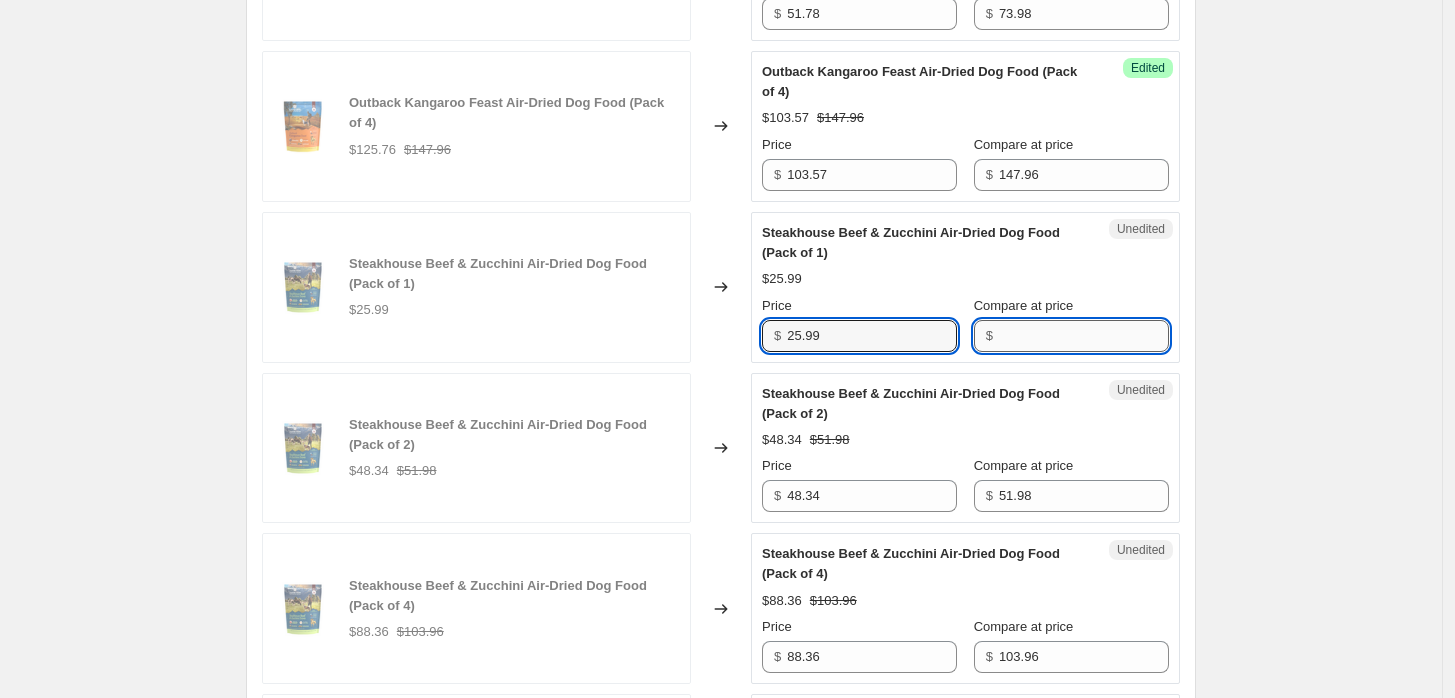 click on "Compare at price" at bounding box center [1084, 336] 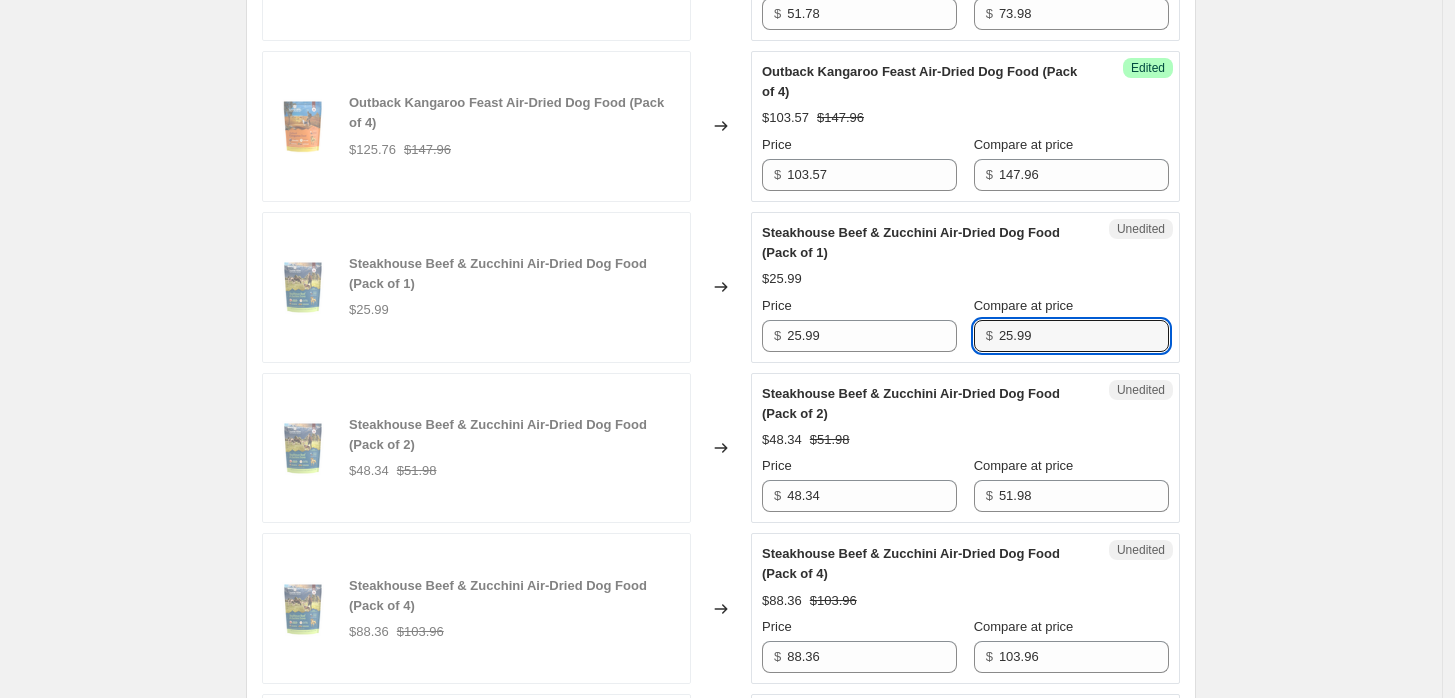 type on "25.99" 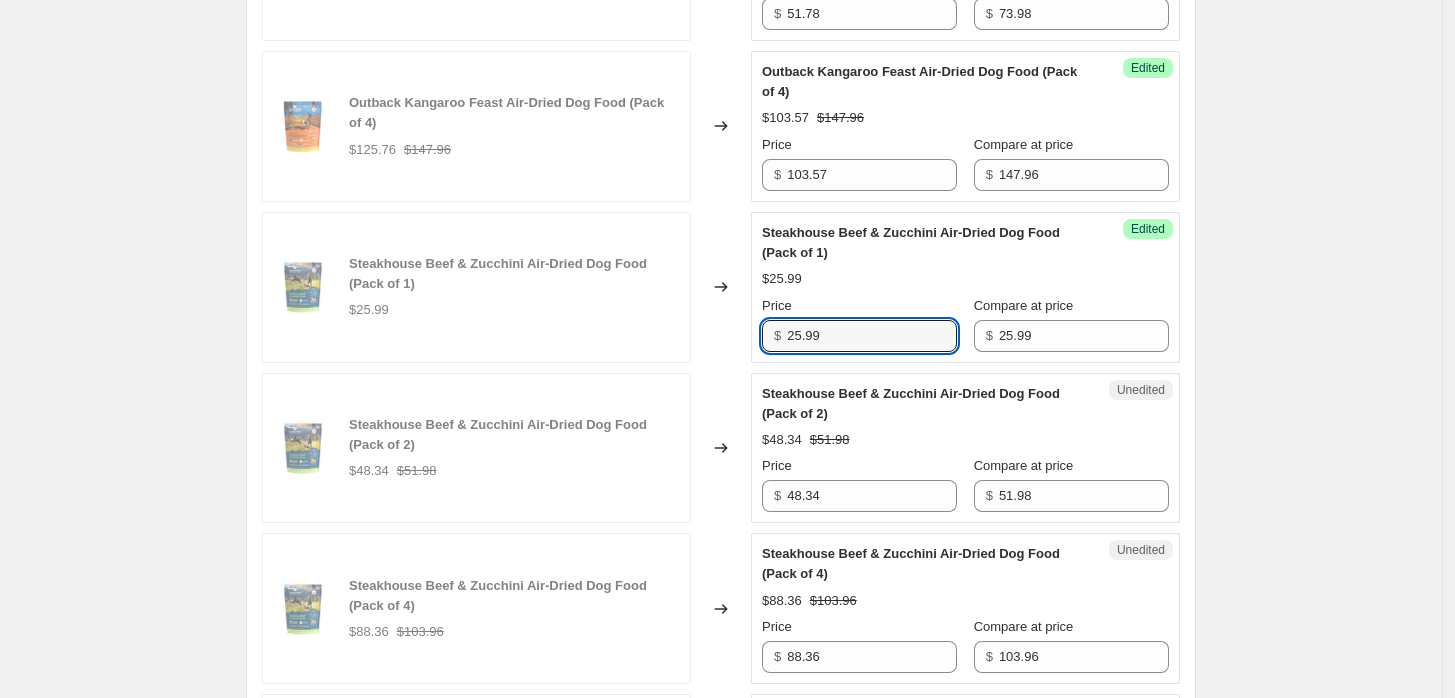 drag, startPoint x: 895, startPoint y: 334, endPoint x: 772, endPoint y: 343, distance: 123.32883 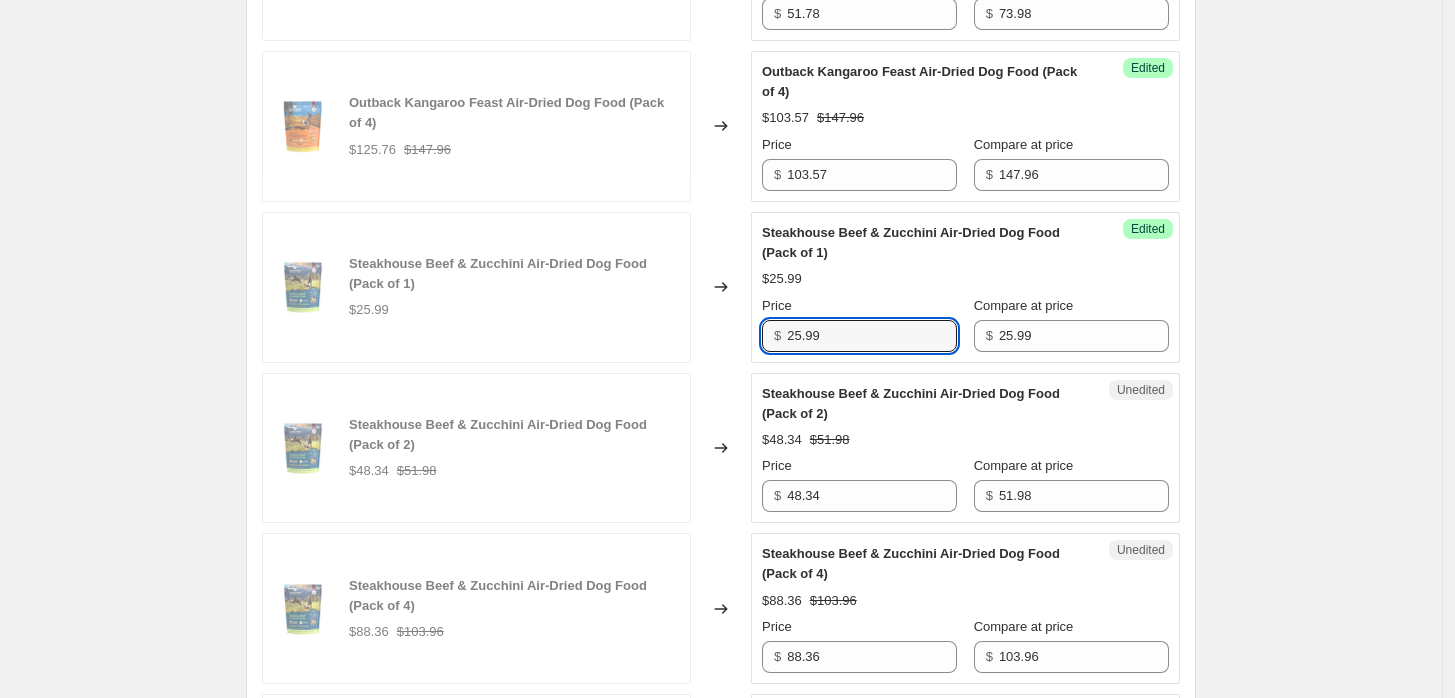click on "$ 25.99" at bounding box center [859, 336] 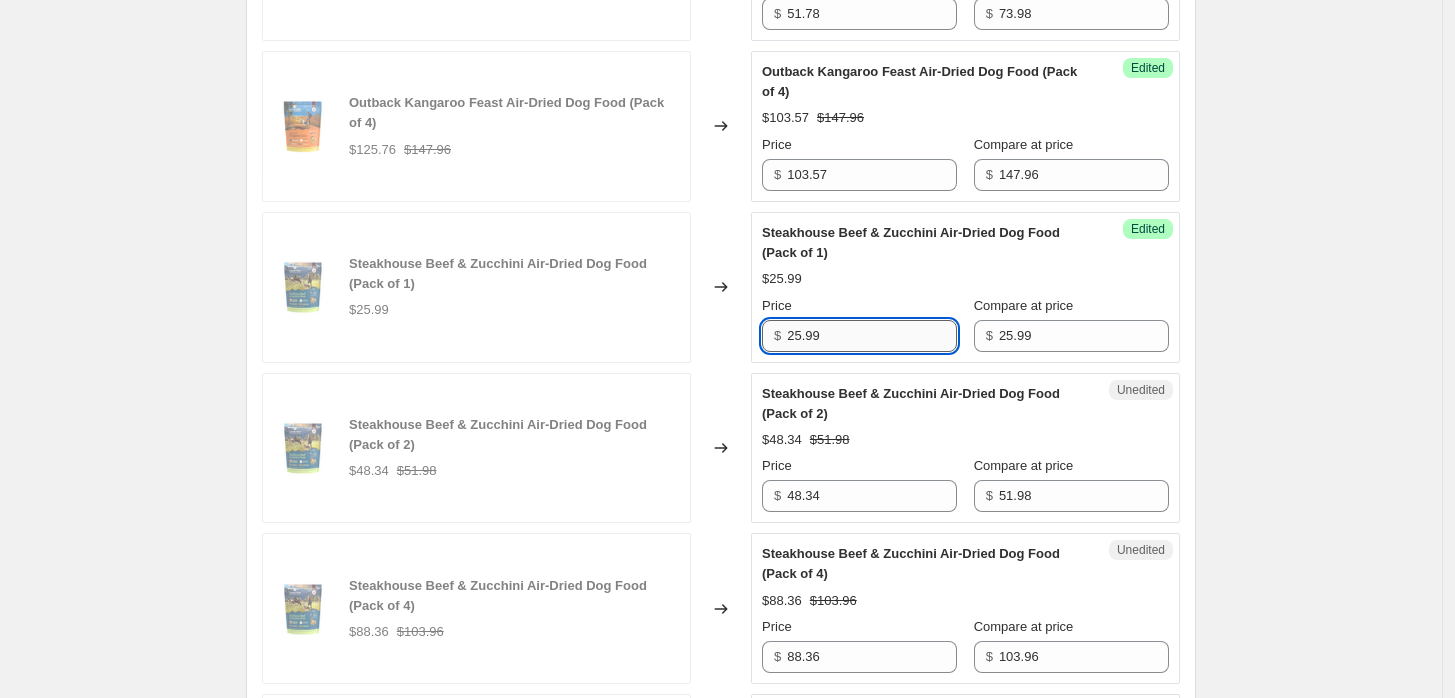 paste on "18.1" 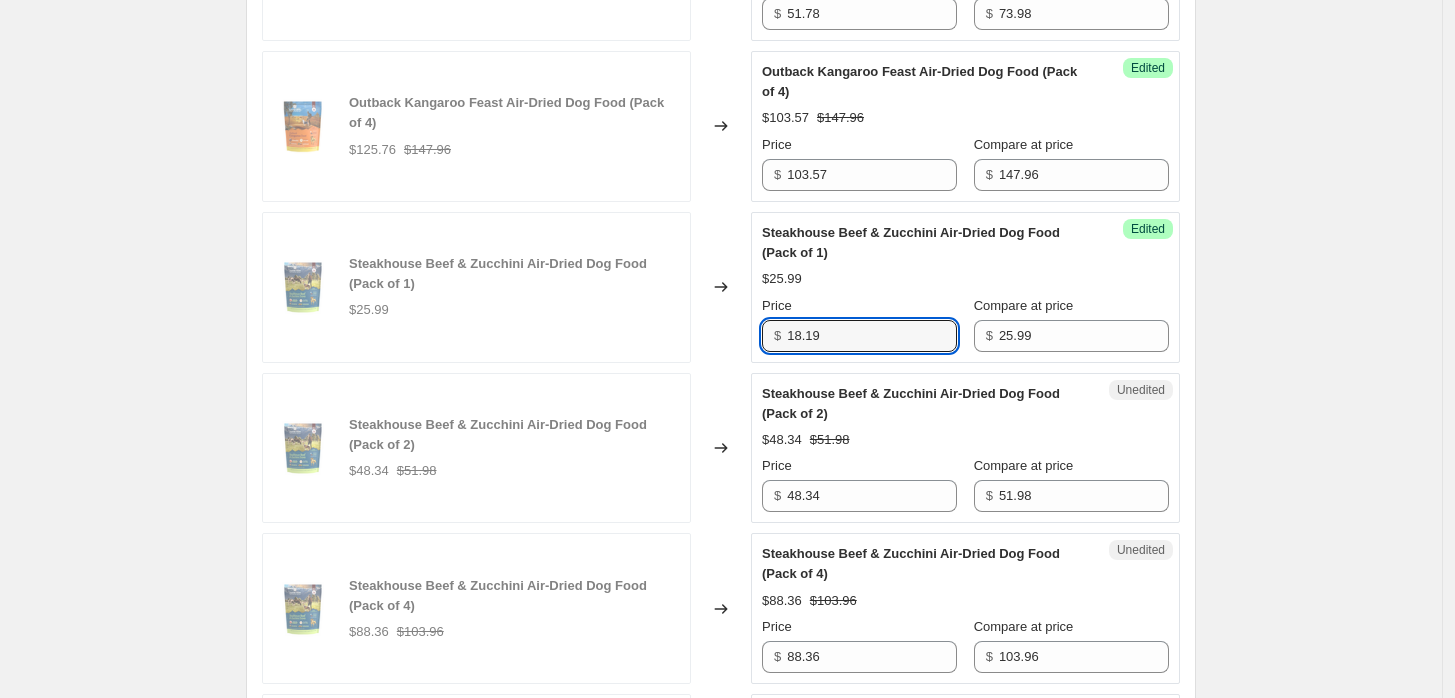 type on "18.19" 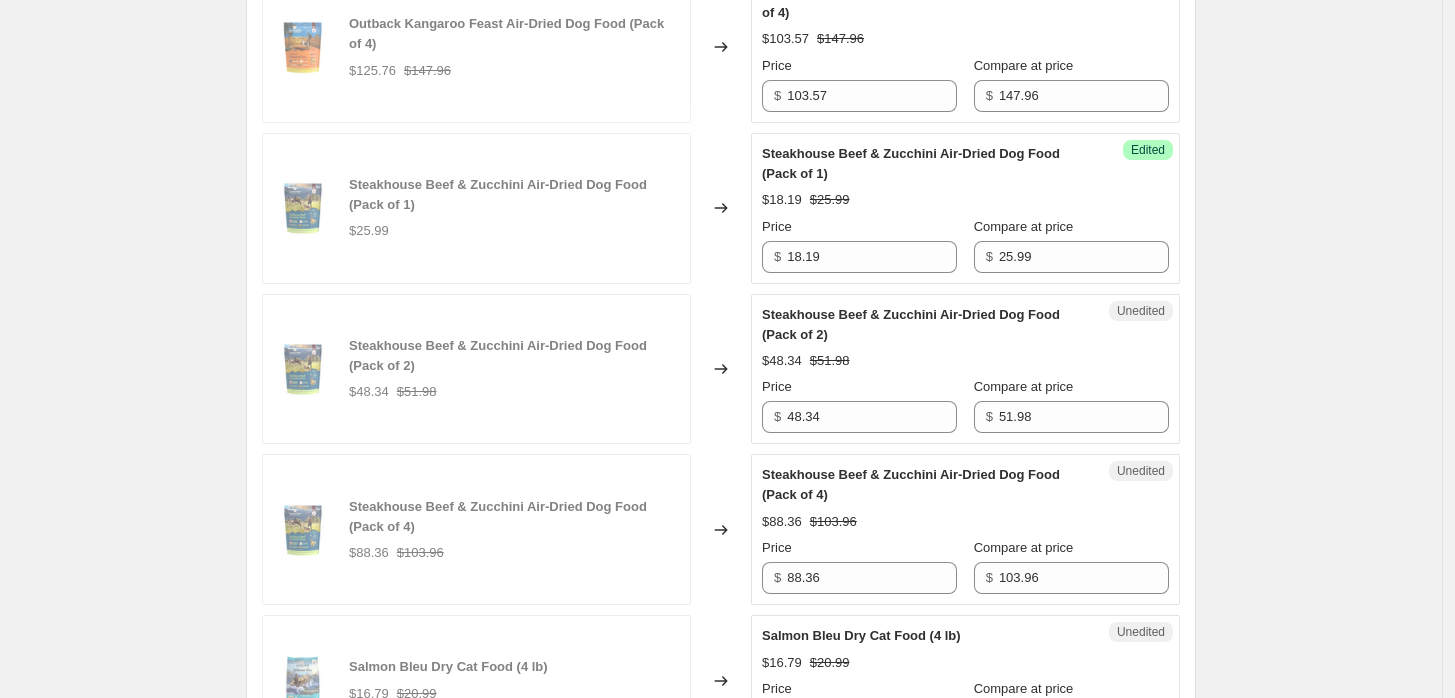 scroll, scrollTop: 2000, scrollLeft: 0, axis: vertical 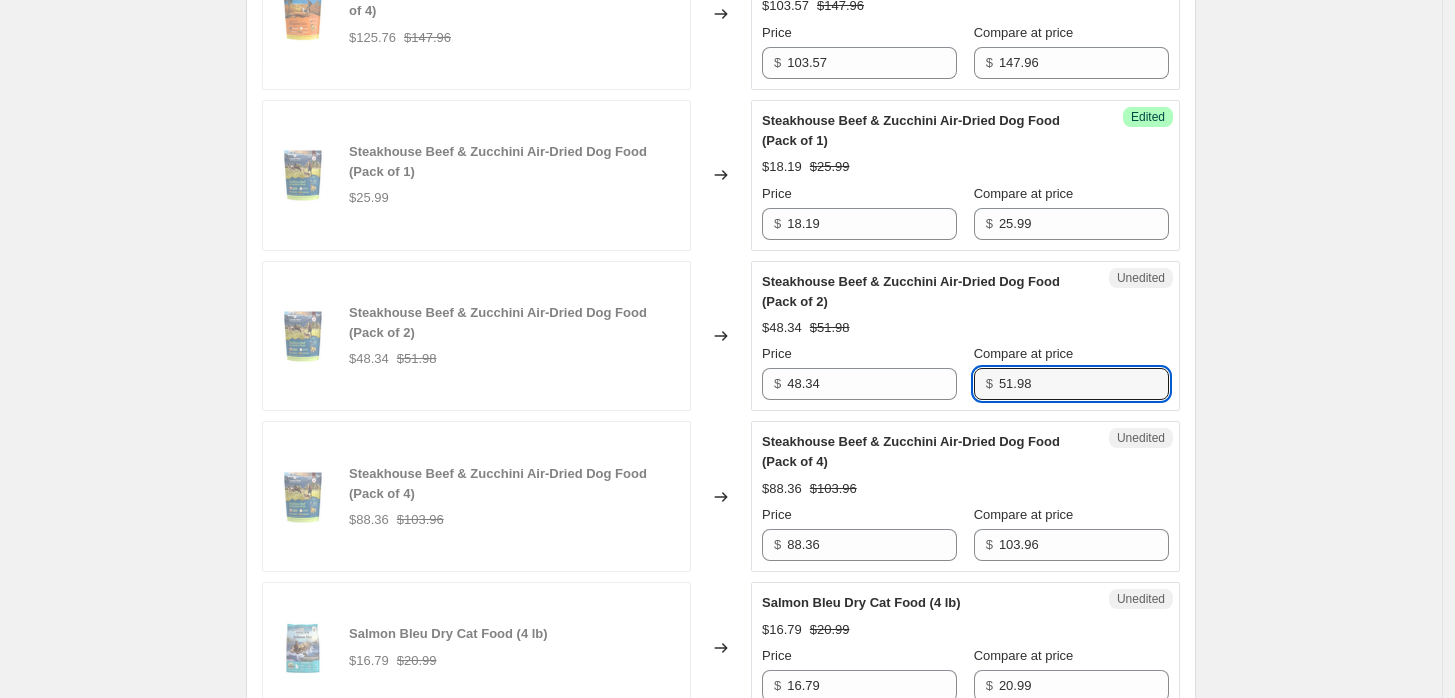 drag, startPoint x: 1057, startPoint y: 379, endPoint x: 989, endPoint y: 390, distance: 68.88396 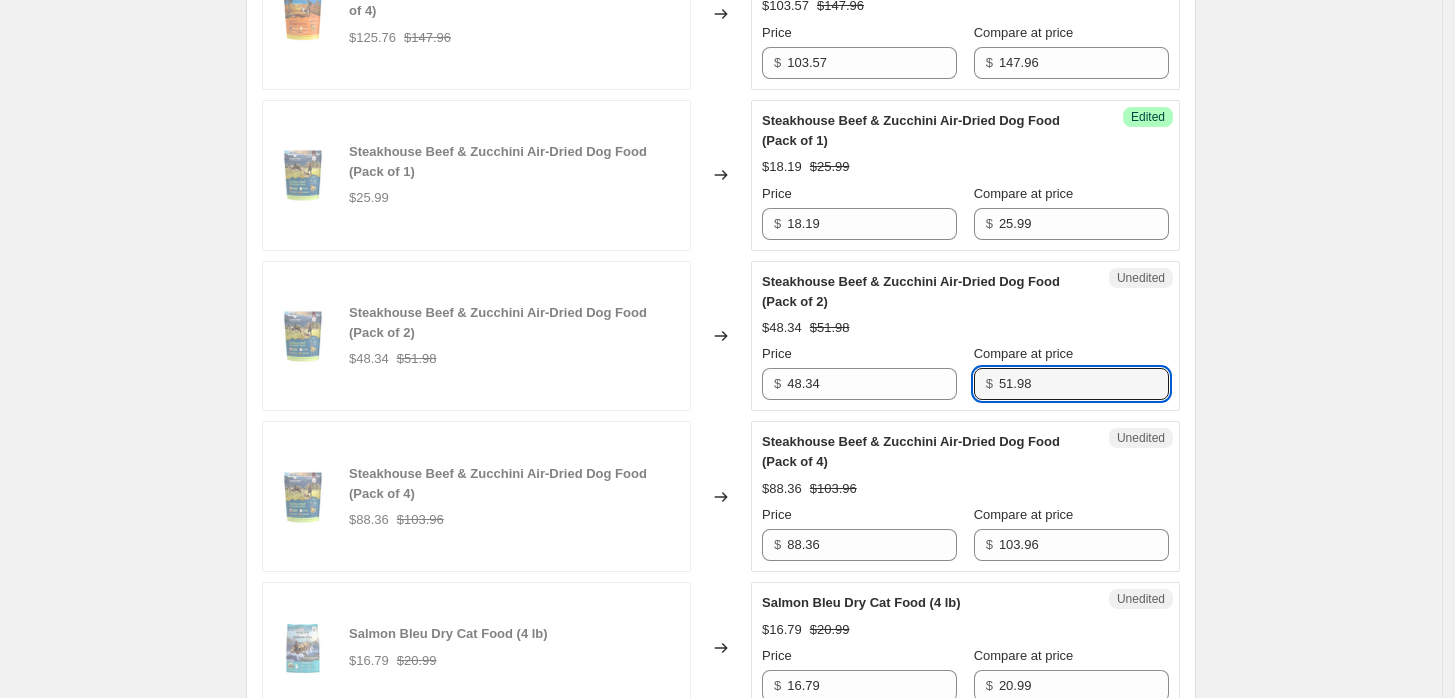 click on "$ 51.98" at bounding box center (1071, 384) 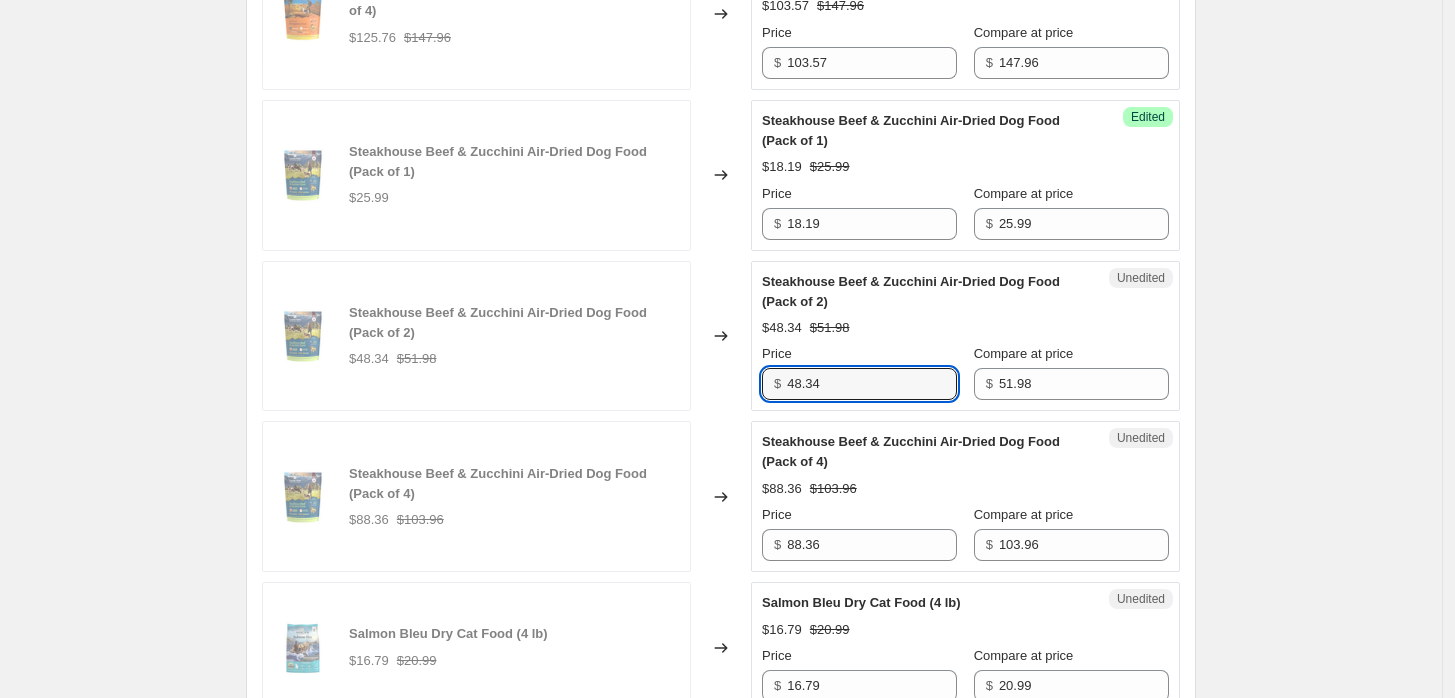 drag, startPoint x: 857, startPoint y: 377, endPoint x: 752, endPoint y: 397, distance: 106.887794 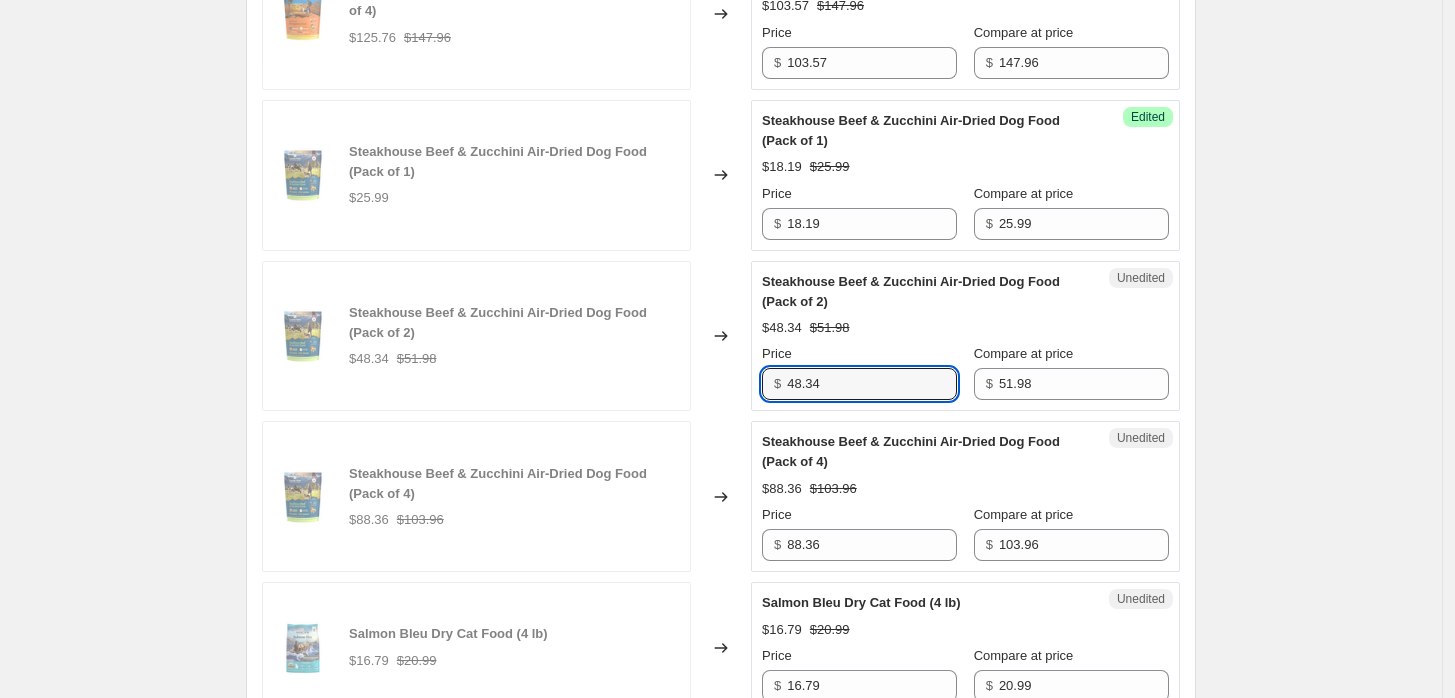click on "Steakhouse Beef & Zucchini Air-Dried Dog Food (Pack of 2) $48.34 $51.98 Changed to Unedited Steakhouse Beef & Zucchini Air-Dried Dog Food (Pack of 2) $48.34 $51.98 Price $ 48.34 Compare at price $ 51.98" at bounding box center [721, 336] 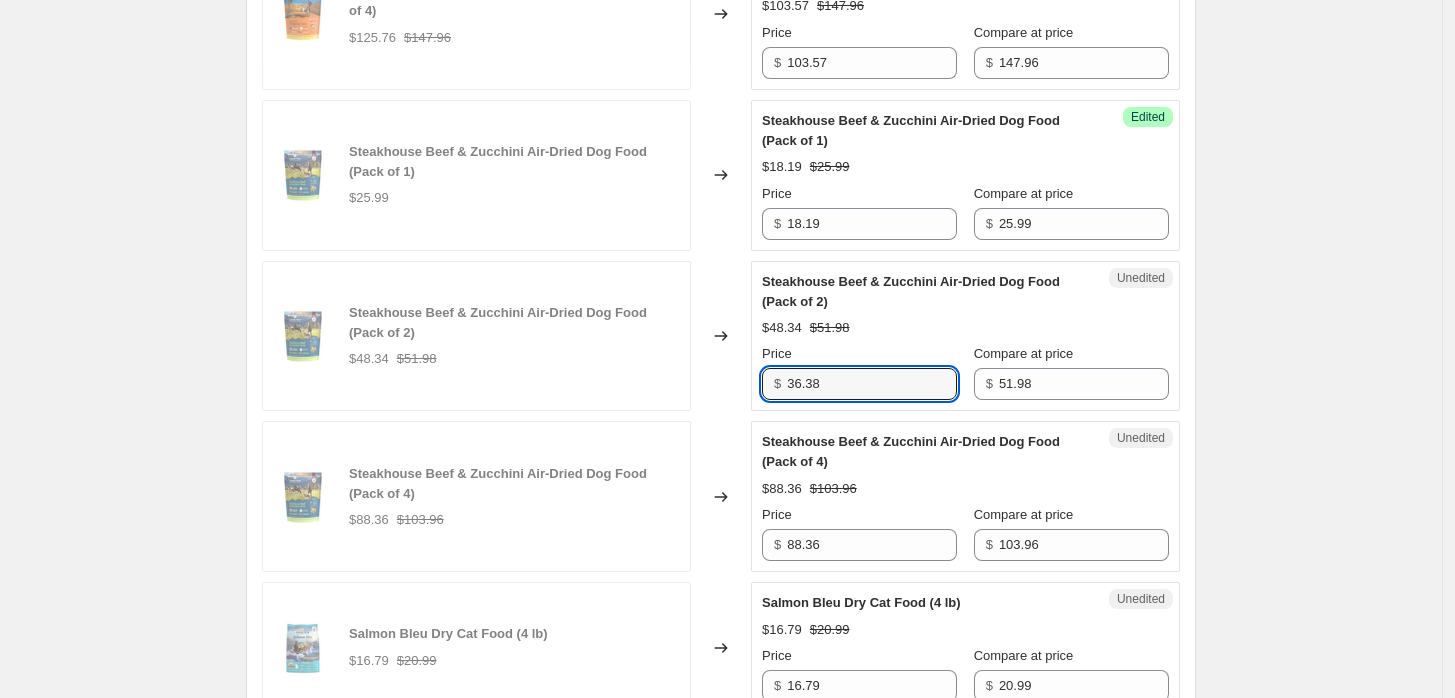 type on "36.38" 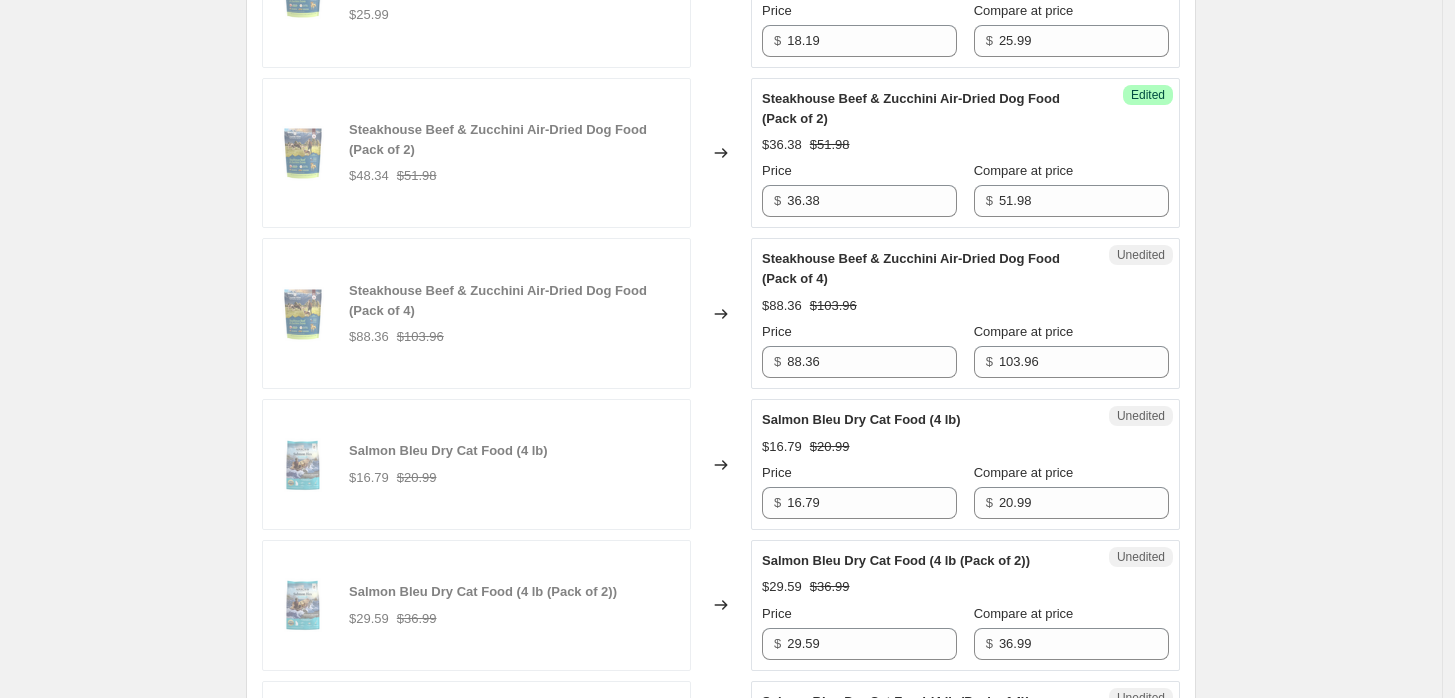 scroll, scrollTop: 2222, scrollLeft: 0, axis: vertical 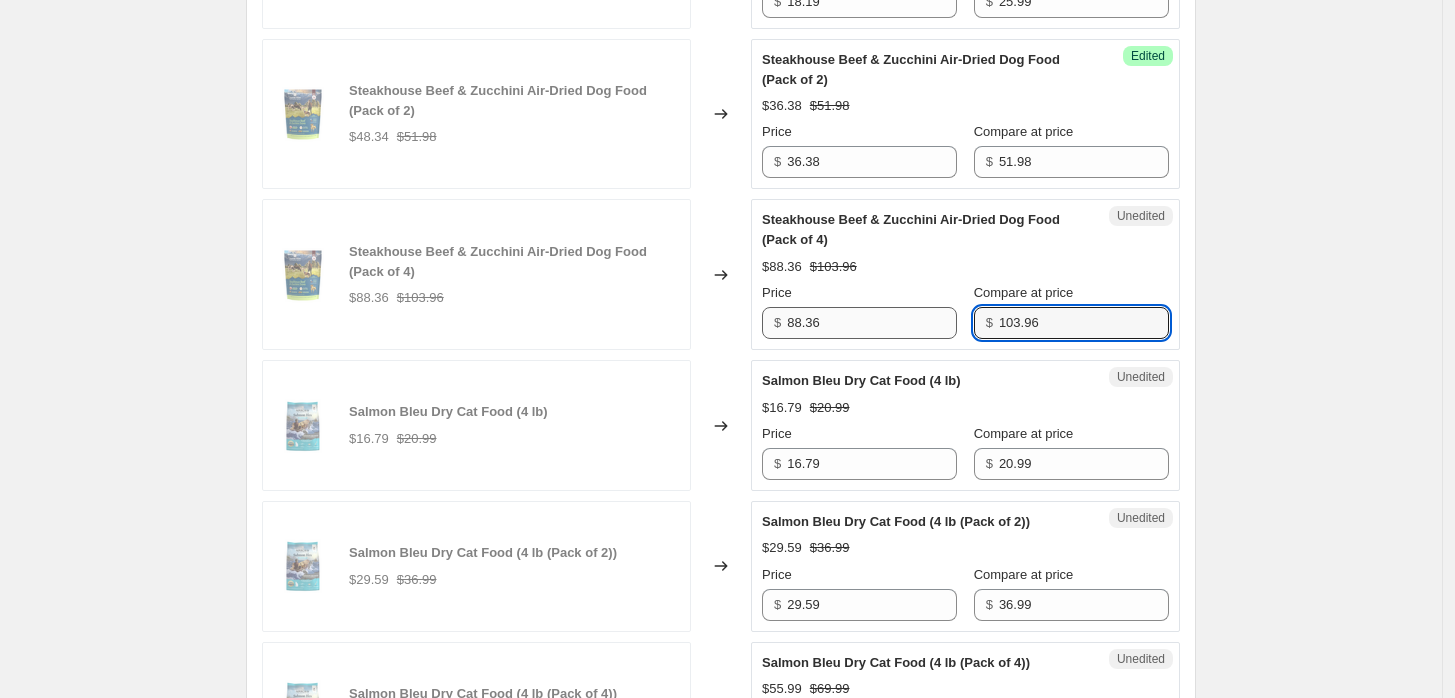 drag, startPoint x: 1073, startPoint y: 318, endPoint x: 955, endPoint y: 325, distance: 118.20744 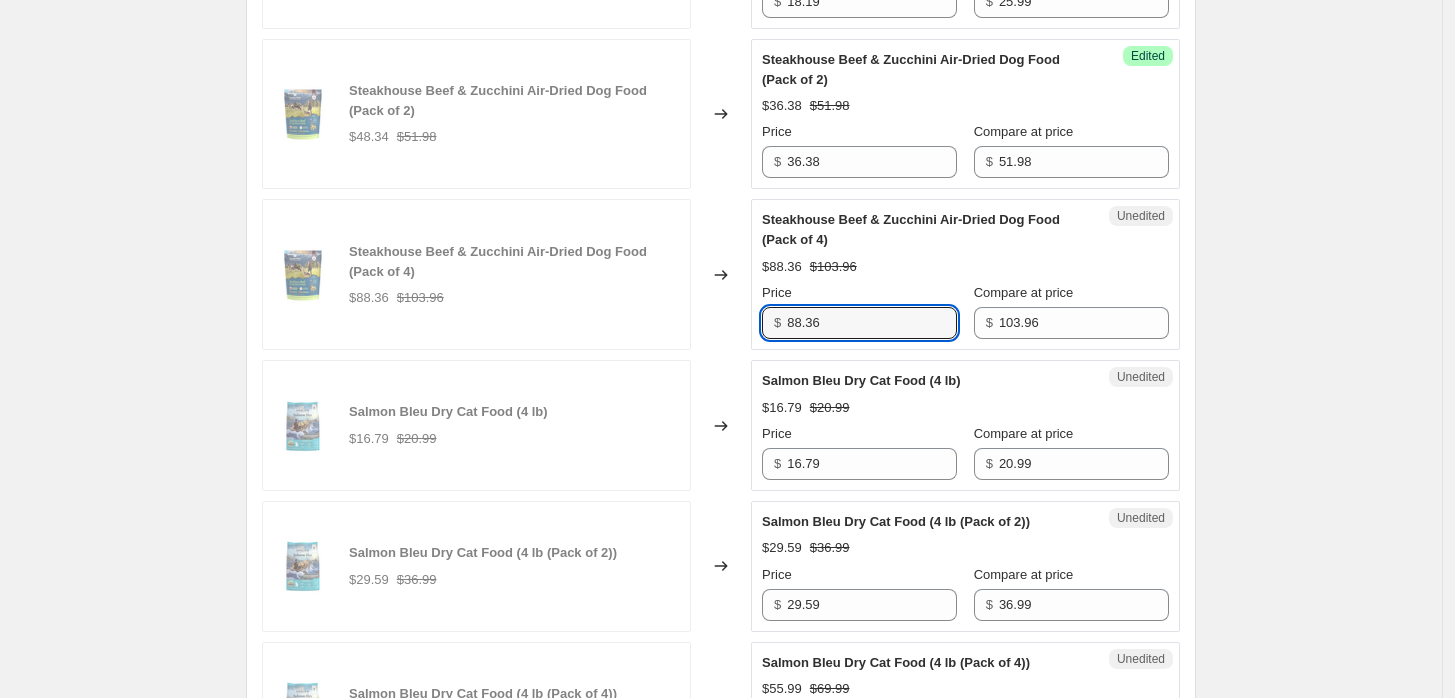 drag, startPoint x: 901, startPoint y: 319, endPoint x: 766, endPoint y: 333, distance: 135.72398 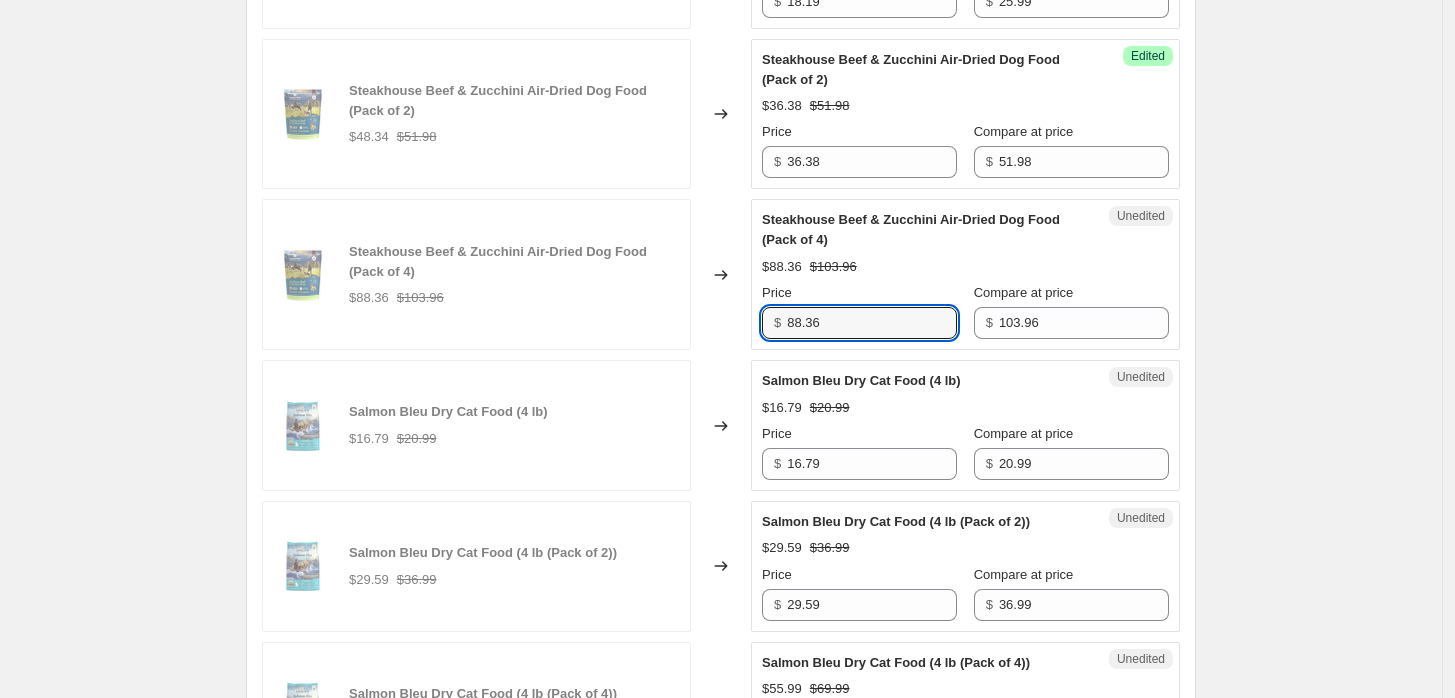 click on "Unedited Steakhouse Beef & Zucchini Air-Dried Dog Food (Pack of 4) $88.36 $103.96 Price $ 88.36 Compare at price $ 103.96" at bounding box center [965, 274] 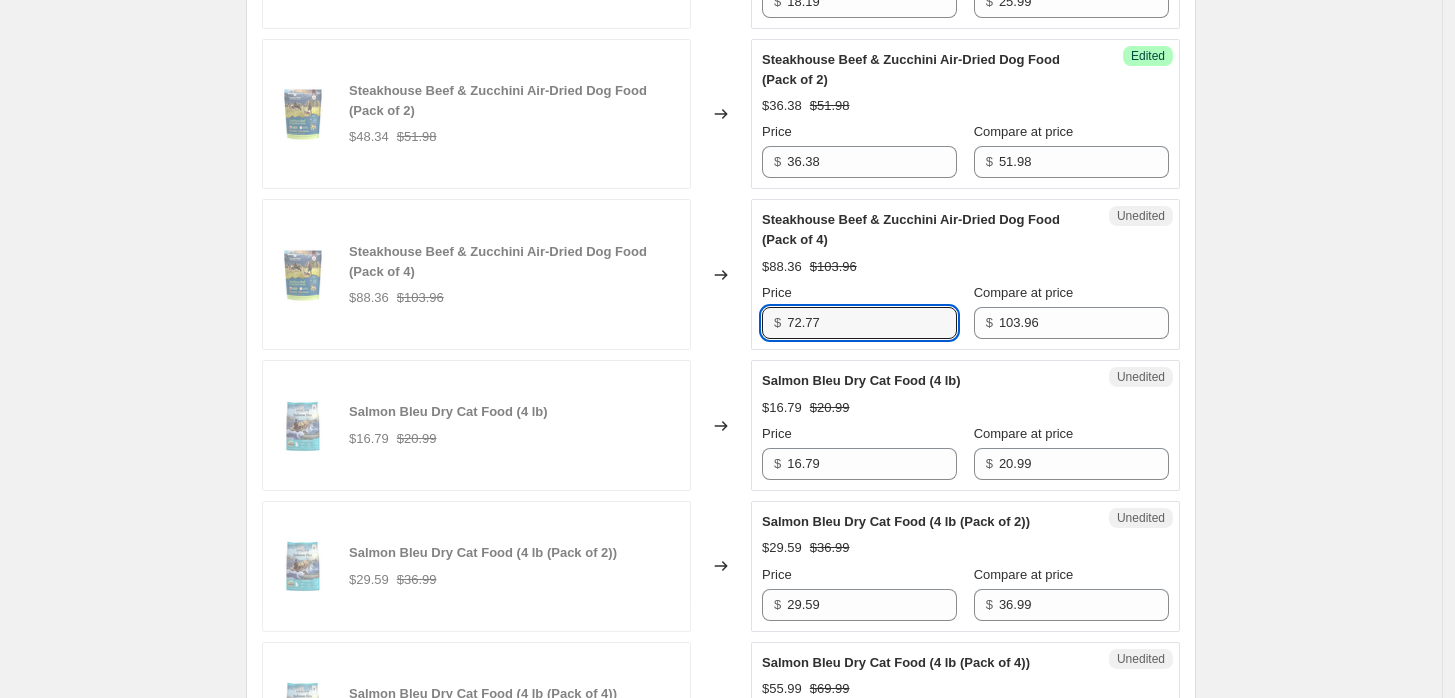 type on "72.77" 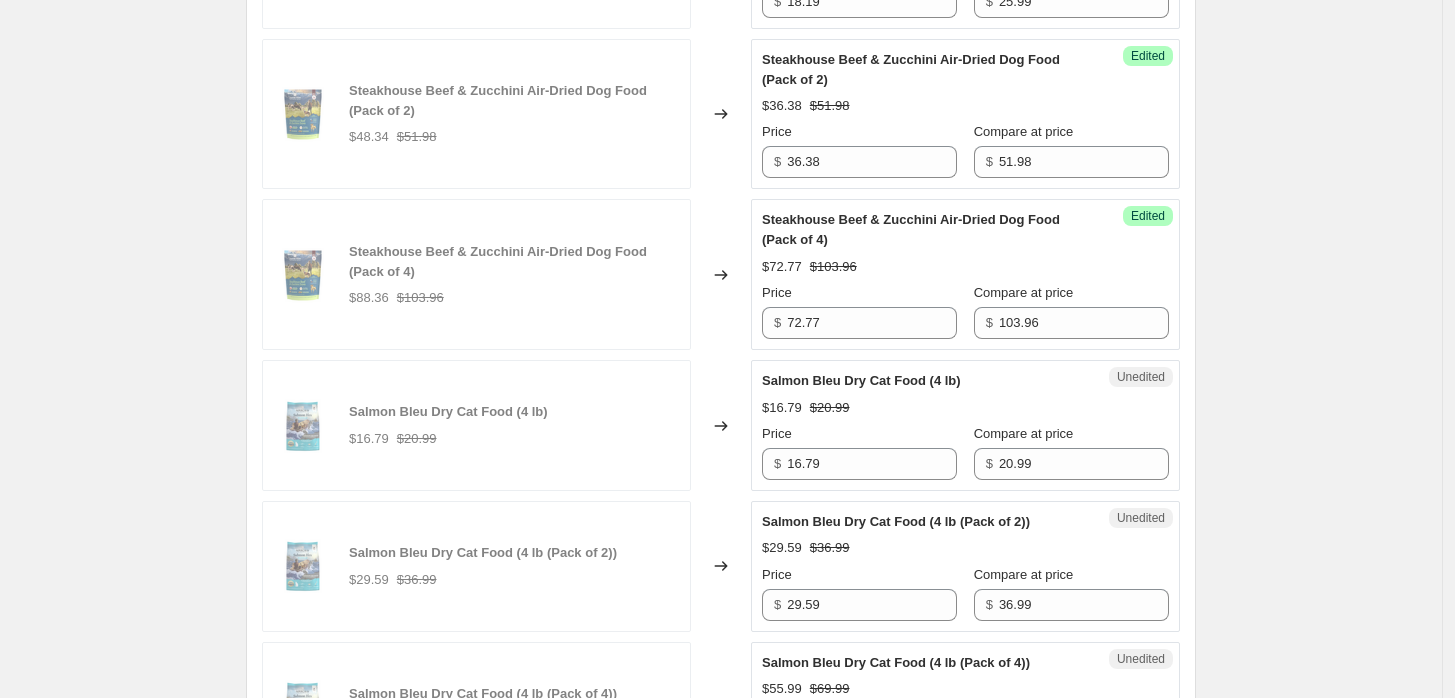 click on "Create new price change job. This page is ready Create new price change job Draft Step 1. Optionally give your price change job a title (eg "March 30% off sale on boots") ADDICTION PET FOOD USA MID-YEAR SALE 2025 This title is just for internal use, customers won't see it Step 2. Select how the prices should change Use bulk price change rules Set product prices individually Use CSV upload Select tags to add while price change is active Submit MID-YEAR SALE 2025 Select tags to remove while price change is active How does tagging work? Step 3. Select which products should change in price Select all products, use filters, or select products variants individually All products Filter by product, collection, tag, vendor, product type, variant title, or inventory Select product variants individually Product filters Products must match: all conditions any condition The product The product's collection The product's tag The product's vendor The product's type The product's status The variant's title Inventory quantity" at bounding box center (721, -47) 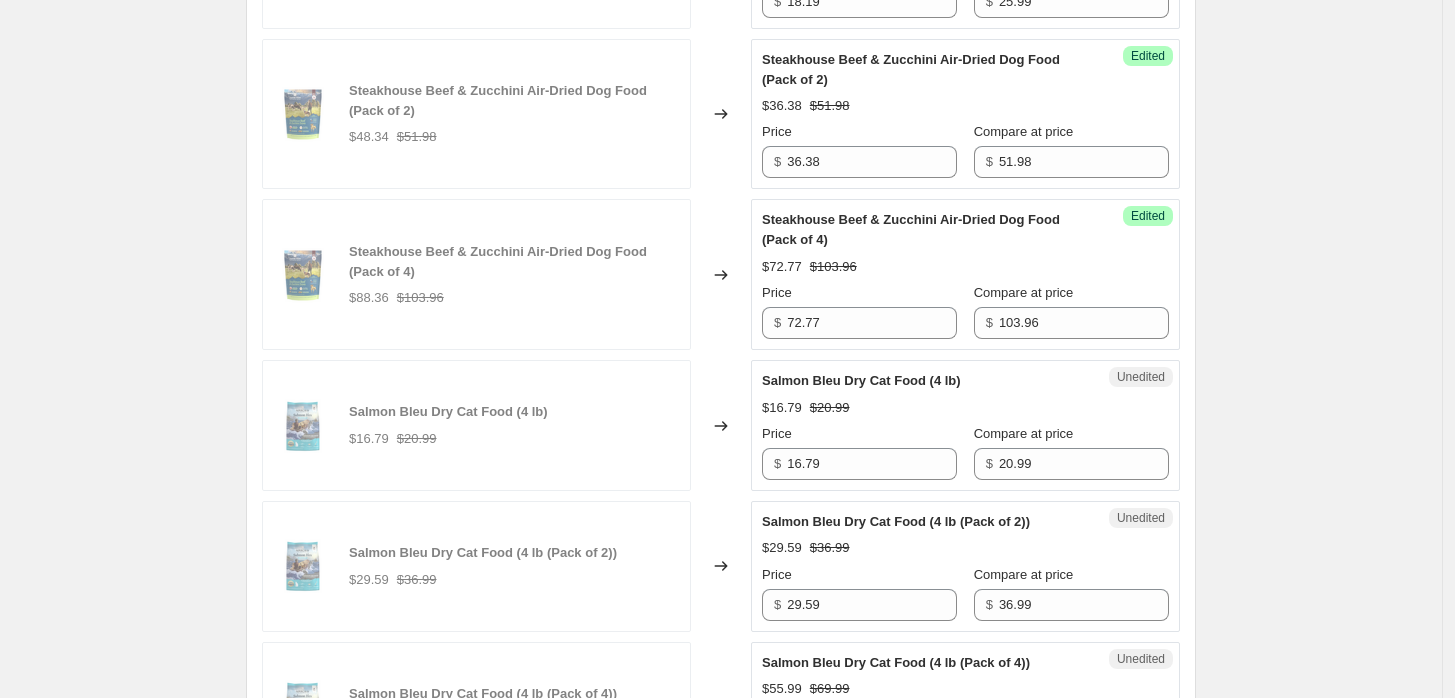 scroll, scrollTop: 2333, scrollLeft: 0, axis: vertical 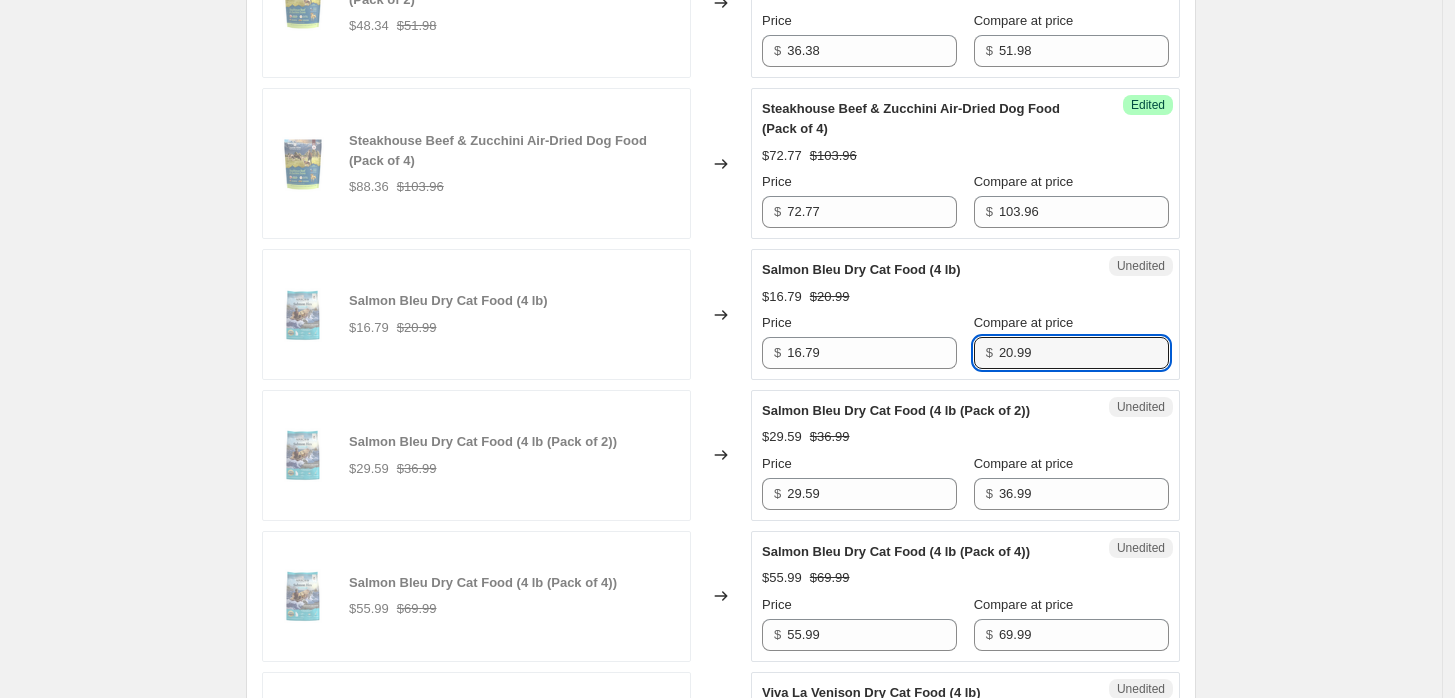 drag, startPoint x: 1060, startPoint y: 350, endPoint x: 993, endPoint y: 350, distance: 67 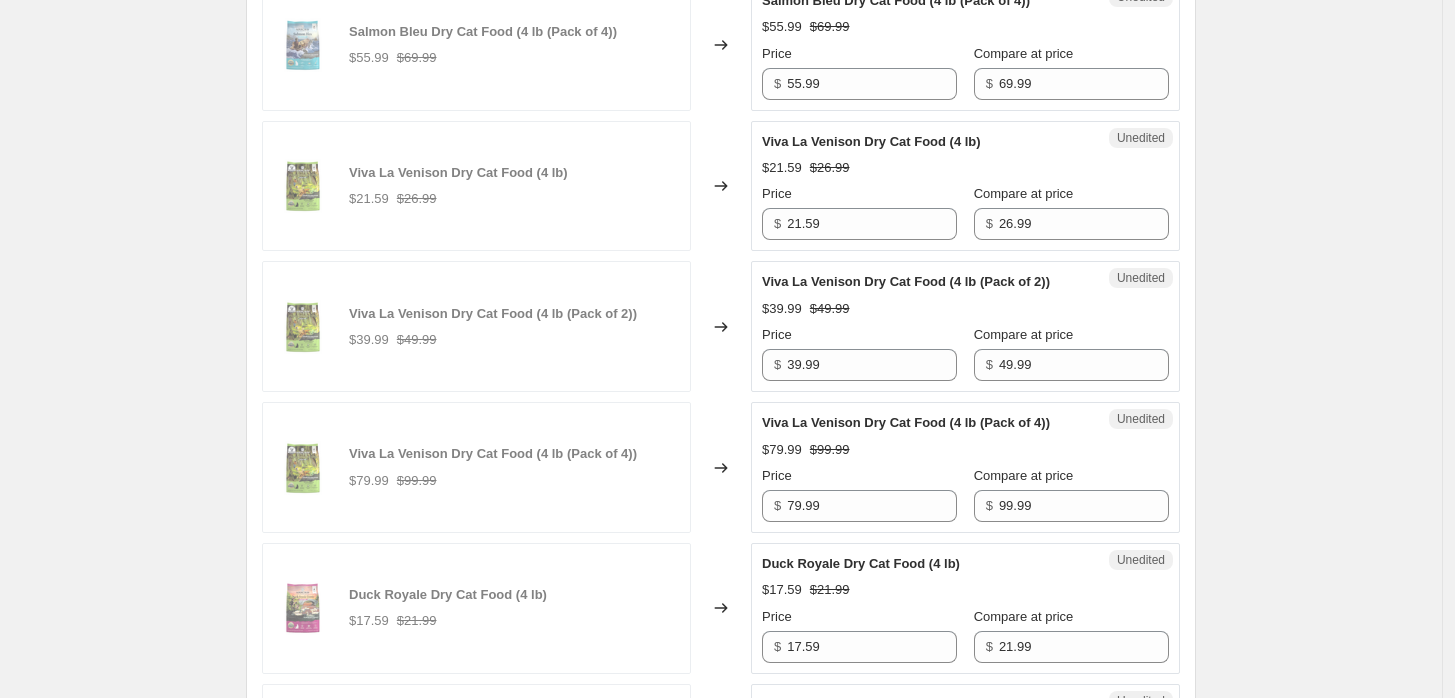 scroll, scrollTop: 2888, scrollLeft: 0, axis: vertical 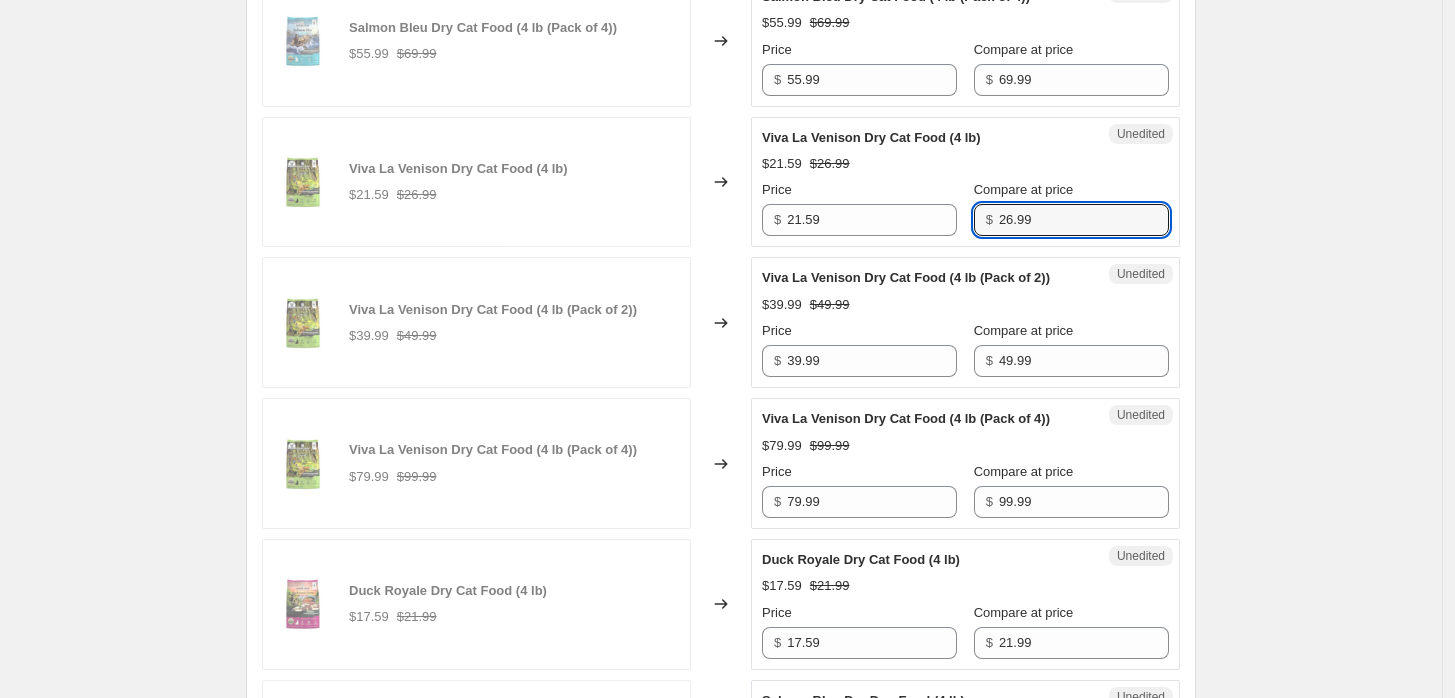 drag, startPoint x: 1088, startPoint y: 223, endPoint x: 984, endPoint y: 223, distance: 104 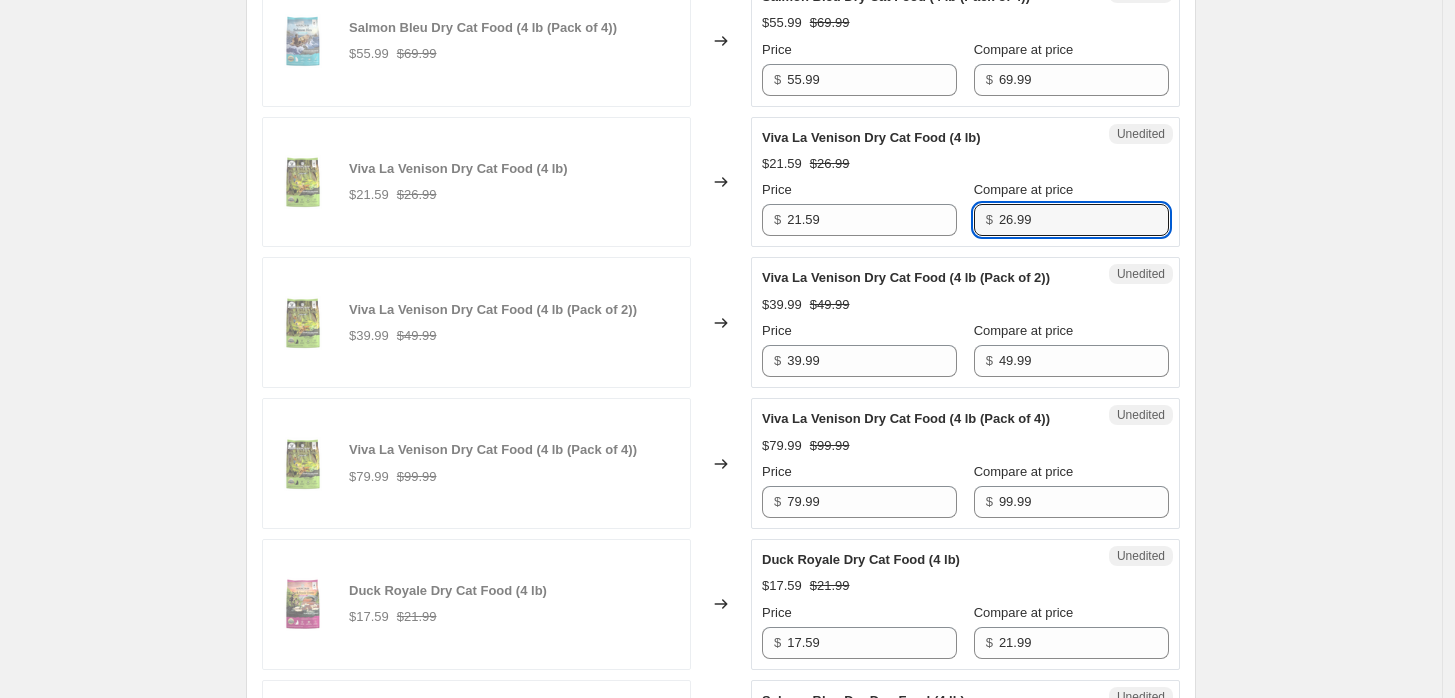 click on "$ 26.99" at bounding box center (1071, 220) 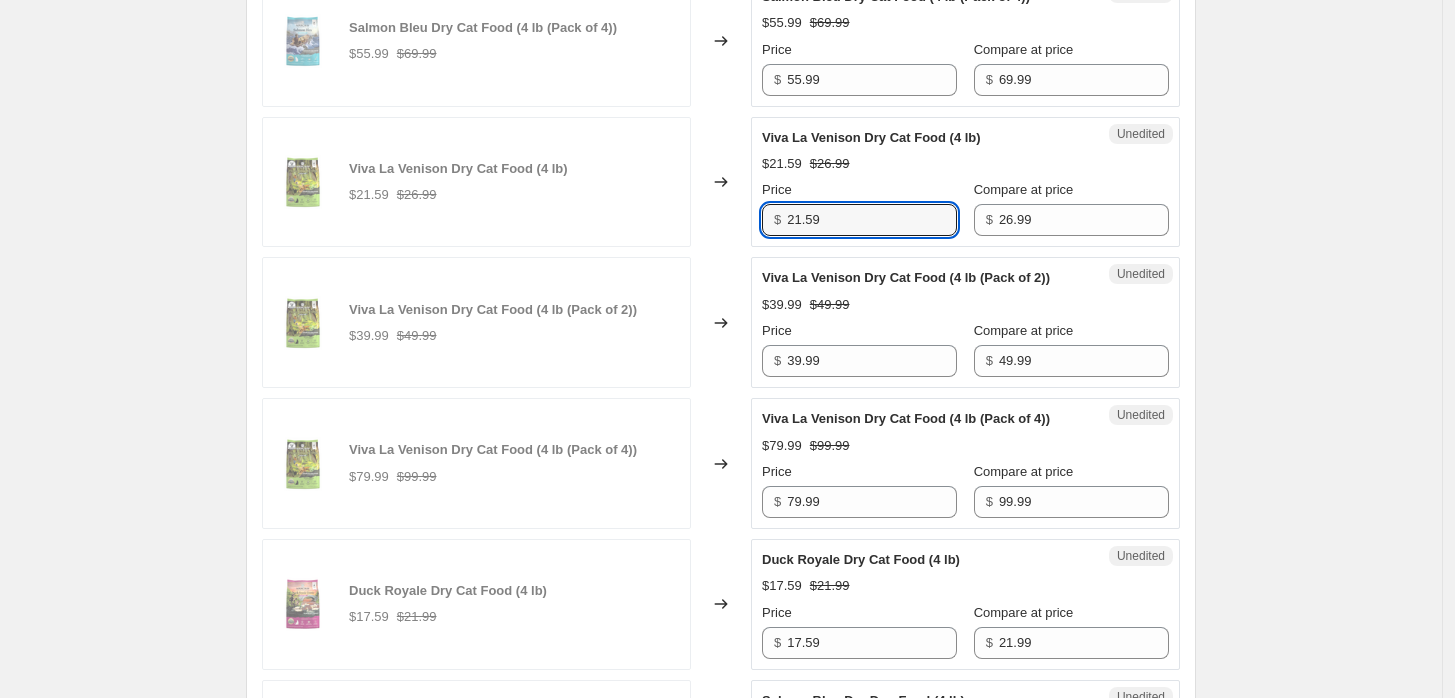 drag, startPoint x: 842, startPoint y: 222, endPoint x: 768, endPoint y: 223, distance: 74.00676 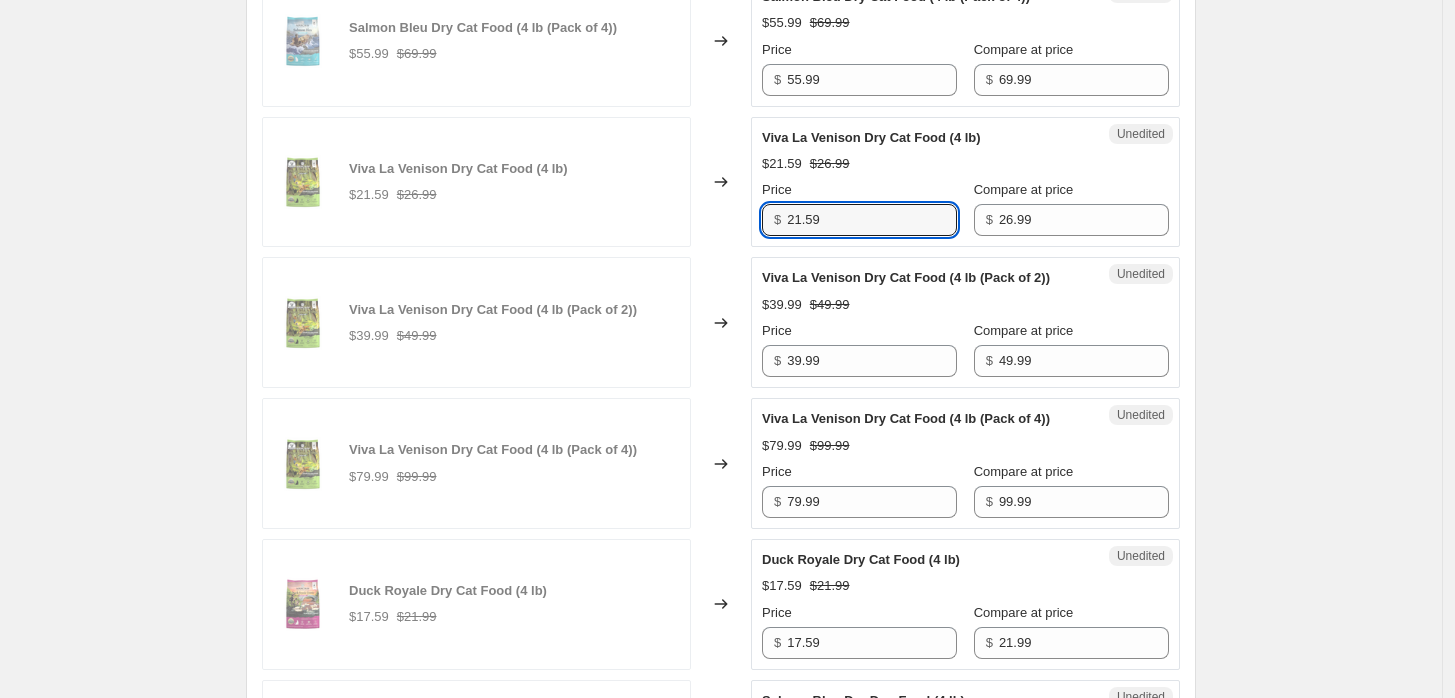 click on "$ 21.59" at bounding box center [859, 220] 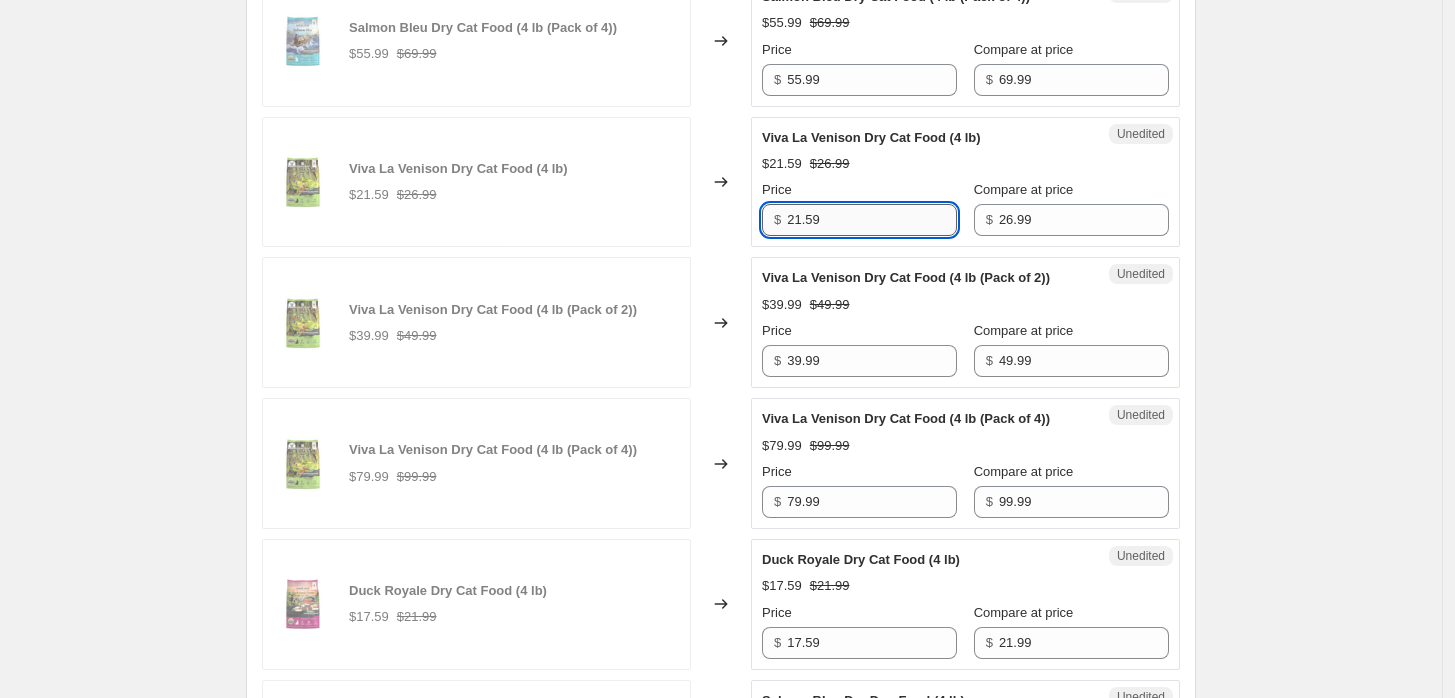 paste on "4.2" 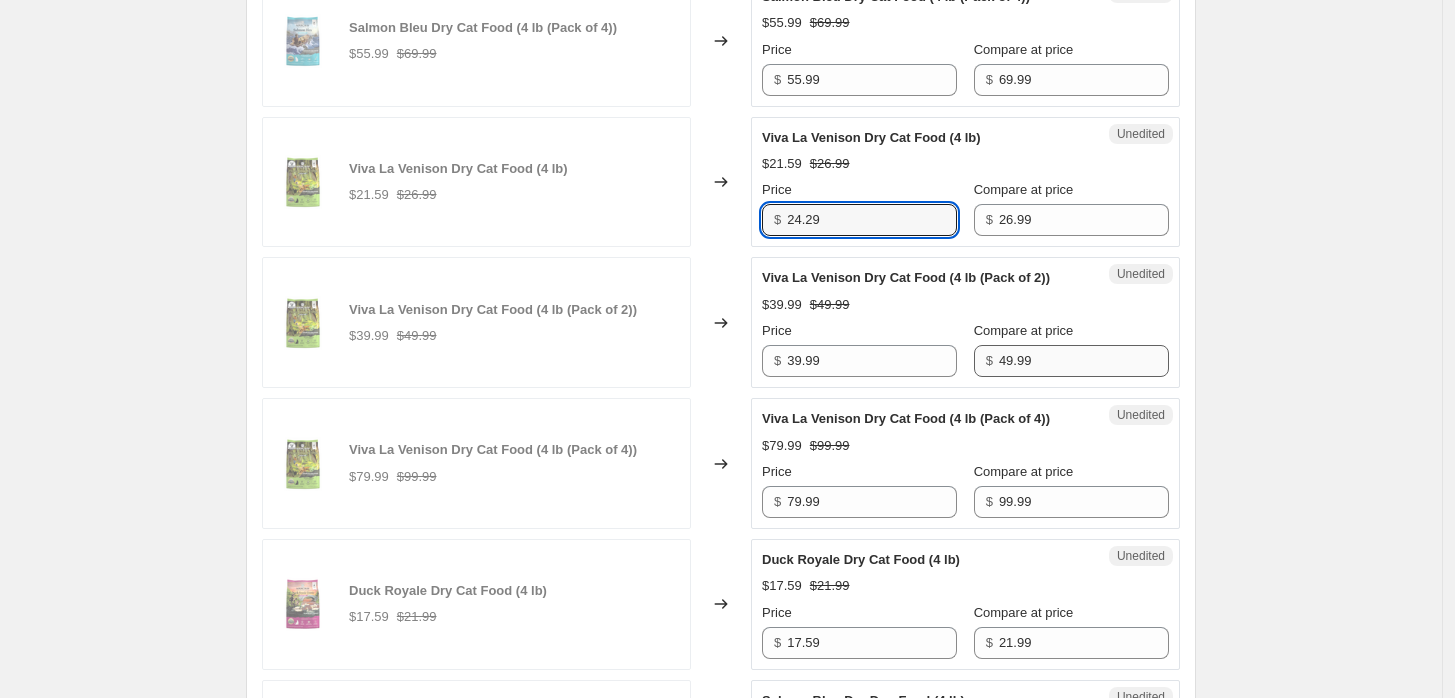 type on "24.29" 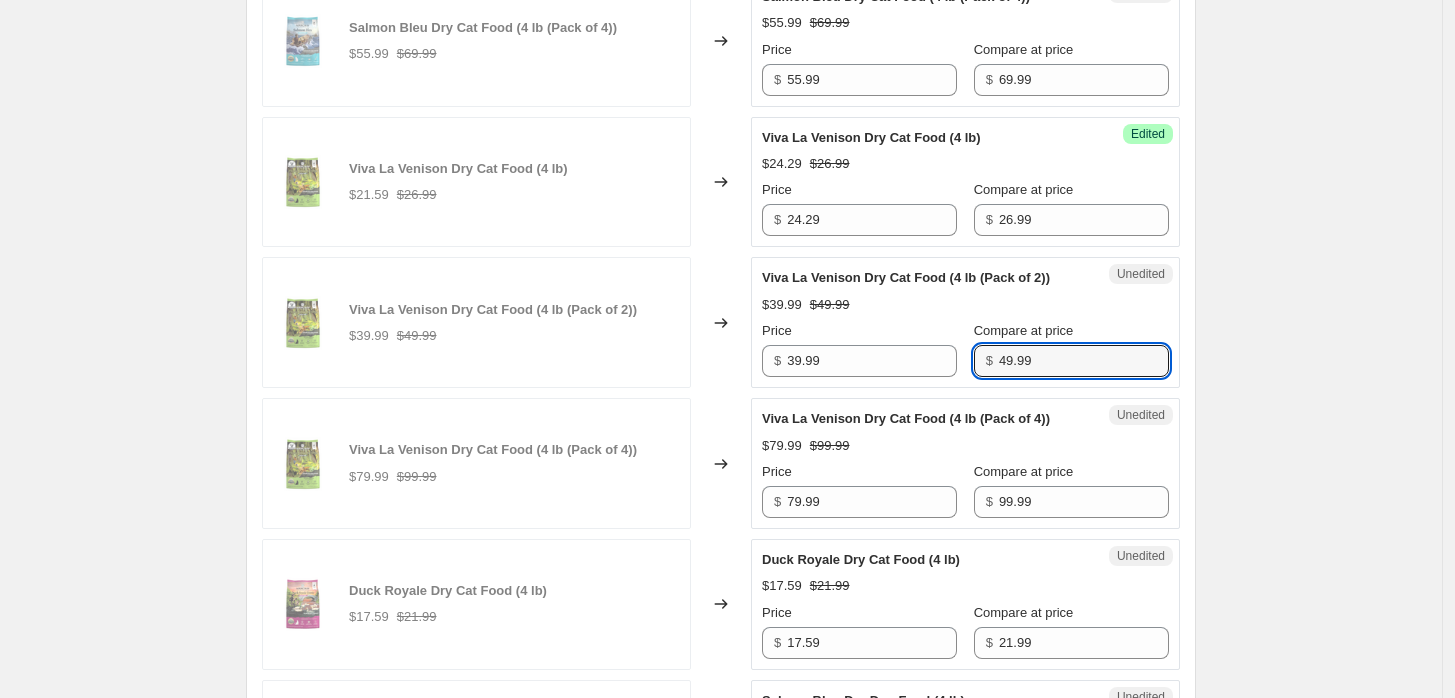 drag, startPoint x: 1021, startPoint y: 361, endPoint x: 974, endPoint y: 361, distance: 47 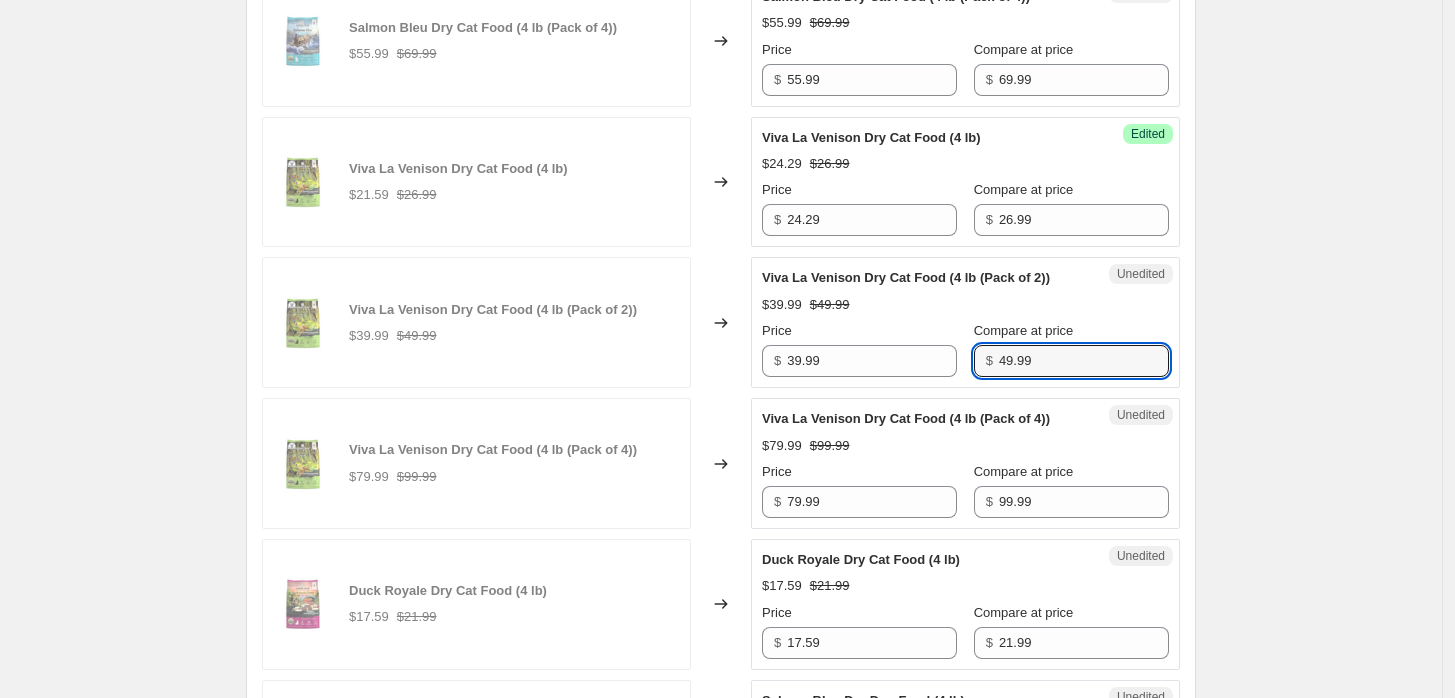 click on "Price $ 39.99 Compare at price $ 49.99" at bounding box center (965, 349) 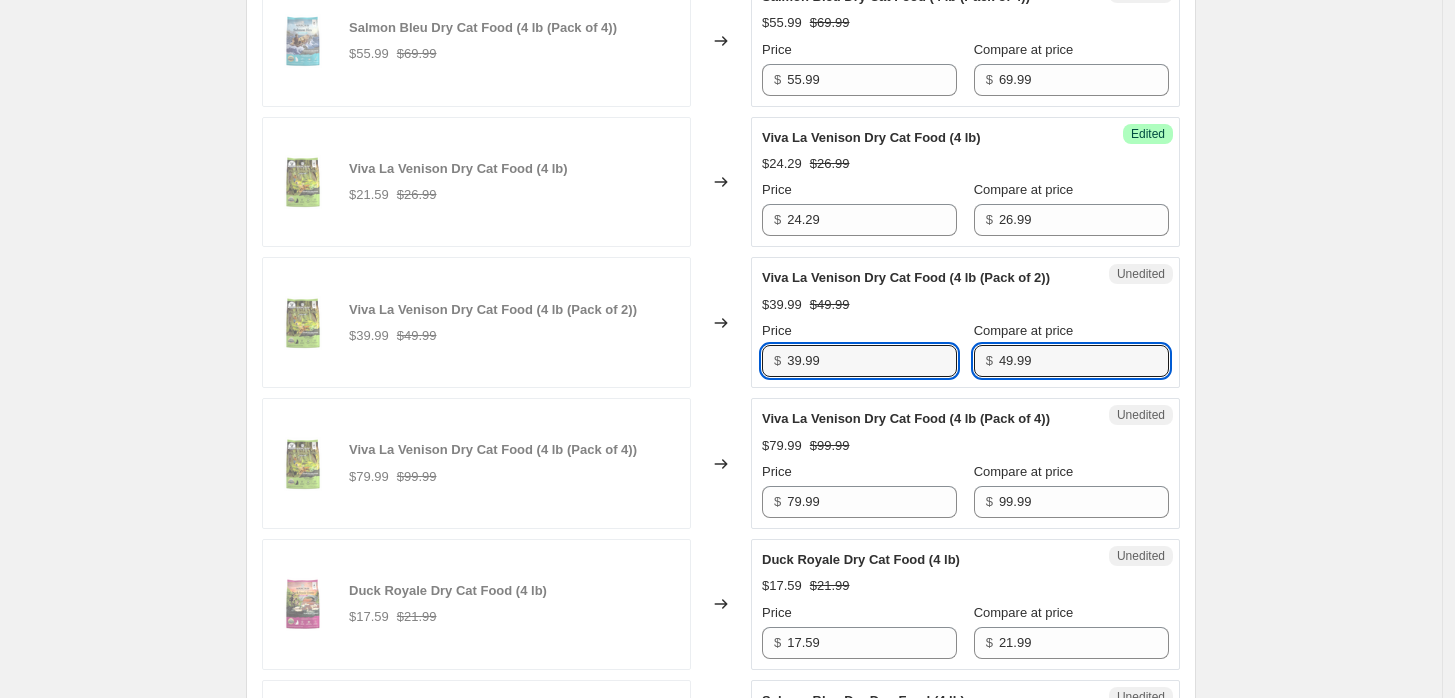 drag, startPoint x: 848, startPoint y: 362, endPoint x: 740, endPoint y: 372, distance: 108.461975 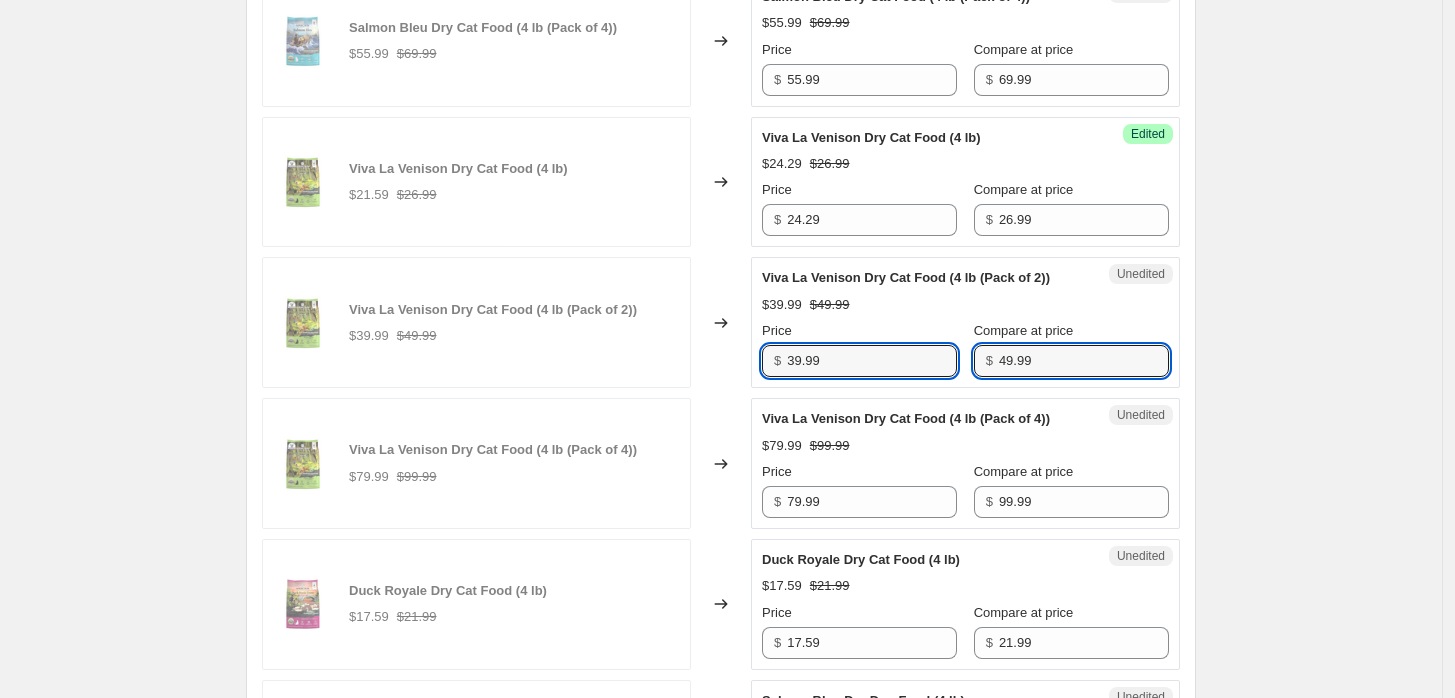 click on "Viva La Venison Dry Cat Food (4 lb (Pack of 2)) $39.99 $49.99 Changed to Unedited Viva La Venison Dry Cat Food (4 lb (Pack of 2)) $39.99 $49.99 Price $ 39.99 Compare at price $ 49.99" at bounding box center (721, 322) 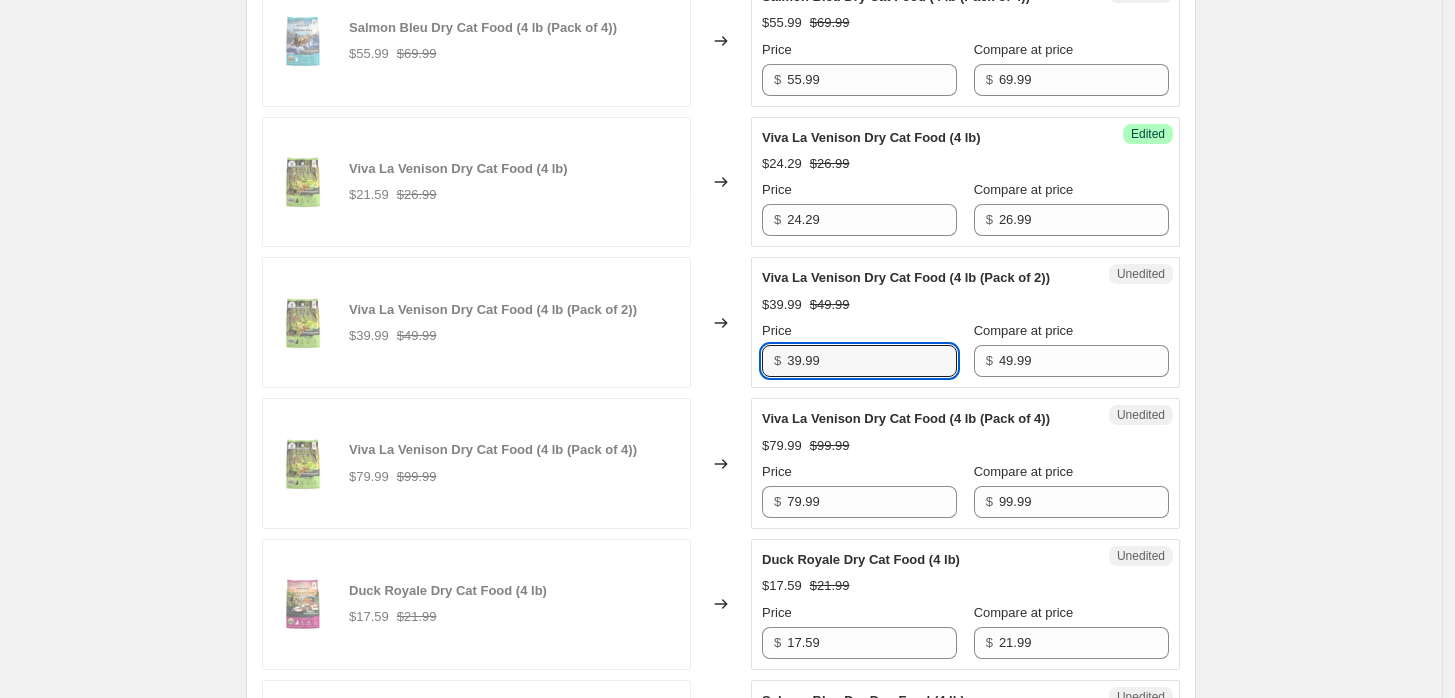 paste on "44" 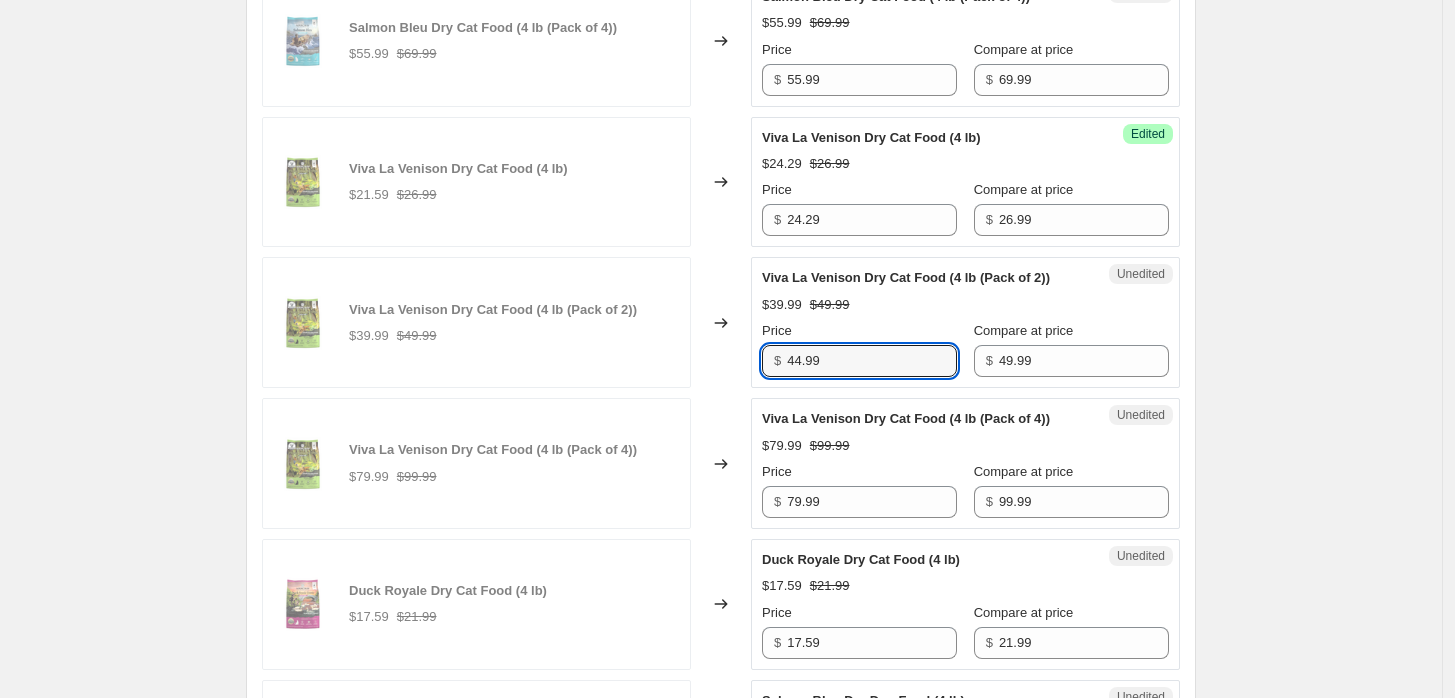 type on "44.99" 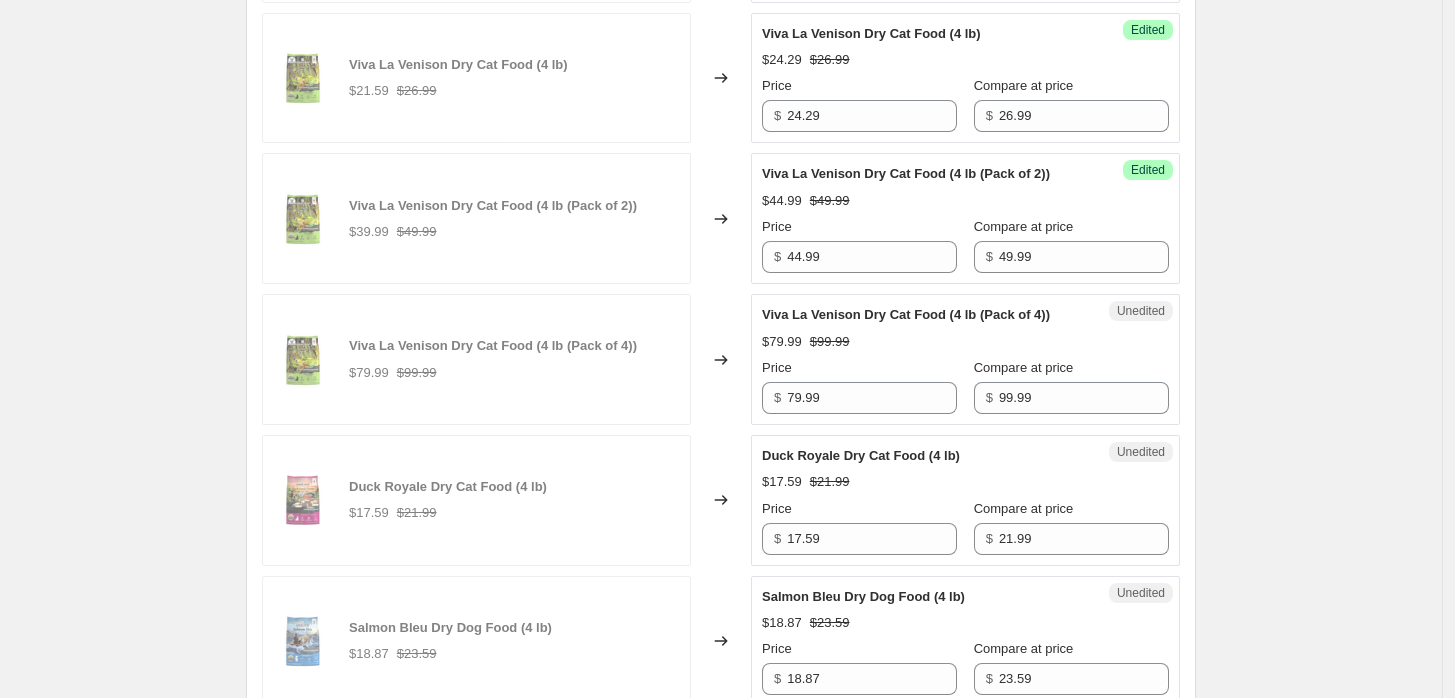 scroll, scrollTop: 3111, scrollLeft: 0, axis: vertical 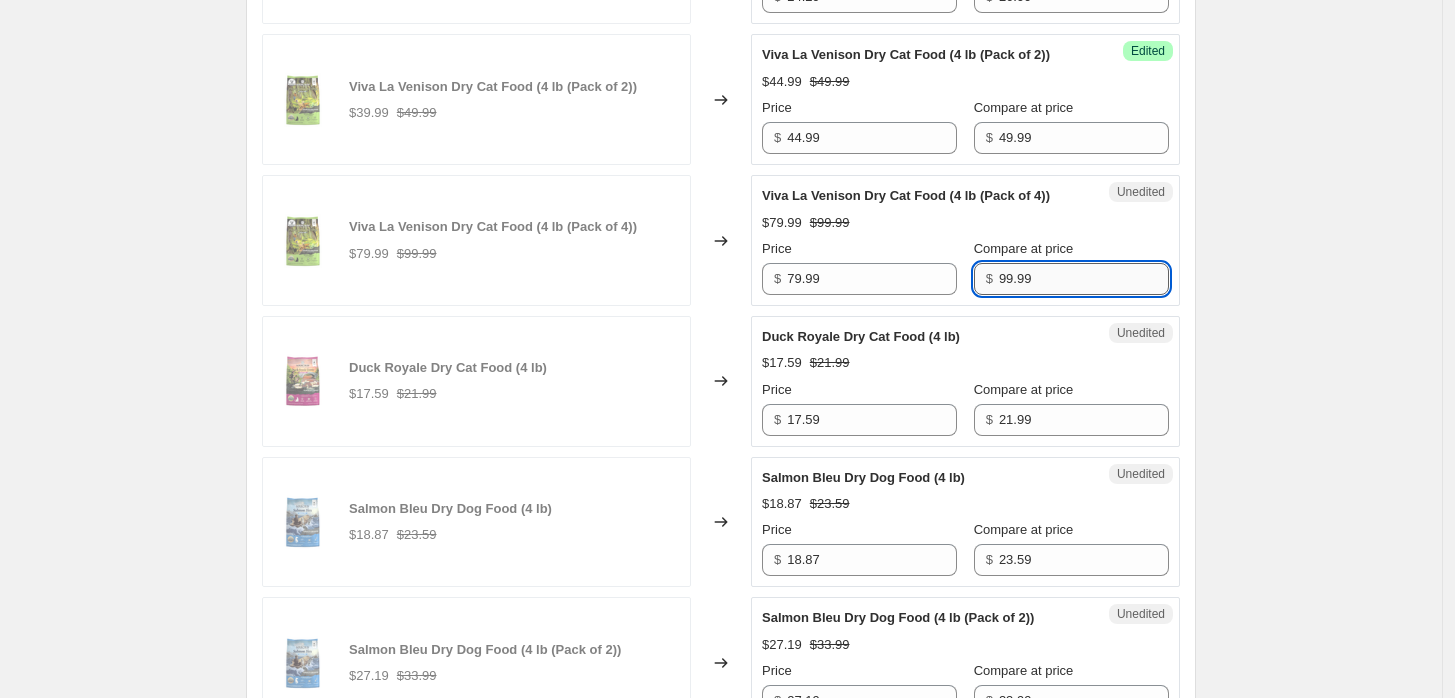 drag, startPoint x: 1064, startPoint y: 282, endPoint x: 1006, endPoint y: 278, distance: 58.137768 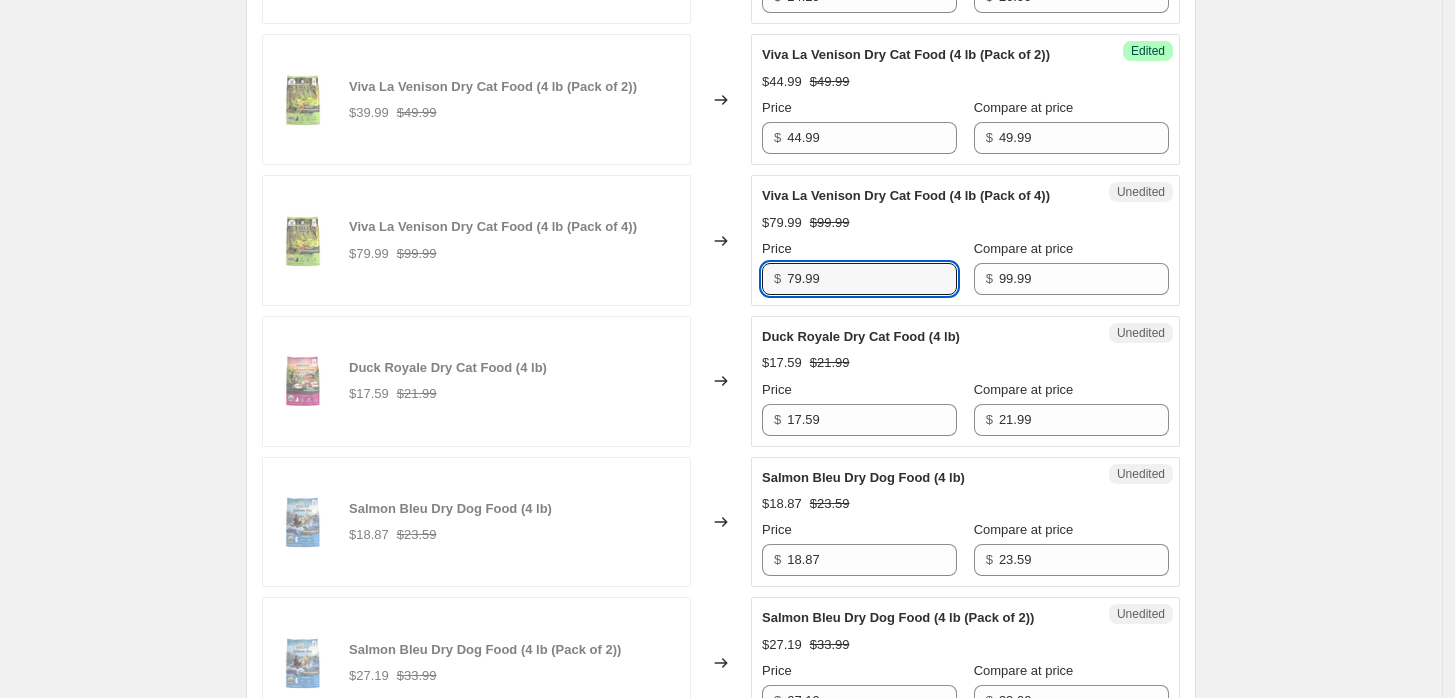 drag, startPoint x: 838, startPoint y: 279, endPoint x: 744, endPoint y: 288, distance: 94.42987 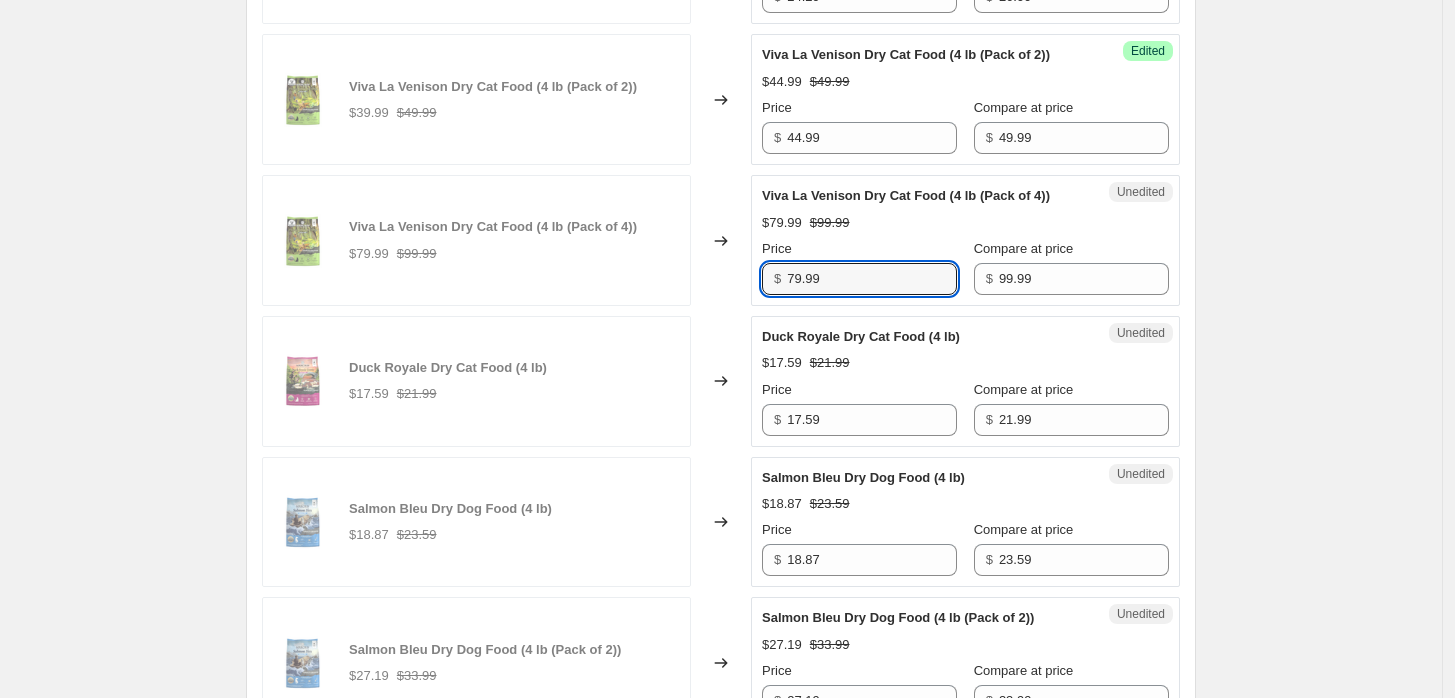 click on "Viva La Venison Dry Cat Food (4 lb (Pack of 4)) $79.99 $99.99 Changed to Unedited Viva La Venison Dry Cat Food (4 lb (Pack of 4)) $79.99 $99.99 Price $ 79.99 Compare at price $ 99.99" at bounding box center [721, 240] 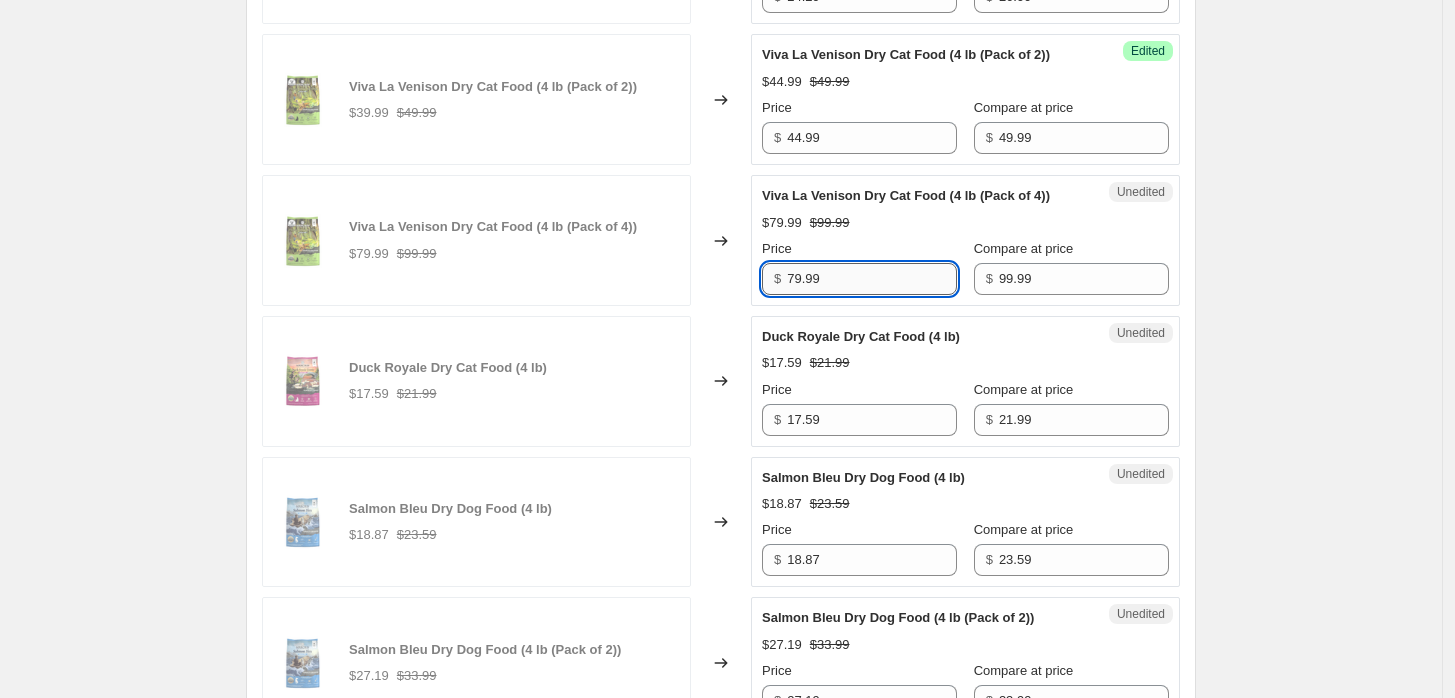 paste on "8" 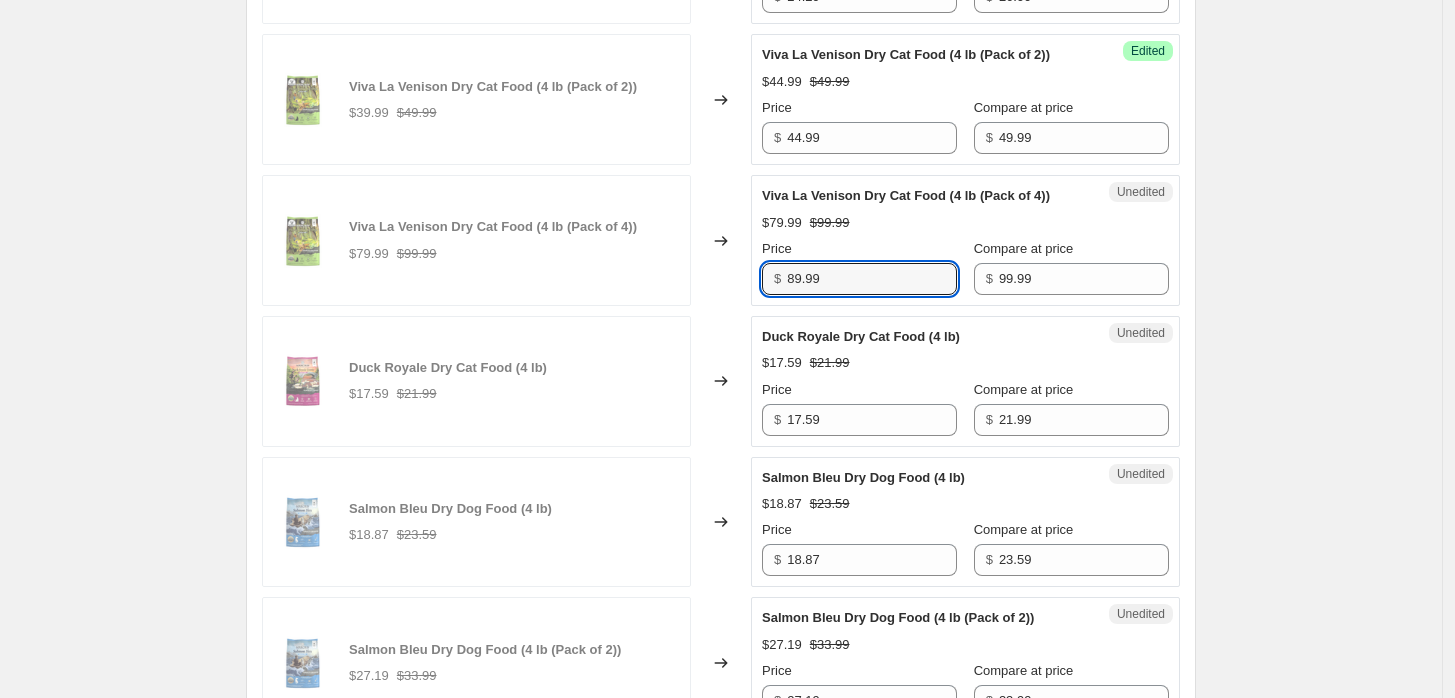 type on "89.99" 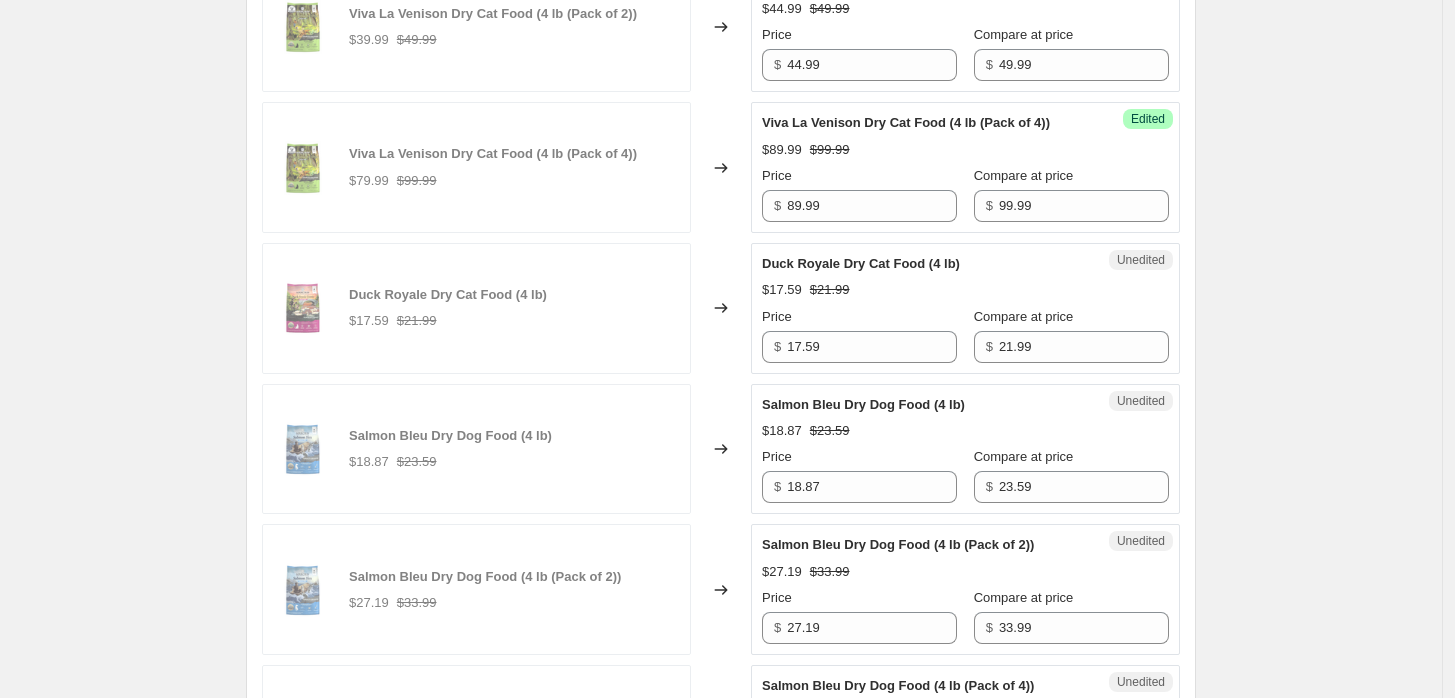 scroll, scrollTop: 3222, scrollLeft: 0, axis: vertical 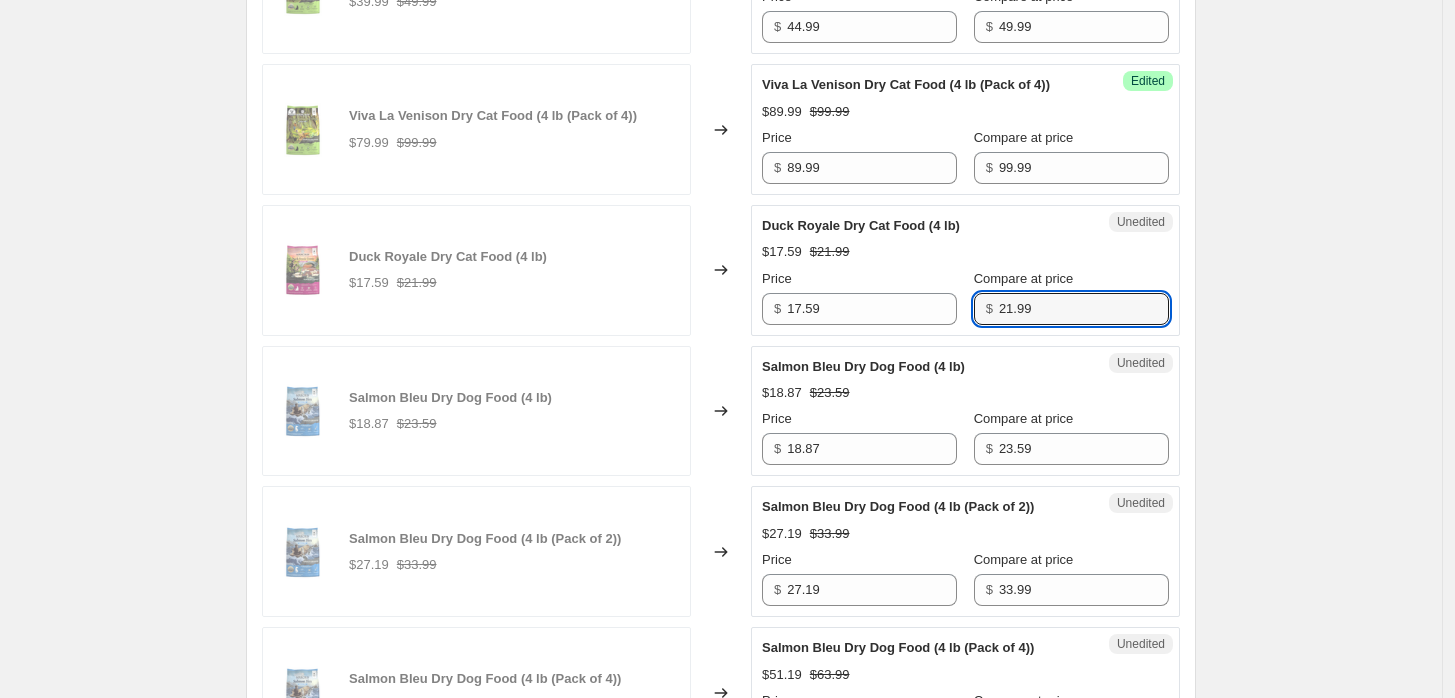 drag, startPoint x: 1082, startPoint y: 314, endPoint x: 968, endPoint y: 314, distance: 114 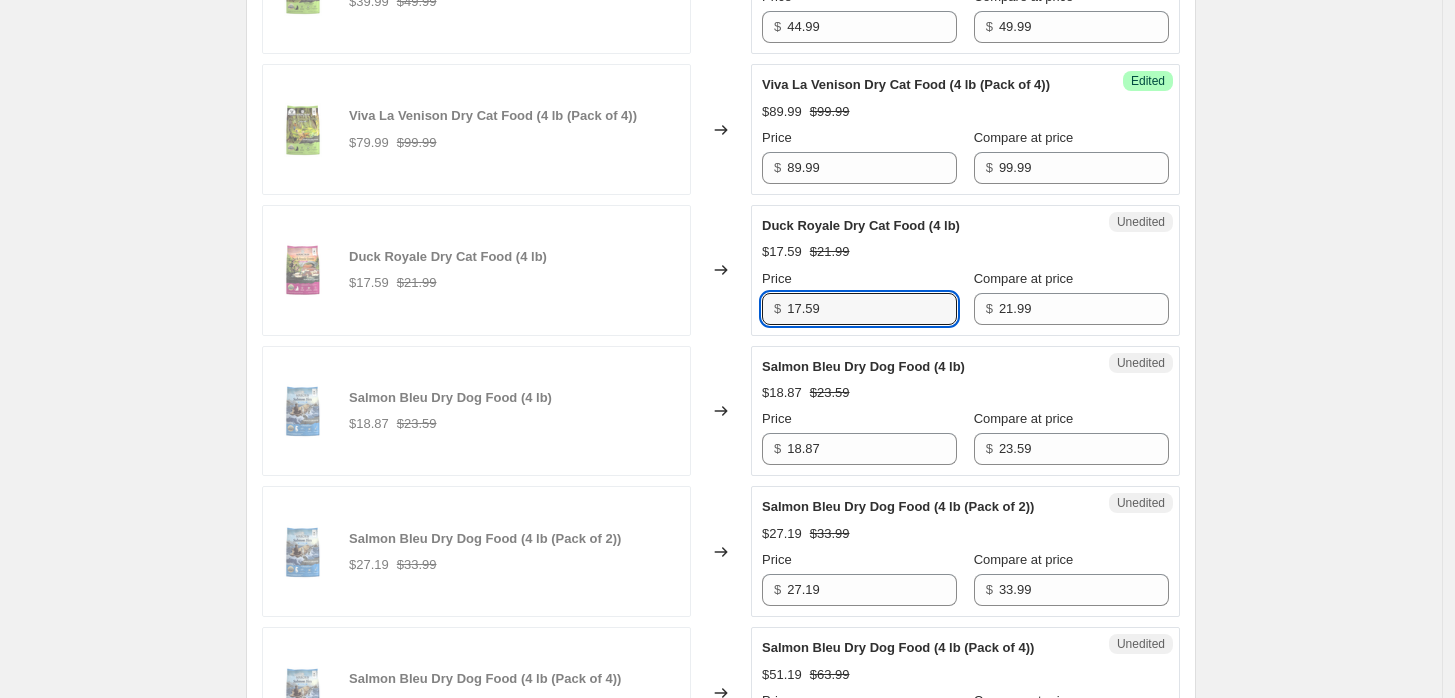 drag, startPoint x: 785, startPoint y: 318, endPoint x: 767, endPoint y: 320, distance: 18.110771 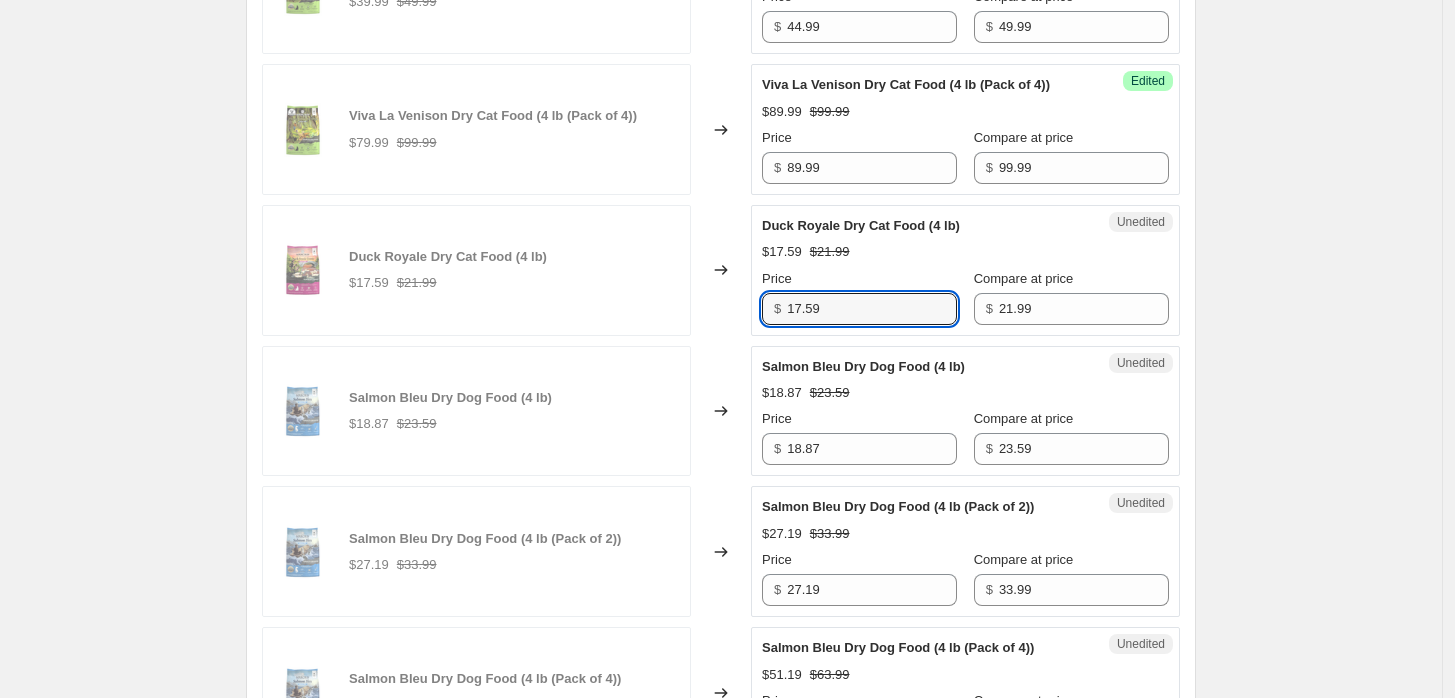 click on "$ 17.59" at bounding box center (859, 309) 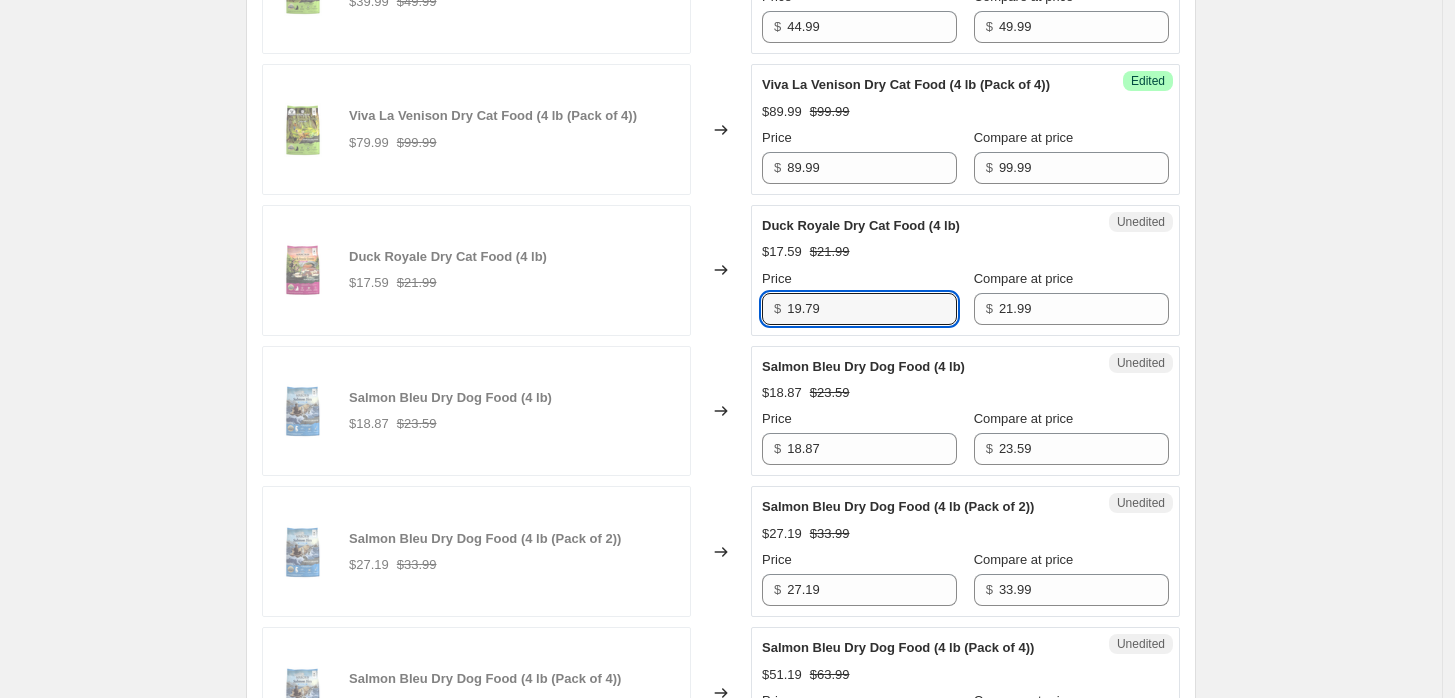 type on "19.79" 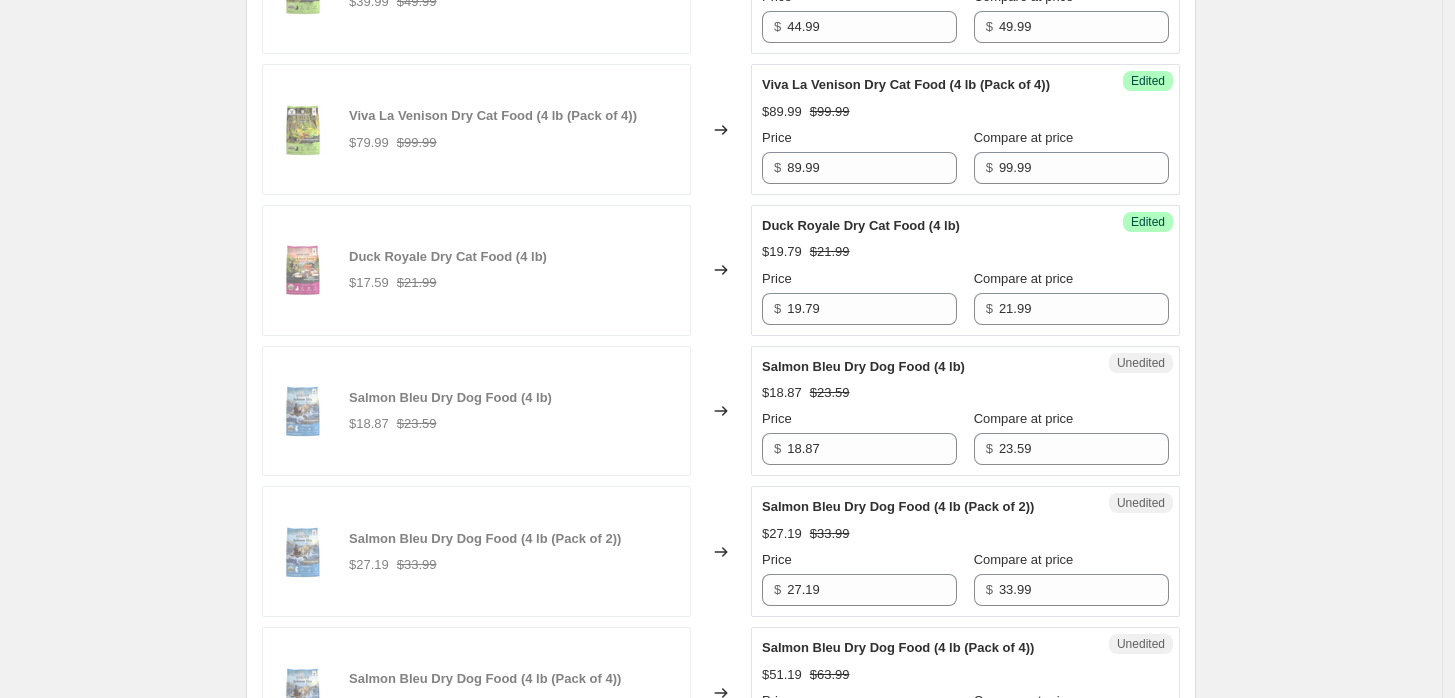 click on "Create new price change job. This page is ready Create new price change job Draft Step 1. Optionally give your price change job a title (eg "March 30% off sale on boots") ADDICTION PET FOOD USA MID-YEAR SALE 2025 This title is just for internal use, customers won't see it Step 2. Select how the prices should change Use bulk price change rules Set product prices individually Use CSV upload Select tags to add while price change is active Submit MID-YEAR SALE 2025 Select tags to remove while price change is active How does tagging work? Step 3. Select which products should change in price Select all products, use filters, or select products variants individually All products Filter by product, collection, tag, vendor, product type, variant title, or inventory Select product variants individually Product filters Products must match: all conditions any condition The product The product's collection The product's tag The product's vendor The product's type The product's status The variant's title Inventory quantity" at bounding box center [721, -1047] 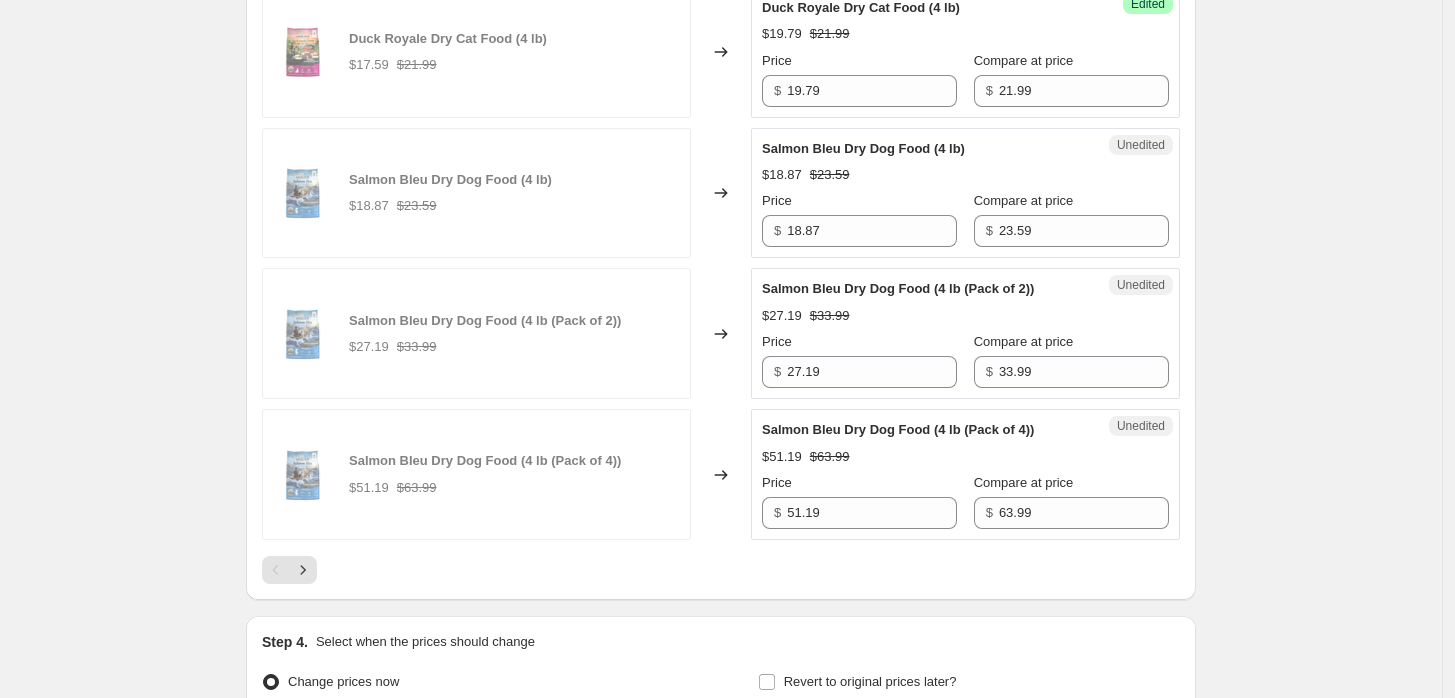 scroll, scrollTop: 3444, scrollLeft: 0, axis: vertical 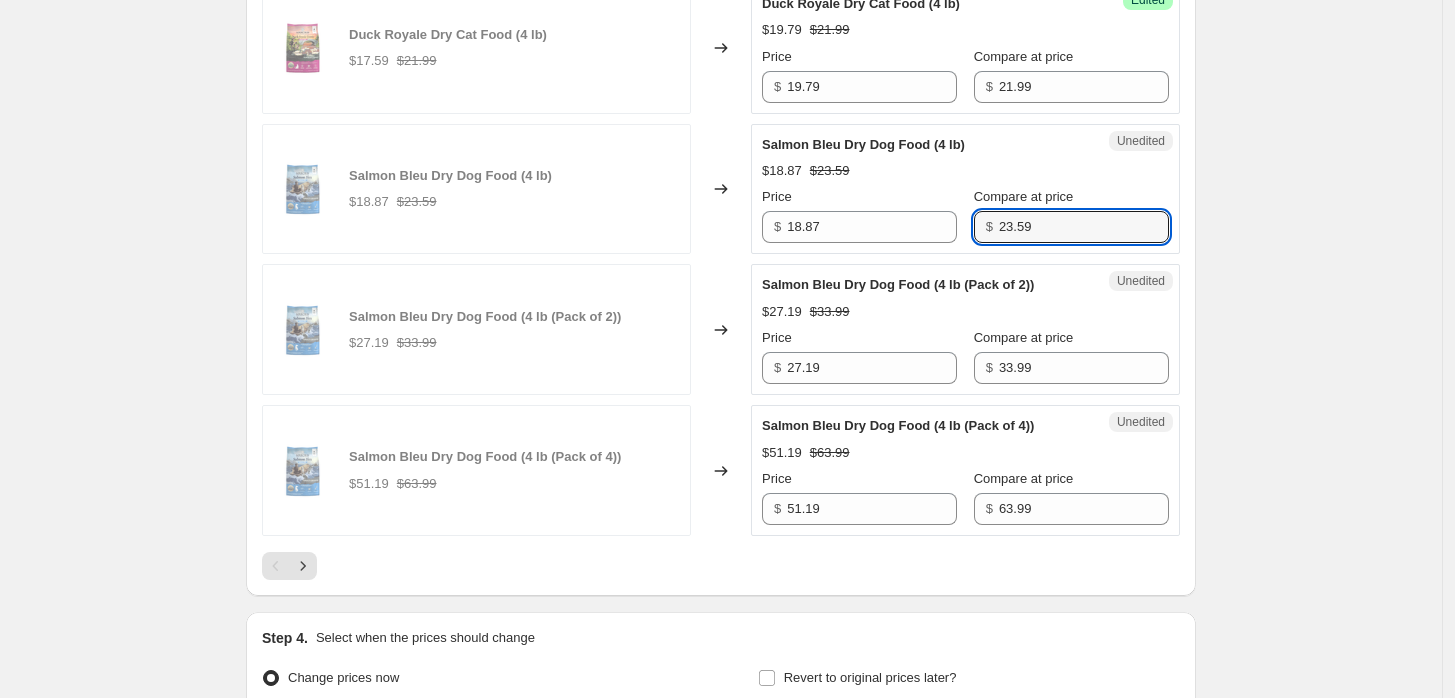 drag, startPoint x: 1096, startPoint y: 222, endPoint x: 994, endPoint y: 223, distance: 102.0049 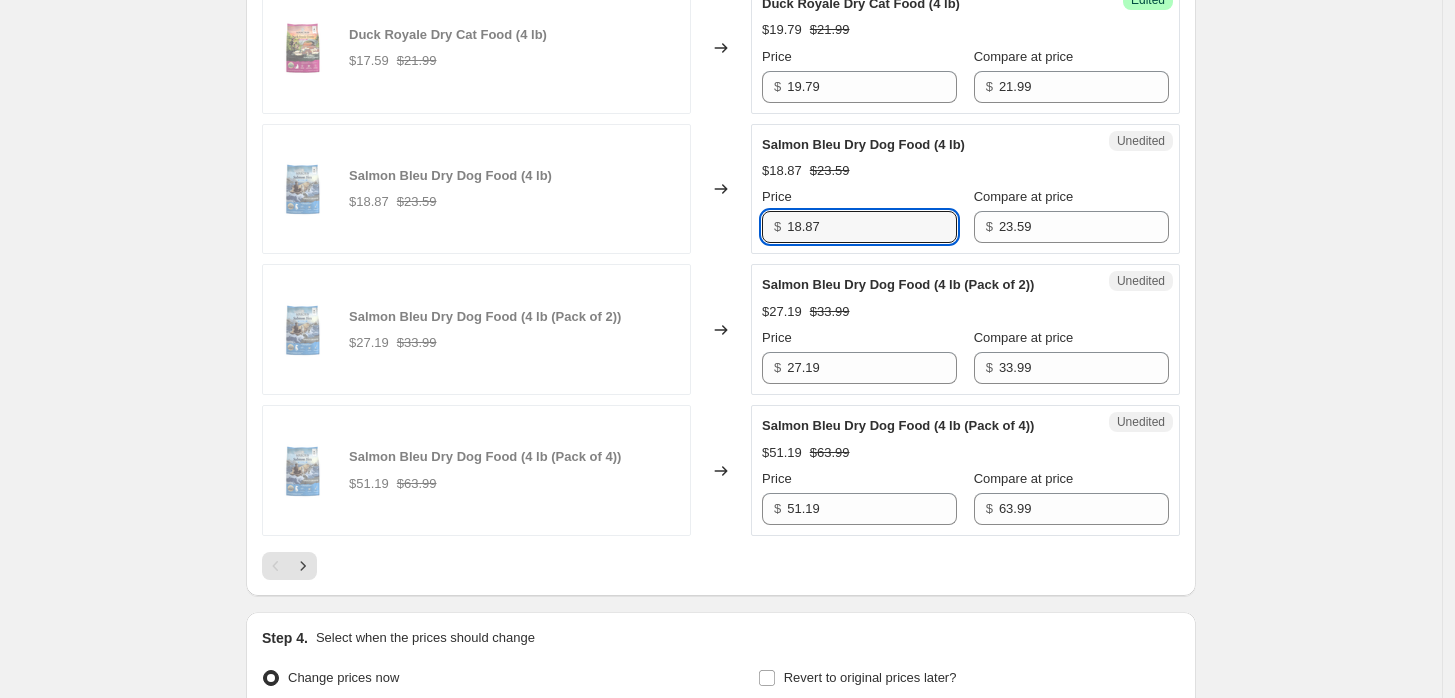 drag, startPoint x: 853, startPoint y: 229, endPoint x: 720, endPoint y: 243, distance: 133.73482 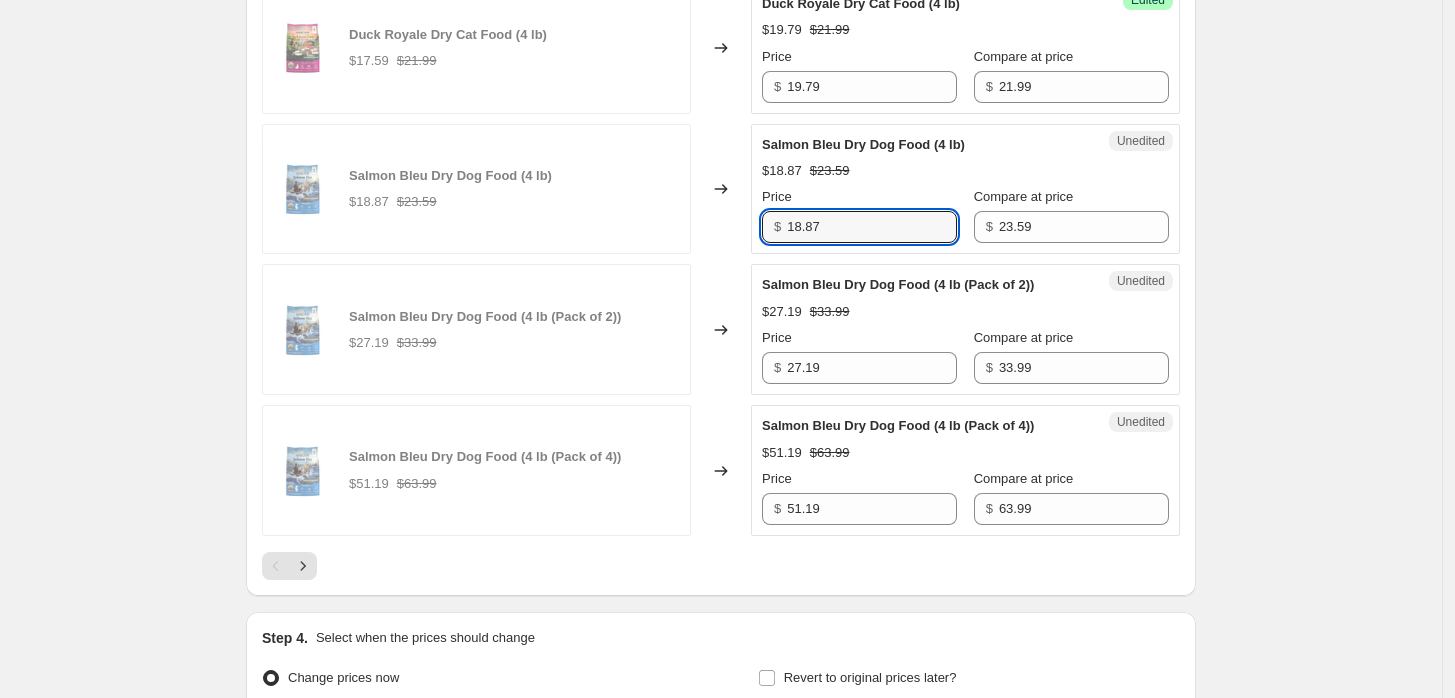 click on "Salmon Bleu Dry Dog Food (4 lb) $18.87 $23.59 Changed to Unedited Salmon Bleu Dry Dog Food (4 lb) $18.87 $23.59 Price $ 18.87 Compare at price $ 23.59" at bounding box center [721, 189] 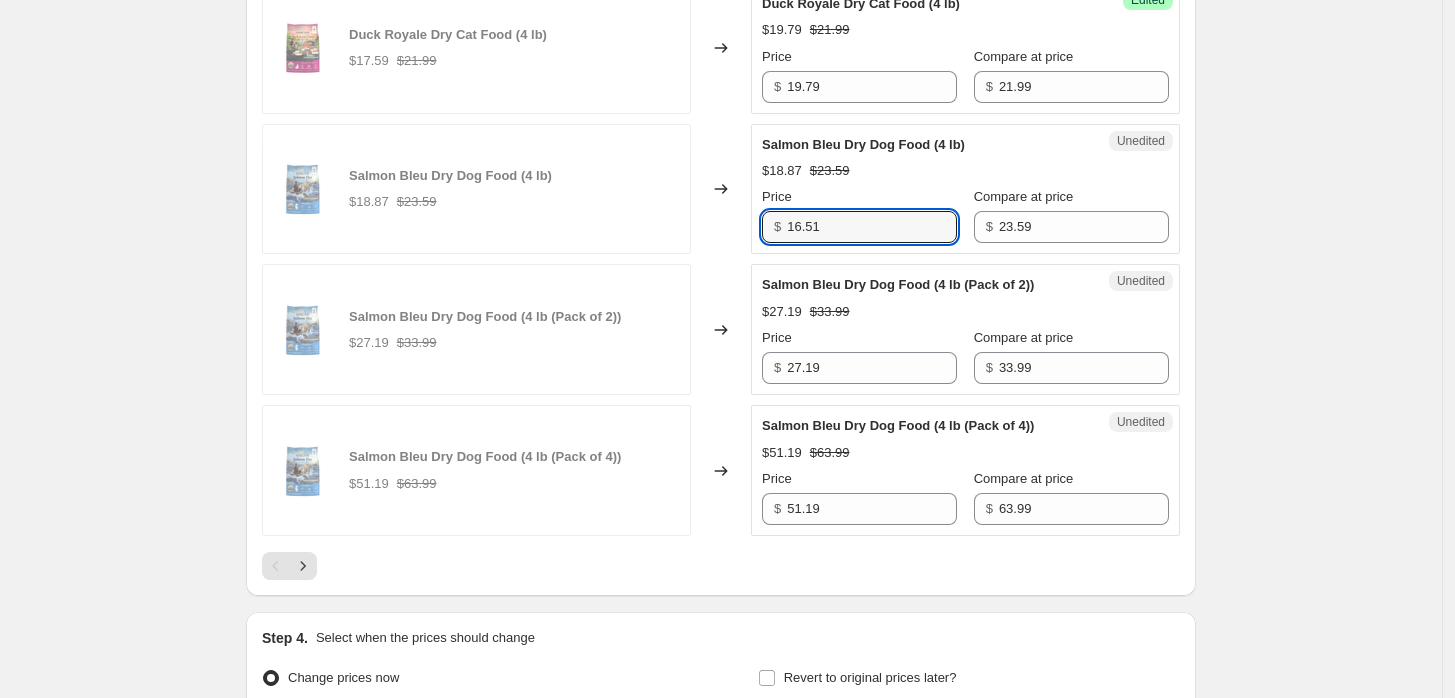 type on "16.51" 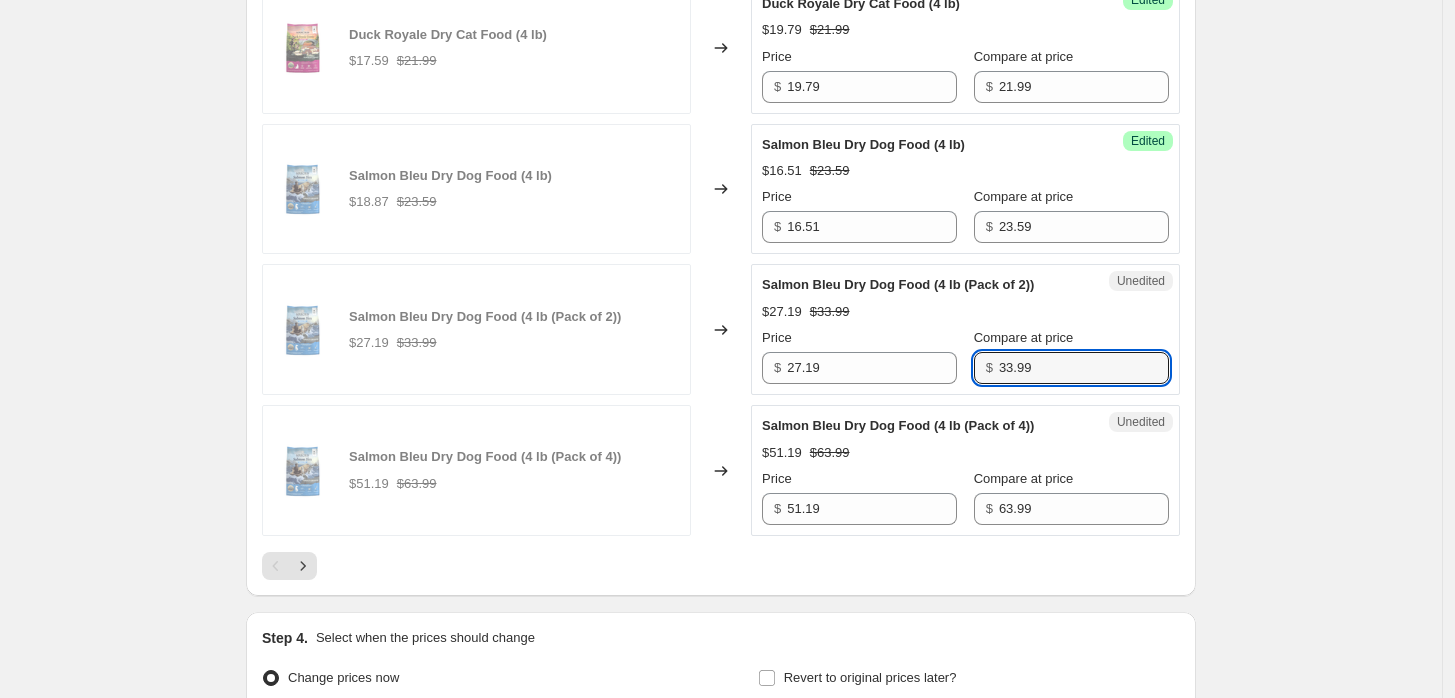 drag, startPoint x: 1076, startPoint y: 367, endPoint x: 984, endPoint y: 370, distance: 92.0489 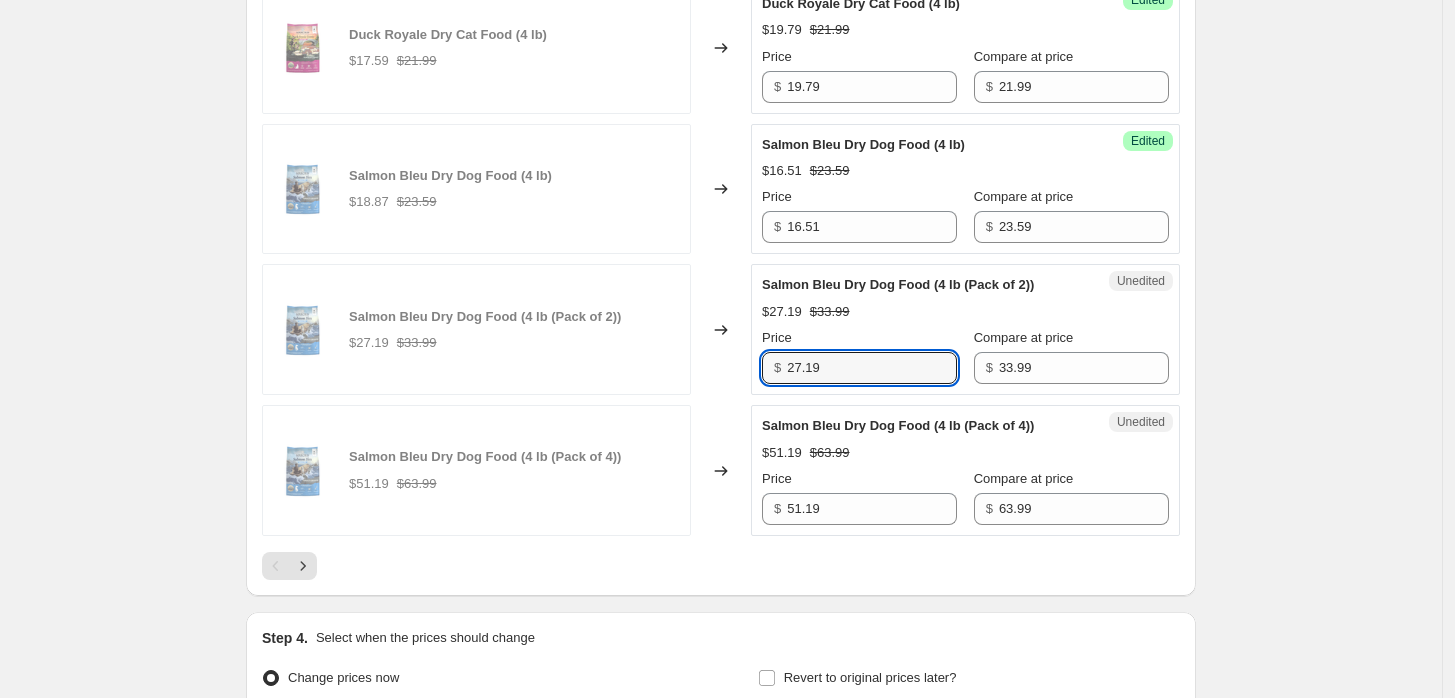 click on "Unedited Salmon Bleu Dry Dog Food (4 lb (Pack of 2)) $27.19 $33.99 Price $ 27.19 Compare at price $ 33.99" at bounding box center (965, 329) 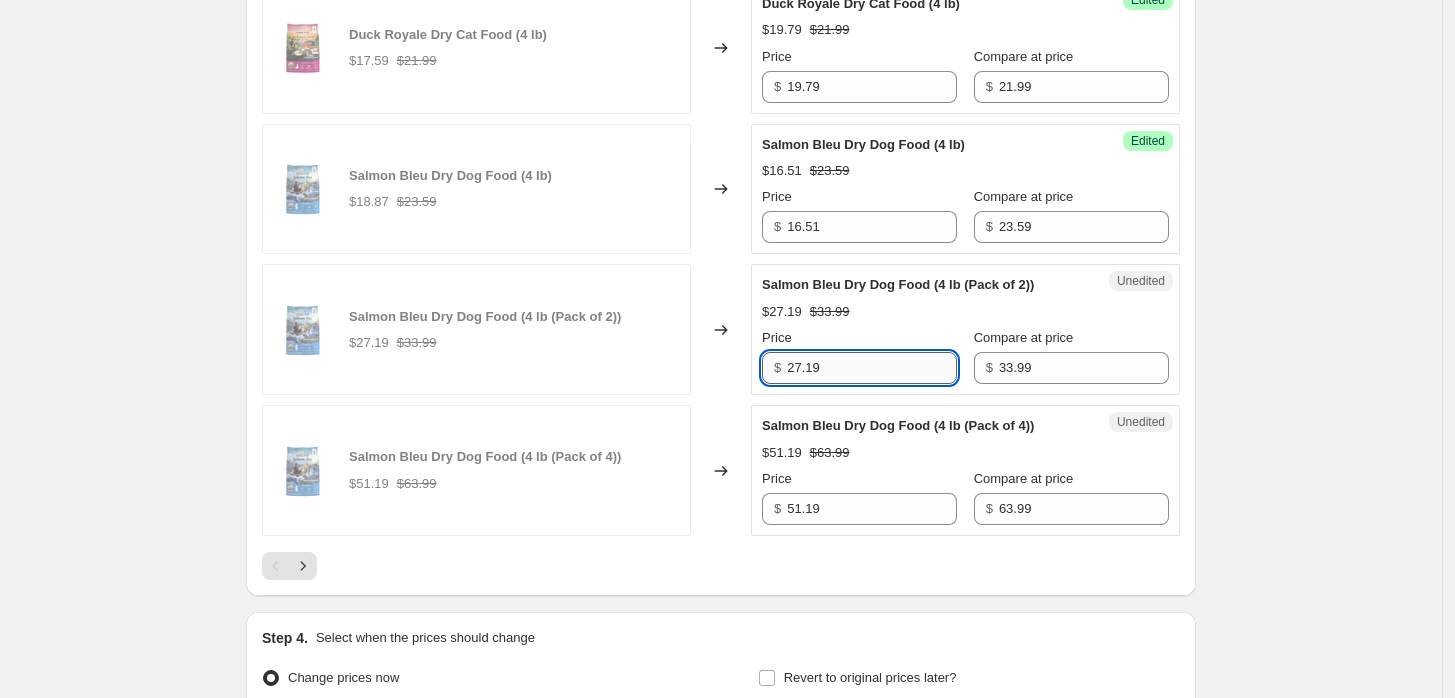 paste on "3.7" 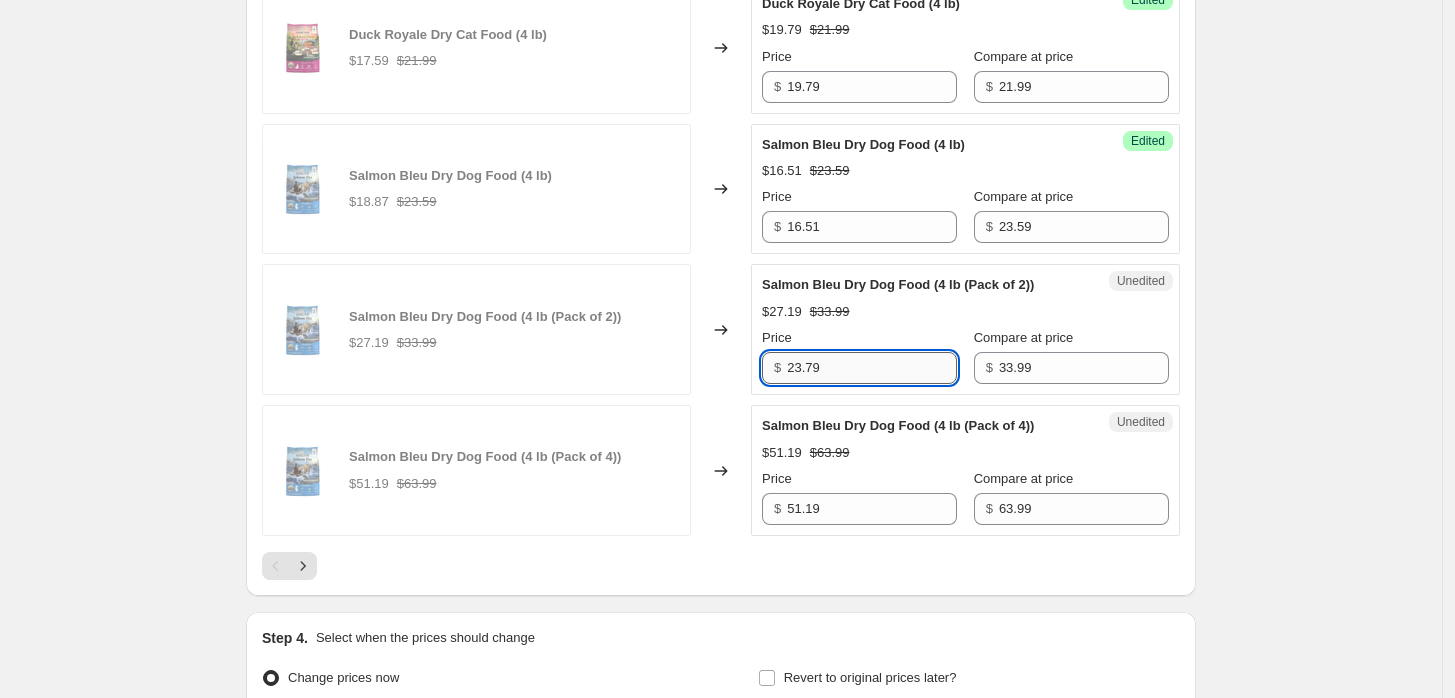 type on "23.79" 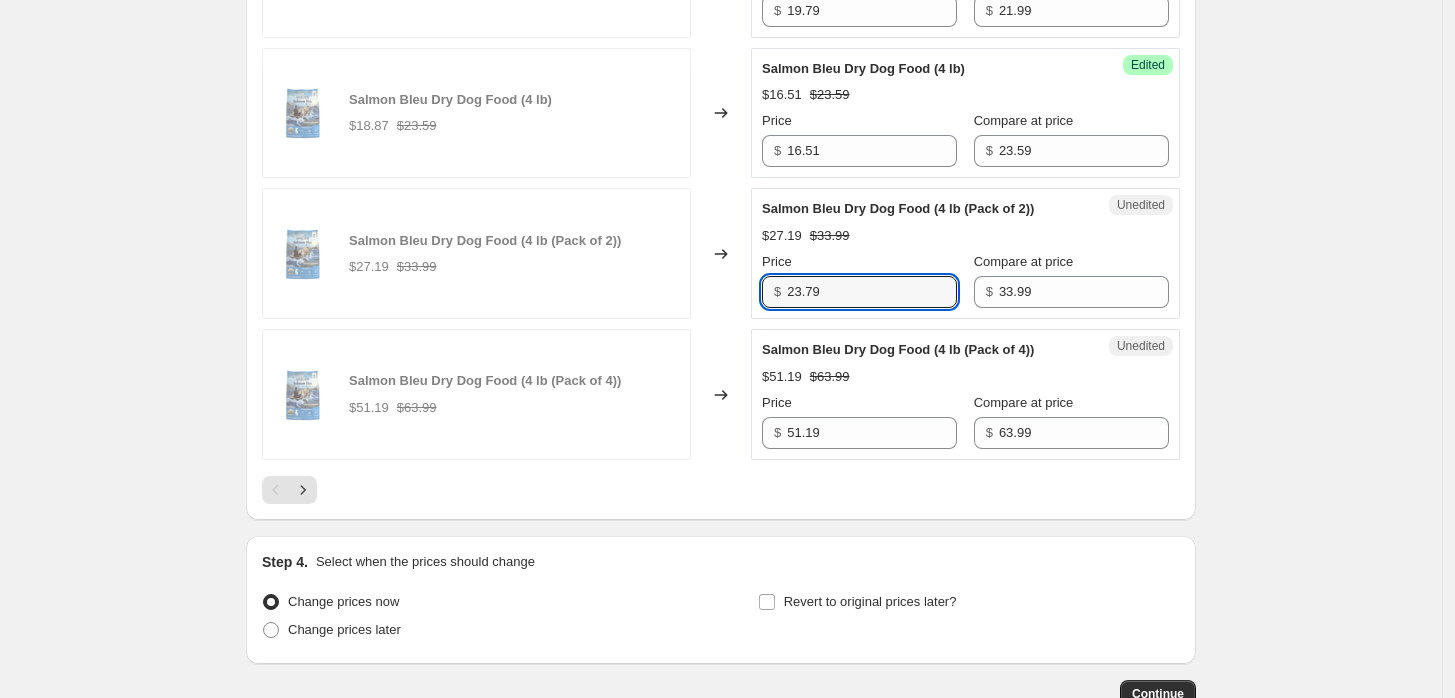 scroll, scrollTop: 3555, scrollLeft: 0, axis: vertical 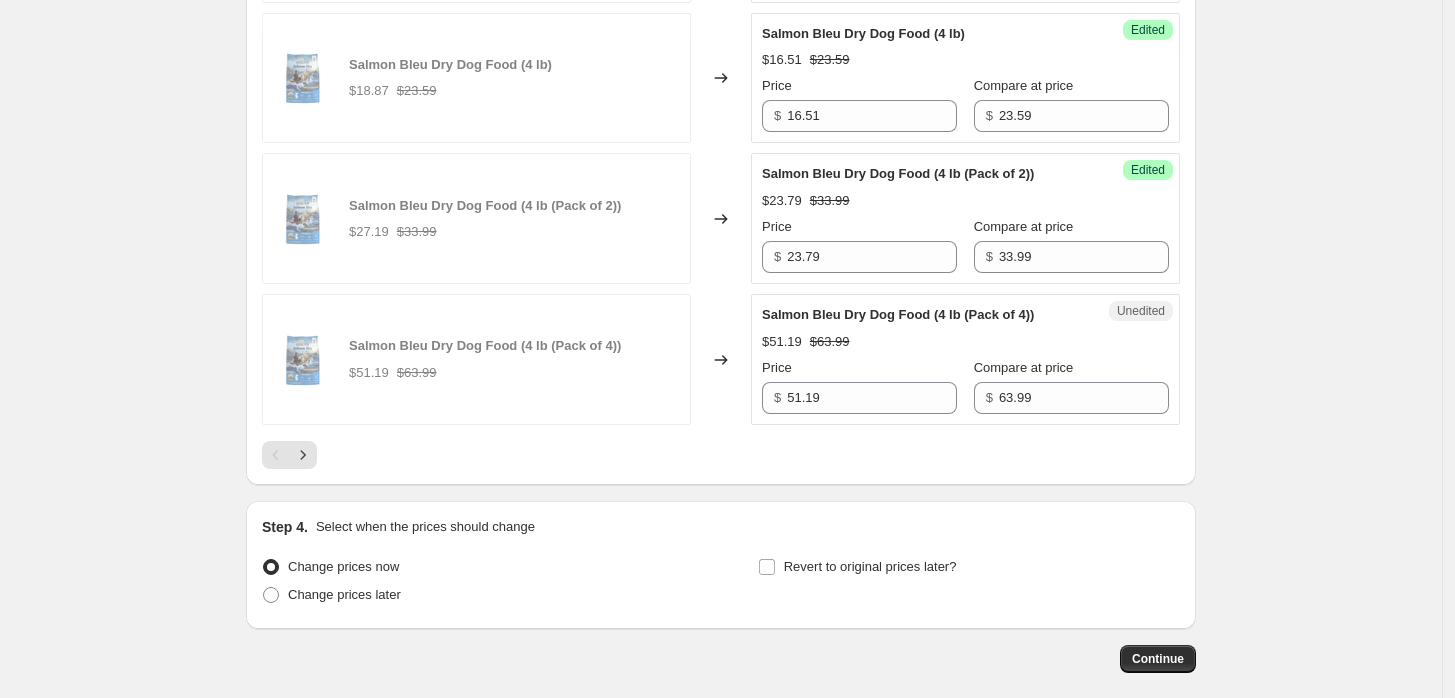click on "Create new price change job. This page is ready Create new price change job Draft Step 1. Optionally give your price change job a title (eg "March 30% off sale on boots") ADDICTION PET FOOD USA MID-YEAR SALE 2025 This title is just for internal use, customers won't see it Step 2. Select how the prices should change Use bulk price change rules Set product prices individually Use CSV upload Select tags to add while price change is active Submit MID-YEAR SALE 2025 Select tags to remove while price change is active How does tagging work? Step 3. Select which products should change in price Select all products, use filters, or select products variants individually All products Filter by product, collection, tag, vendor, product type, variant title, or inventory Select product variants individually Product filters Products must match: all conditions any condition The product The product's collection The product's tag The product's vendor The product's type The product's status The variant's title Inventory quantity" at bounding box center (721, -1380) 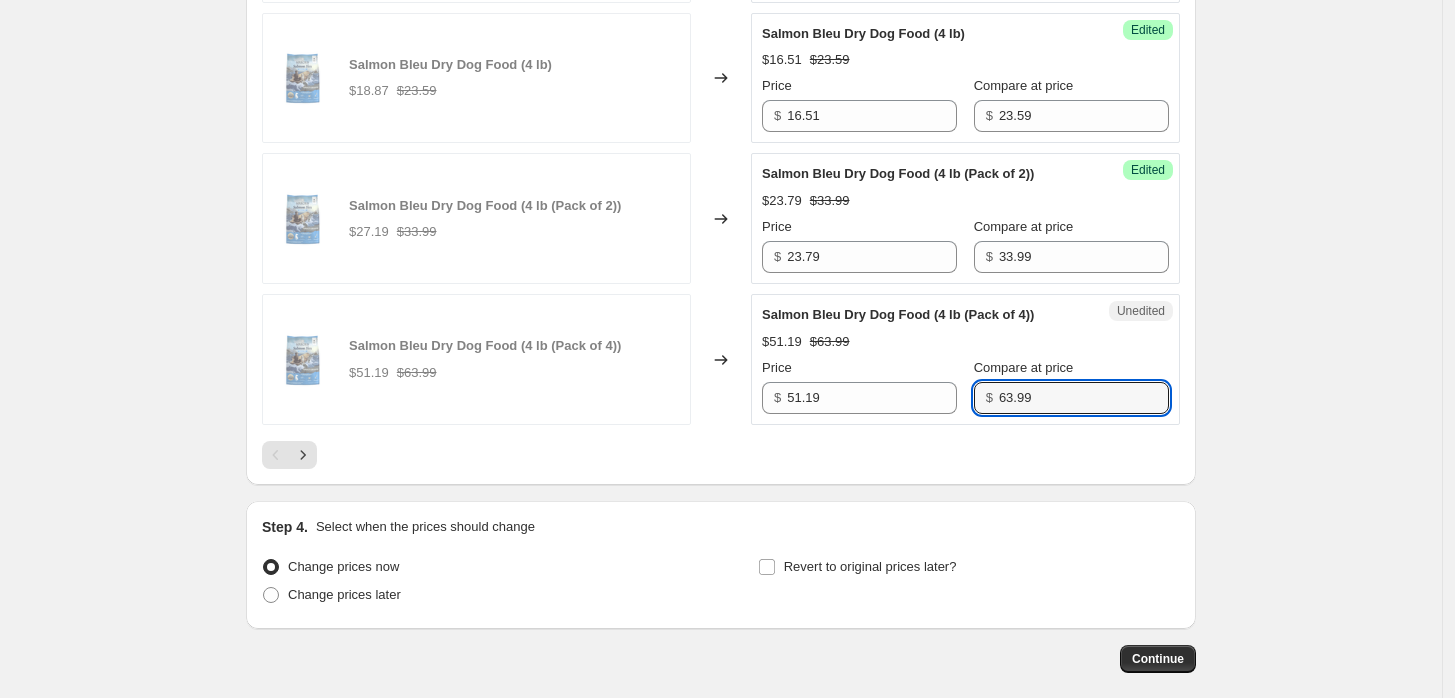 drag, startPoint x: 1080, startPoint y: 399, endPoint x: 932, endPoint y: 409, distance: 148.33745 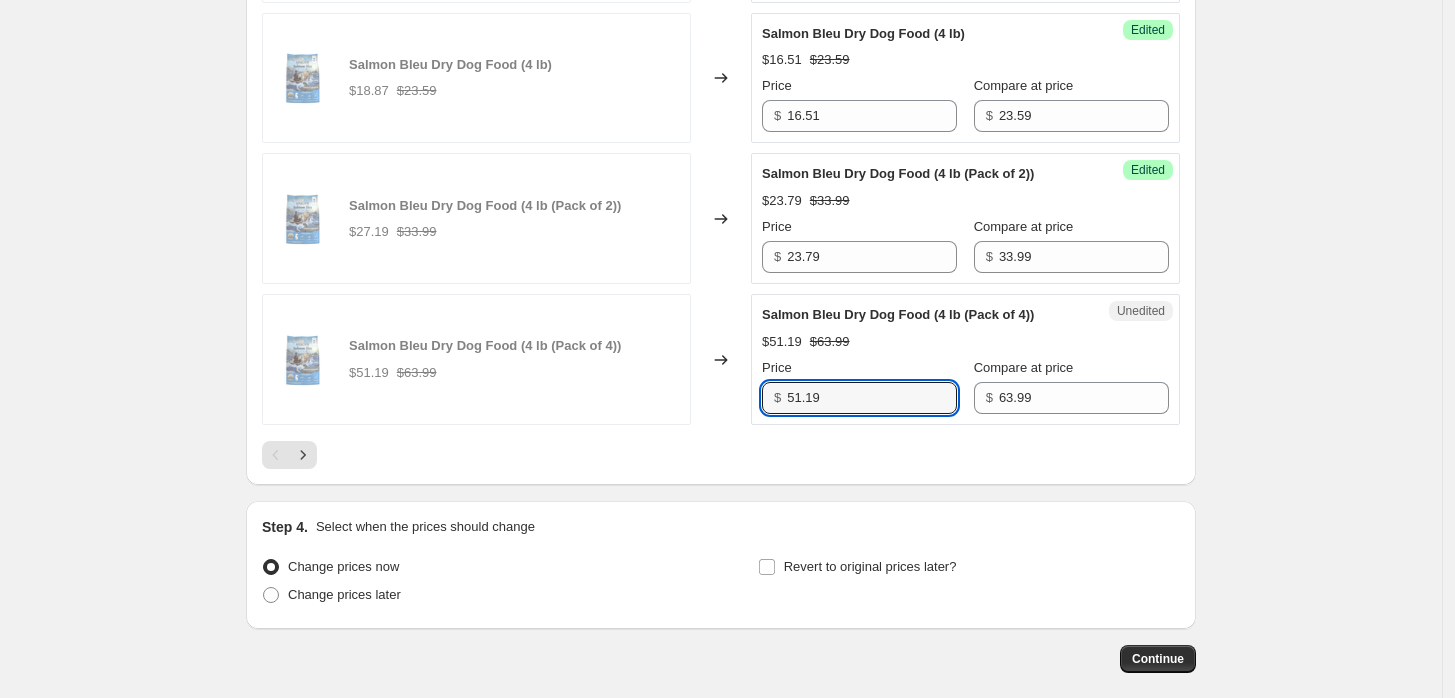 drag, startPoint x: 791, startPoint y: 393, endPoint x: 773, endPoint y: 392, distance: 18.027756 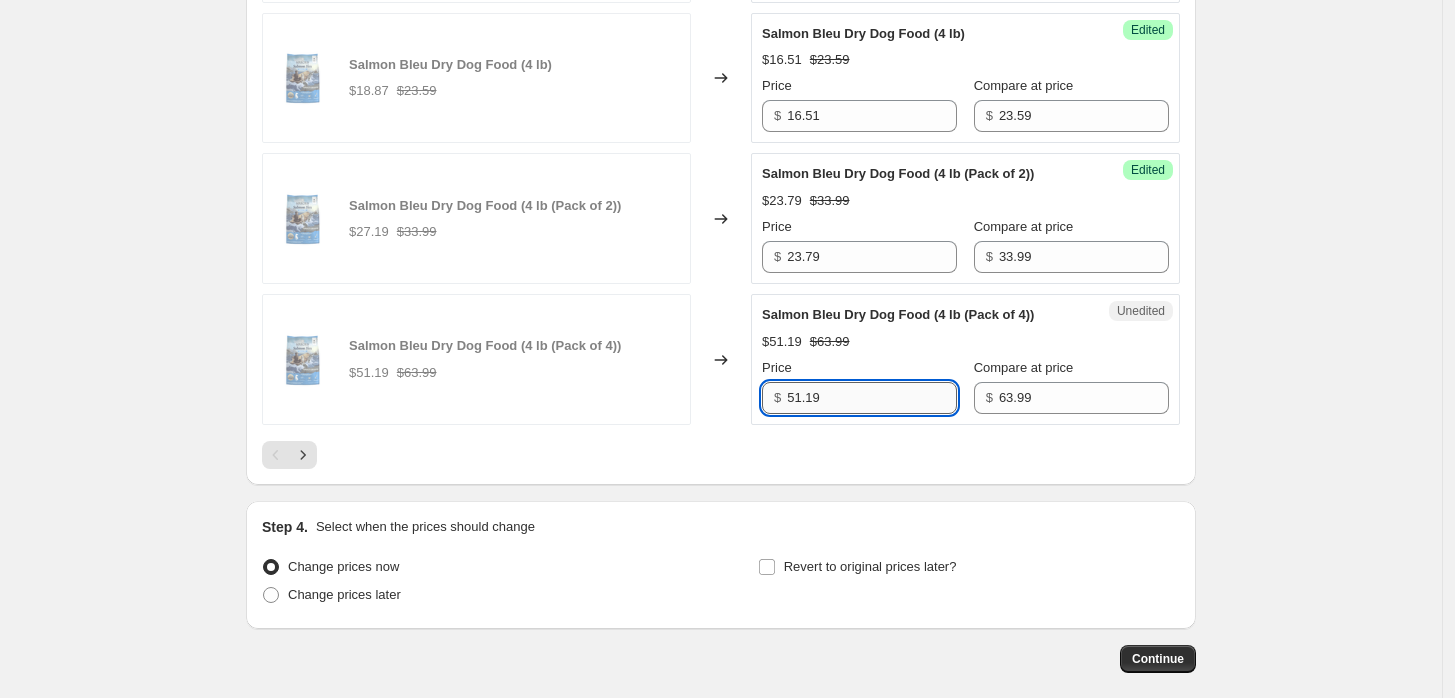paste on "44.7" 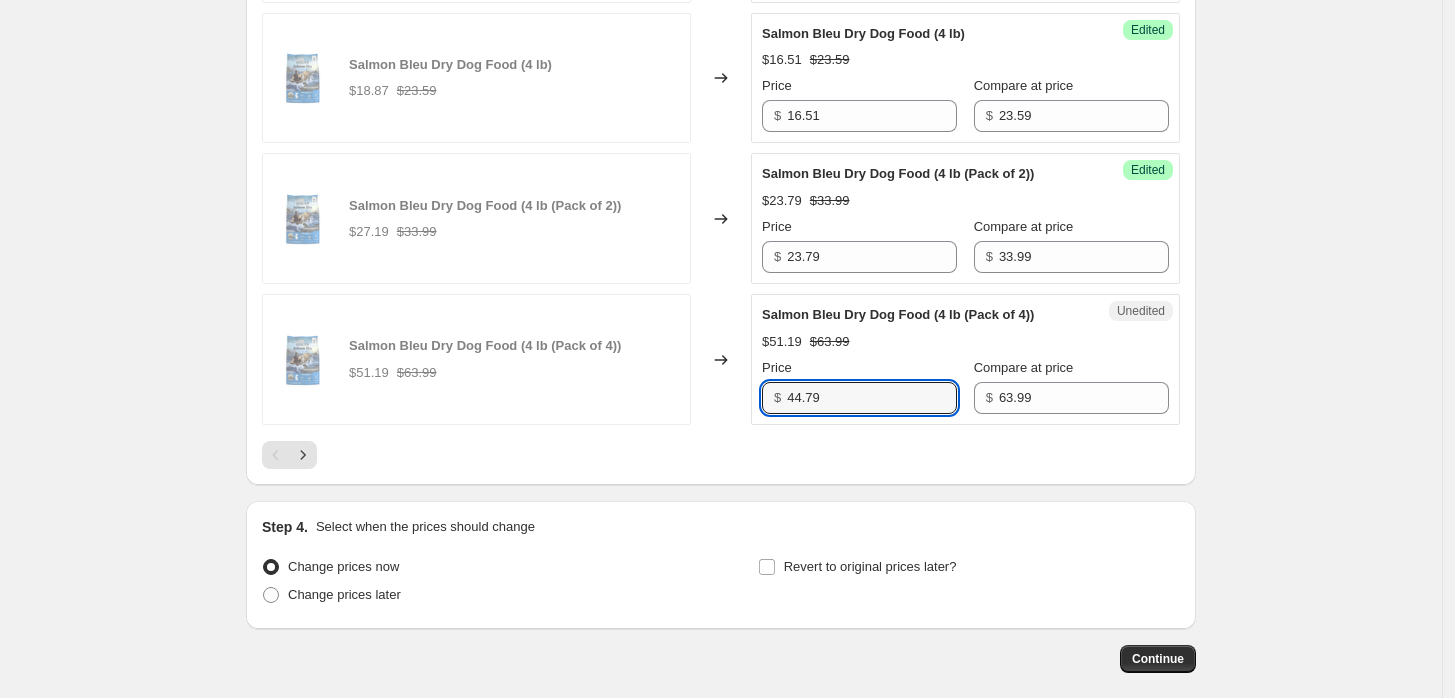 type on "44.79" 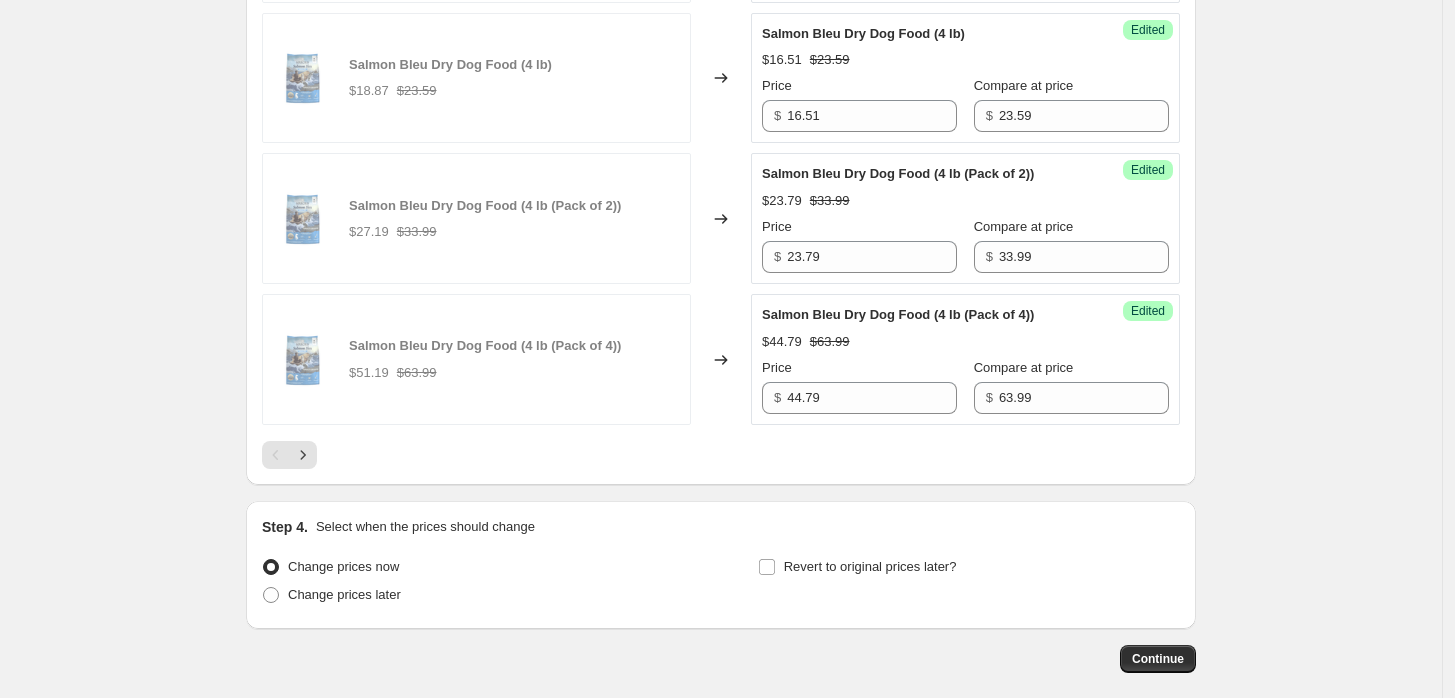 click on "Create new price change job. This page is ready Create new price change job Draft Step 1. Optionally give your price change job a title (eg "March 30% off sale on boots") ADDICTION PET FOOD USA MID-YEAR SALE 2025 This title is just for internal use, customers won't see it Step 2. Select how the prices should change Use bulk price change rules Set product prices individually Use CSV upload Select tags to add while price change is active Submit MID-YEAR SALE 2025 Select tags to remove while price change is active How does tagging work? Step 3. Select which products should change in price Select all products, use filters, or select products variants individually All products Filter by product, collection, tag, vendor, product type, variant title, or inventory Select product variants individually Product filters Products must match: all conditions any condition The product The product's collection The product's tag The product's vendor The product's type The product's status The variant's title Inventory quantity" at bounding box center (721, -1380) 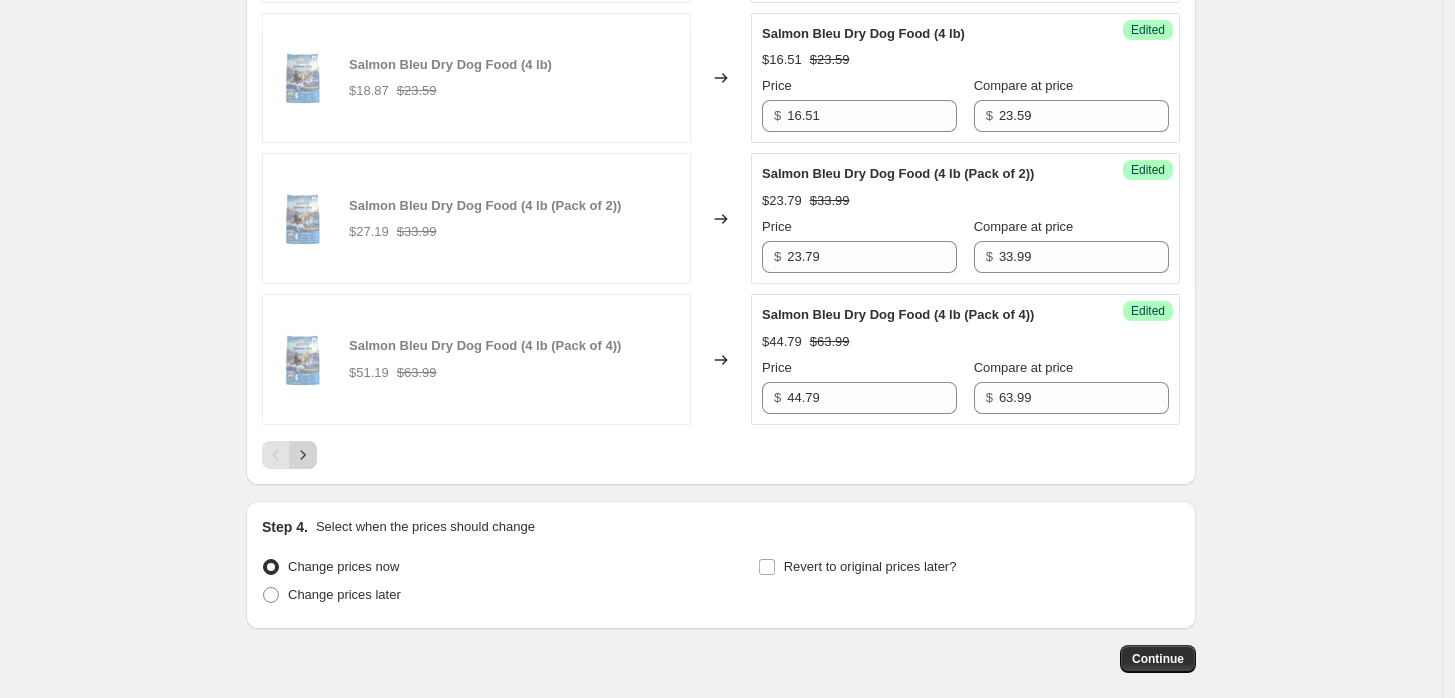 click 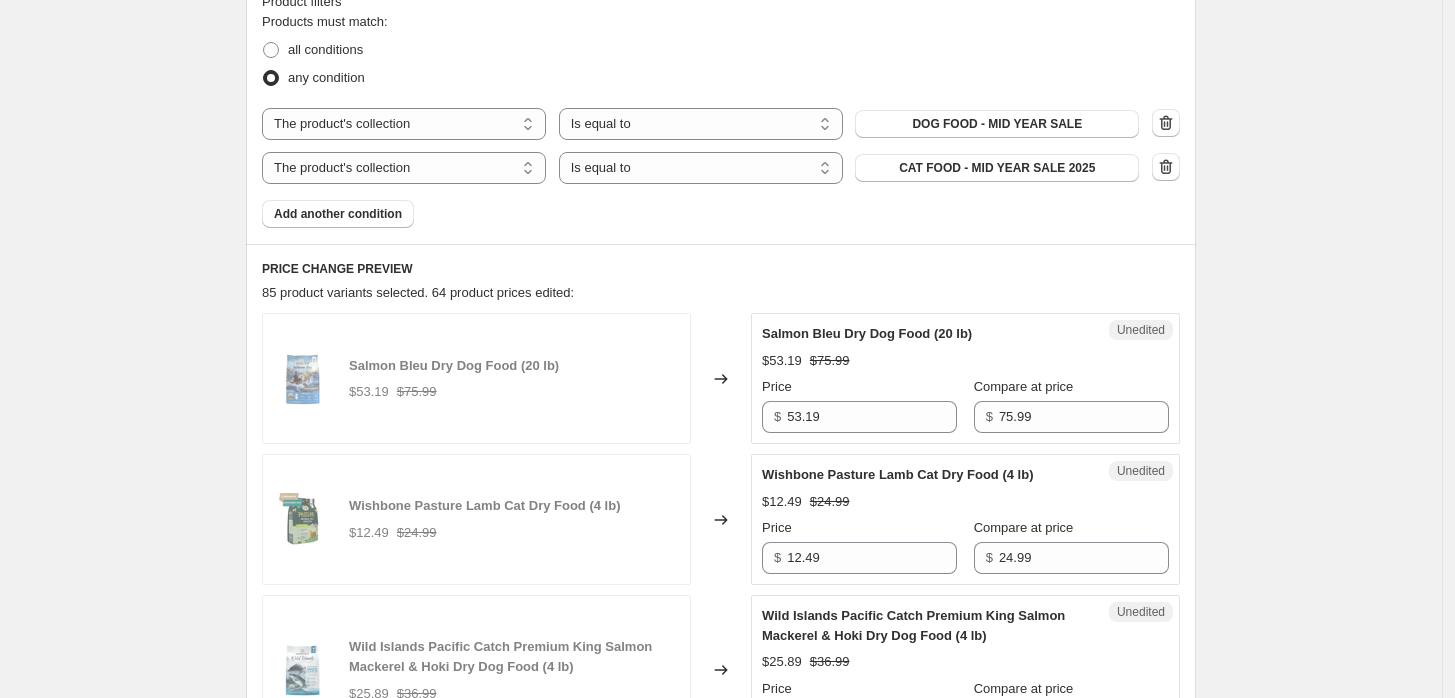 scroll, scrollTop: 777, scrollLeft: 0, axis: vertical 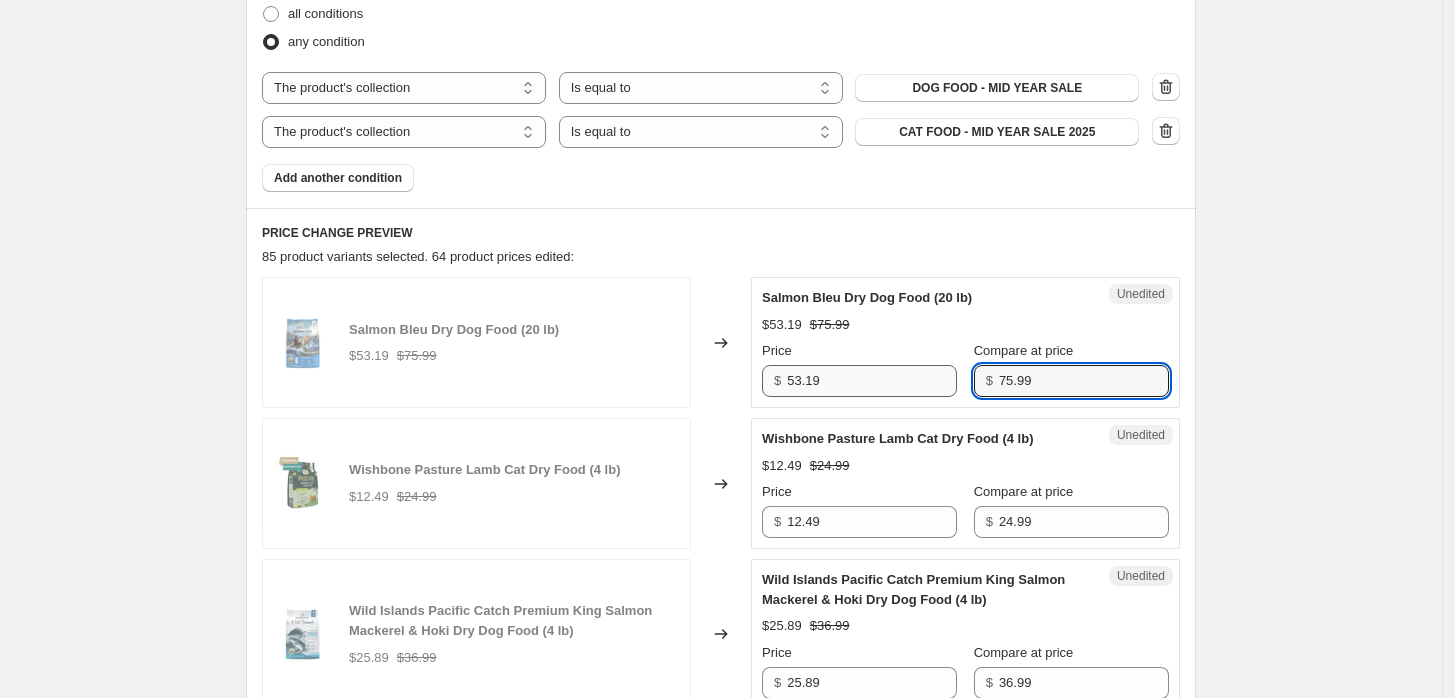 drag, startPoint x: 1085, startPoint y: 372, endPoint x: 935, endPoint y: 379, distance: 150.16324 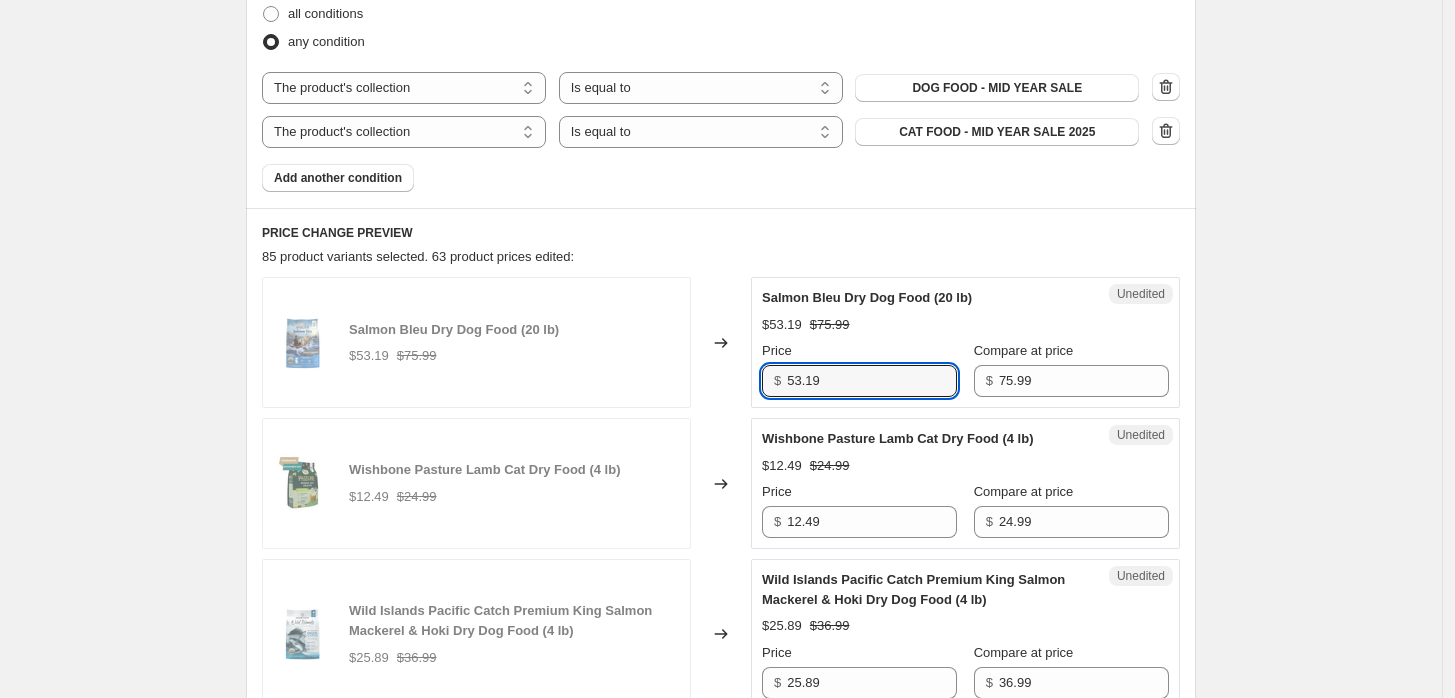 drag, startPoint x: 823, startPoint y: 386, endPoint x: 748, endPoint y: 389, distance: 75.059975 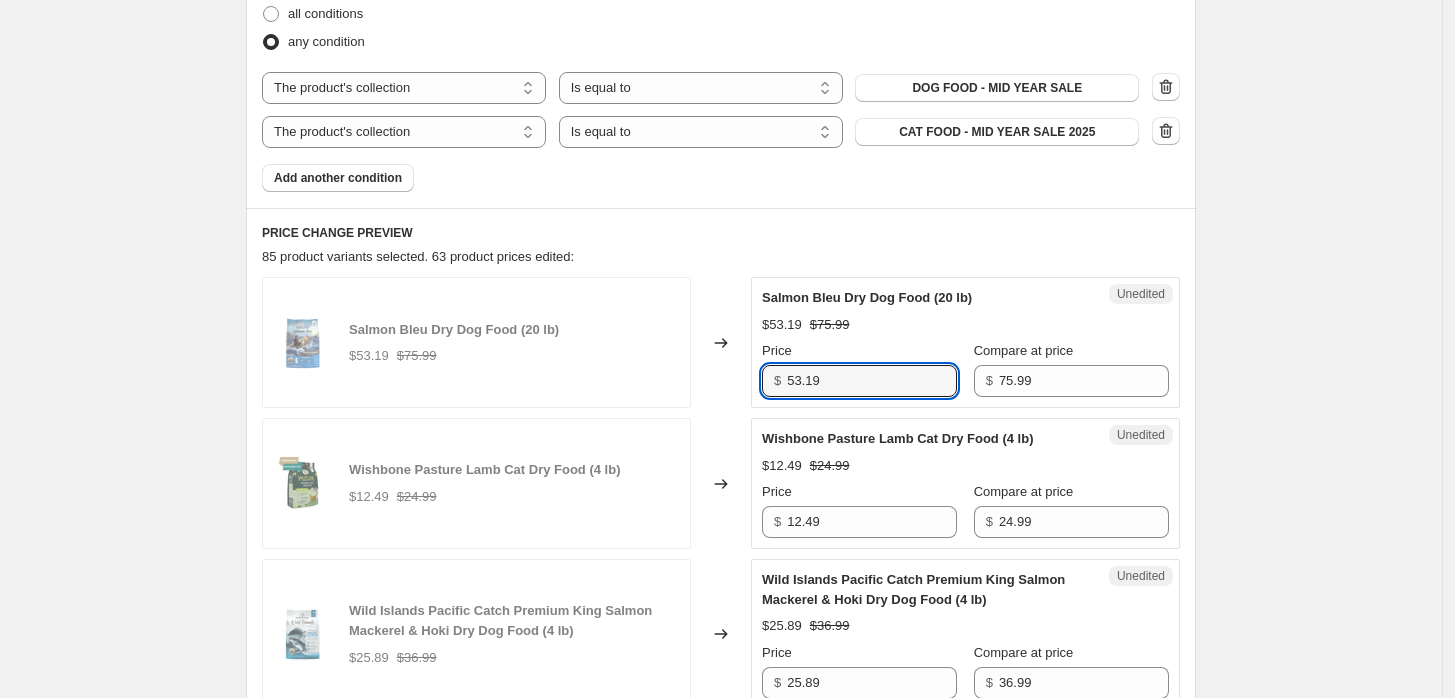 click on "Salmon Bleu Dry Dog Food (20 lb) $53.19 $75.99 Changed to Unedited Salmon Bleu Dry Dog Food (20 lb) $53.19 $75.99 Price $ 53.19 Compare at price $ 75.99" at bounding box center (721, 342) 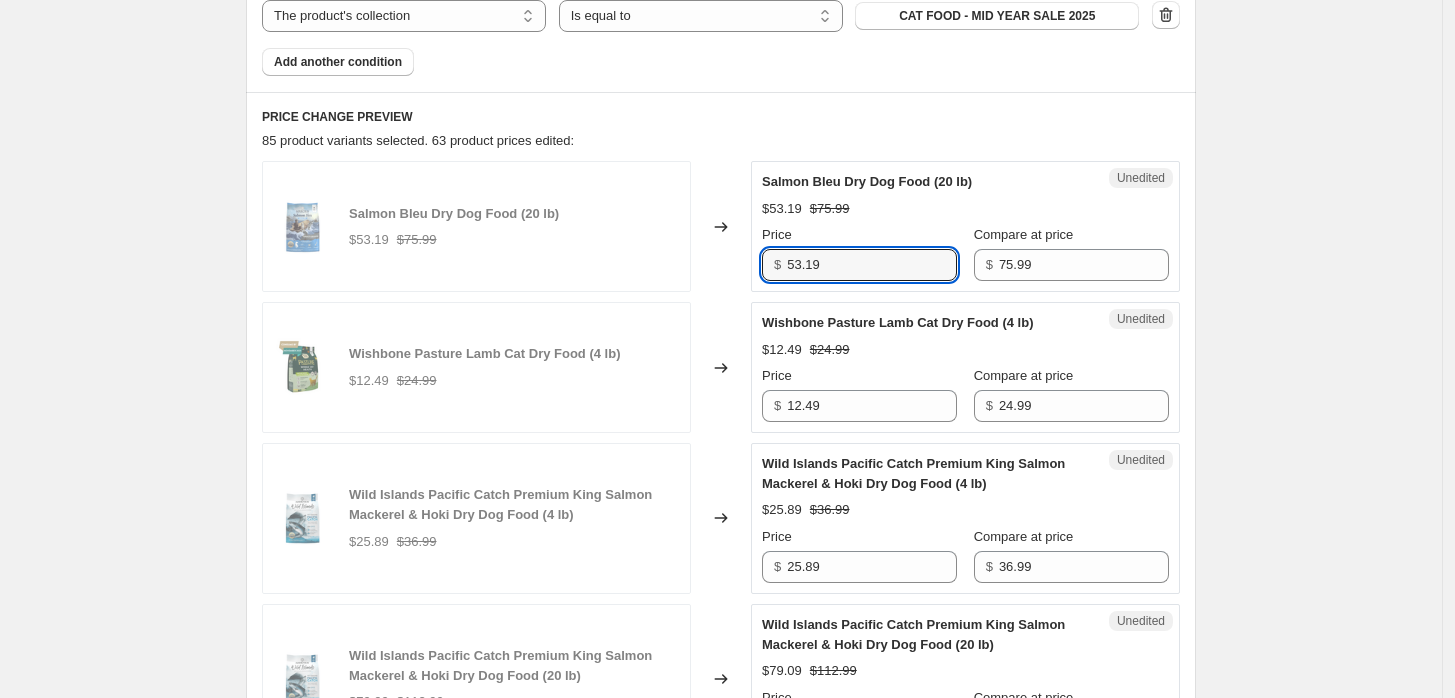 scroll, scrollTop: 1000, scrollLeft: 0, axis: vertical 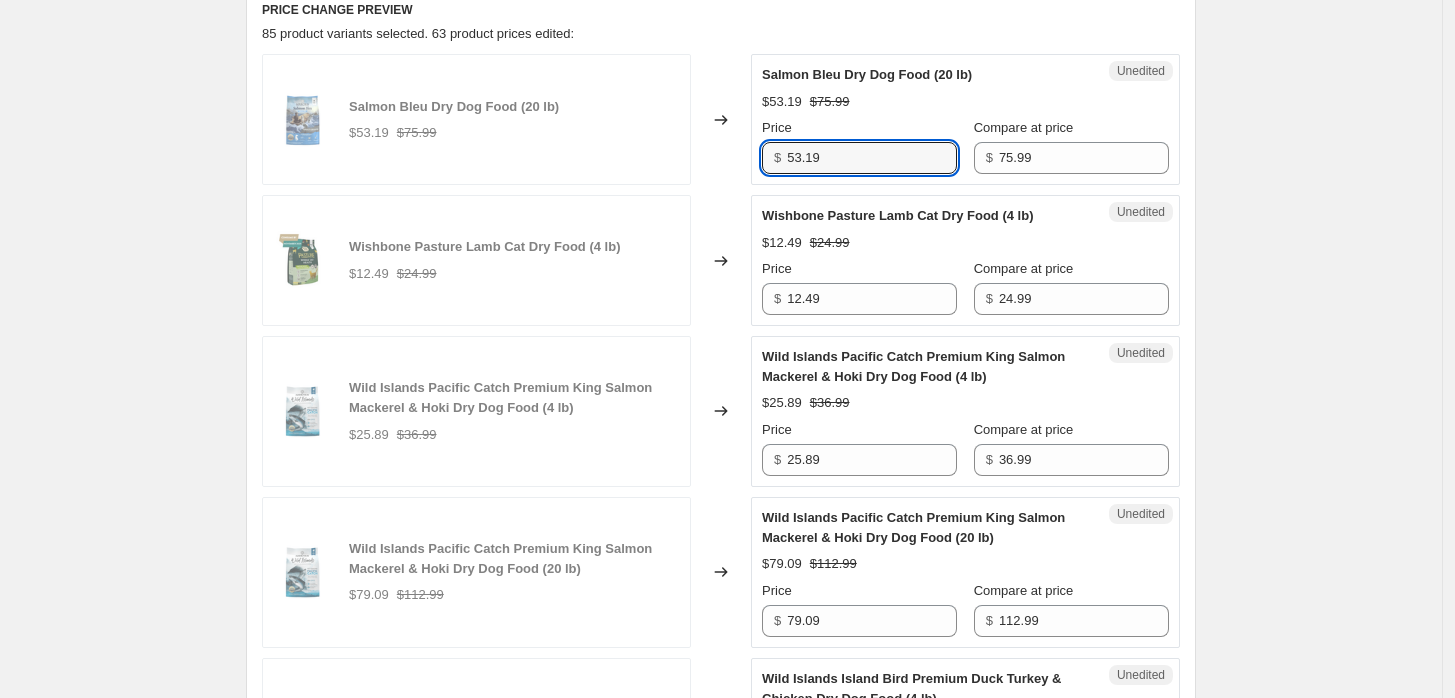 click on "Create new price change job. This page is ready Create new price change job Draft Step 1. Optionally give your price change job a title (eg "March 30% off sale on boots") ADDICTION PET FOOD USA MID-YEAR SALE 2025 This title is just for internal use, customers won't see it Step 2. Select how the prices should change Use bulk price change rules Set product prices individually Use CSV upload Select tags to add while price change is active Submit MID-YEAR SALE 2025 Select tags to remove while price change is active How does tagging work? Step 3. Select which products should change in price Select all products, use filters, or select products variants individually All products Filter by product, collection, tag, vendor, product type, variant title, or inventory Select product variants individually Product filters Products must match: all conditions any condition The product The product's collection The product's tag The product's vendor The product's type The product's status The variant's title Inventory quantity" at bounding box center [721, 1295] 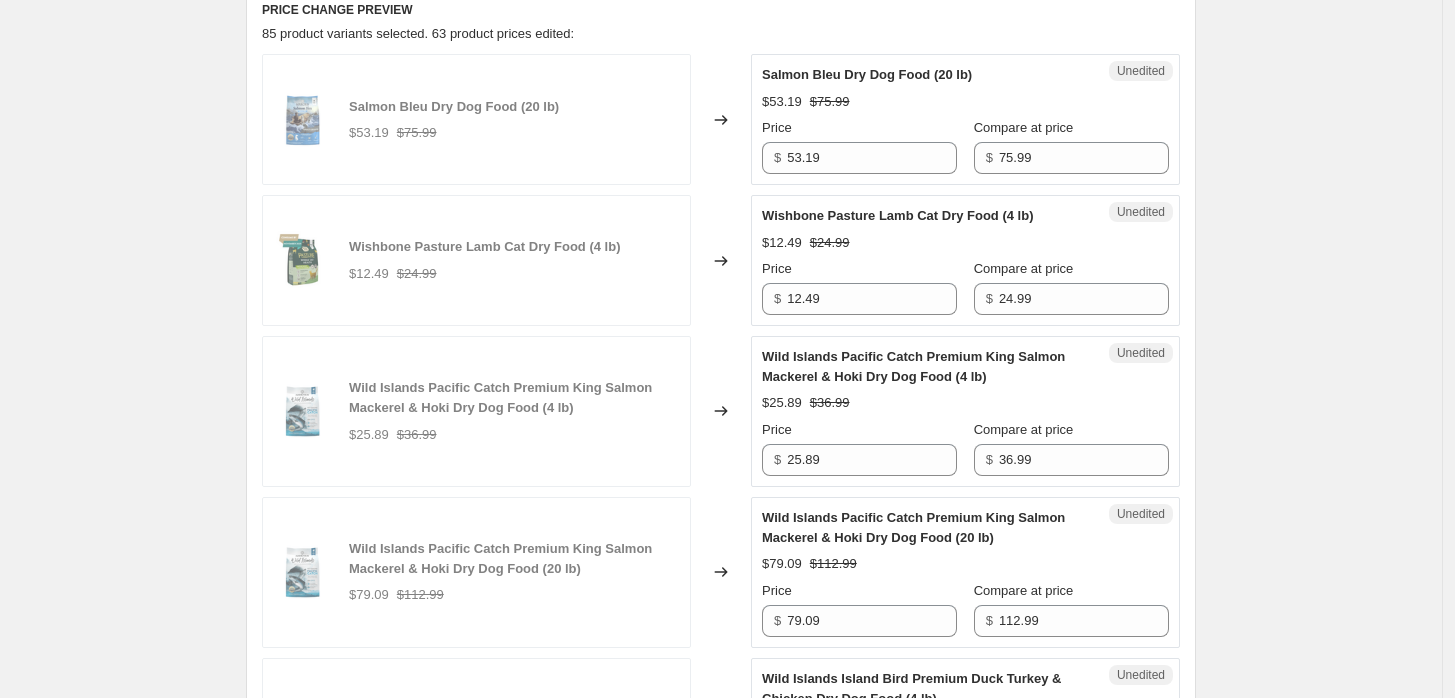 click on "Create new price change job. This page is ready Create new price change job Draft Step 1. Optionally give your price change job a title (eg "March 30% off sale on boots") ADDICTION PET FOOD USA MID-YEAR SALE 2025 This title is just for internal use, customers won't see it Step 2. Select how the prices should change Use bulk price change rules Set product prices individually Use CSV upload Select tags to add while price change is active Submit MID-YEAR SALE 2025 Select tags to remove while price change is active How does tagging work? Step 3. Select which products should change in price Select all products, use filters, or select products variants individually All products Filter by product, collection, tag, vendor, product type, variant title, or inventory Select product variants individually Product filters Products must match: all conditions any condition The product The product's collection The product's tag The product's vendor The product's type The product's status The variant's title Inventory quantity" at bounding box center [721, 1295] 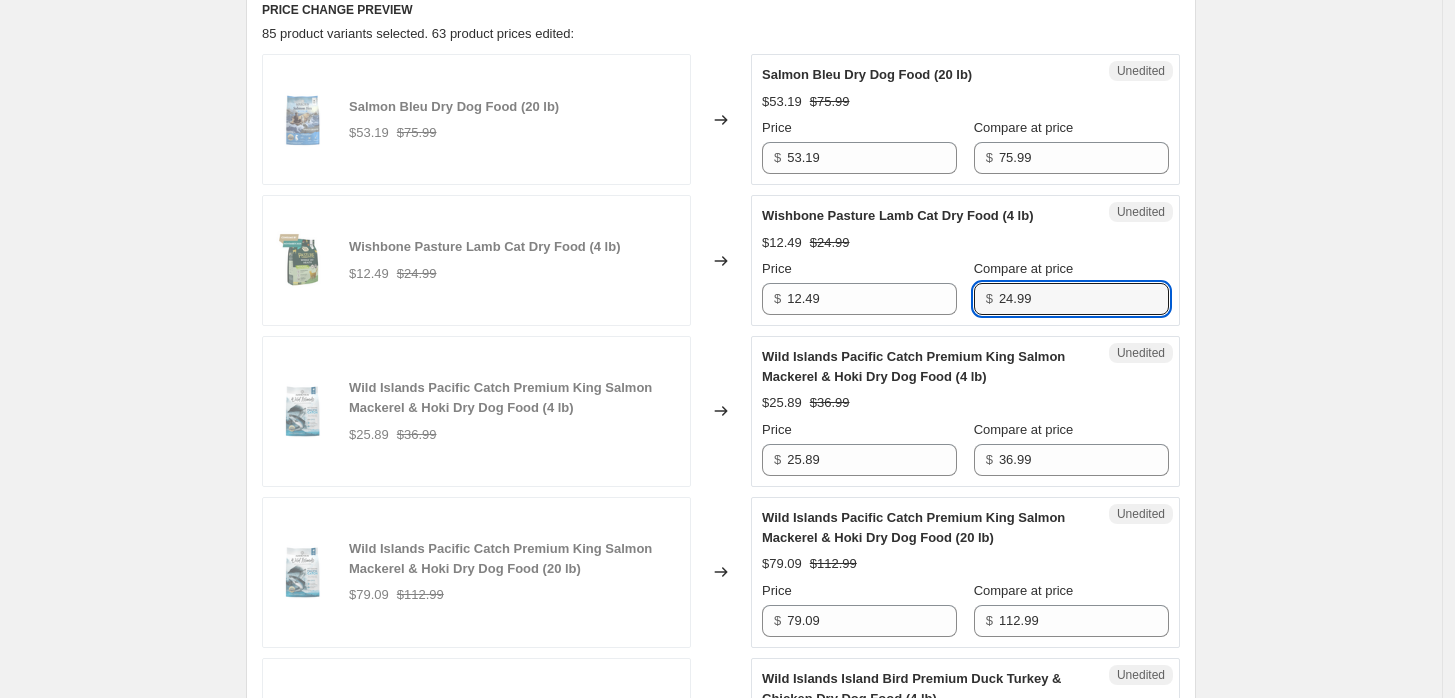 drag, startPoint x: 1104, startPoint y: 291, endPoint x: 1003, endPoint y: 301, distance: 101.49384 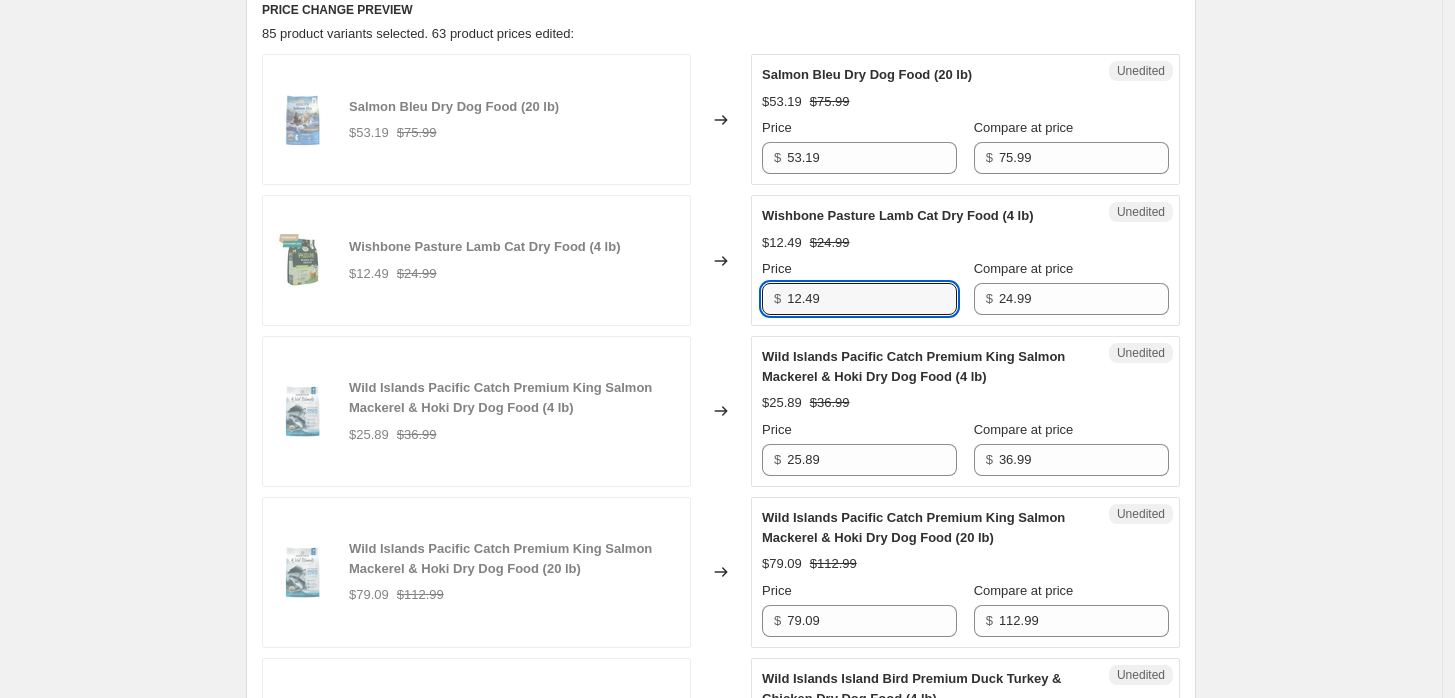 drag, startPoint x: 885, startPoint y: 302, endPoint x: 789, endPoint y: 301, distance: 96.00521 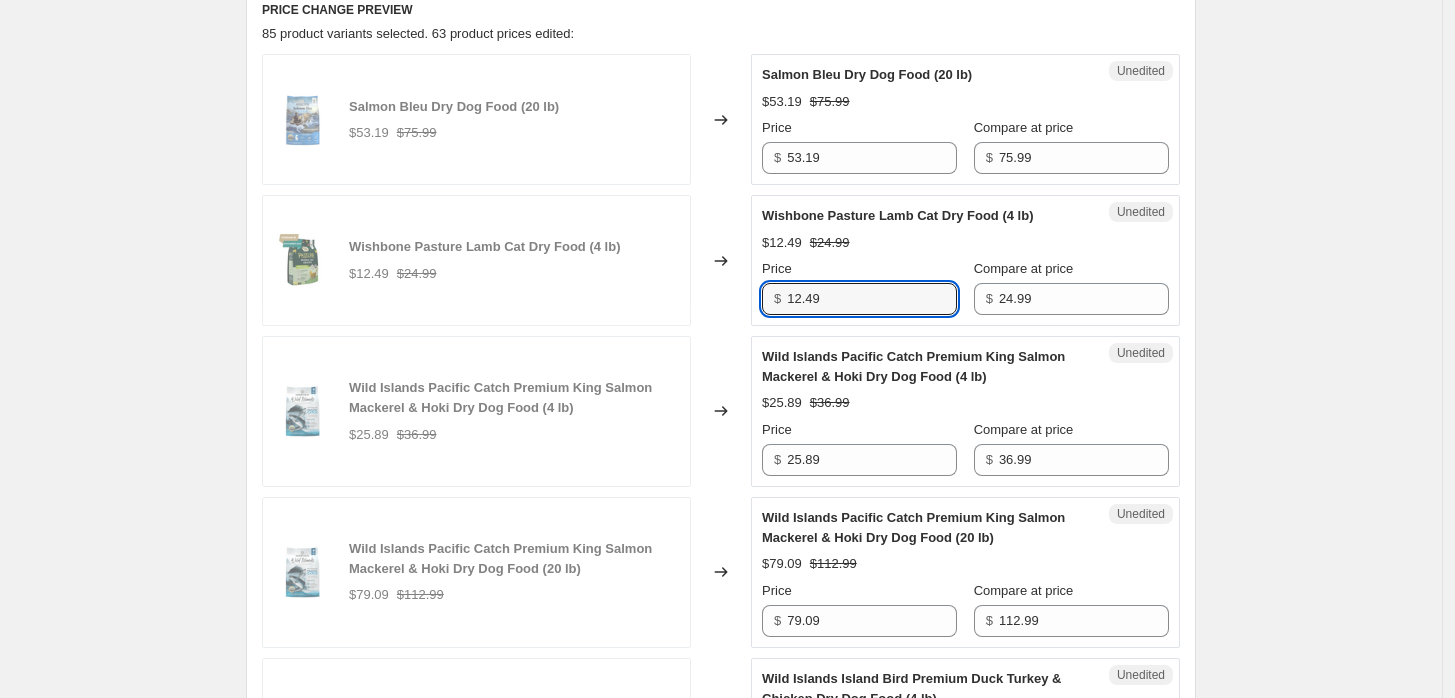 click on "$ 12.49" at bounding box center [859, 299] 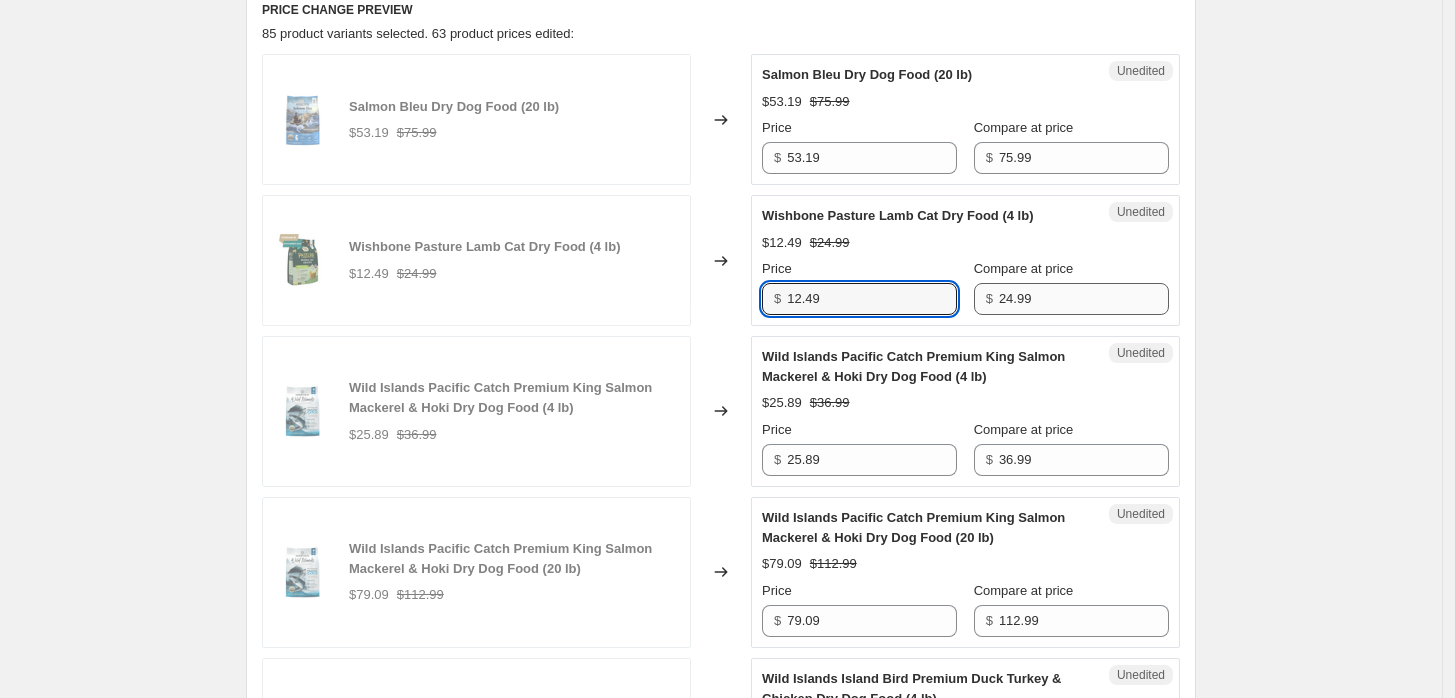 paste on "7" 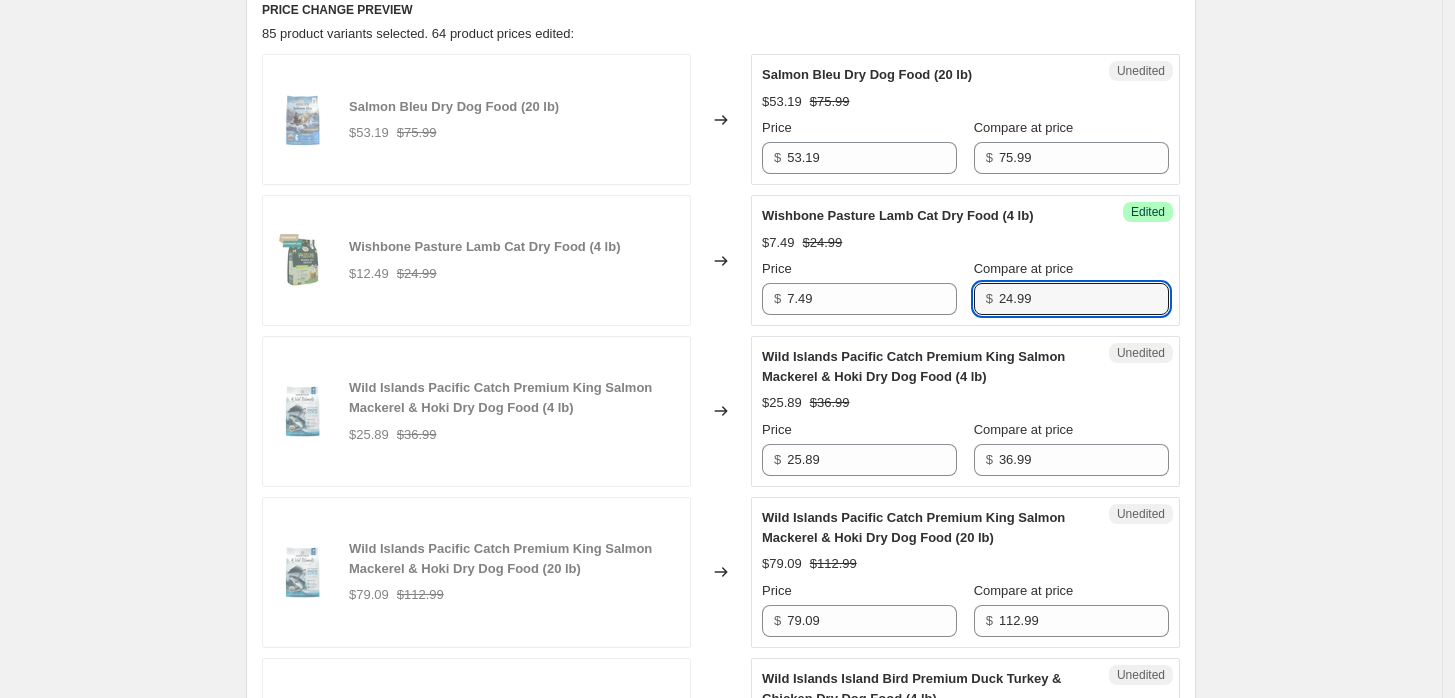drag, startPoint x: 1043, startPoint y: 296, endPoint x: 1004, endPoint y: 293, distance: 39.115215 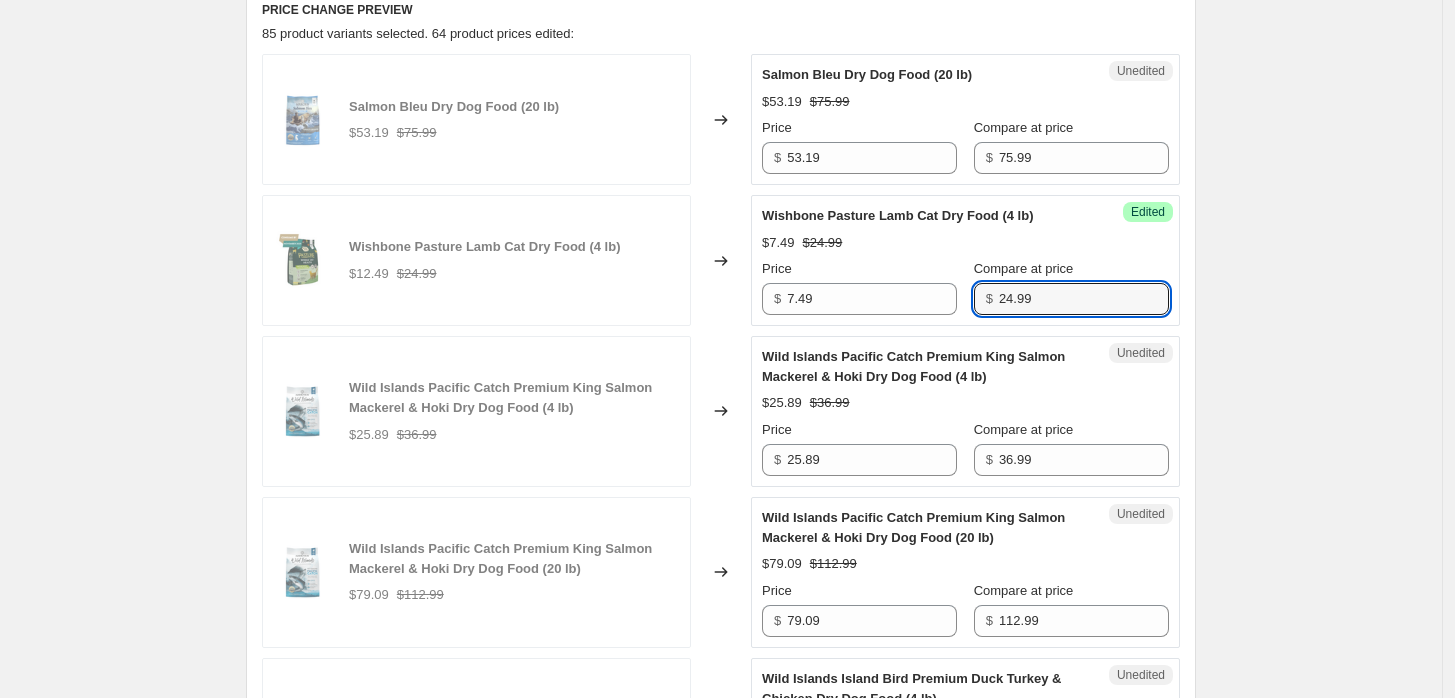 click on "$ 24.99" at bounding box center [1071, 299] 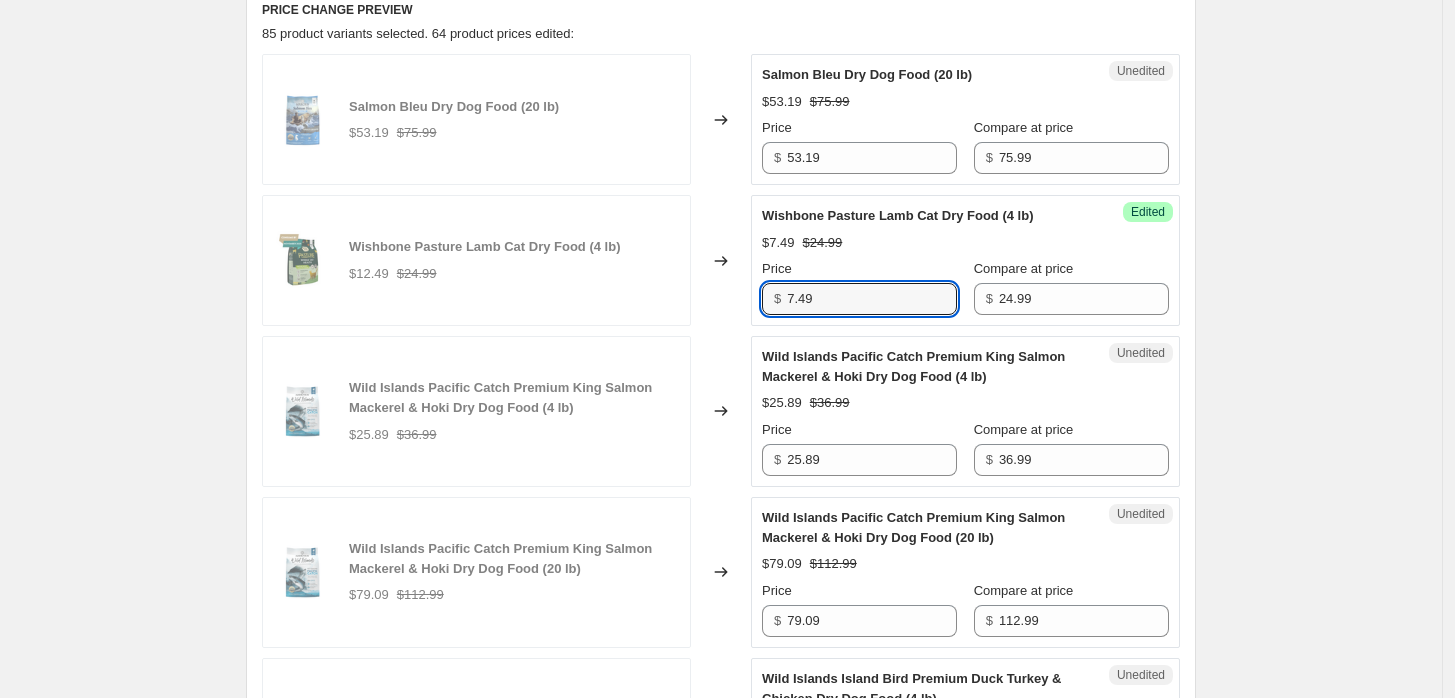 drag, startPoint x: 827, startPoint y: 298, endPoint x: 772, endPoint y: 299, distance: 55.00909 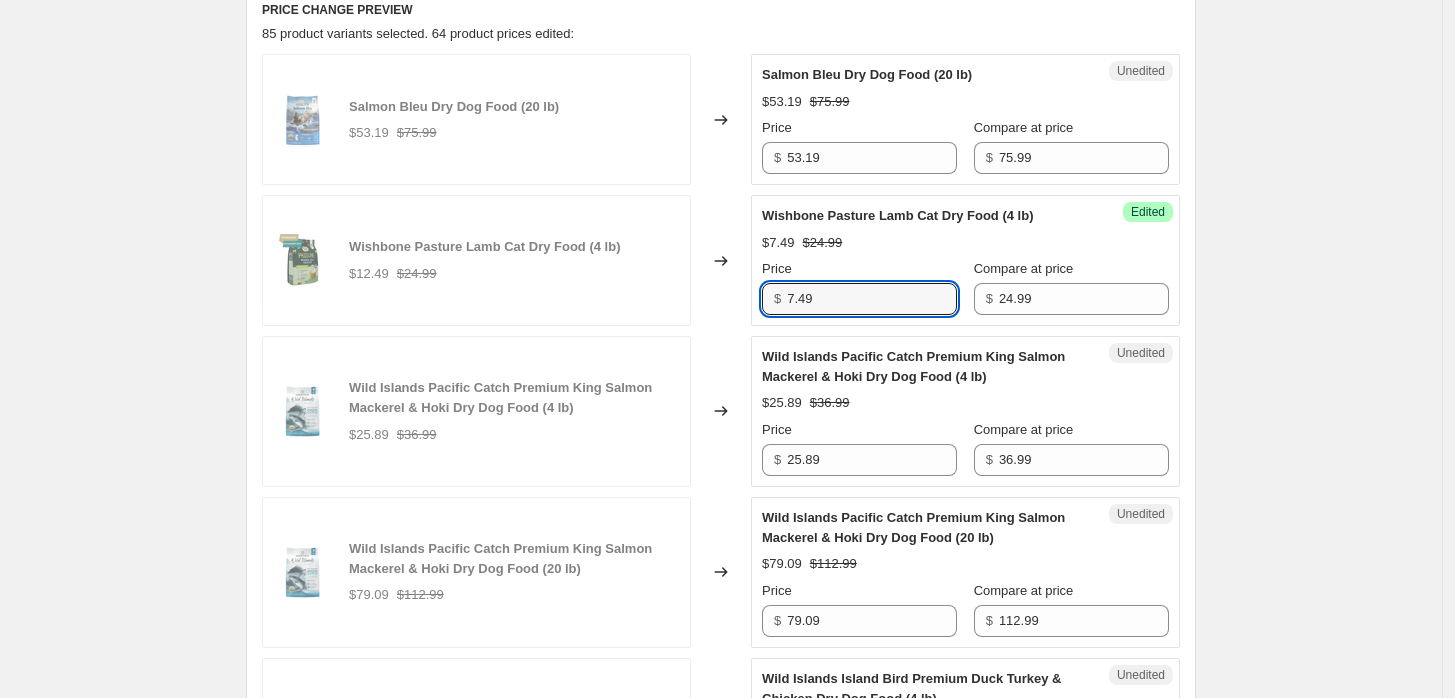 click on "$ 7.49" at bounding box center (859, 299) 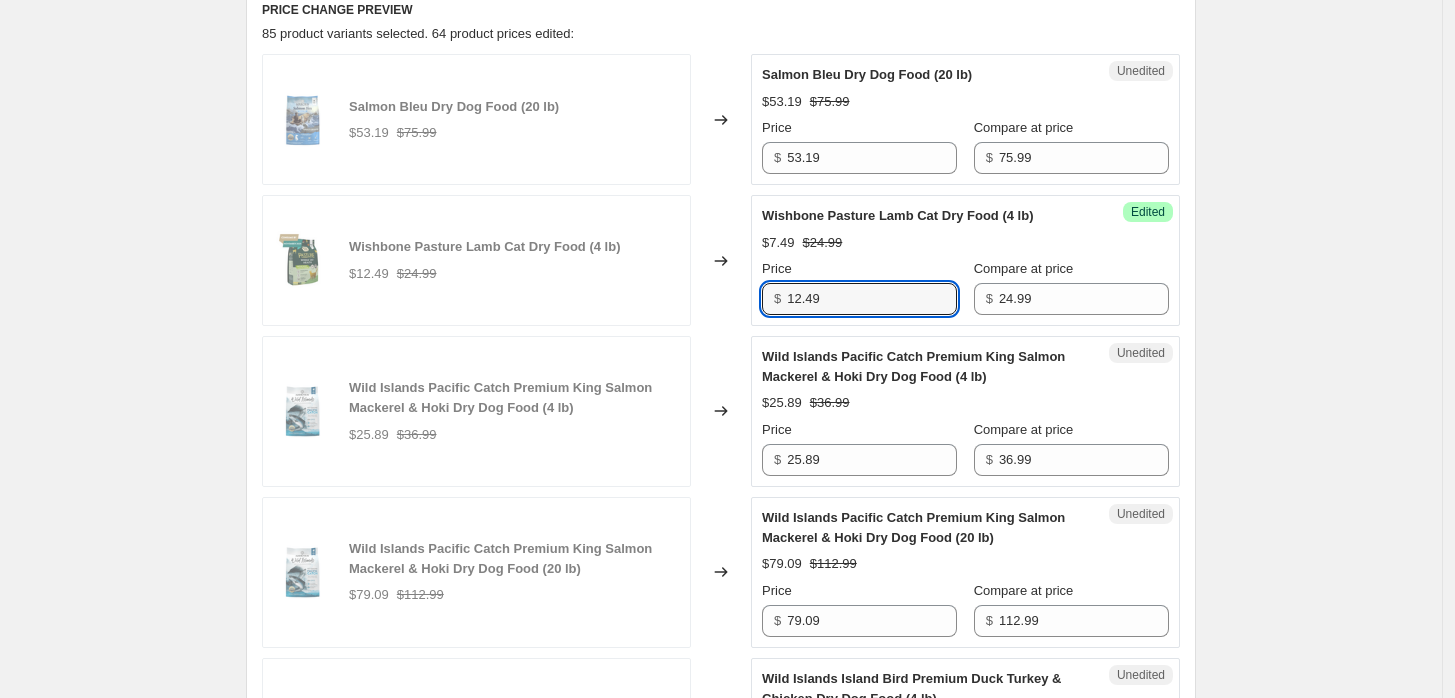 type on "12.49" 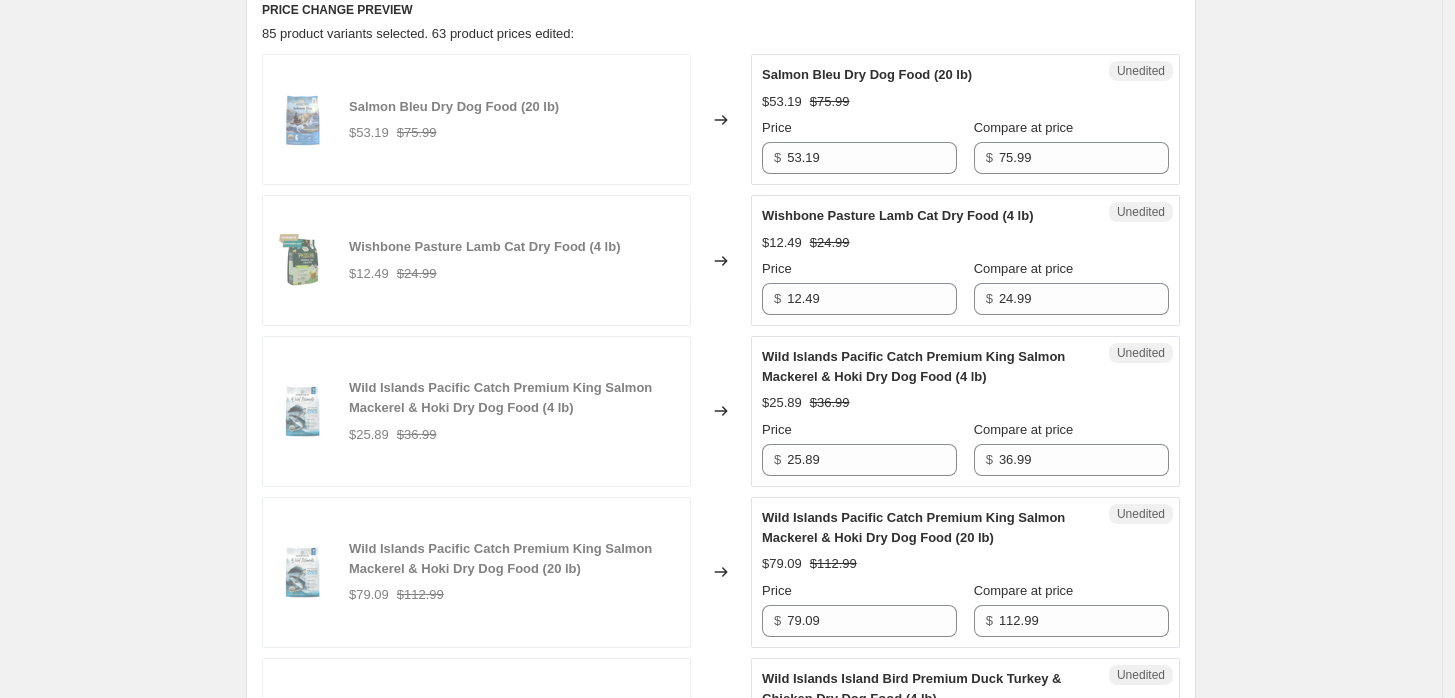 click on "Create new price change job. This page is ready Create new price change job Draft Step 1. Optionally give your price change job a title (eg "March 30% off sale on boots") ADDICTION PET FOOD USA MID-YEAR SALE 2025 This title is just for internal use, customers won't see it Step 2. Select how the prices should change Use bulk price change rules Set product prices individually Use CSV upload Select tags to add while price change is active Submit MID-YEAR SALE 2025 Select tags to remove while price change is active How does tagging work? Step 3. Select which products should change in price Select all products, use filters, or select products variants individually All products Filter by product, collection, tag, vendor, product type, variant title, or inventory Select product variants individually Product filters Products must match: all conditions any condition The product The product's collection The product's tag The product's vendor The product's type The product's status The variant's title Inventory quantity" at bounding box center [721, 1295] 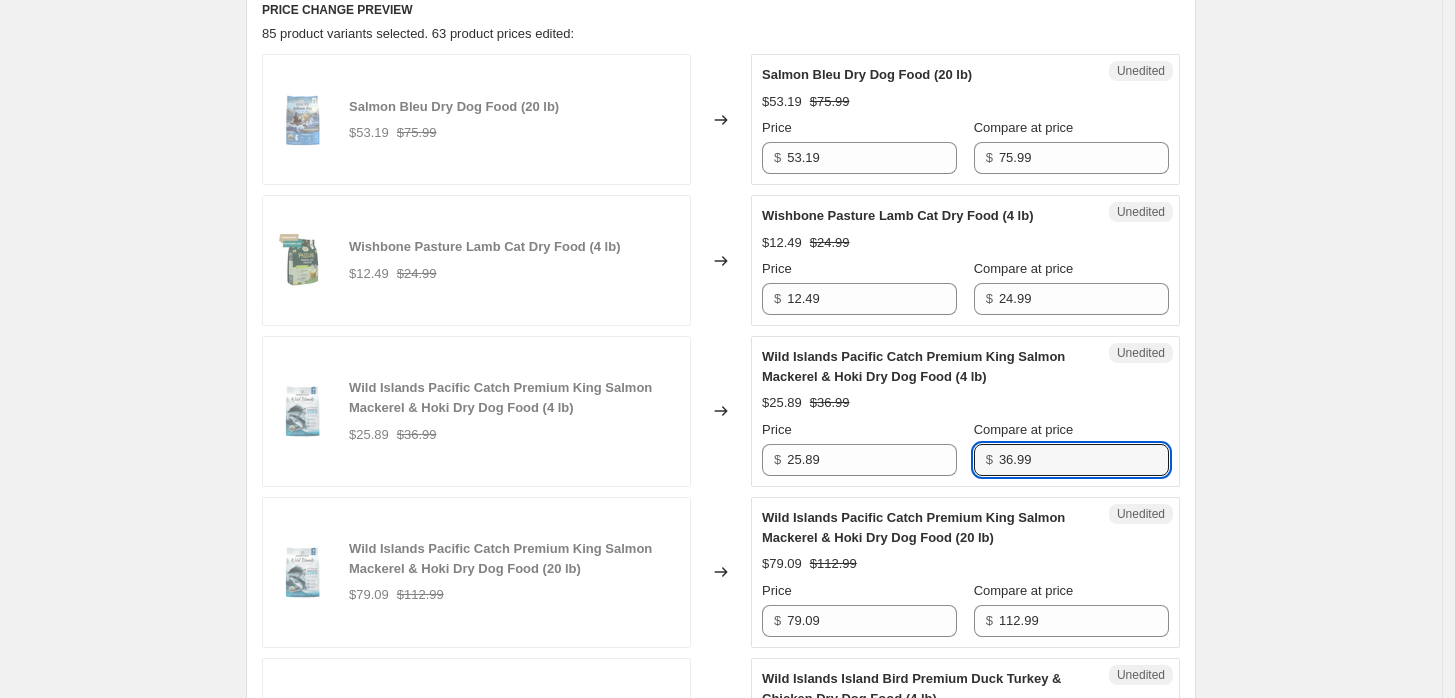 drag, startPoint x: 1081, startPoint y: 453, endPoint x: 984, endPoint y: 468, distance: 98.15294 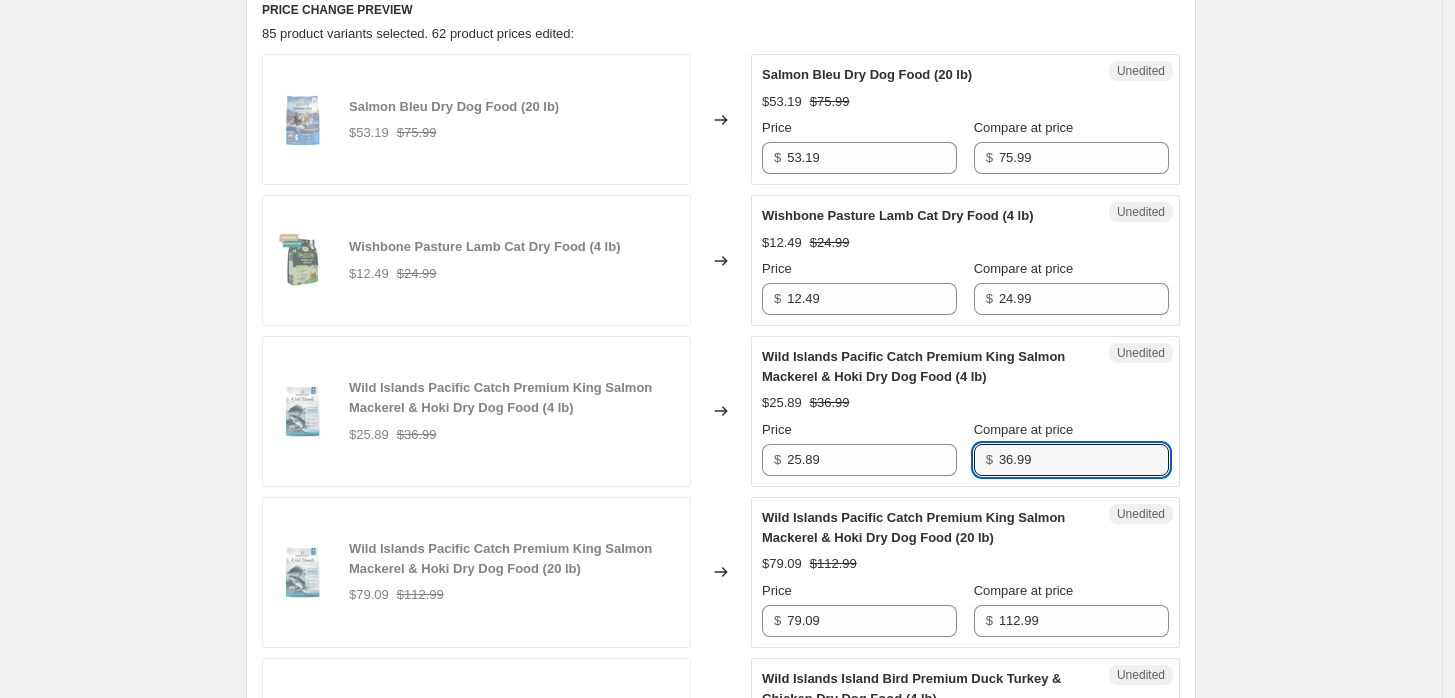 drag, startPoint x: 1096, startPoint y: 457, endPoint x: 987, endPoint y: 464, distance: 109.22454 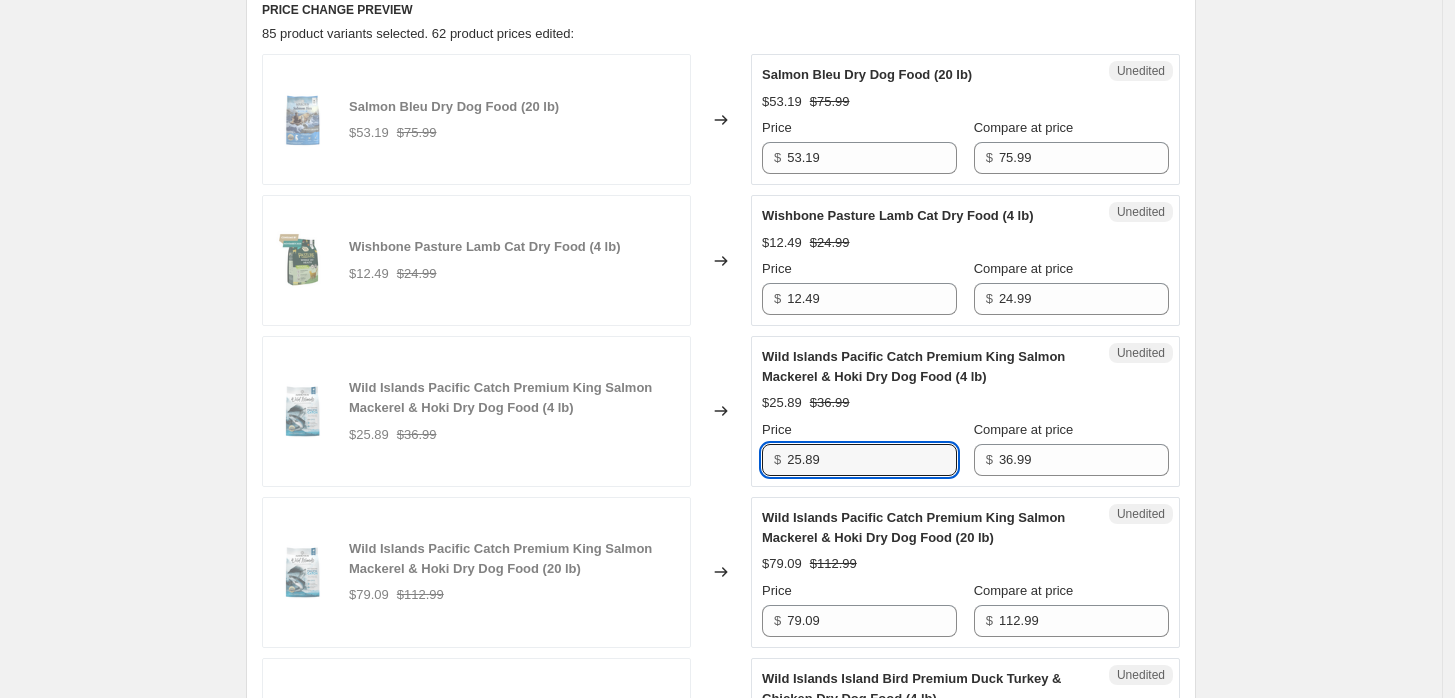 drag, startPoint x: 795, startPoint y: 462, endPoint x: 773, endPoint y: 466, distance: 22.36068 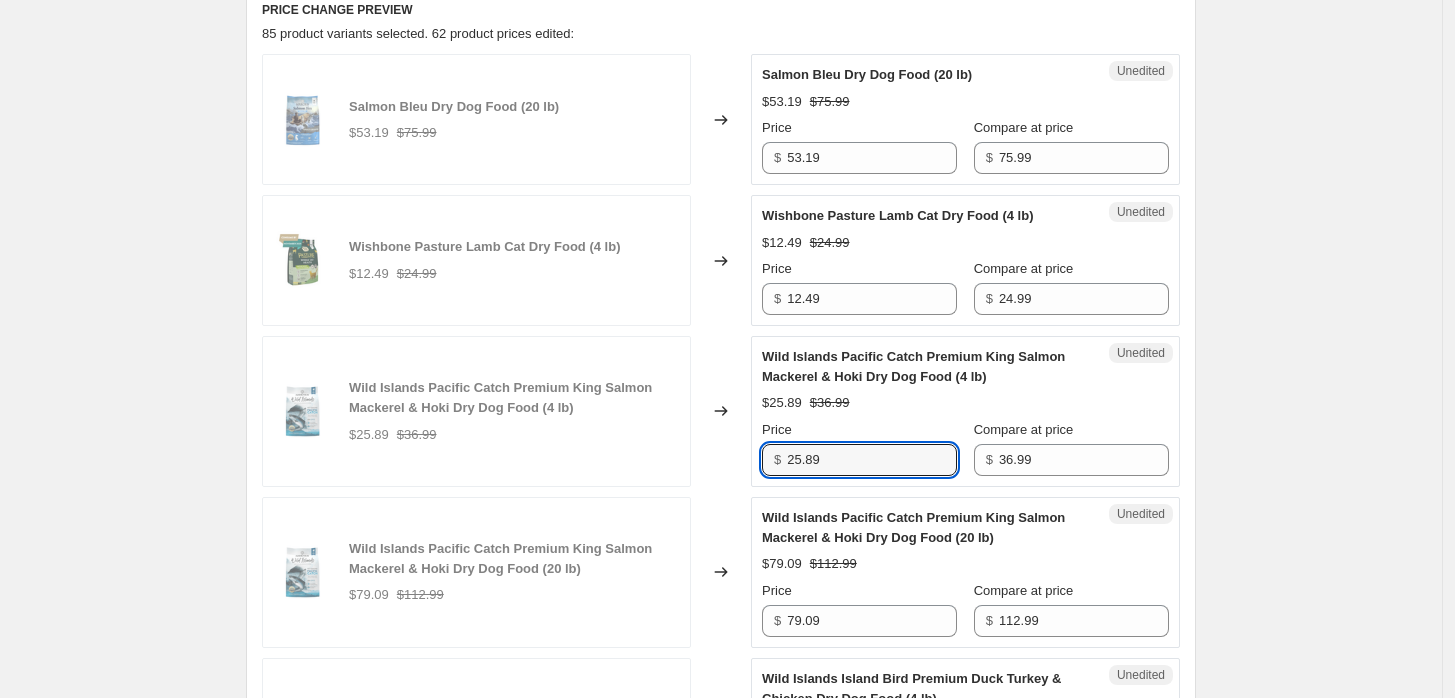 click on "$ 25.89" at bounding box center (859, 460) 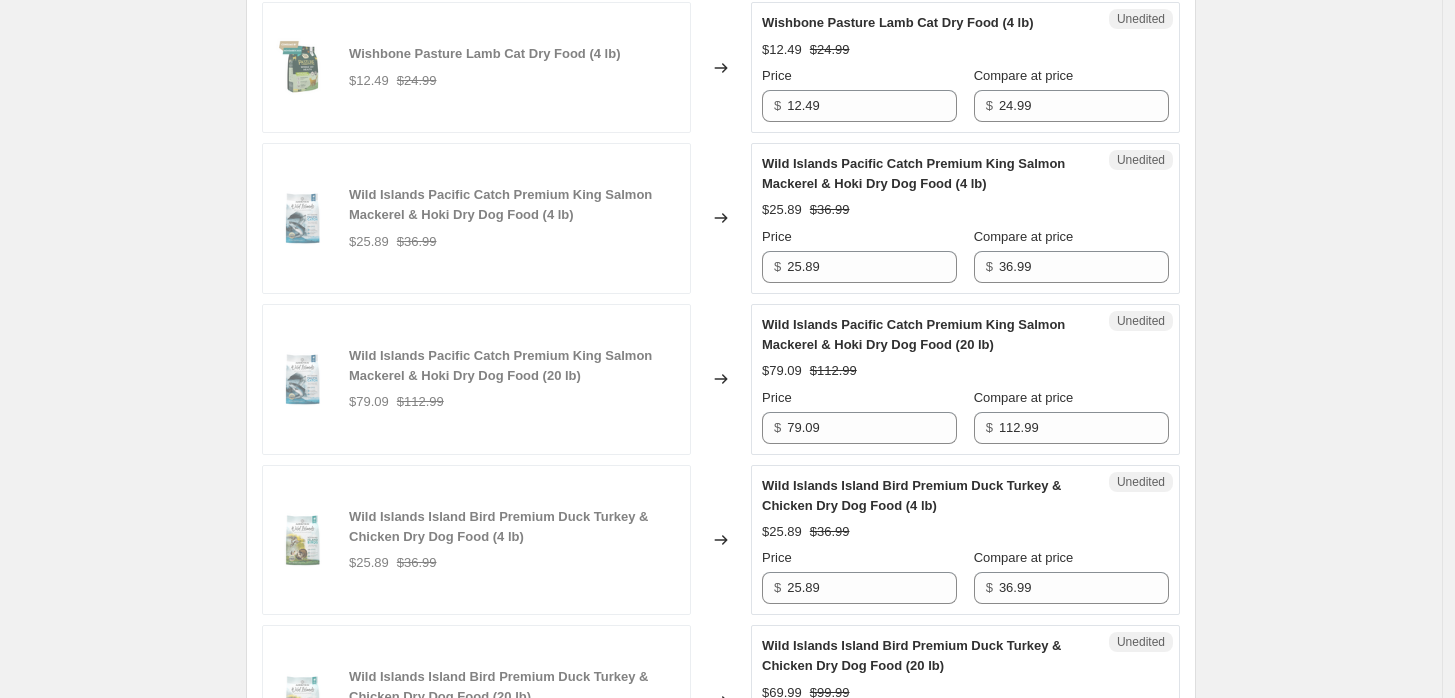 scroll, scrollTop: 1222, scrollLeft: 0, axis: vertical 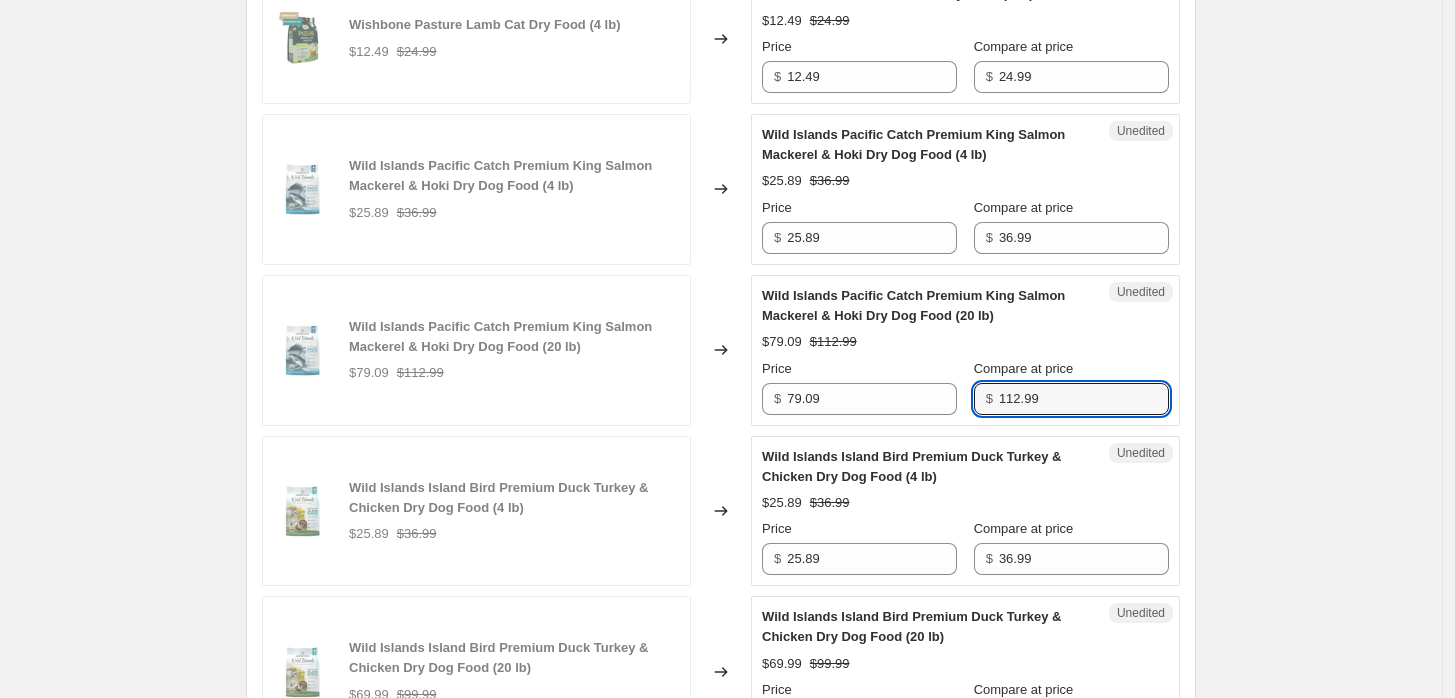 drag, startPoint x: 1091, startPoint y: 395, endPoint x: 968, endPoint y: 404, distance: 123.32883 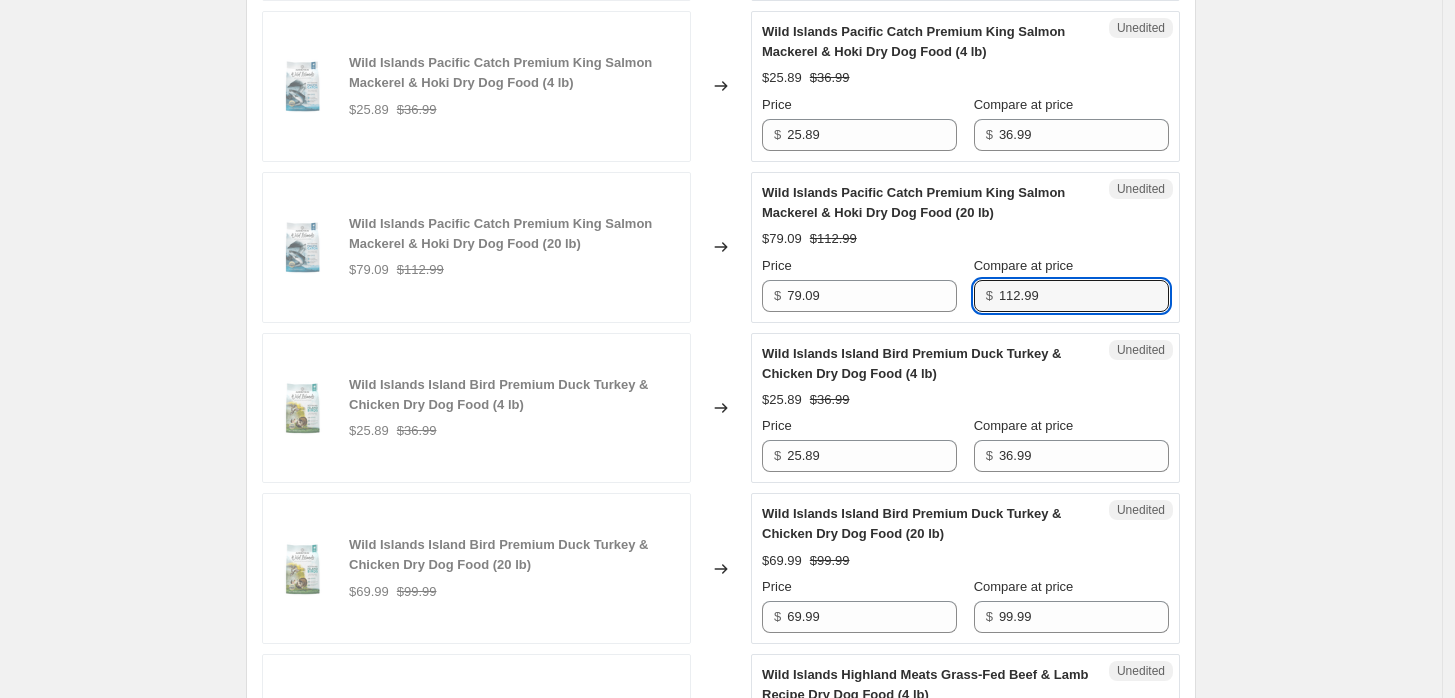 scroll, scrollTop: 1444, scrollLeft: 0, axis: vertical 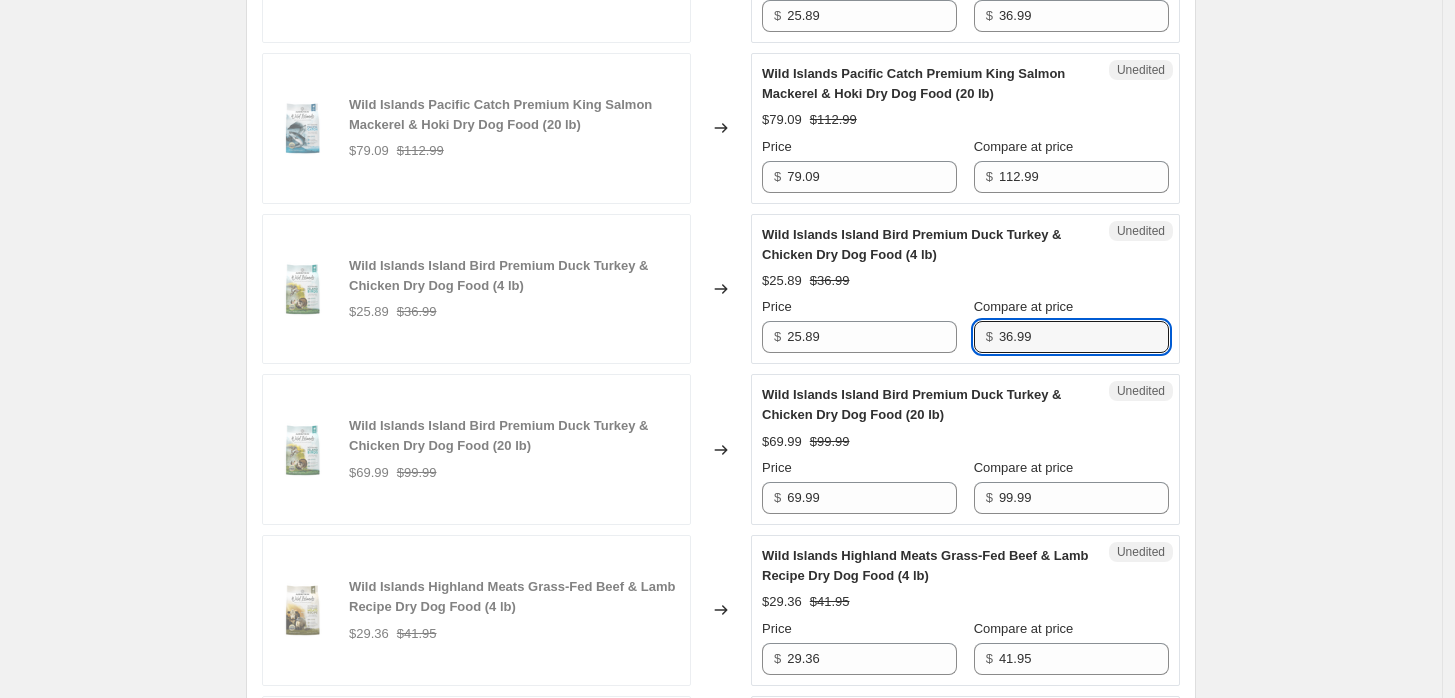 drag, startPoint x: 1089, startPoint y: 342, endPoint x: 979, endPoint y: 345, distance: 110.0409 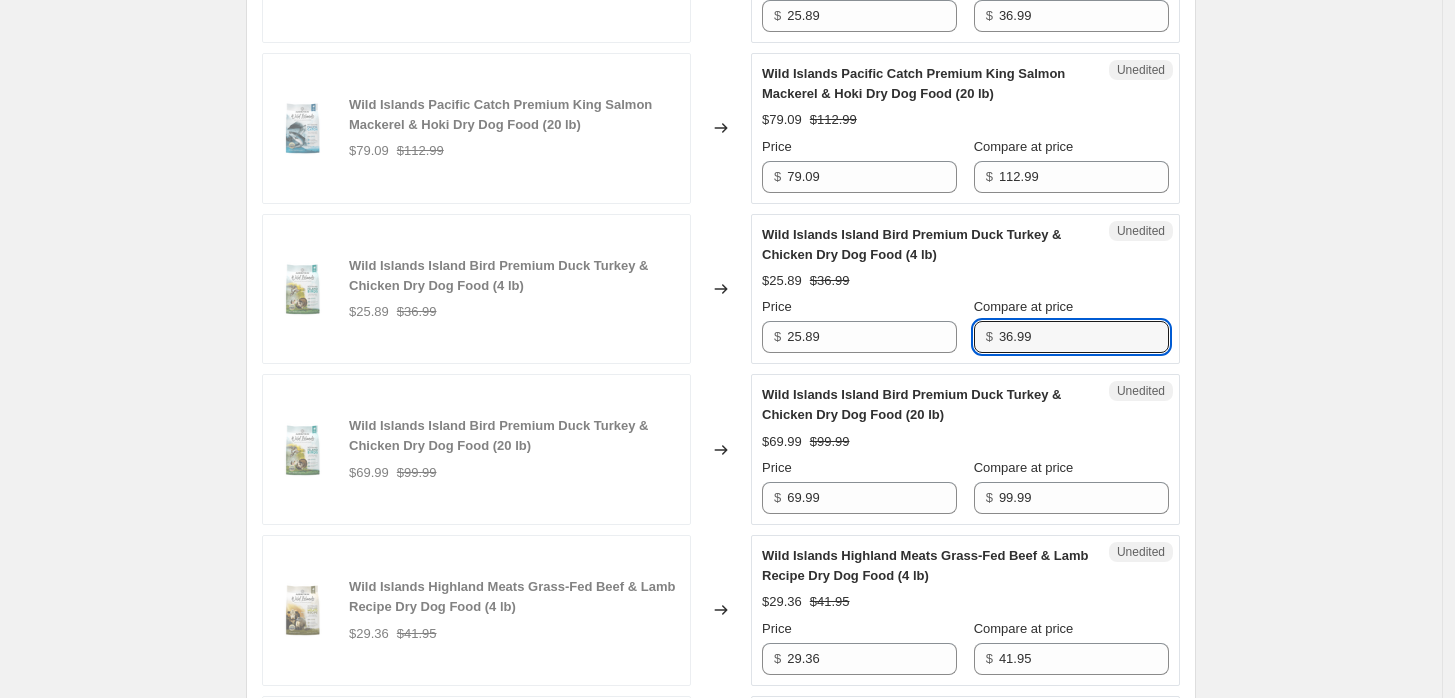 click on "$ 36.99" at bounding box center [1071, 337] 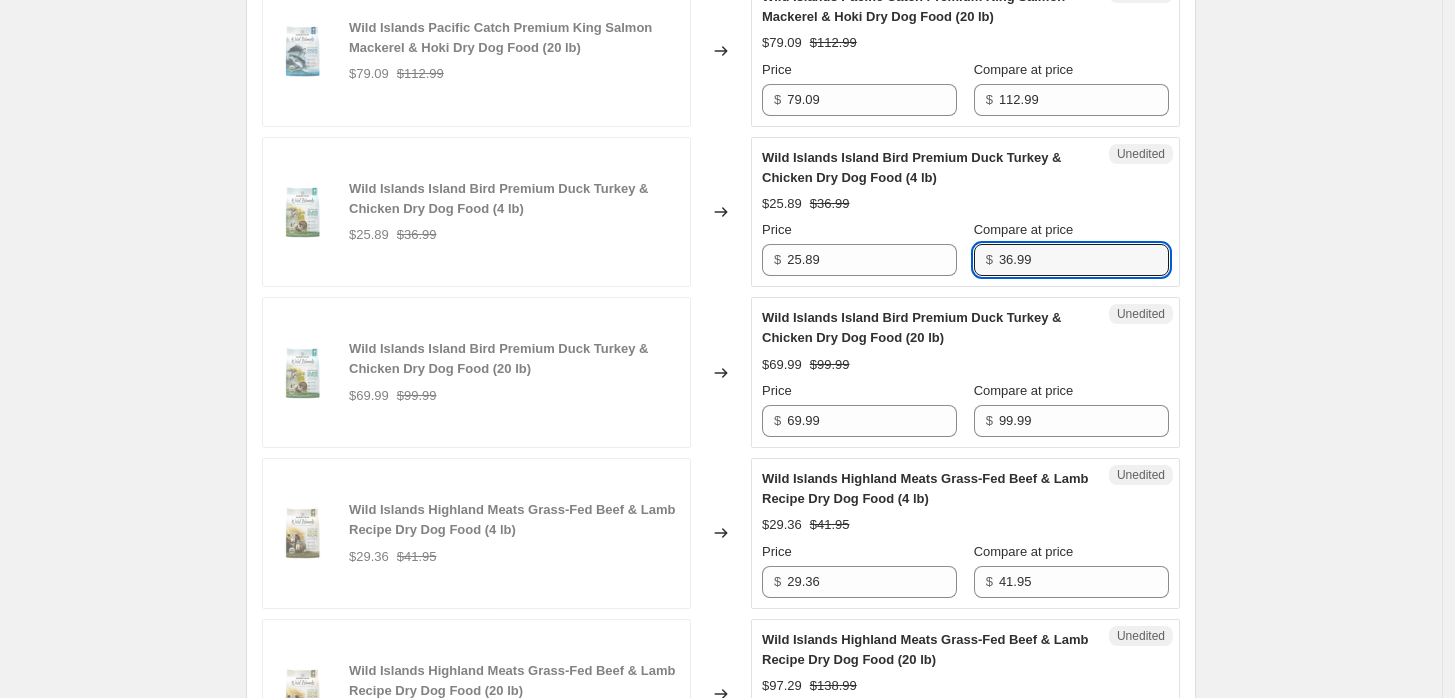 scroll, scrollTop: 1666, scrollLeft: 0, axis: vertical 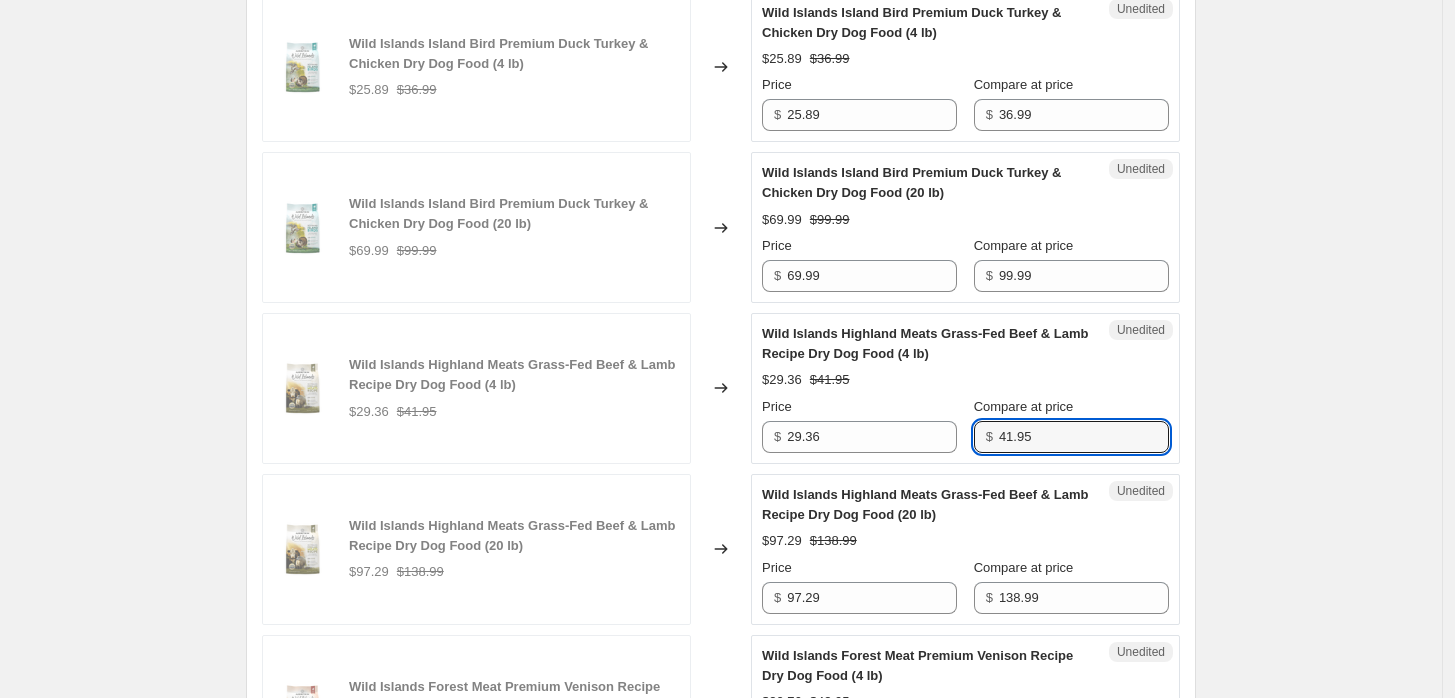 drag, startPoint x: 1087, startPoint y: 437, endPoint x: 972, endPoint y: 442, distance: 115.10864 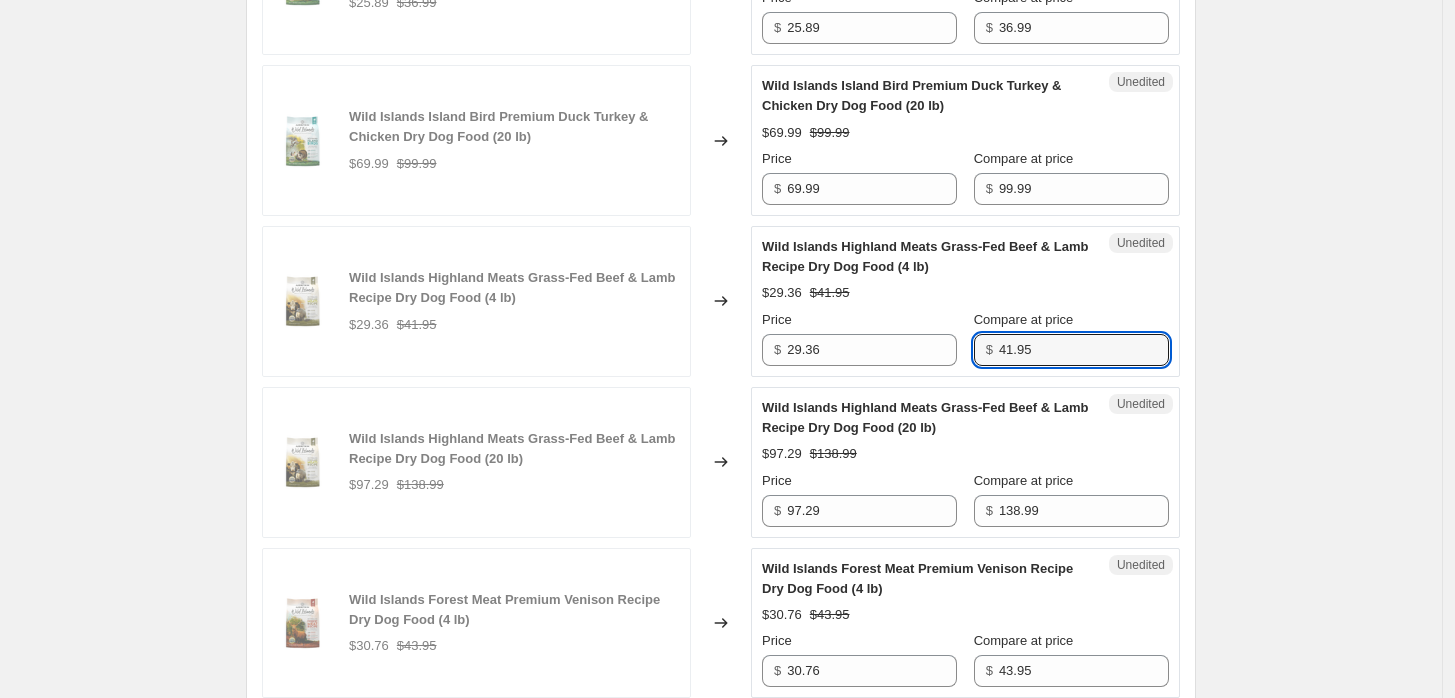 scroll, scrollTop: 1888, scrollLeft: 0, axis: vertical 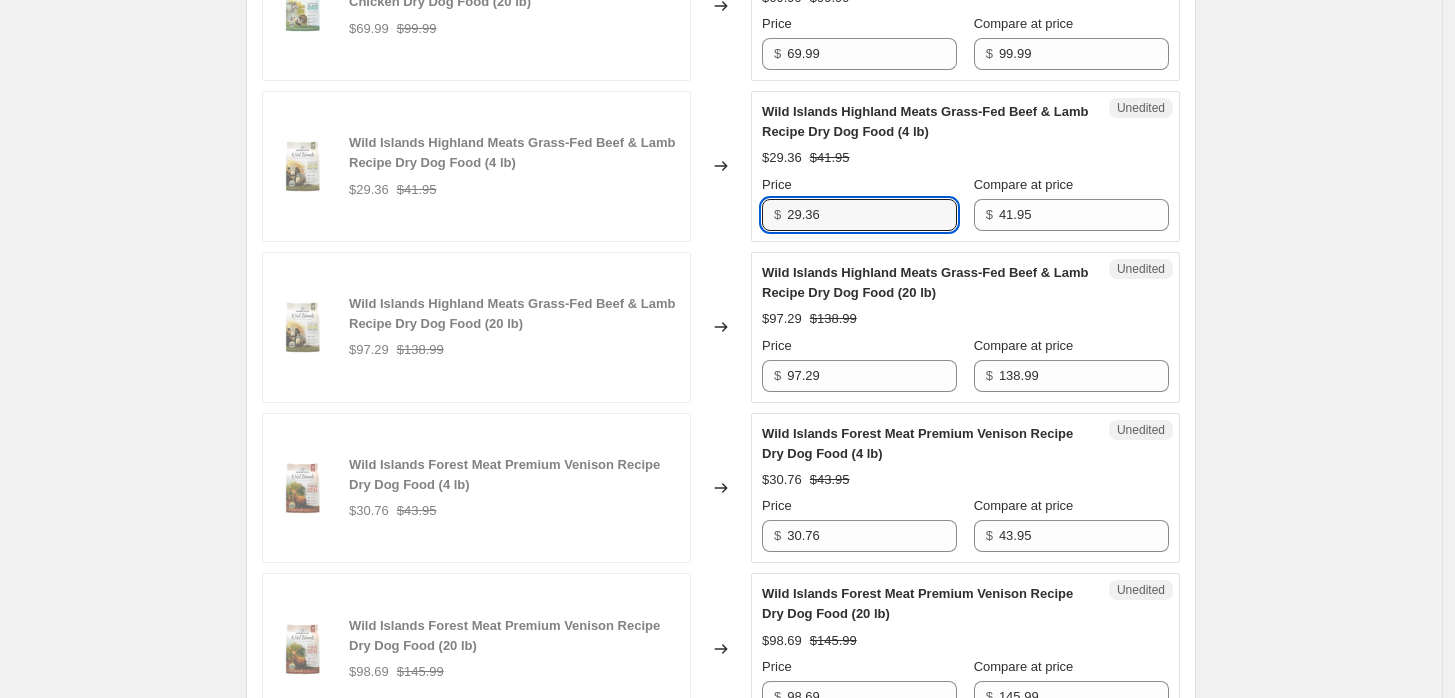 drag, startPoint x: 887, startPoint y: 210, endPoint x: 783, endPoint y: 217, distance: 104.23531 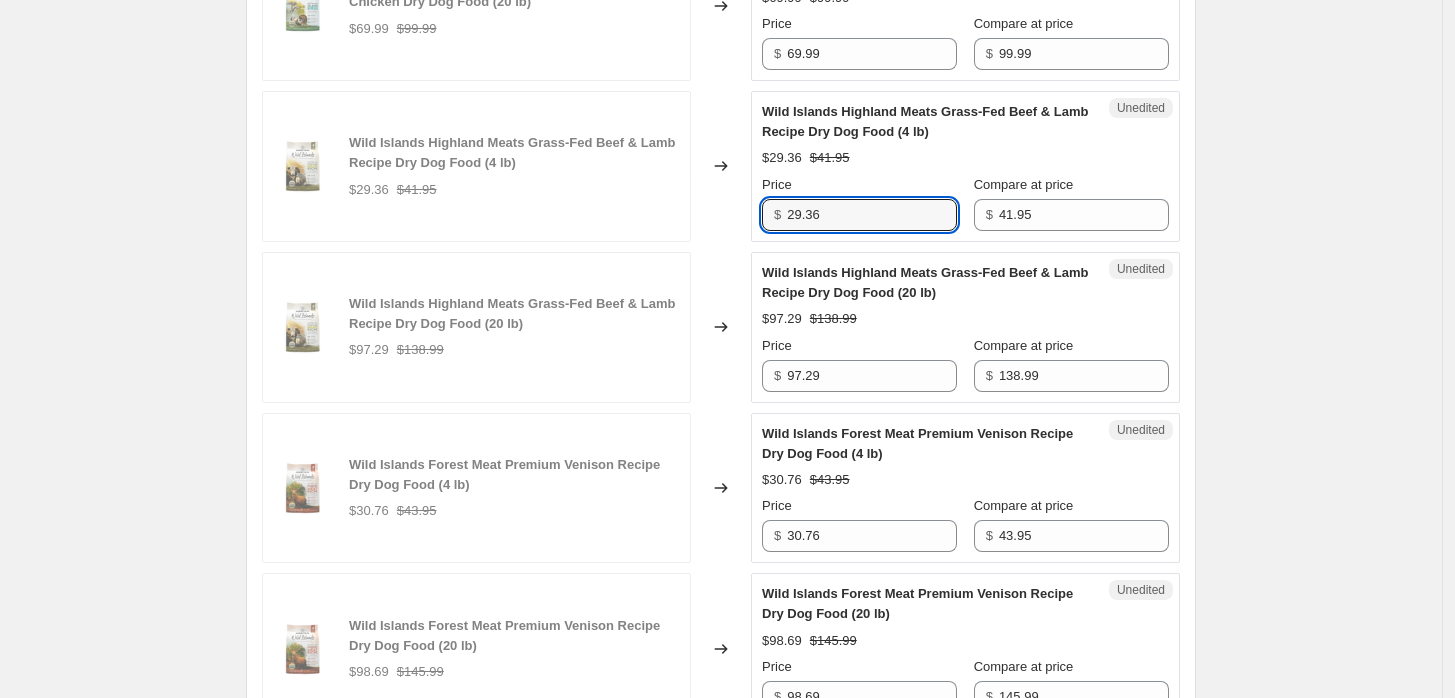 click on "$ 29.36" at bounding box center [859, 215] 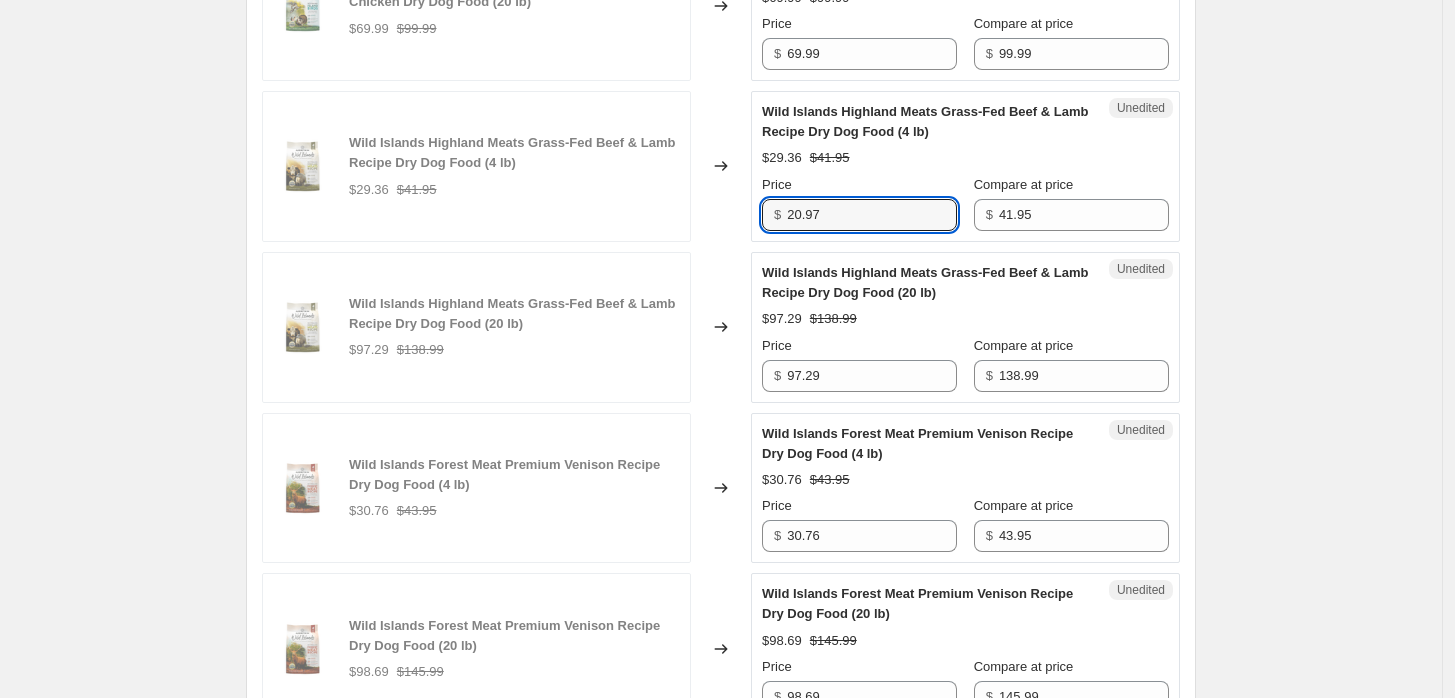 type on "20.97" 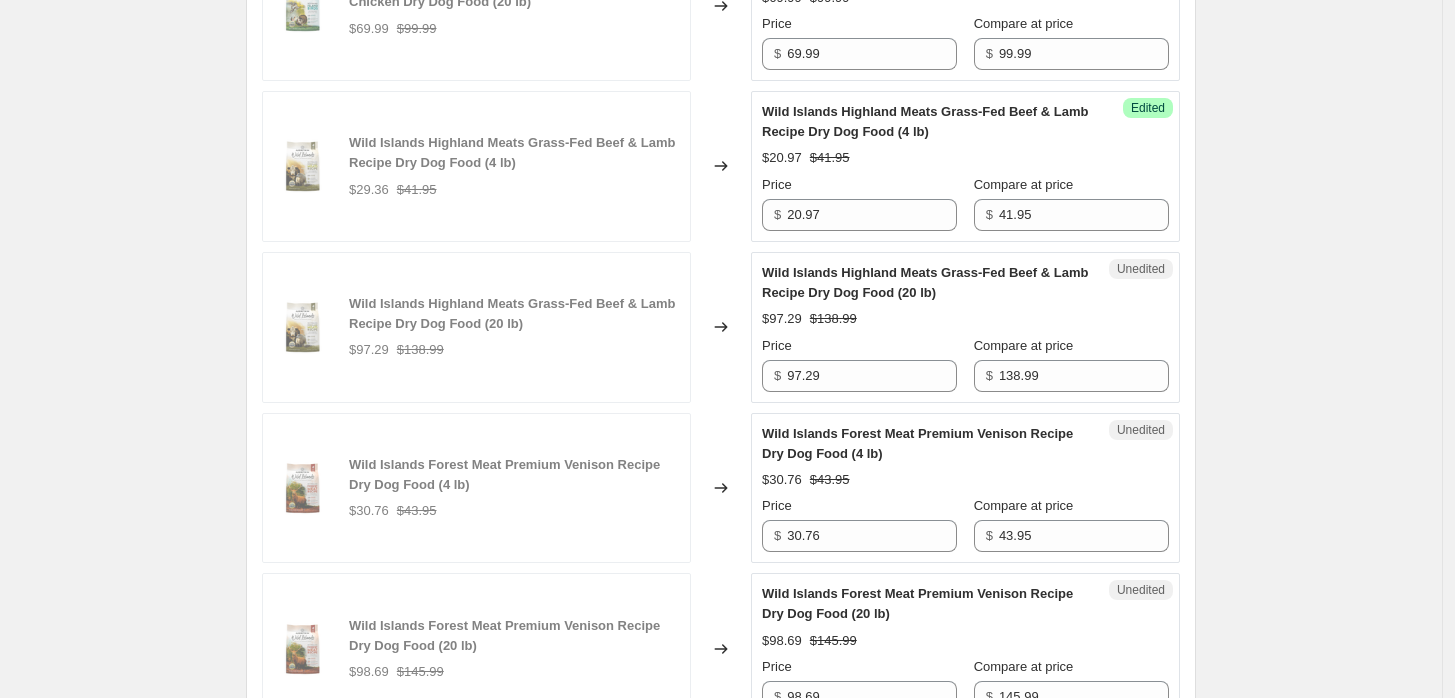 click on "Create new price change job. This page is ready Create new price change job Draft Step 1. Optionally give your price change job a title (eg "March 30% off sale on boots") ADDICTION PET FOOD USA MID-YEAR SALE 2025 This title is just for internal use, customers won't see it Step 2. Select how the prices should change Use bulk price change rules Set product prices individually Use CSV upload Select tags to add while price change is active Submit MID-YEAR SALE 2025 Select tags to remove while price change is active How does tagging work? Step 3. Select which products should change in price Select all products, use filters, or select products variants individually All products Filter by product, collection, tag, vendor, product type, variant title, or inventory Select product variants individually Product filters Products must match: all conditions any condition The product The product's collection The product's tag The product's vendor The product's type The product's status The variant's title Inventory quantity" at bounding box center (721, 407) 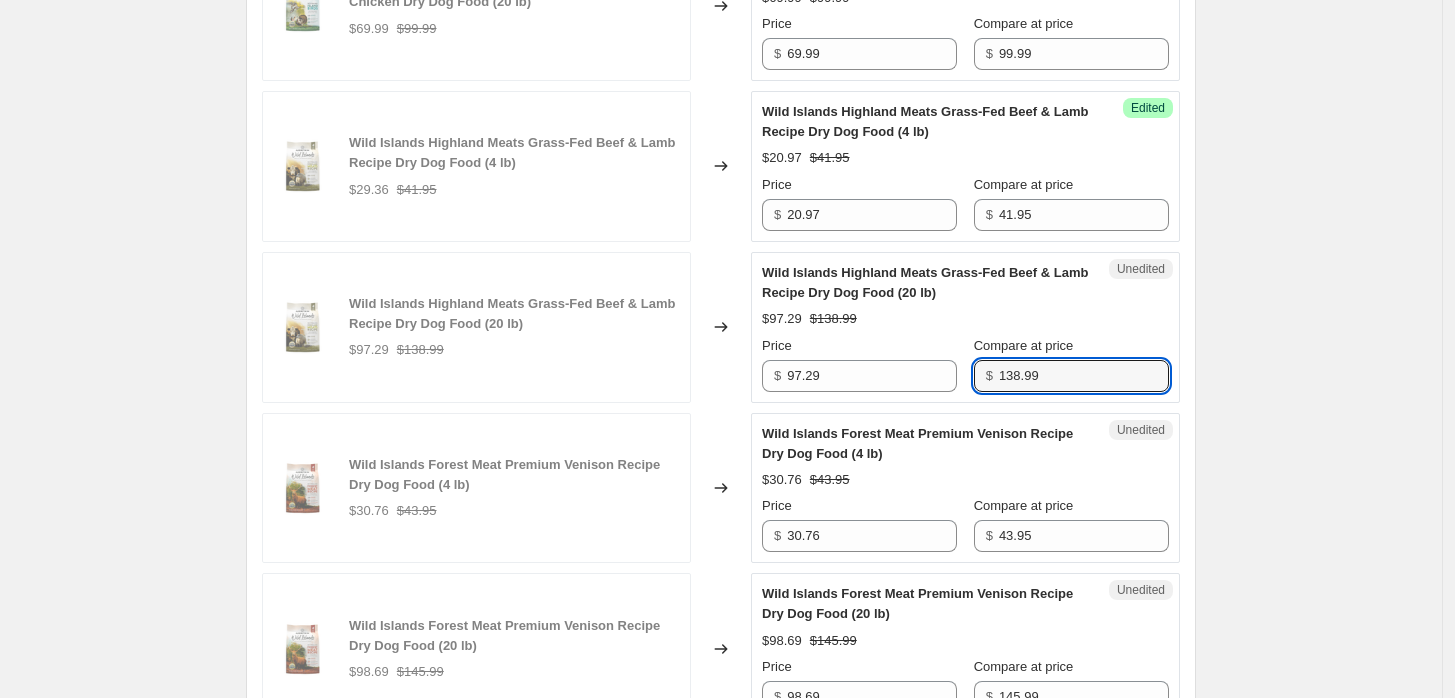 drag, startPoint x: 1048, startPoint y: 379, endPoint x: 984, endPoint y: 378, distance: 64.00781 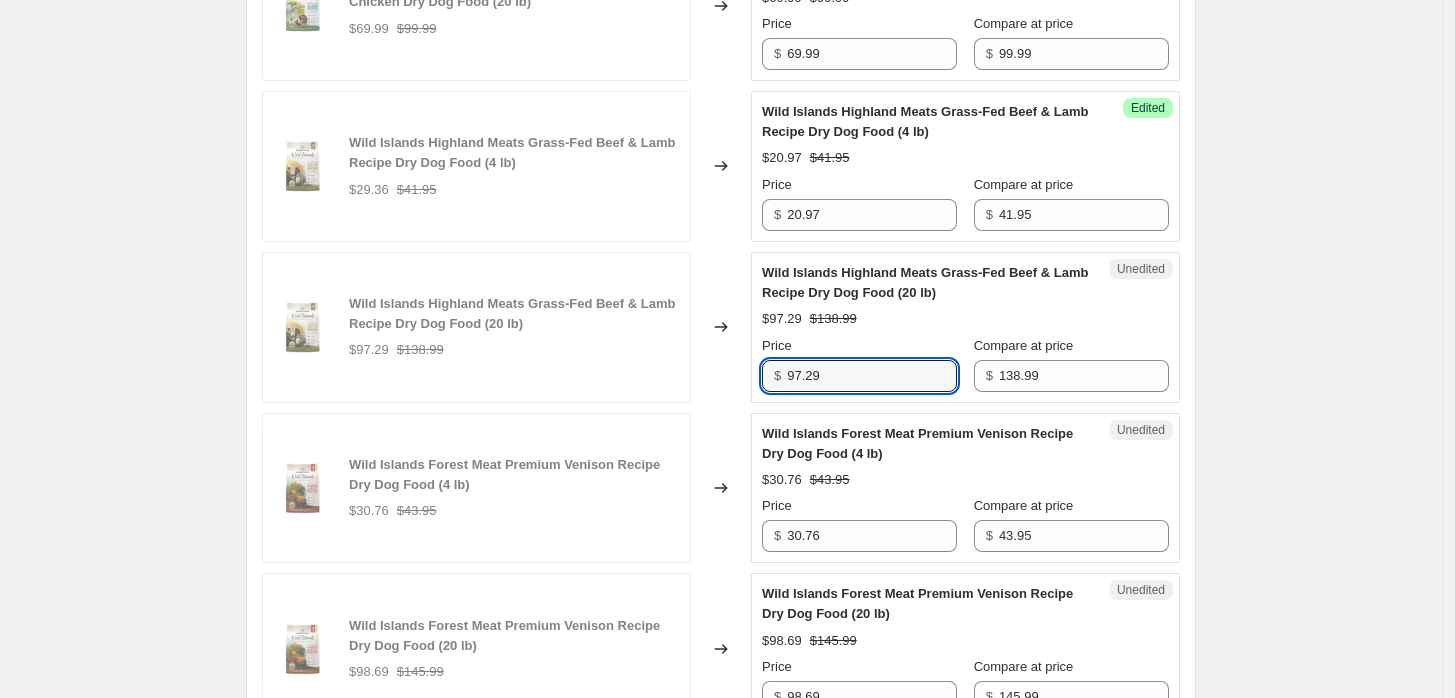 drag, startPoint x: 834, startPoint y: 378, endPoint x: 753, endPoint y: 395, distance: 82.764725 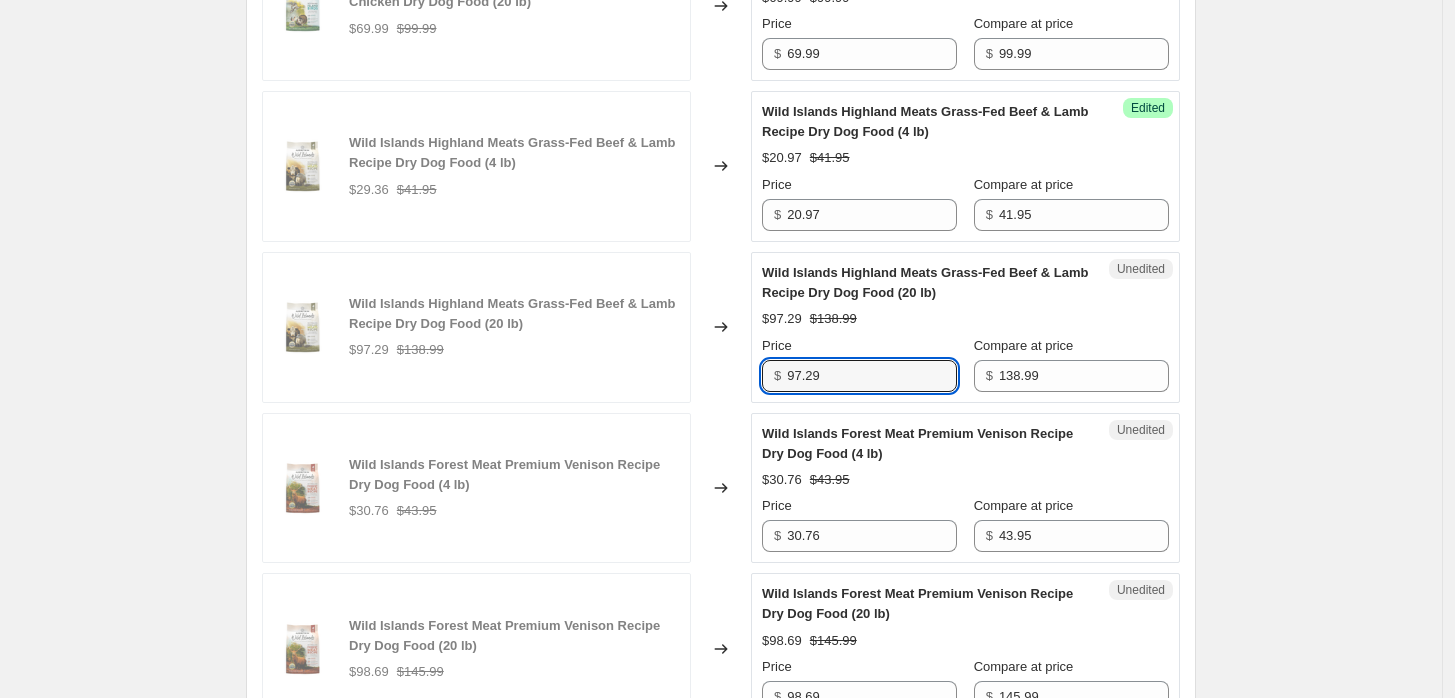 click on "Wild Islands Highland Meats Grass-Fed Beef & Lamb Recipe Dry Dog Food (20 lb) $97.29 $138.99 Changed to Unedited Wild Islands Highland Meats Grass-Fed Beef & Lamb Recipe Dry Dog Food (20 lb) $97.29 $138.99 Price $ 97.29 Compare at price $ 138.99" at bounding box center [721, 327] 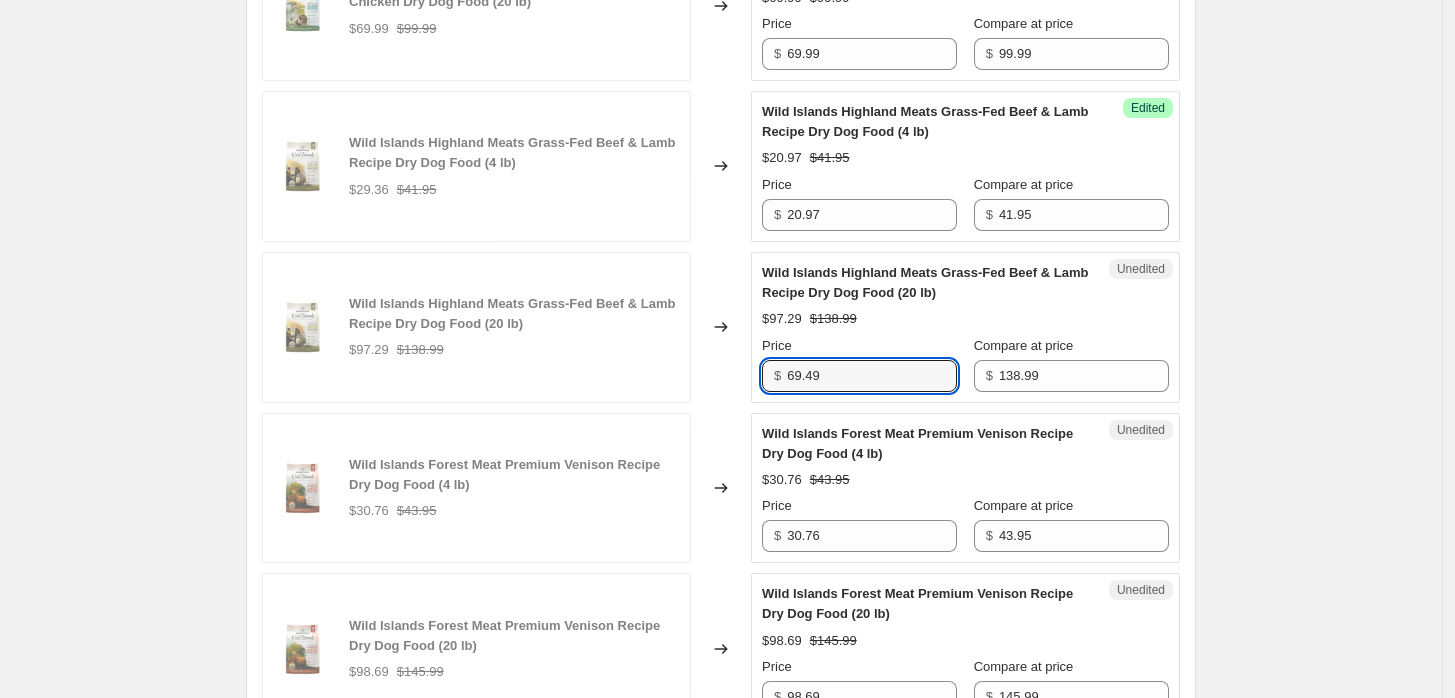 type on "69.49" 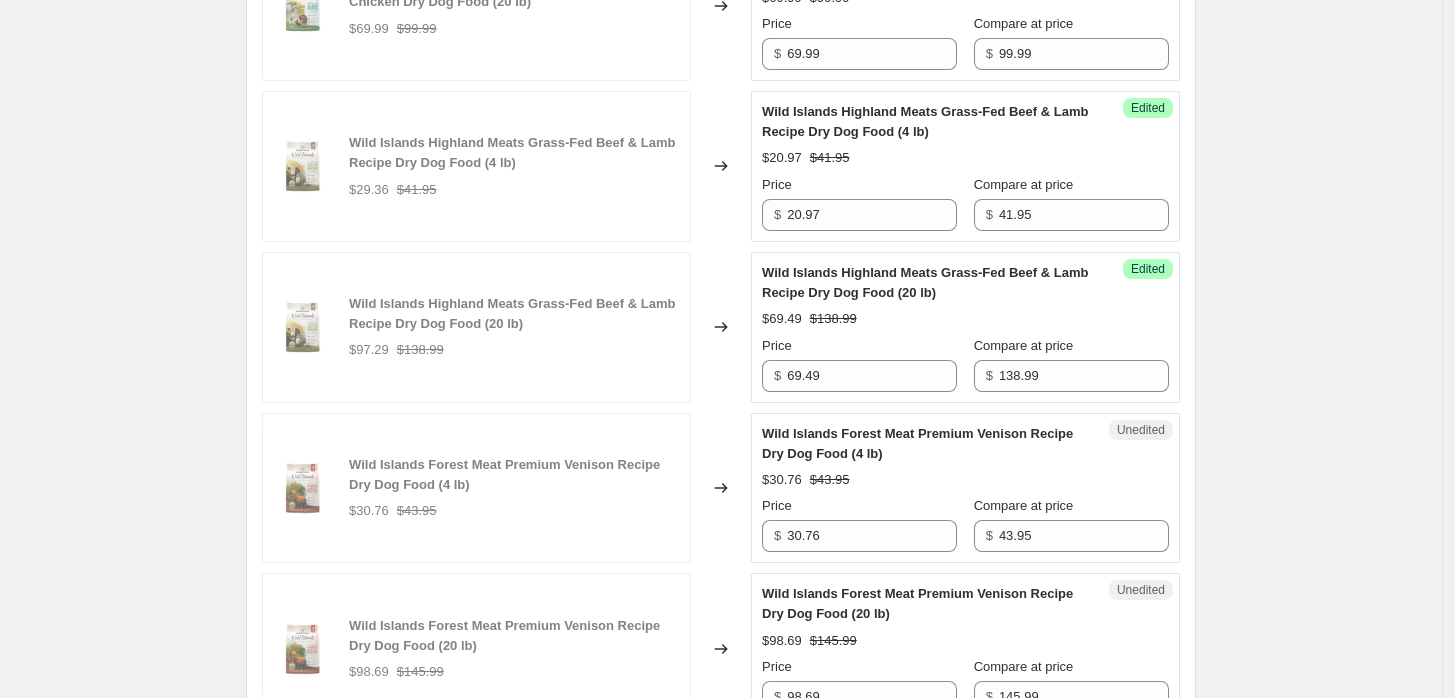 click on "Create new price change job. This page is ready Create new price change job Draft Step 1. Optionally give your price change job a title (eg "March 30% off sale on boots") ADDICTION PET FOOD USA MID-YEAR SALE 2025 This title is just for internal use, customers won't see it Step 2. Select how the prices should change Use bulk price change rules Set product prices individually Use CSV upload Select tags to add while price change is active Submit MID-YEAR SALE 2025 Select tags to remove while price change is active How does tagging work? Step 3. Select which products should change in price Select all products, use filters, or select products variants individually All products Filter by product, collection, tag, vendor, product type, variant title, or inventory Select product variants individually Product filters Products must match: all conditions any condition The product The product's collection The product's tag The product's vendor The product's type The product's status The variant's title Inventory quantity" at bounding box center (721, 407) 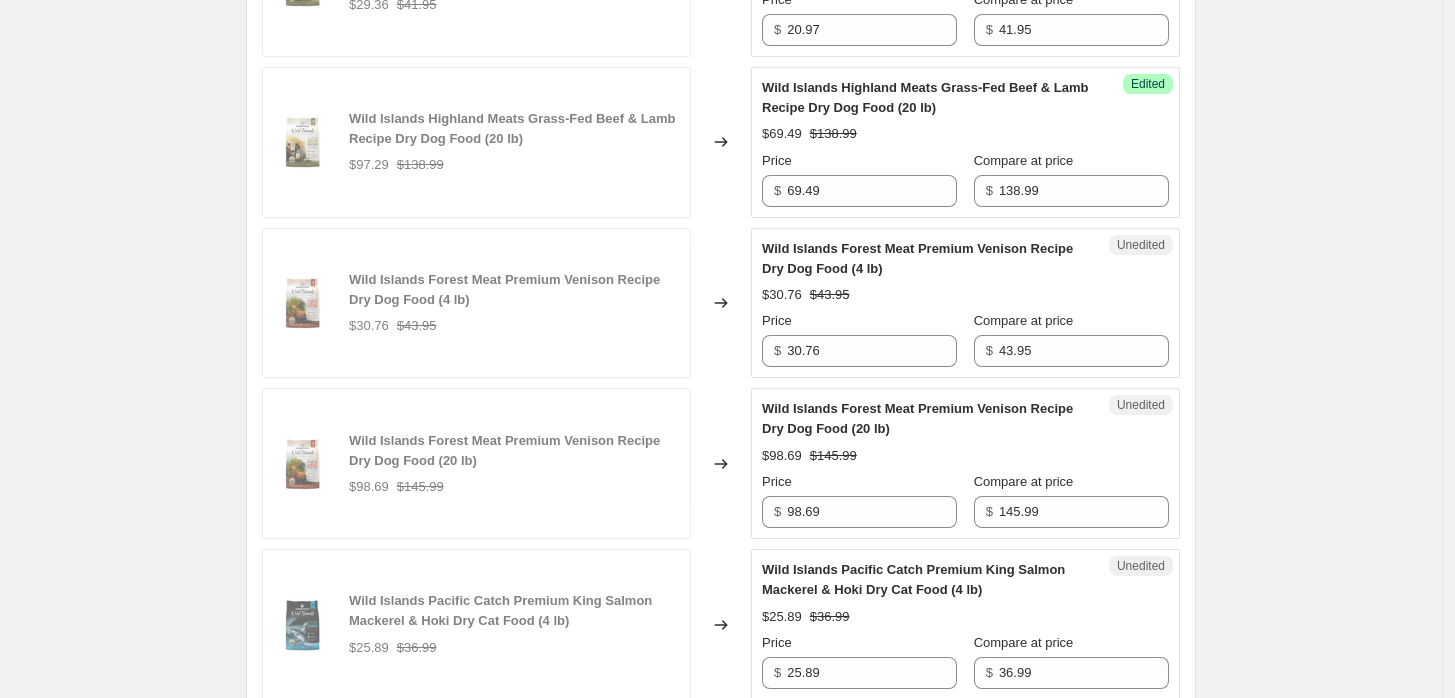 scroll, scrollTop: 2111, scrollLeft: 0, axis: vertical 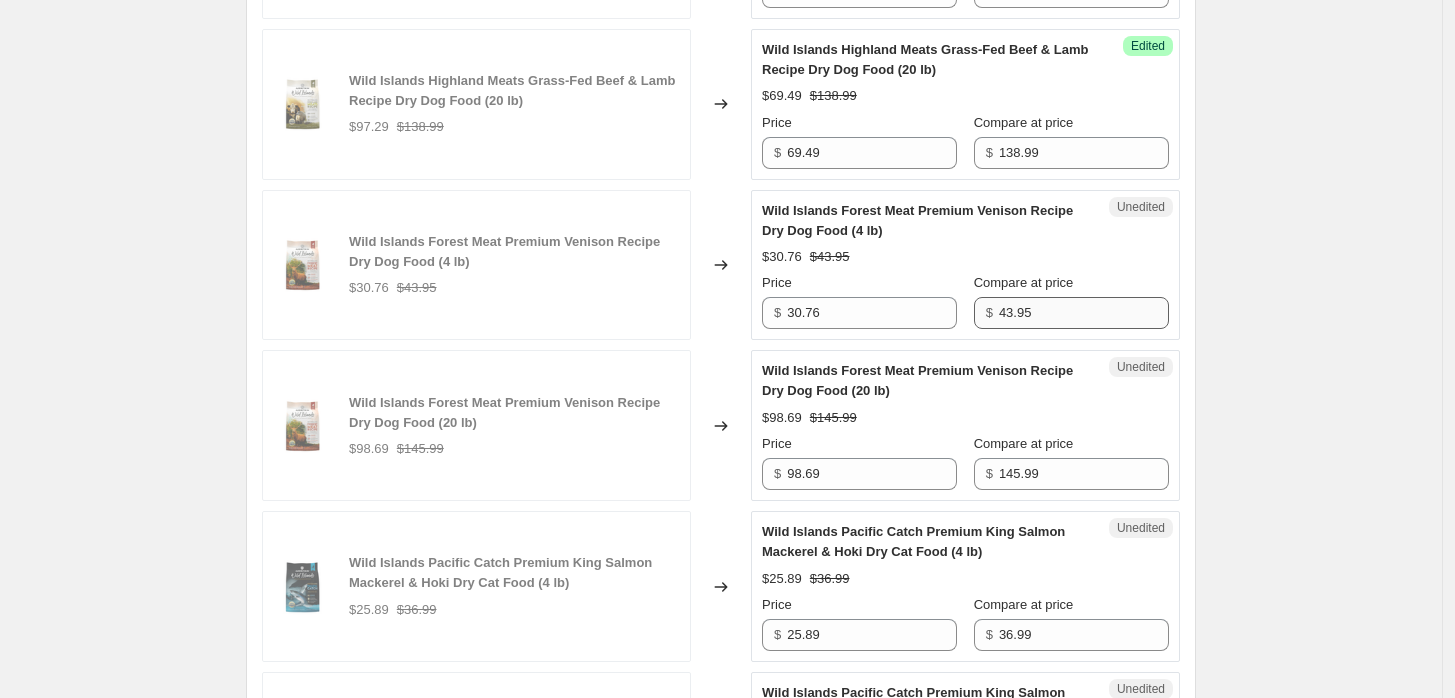 drag, startPoint x: 1103, startPoint y: 293, endPoint x: 1015, endPoint y: 314, distance: 90.47099 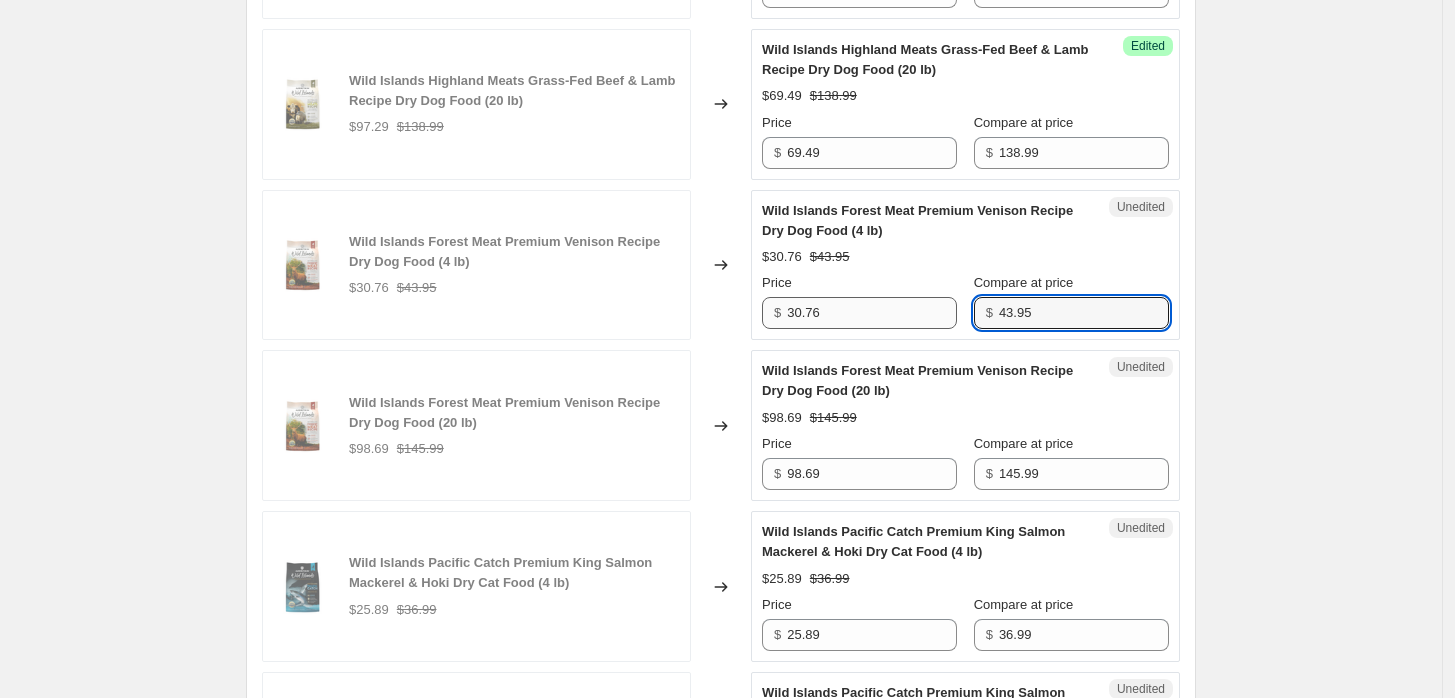 drag, startPoint x: 1052, startPoint y: 315, endPoint x: 961, endPoint y: 315, distance: 91 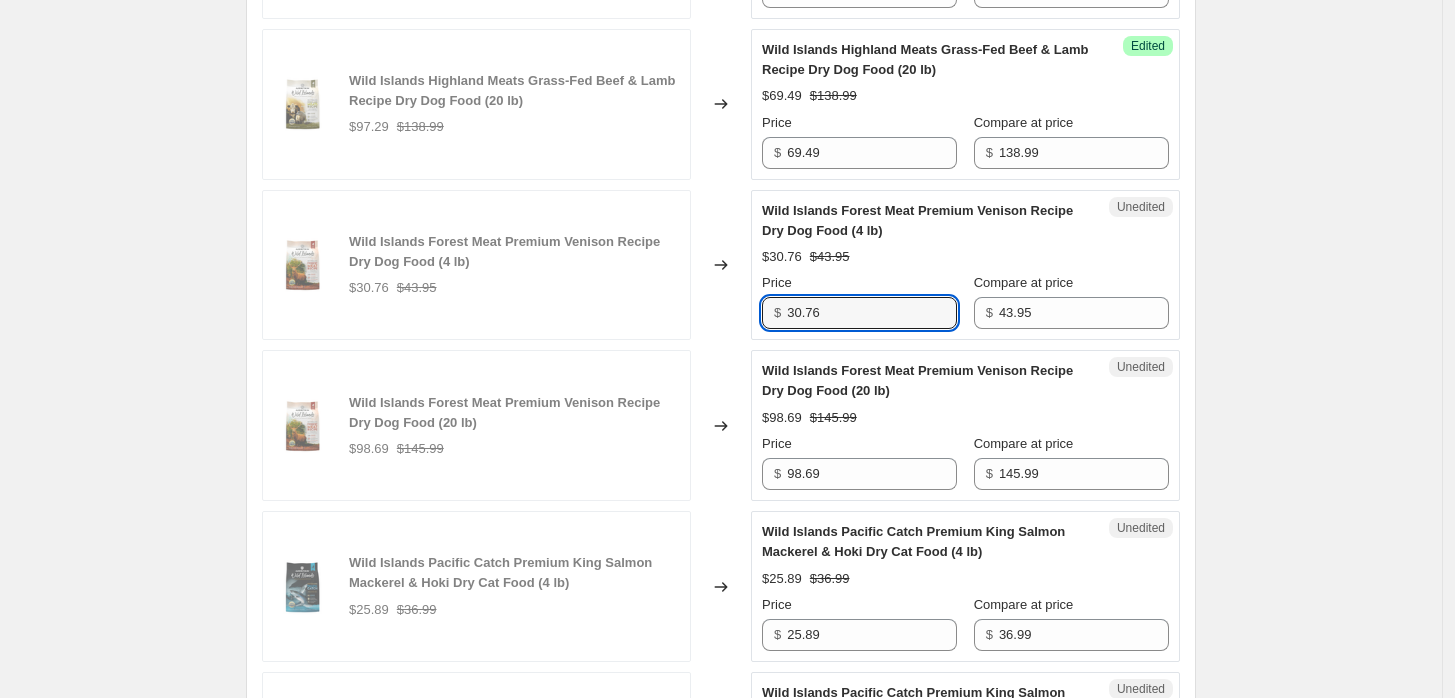 drag, startPoint x: 890, startPoint y: 311, endPoint x: 753, endPoint y: 321, distance: 137.36447 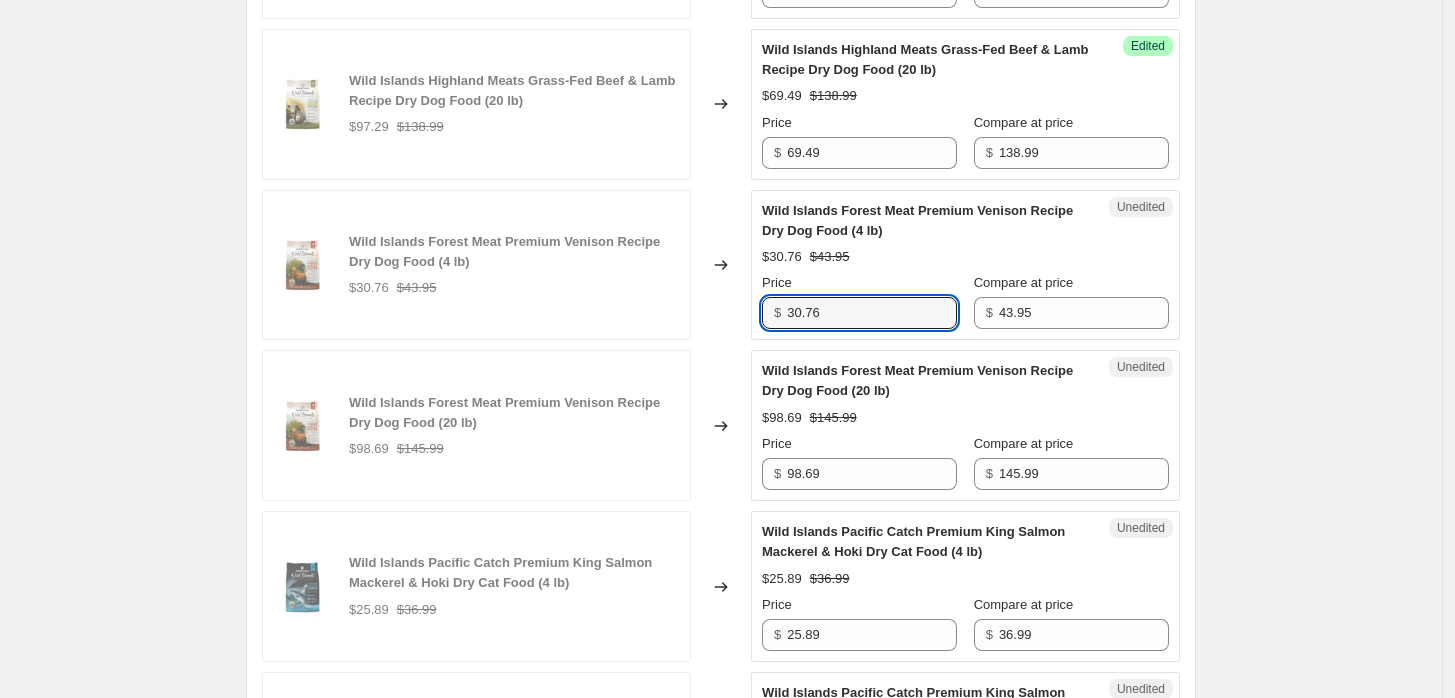 click on "Wild Islands Forest Meat Premium Venison Recipe Dry Dog Food (4 lb) $30.76 $43.95 Changed to Unedited Wild Islands Forest Meat Premium Venison Recipe Dry Dog Food (4 lb) $30.76 $43.95 Price $ 30.76 Compare at price $ 43.95" at bounding box center (721, 265) 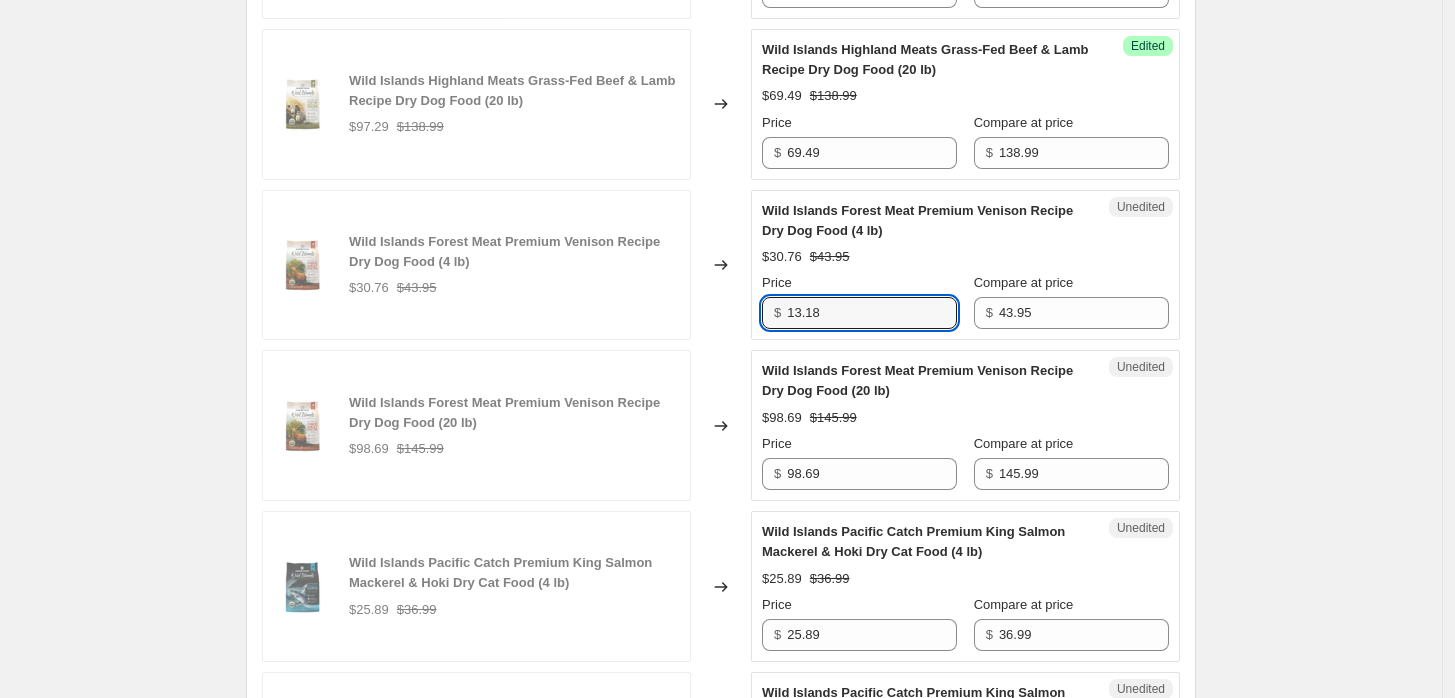 type on "13.18" 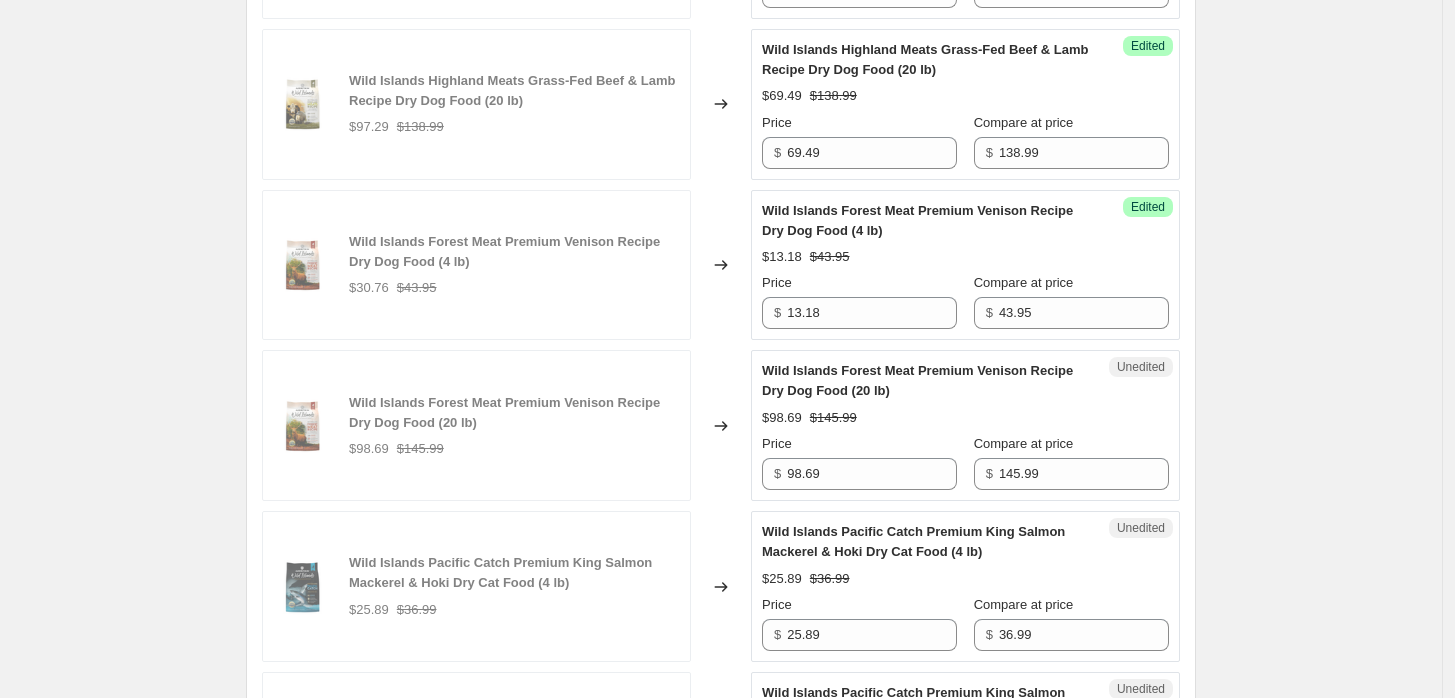 click on "Create new price change job. This page is ready Create new price change job Draft Step 1. Optionally give your price change job a title (eg "March 30% off sale on boots") ADDICTION PET FOOD USA MID-YEAR SALE 2025 This title is just for internal use, customers won't see it Step 2. Select how the prices should change Use bulk price change rules Set product prices individually Use CSV upload Select tags to add while price change is active Submit MID-YEAR SALE 2025 Select tags to remove while price change is active How does tagging work? Step 3. Select which products should change in price Select all products, use filters, or select products variants individually All products Filter by product, collection, tag, vendor, product type, variant title, or inventory Select product variants individually Product filters Products must match: all conditions any condition The product The product's collection The product's tag The product's vendor The product's type The product's status The variant's title Inventory quantity" at bounding box center (721, 184) 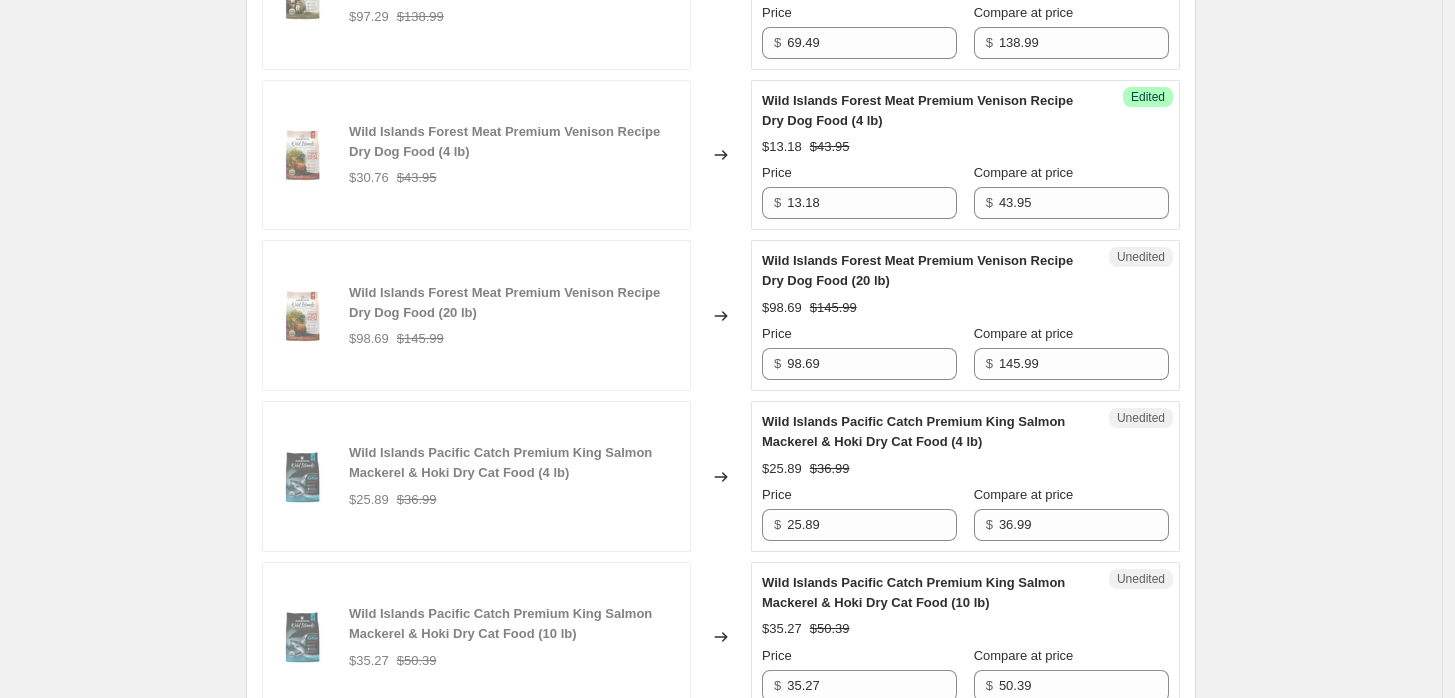 scroll, scrollTop: 2222, scrollLeft: 0, axis: vertical 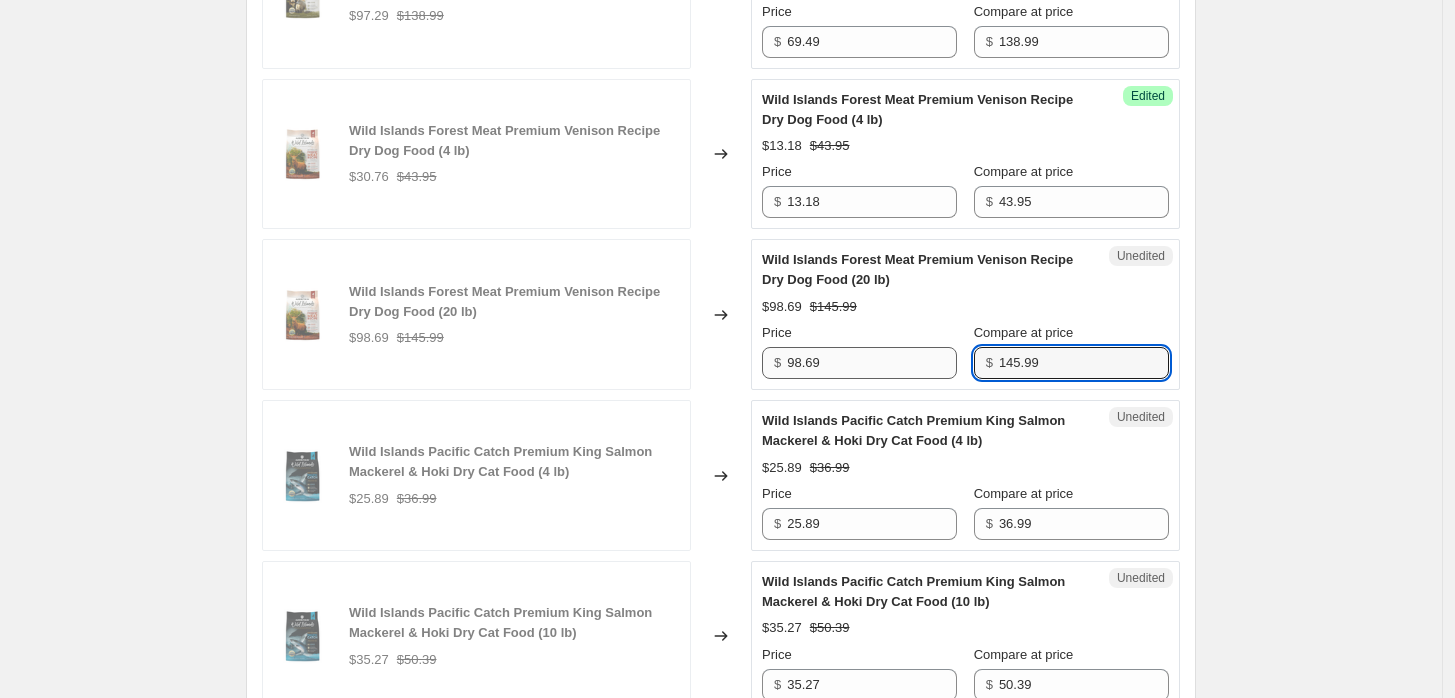 drag, startPoint x: 1088, startPoint y: 352, endPoint x: 962, endPoint y: 363, distance: 126.47925 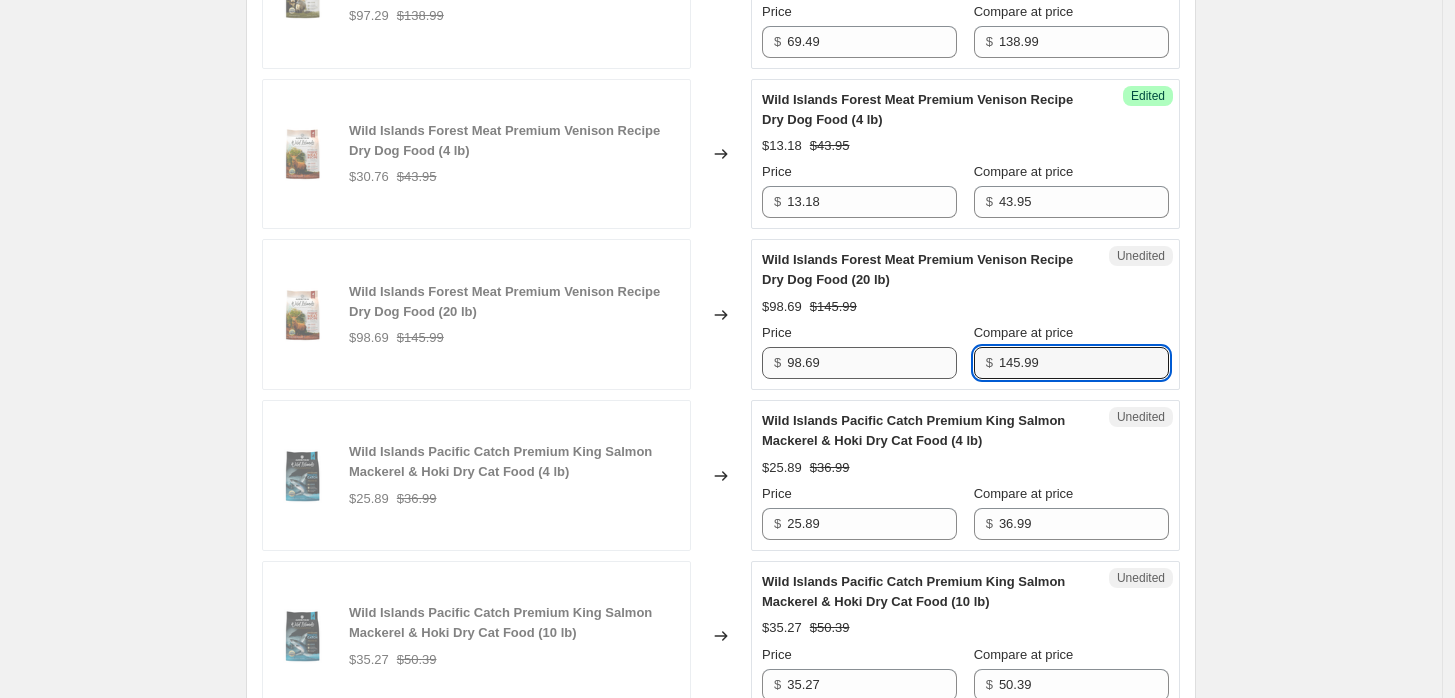 click on "Price $ 98.69 Compare at price $ 145.99" at bounding box center [965, 351] 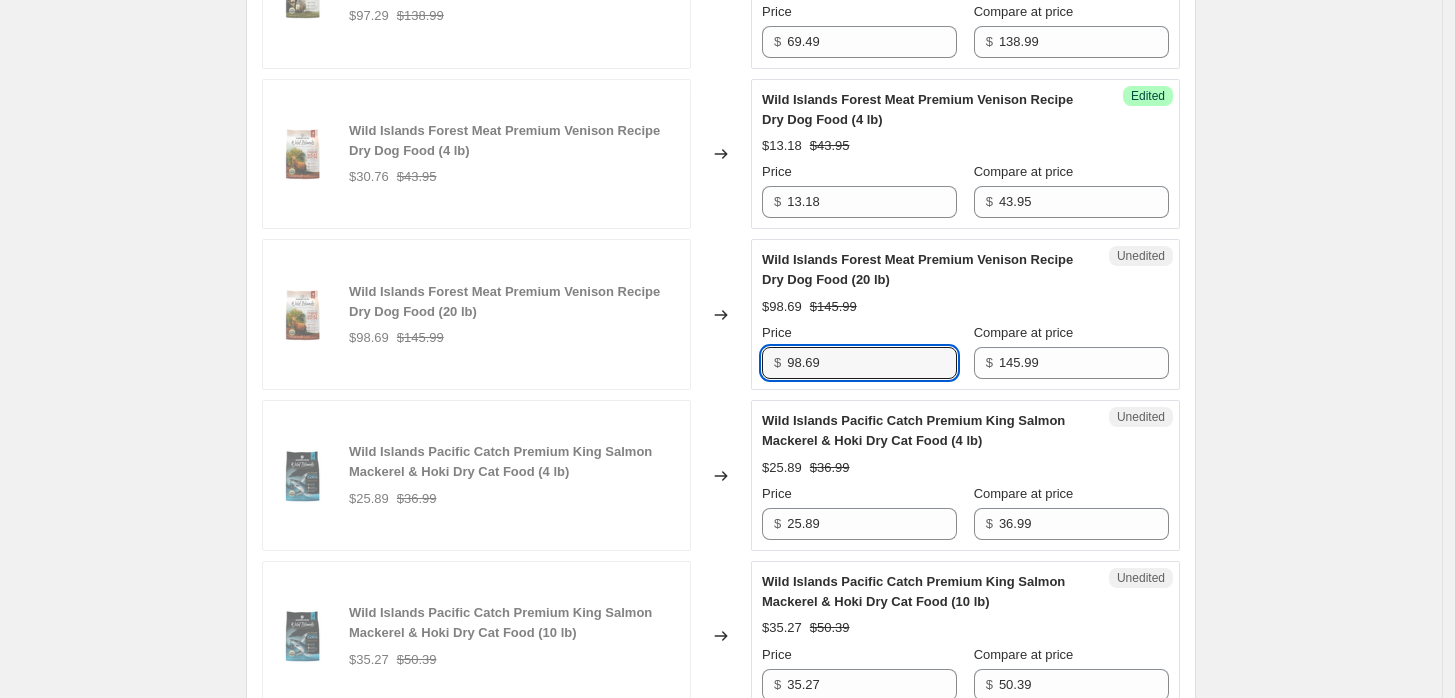 drag, startPoint x: 853, startPoint y: 361, endPoint x: 720, endPoint y: 370, distance: 133.30417 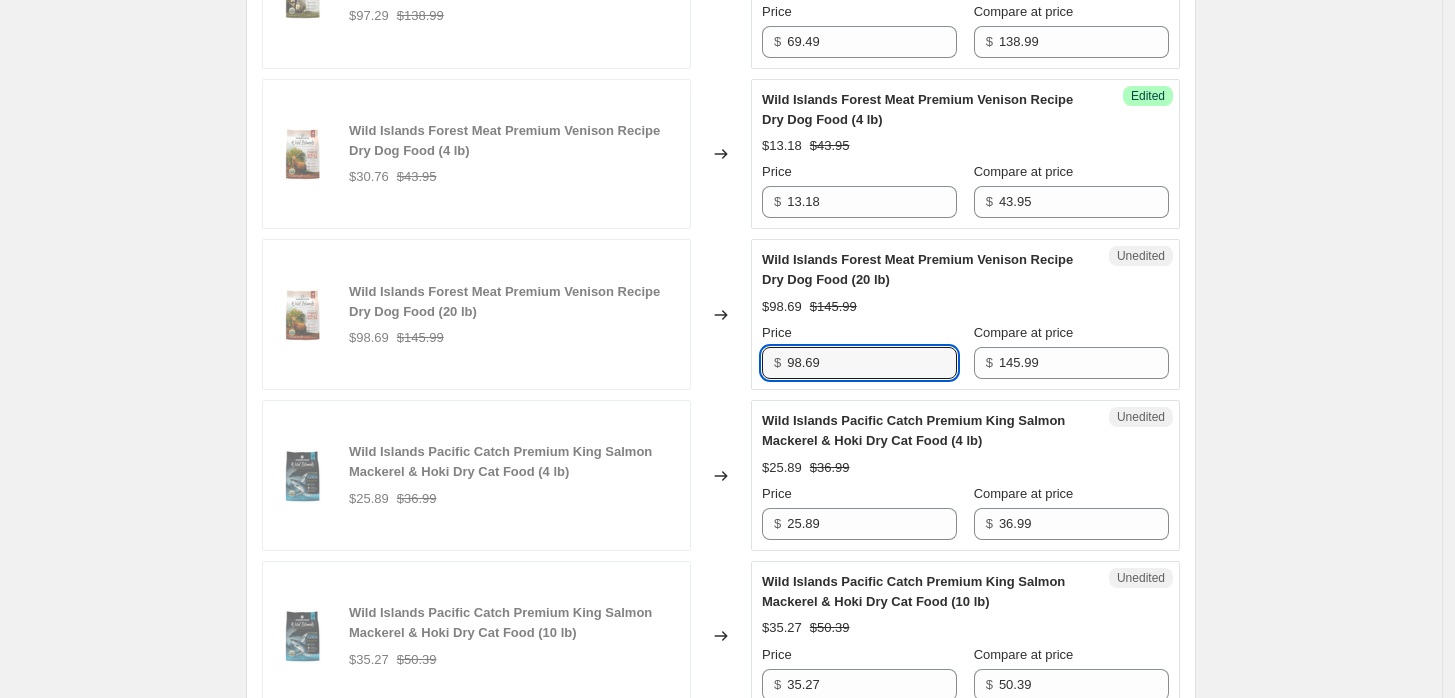 click on "Wild Islands Forest Meat Premium Venison Recipe Dry Dog Food (20 lb) $98.69 $145.99 Changed to Unedited Wild Islands Forest Meat Premium Venison Recipe Dry Dog Food (20 lb) $98.69 $145.99 Price $ 98.69 Compare at price $ 145.99" at bounding box center [721, 314] 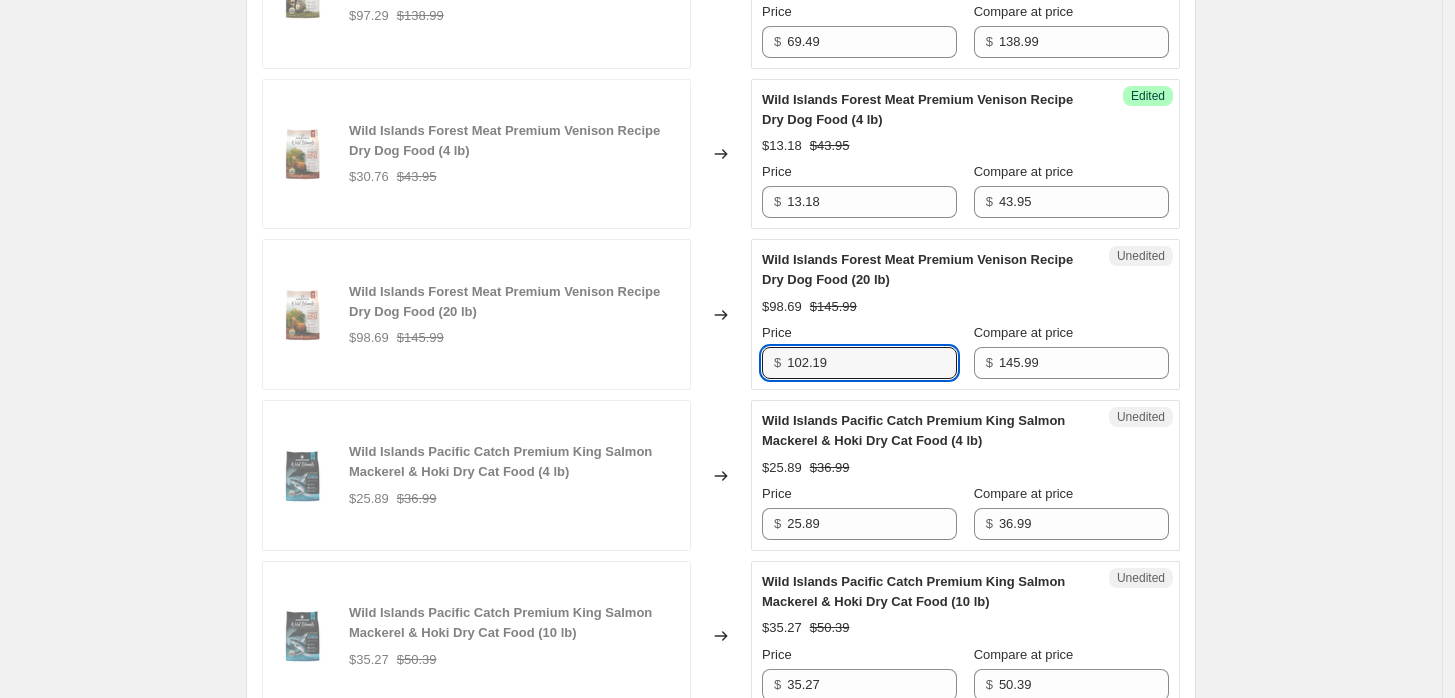 type on "102.19" 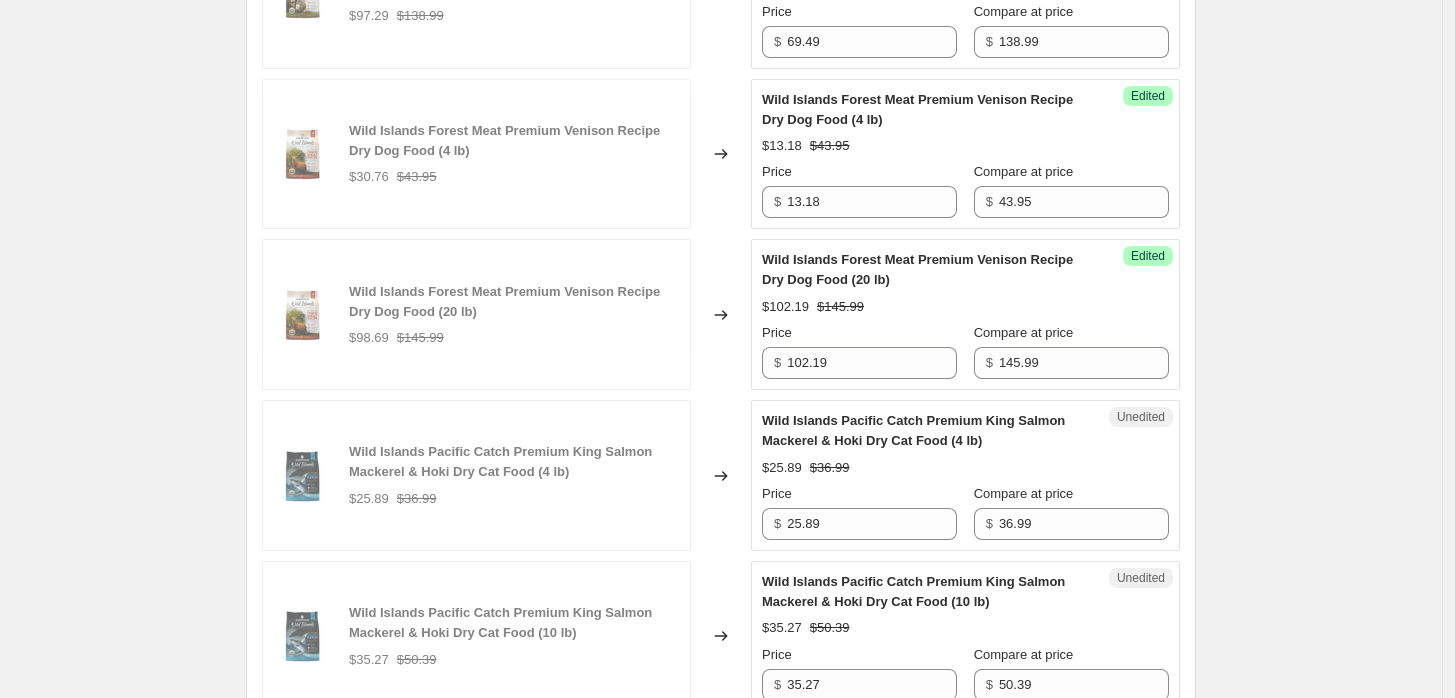 click on "Create new price change job. This page is ready Create new price change job Draft Step 1. Optionally give your price change job a title (eg "March 30% off sale on boots") ADDICTION PET FOOD USA MID-YEAR SALE 2025 This title is just for internal use, customers won't see it Step 2. Select how the prices should change Use bulk price change rules Set product prices individually Use CSV upload Select tags to add while price change is active Submit MID-YEAR SALE 2025 Select tags to remove while price change is active How does tagging work? Step 3. Select which products should change in price Select all products, use filters, or select products variants individually All products Filter by product, collection, tag, vendor, product type, variant title, or inventory Select product variants individually Product filters Products must match: all conditions any condition The product The product's collection The product's tag The product's vendor The product's type The product's status The variant's title Inventory quantity" at bounding box center [721, 73] 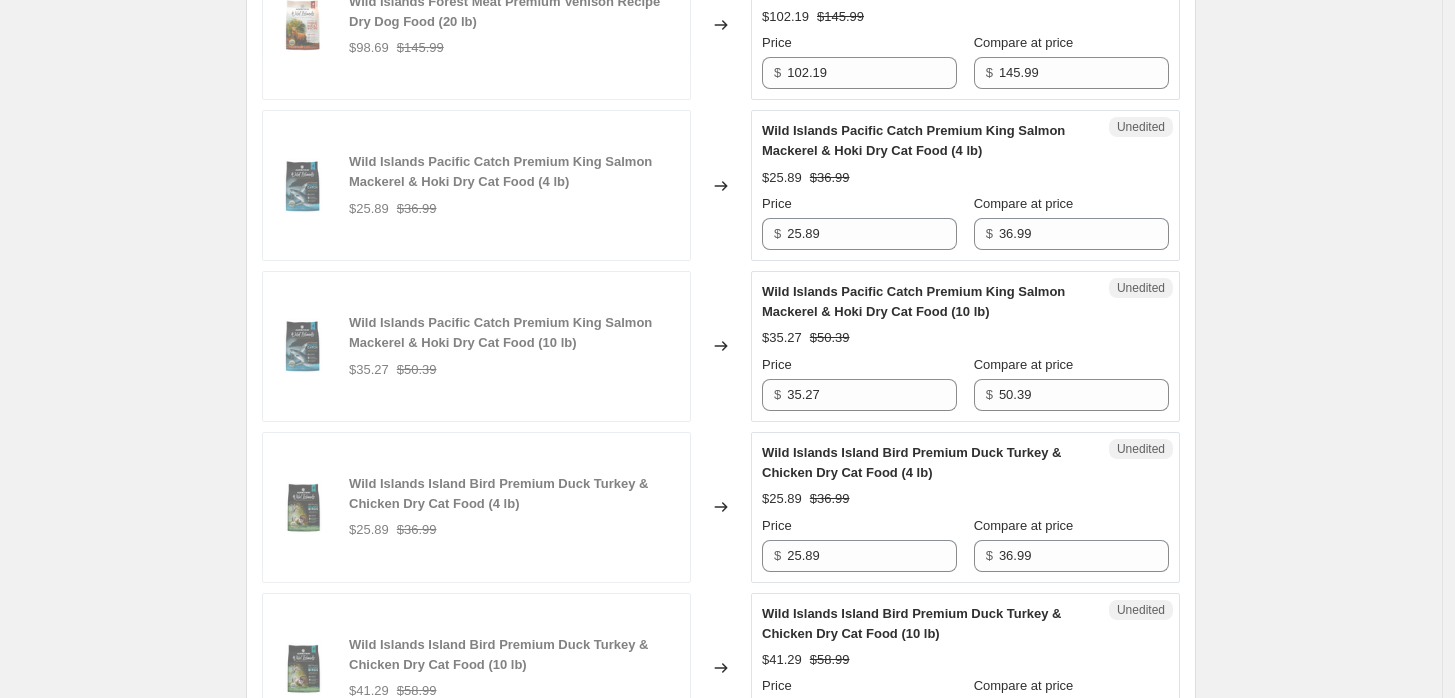 scroll, scrollTop: 2555, scrollLeft: 0, axis: vertical 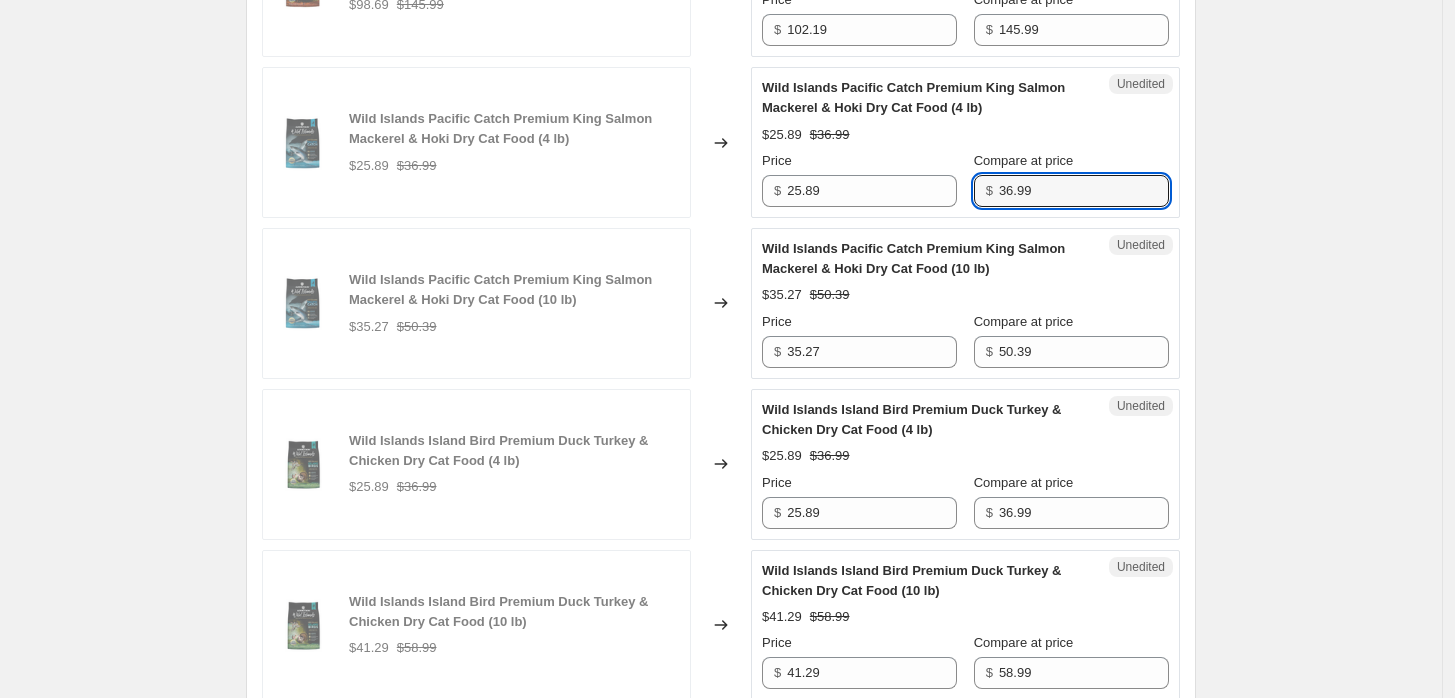 drag, startPoint x: 1072, startPoint y: 189, endPoint x: 985, endPoint y: 190, distance: 87.005745 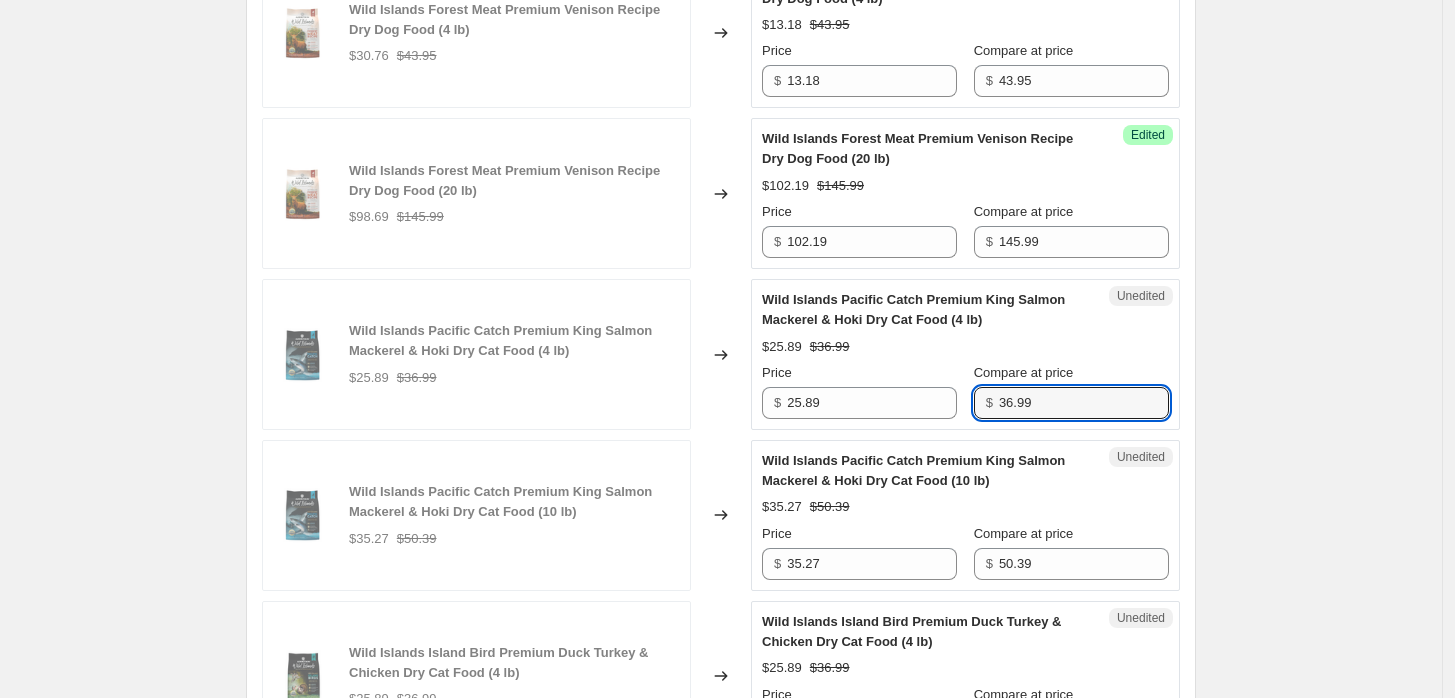 scroll, scrollTop: 2333, scrollLeft: 0, axis: vertical 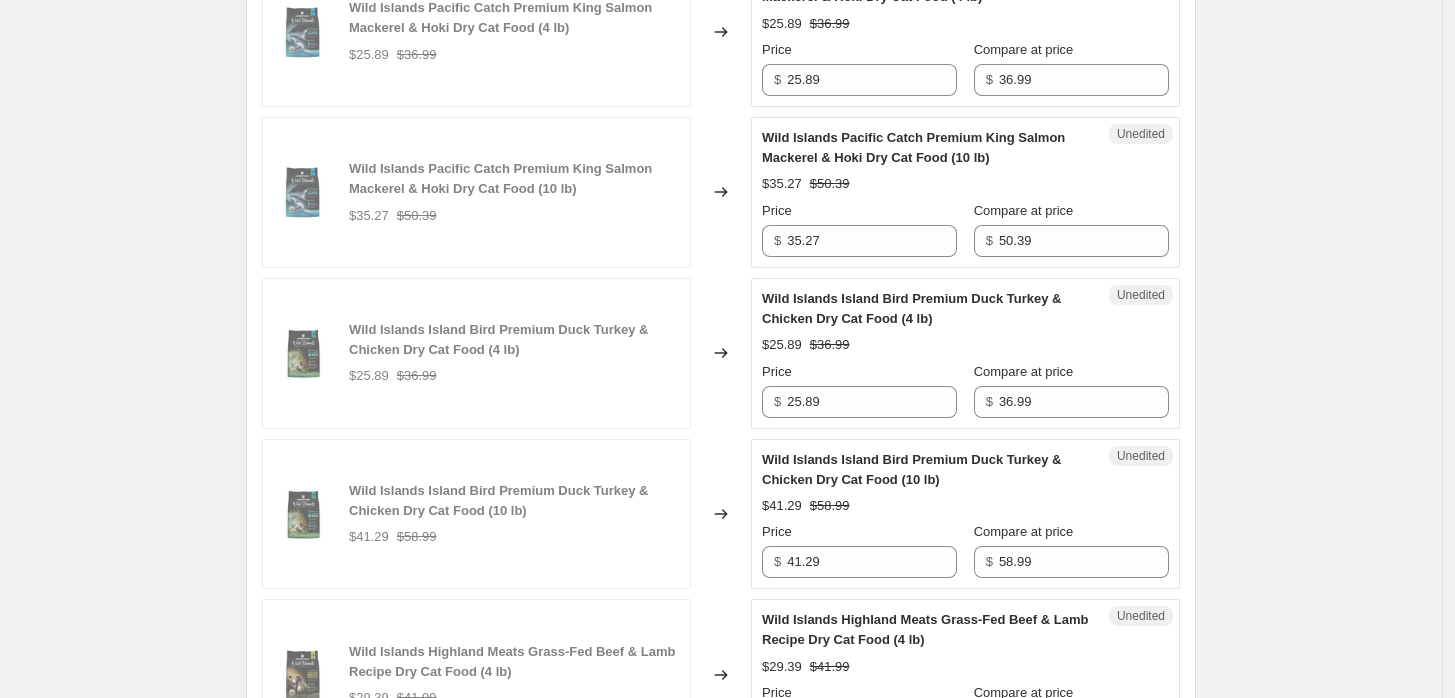click on "Create new price change job. This page is ready Create new price change job Draft Step 1. Optionally give your price change job a title (eg "March 30% off sale on boots") ADDICTION PET FOOD USA MID-YEAR SALE 2025 This title is just for internal use, customers won't see it Step 2. Select how the prices should change Use bulk price change rules Set product prices individually Use CSV upload Select tags to add while price change is active Submit MID-YEAR SALE 2025 Select tags to remove while price change is active How does tagging work? Step 3. Select which products should change in price Select all products, use filters, or select products variants individually All products Filter by product, collection, tag, vendor, product type, variant title, or inventory Select product variants individually Product filters Products must match: all conditions any condition The product The product's collection The product's tag The product's vendor The product's type The product's status The variant's title Inventory quantity" at bounding box center [721, -371] 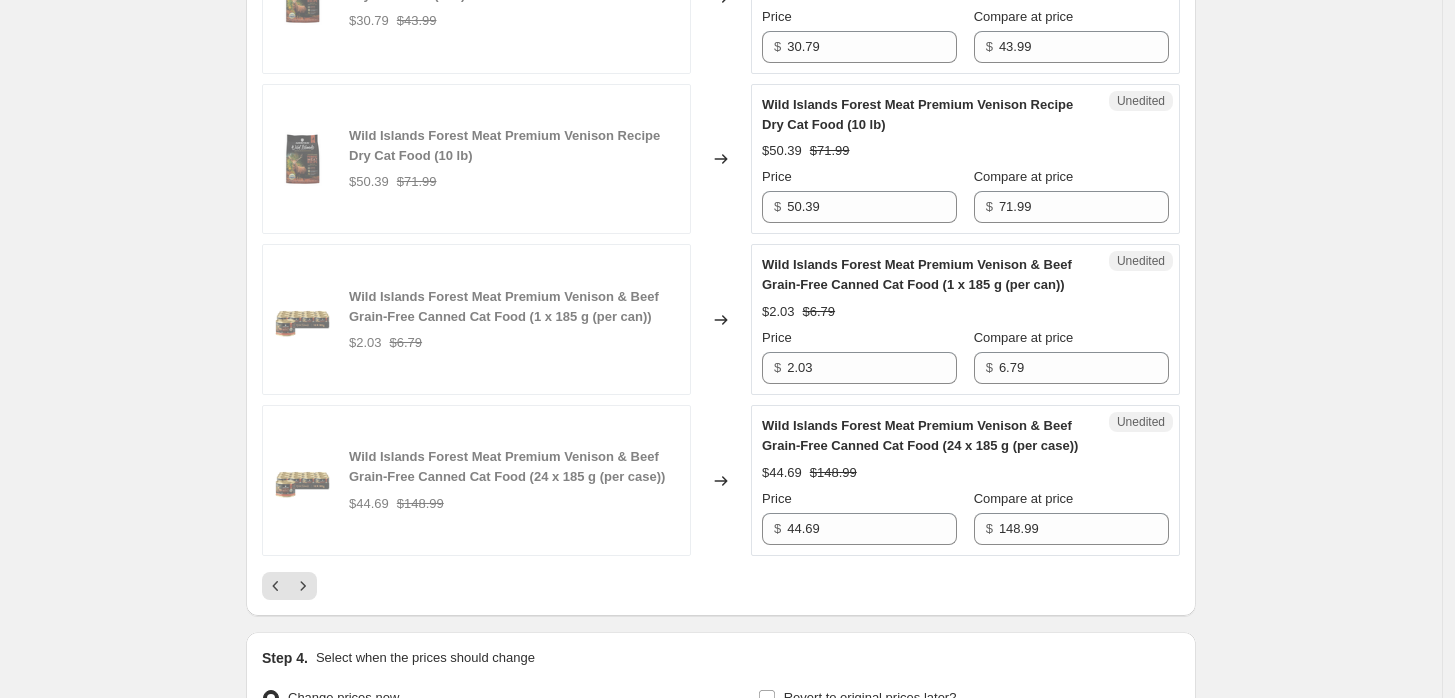 scroll, scrollTop: 3666, scrollLeft: 0, axis: vertical 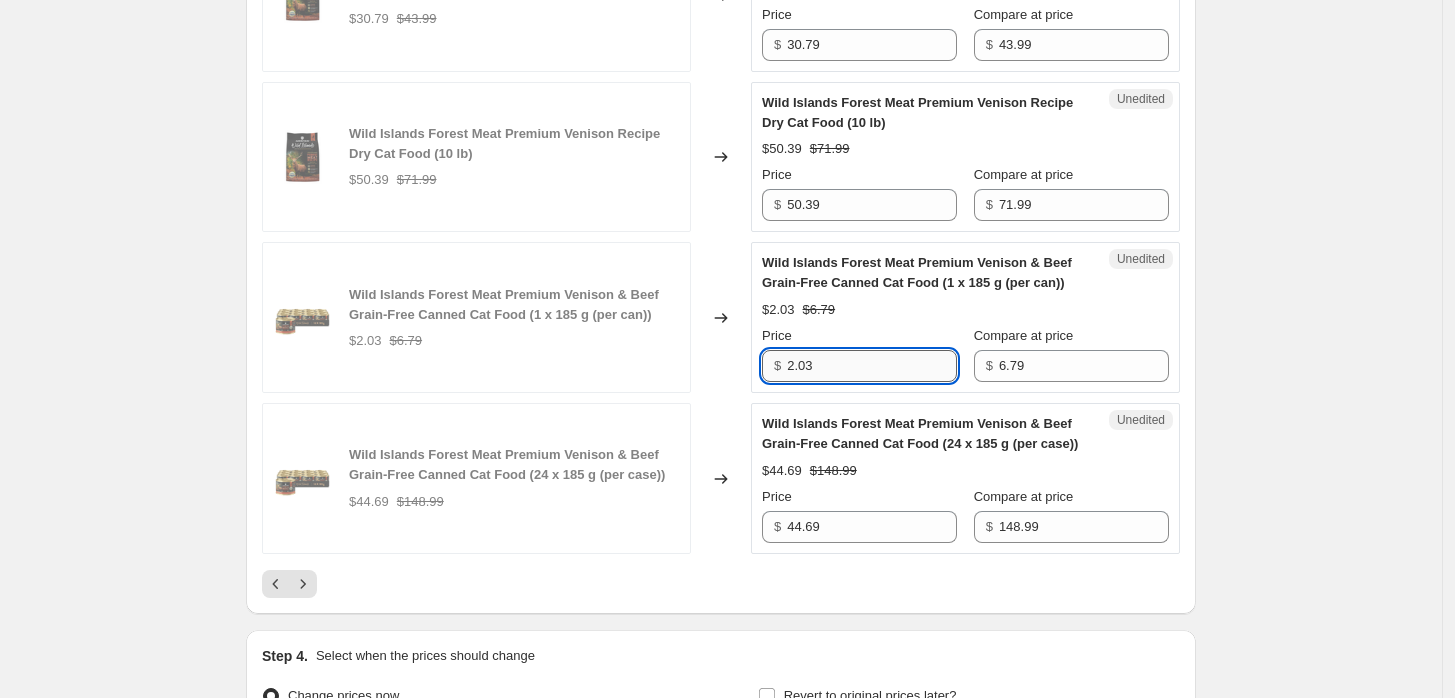 click on "2.03" at bounding box center [872, 366] 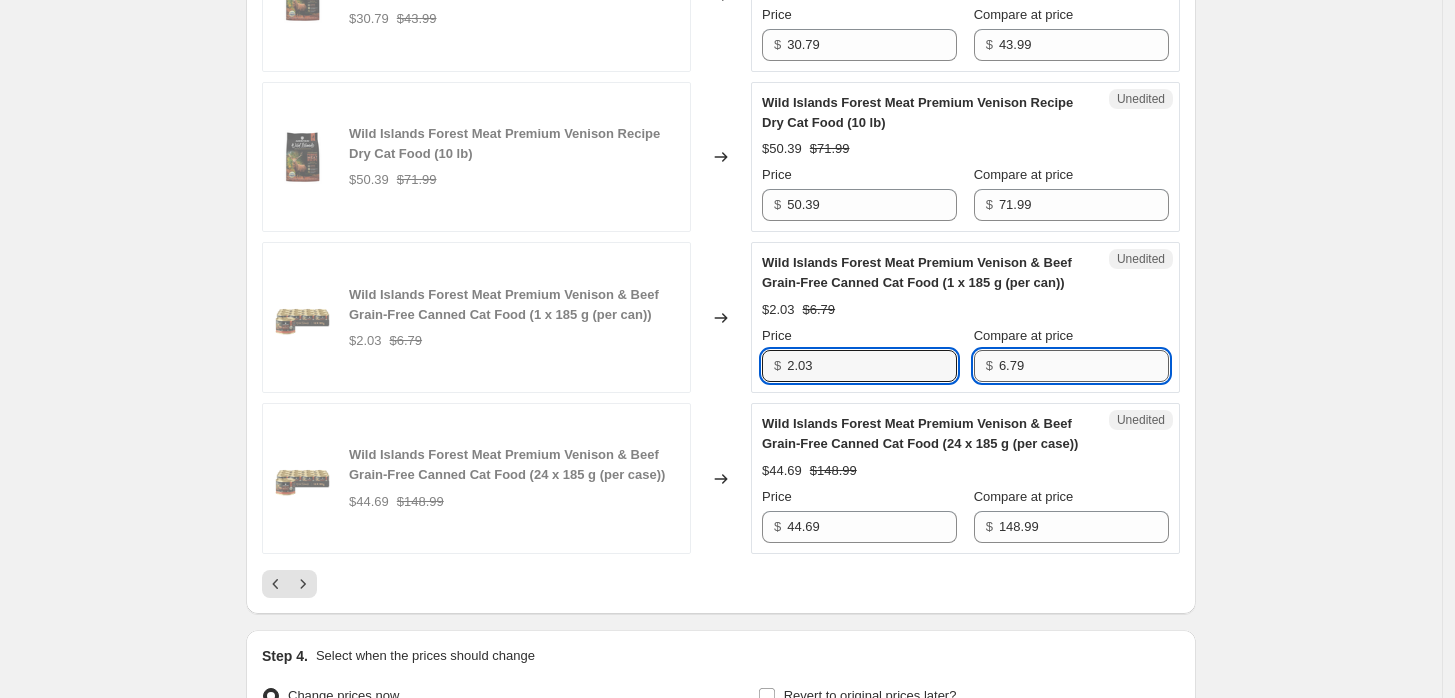 click on "6.79" at bounding box center (1084, 366) 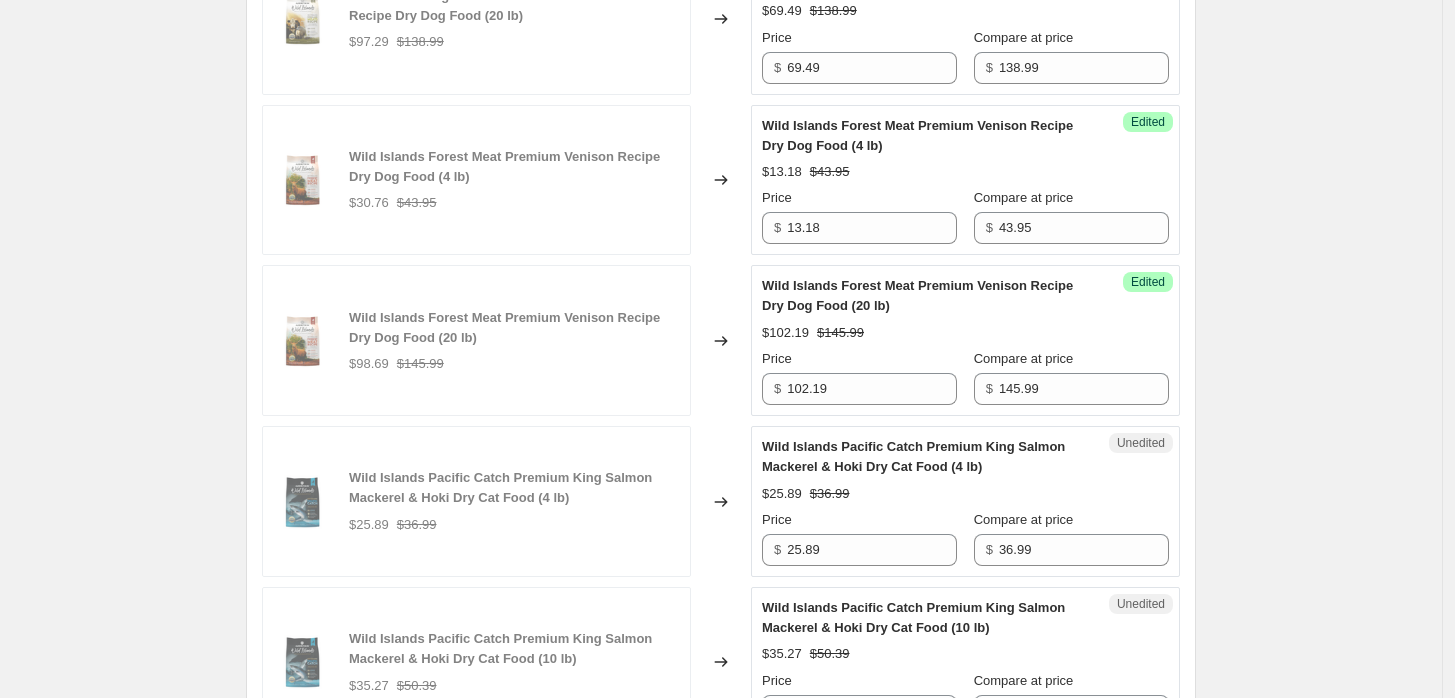 scroll, scrollTop: 2333, scrollLeft: 0, axis: vertical 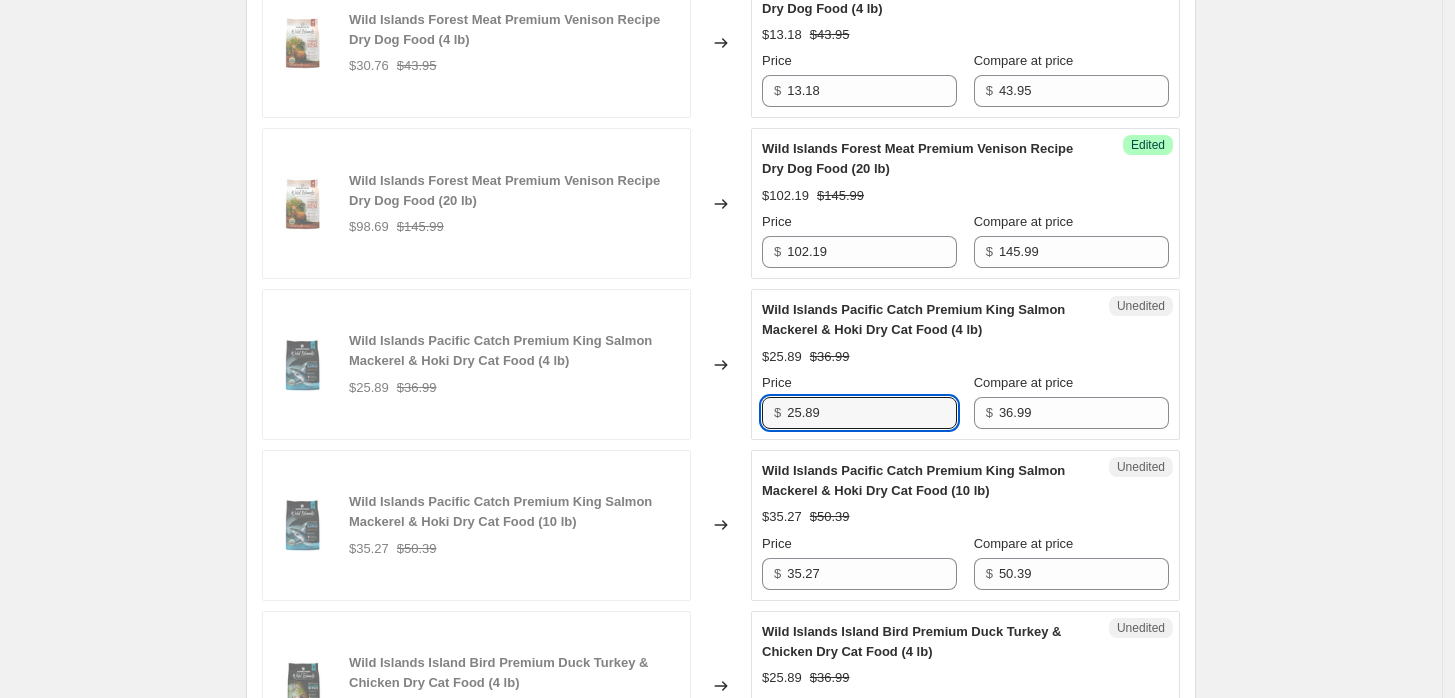 drag, startPoint x: 831, startPoint y: 418, endPoint x: 741, endPoint y: 420, distance: 90.02222 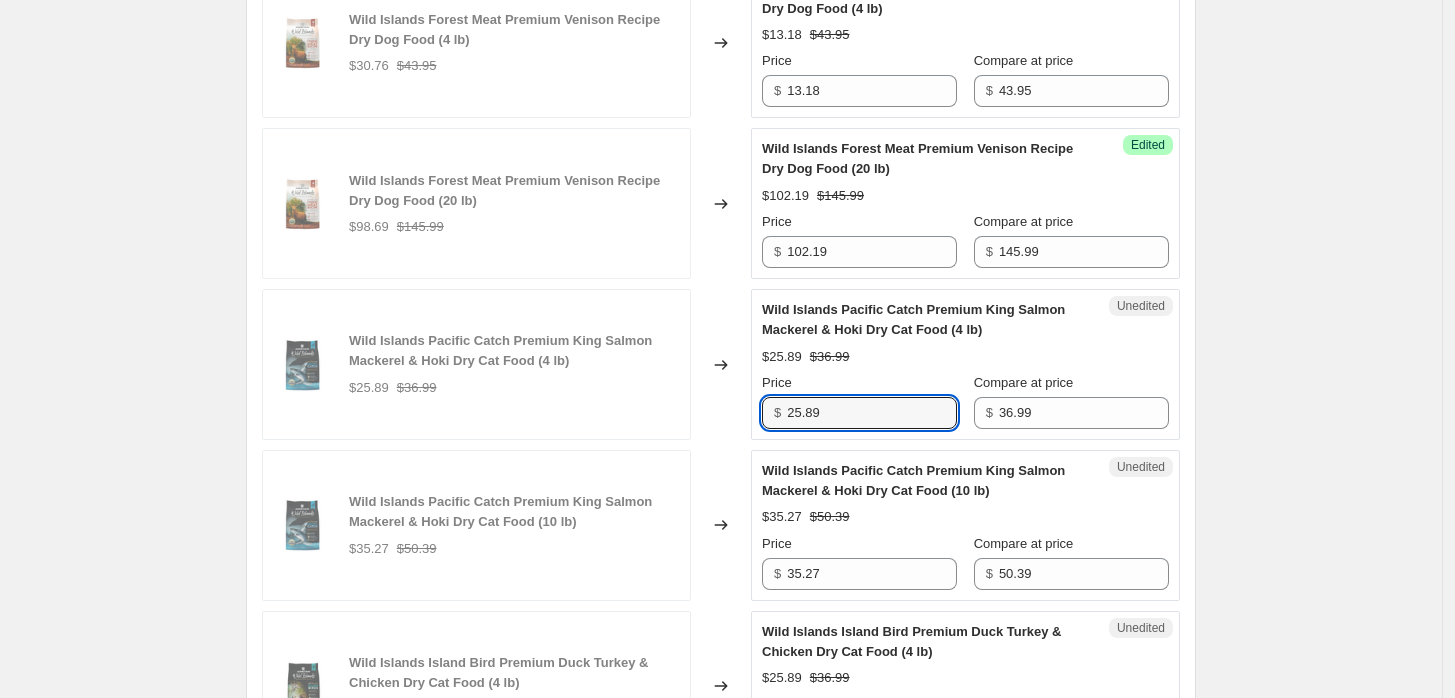 click on "Wild Islands Pacific Catch Premium King Salmon Mackerel & Hoki Dry Cat Food (4 lb) $25.89 $36.99 Changed to Unedited Wild Islands Pacific Catch Premium King Salmon Mackerel & Hoki Dry Cat Food (4 lb) $25.89 $36.99 Price $ 25.89 Compare at price $ 36.99" at bounding box center (721, 364) 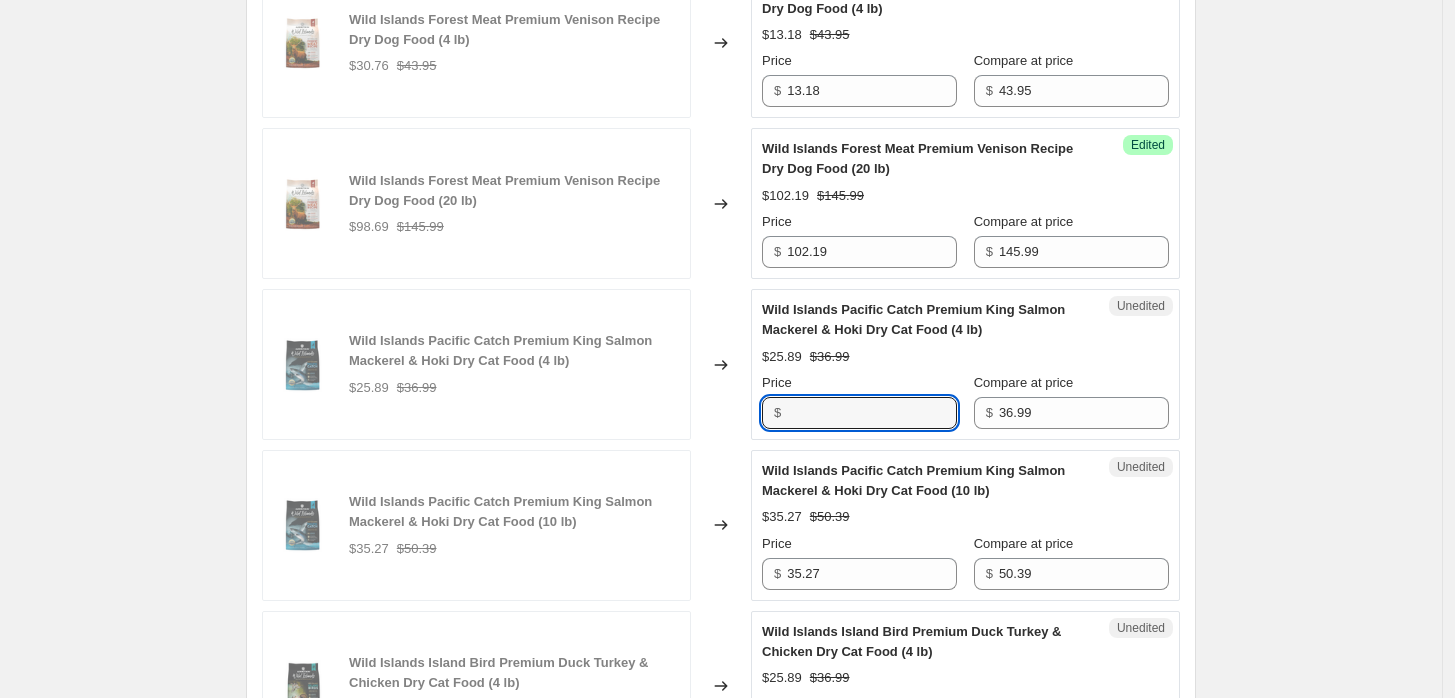 paste on "25.89" 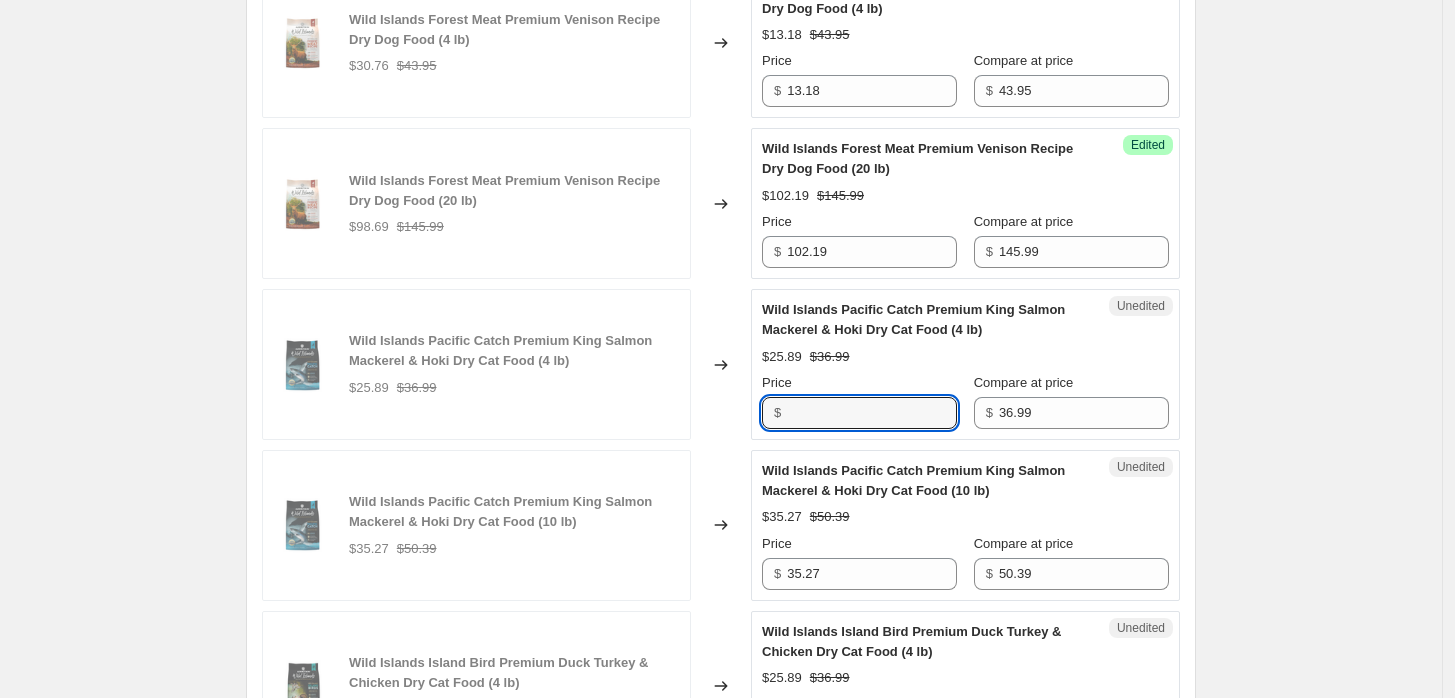 type on "25.89" 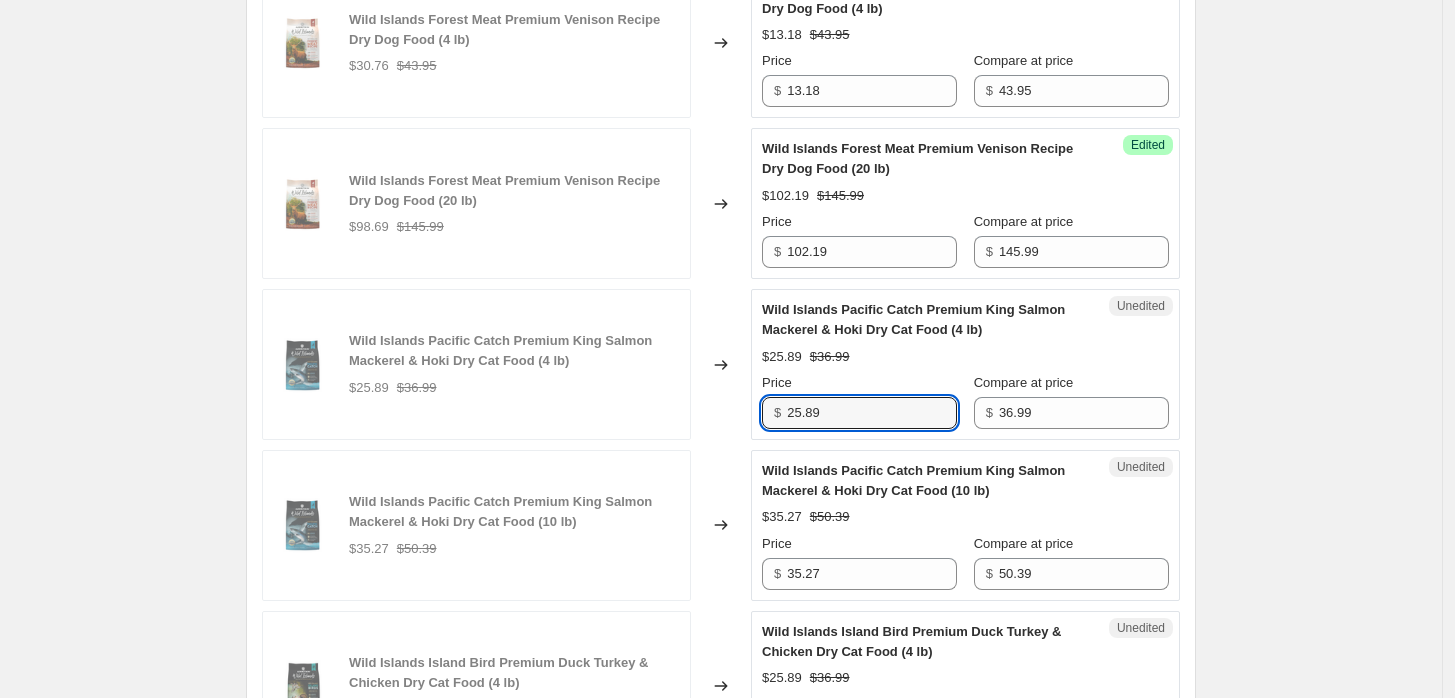click on "Create new price change job. This page is ready Create new price change job Draft Step 1. Optionally give your price change job a title (eg "March 30% off sale on boots") ADDICTION PET FOOD USA MID-YEAR SALE 2025 This title is just for internal use, customers won't see it Step 2. Select how the prices should change Use bulk price change rules Set product prices individually Use CSV upload Select tags to add while price change is active Submit MID-YEAR SALE 2025 Select tags to remove while price change is active How does tagging work? Step 3. Select which products should change in price Select all products, use filters, or select products variants individually All products Filter by product, collection, tag, vendor, product type, variant title, or inventory Select product variants individually Product filters Products must match: all conditions any condition The product The product's collection The product's tag The product's vendor The product's type The product's status The variant's title Inventory quantity" at bounding box center [721, -38] 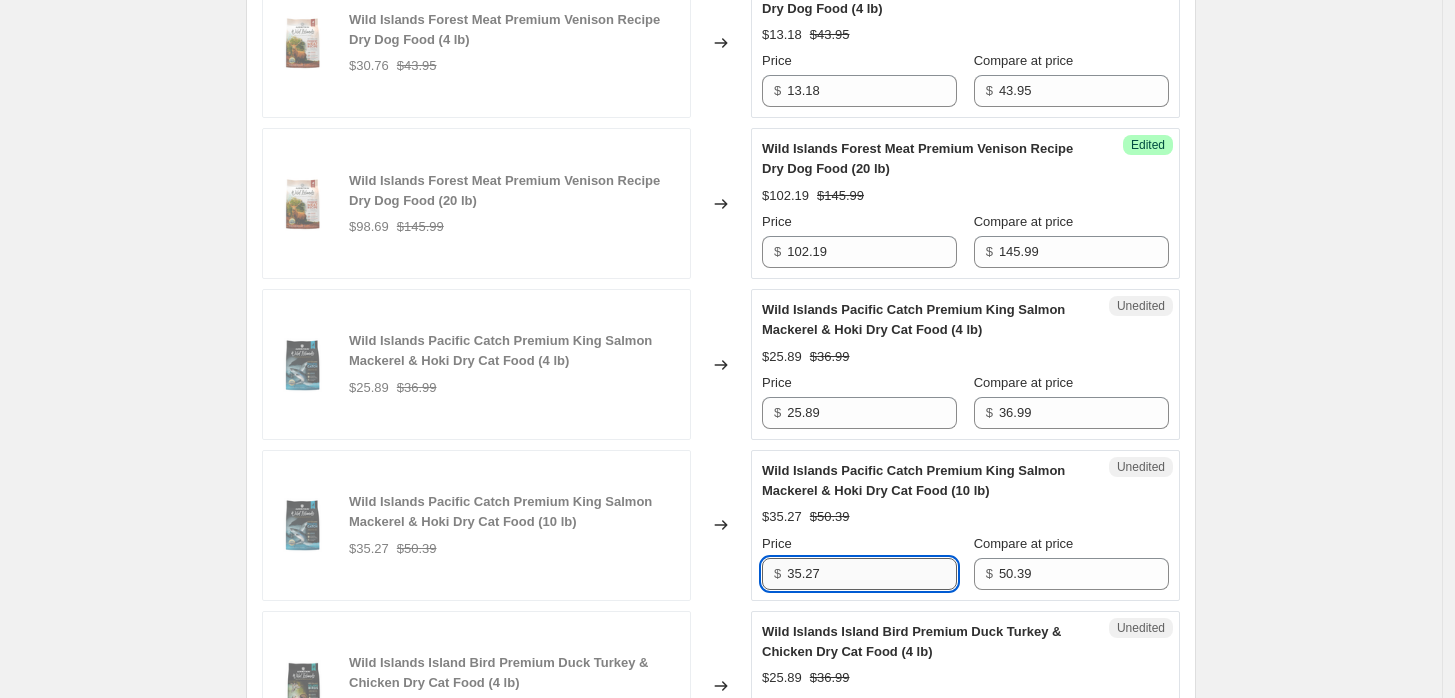 click on "35.27" at bounding box center [872, 574] 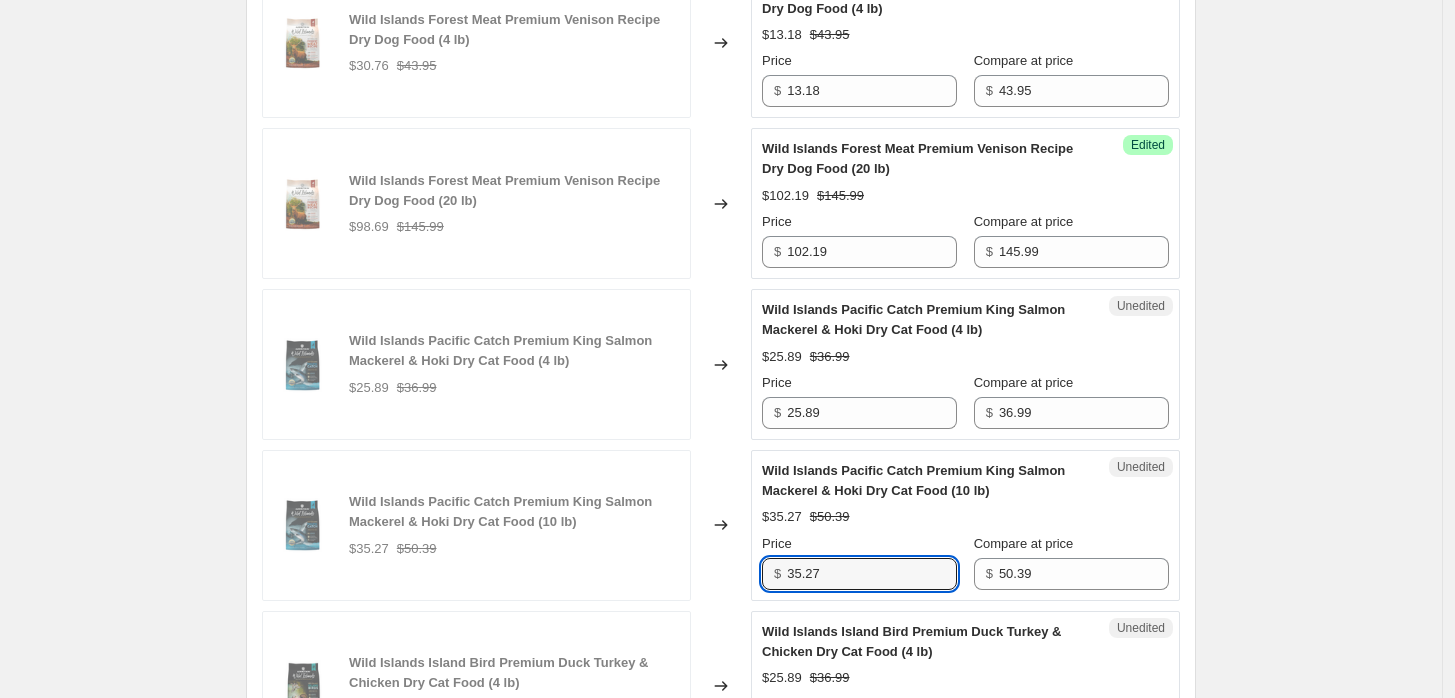 drag, startPoint x: 920, startPoint y: 565, endPoint x: 657, endPoint y: 573, distance: 263.12164 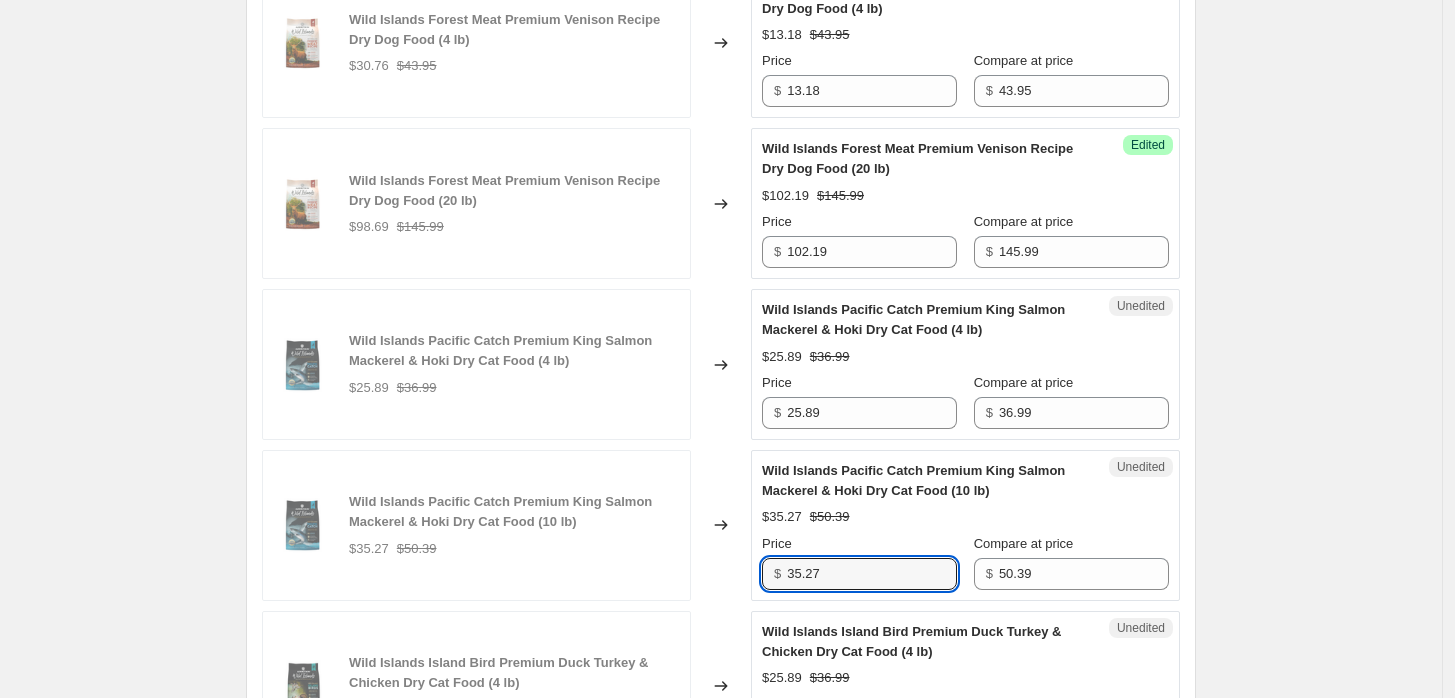 click on "Wild Islands Pacific Catch Premium King Salmon Mackerel & Hoki Dry Cat Food (10 lb) $35.27 $50.39 Changed to Unedited Wild Islands Pacific Catch Premium King Salmon Mackerel & Hoki Dry Cat Food (10 lb) $35.27 $50.39 Price $ 35.27 Compare at price $ 50.39" at bounding box center (721, 525) 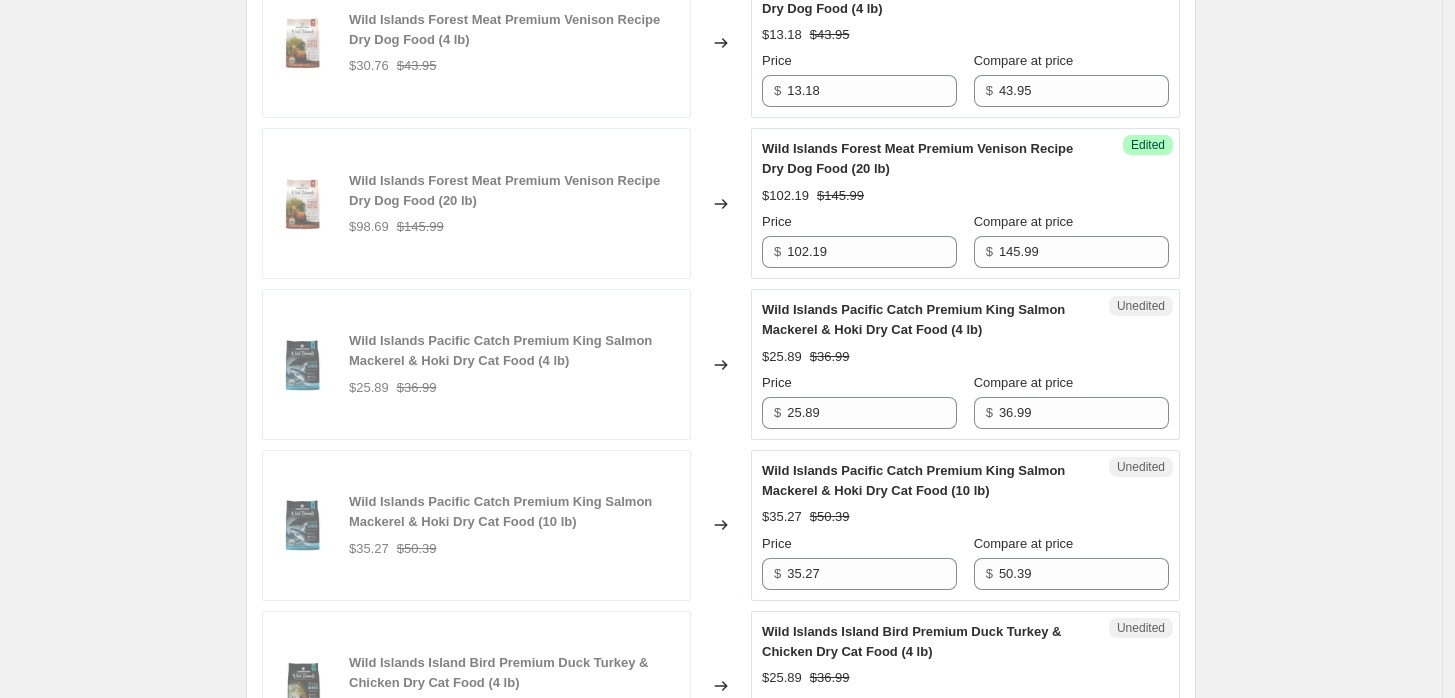 click on "Create new price change job. This page is ready Create new price change job Draft Step 1. Optionally give your price change job a title (eg "March 30% off sale on boots") ADDICTION PET FOOD USA MID-YEAR SALE 2025 This title is just for internal use, customers won't see it Step 2. Select how the prices should change Use bulk price change rules Set product prices individually Use CSV upload Select tags to add while price change is active Submit MID-YEAR SALE 2025 Select tags to remove while price change is active How does tagging work? Step 3. Select which products should change in price Select all products, use filters, or select products variants individually All products Filter by product, collection, tag, vendor, product type, variant title, or inventory Select product variants individually Product filters Products must match: all conditions any condition The product The product's collection The product's tag The product's vendor The product's type The product's status The variant's title Inventory quantity" at bounding box center (721, -38) 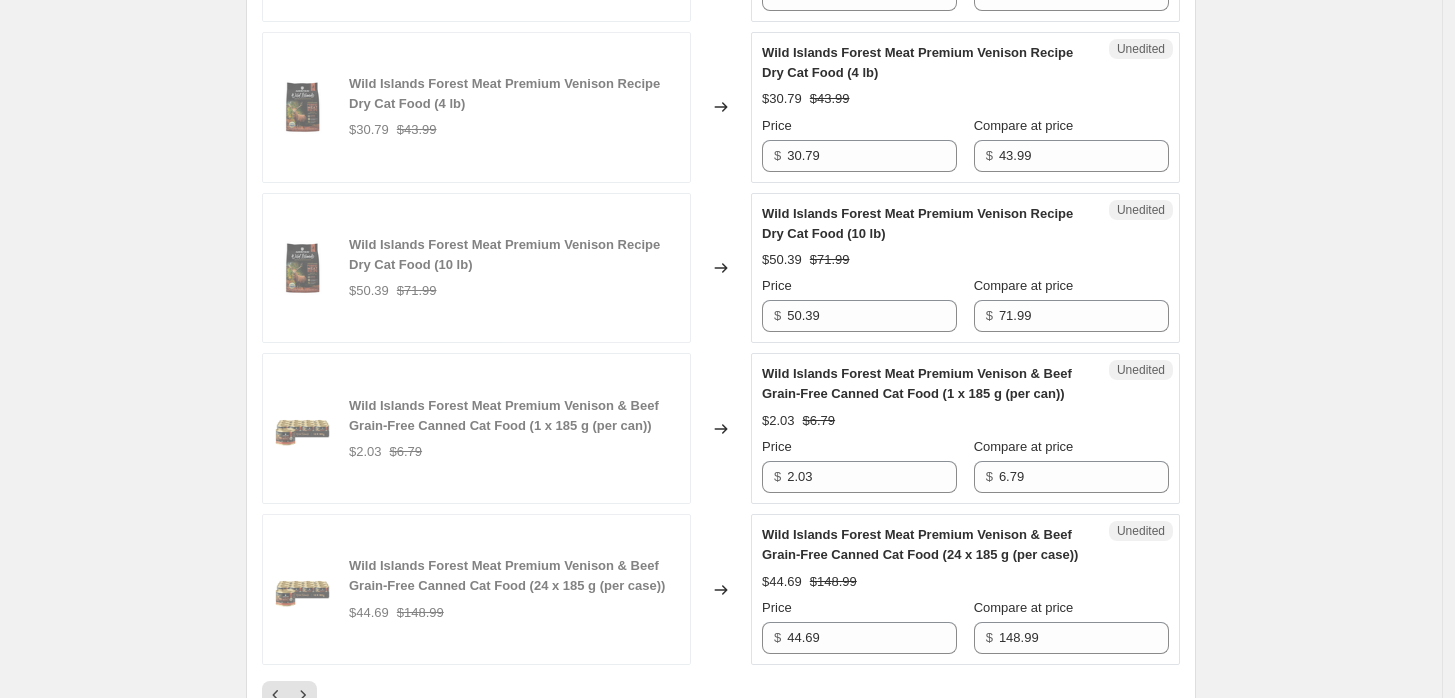 scroll, scrollTop: 3887, scrollLeft: 0, axis: vertical 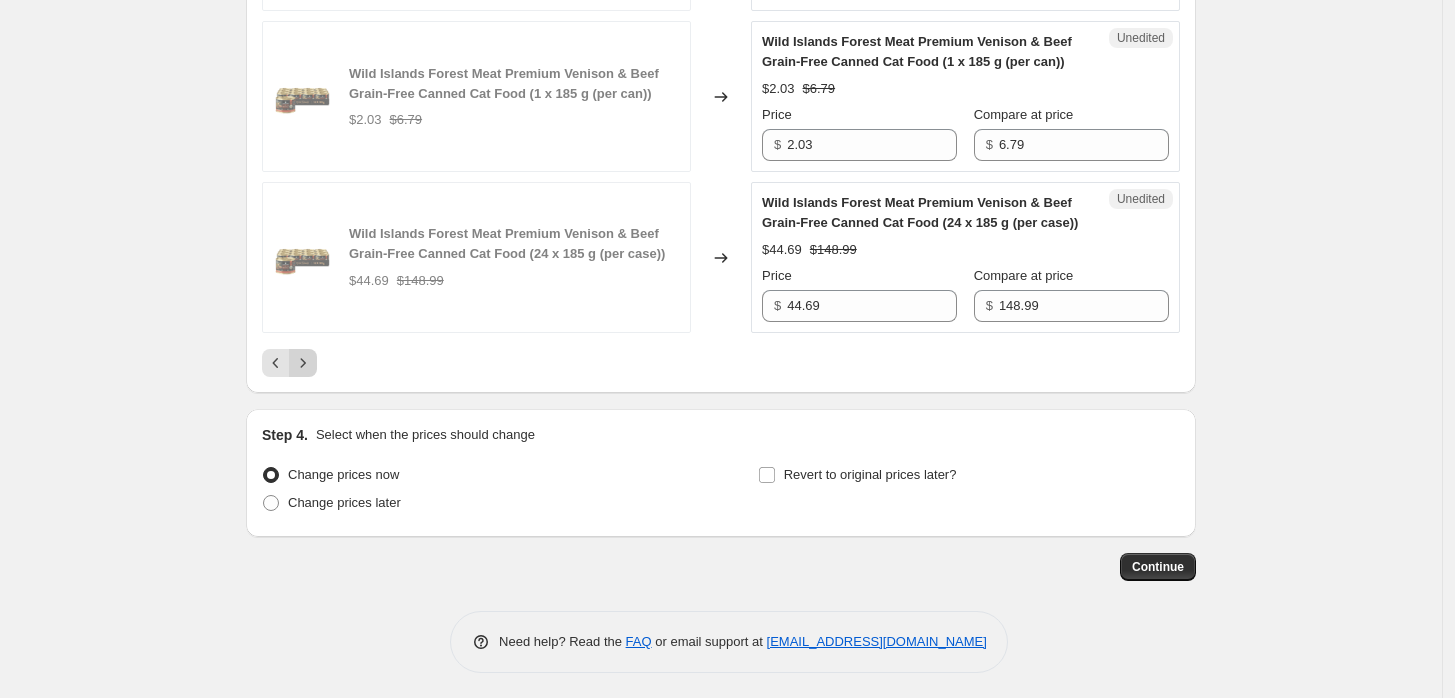 click 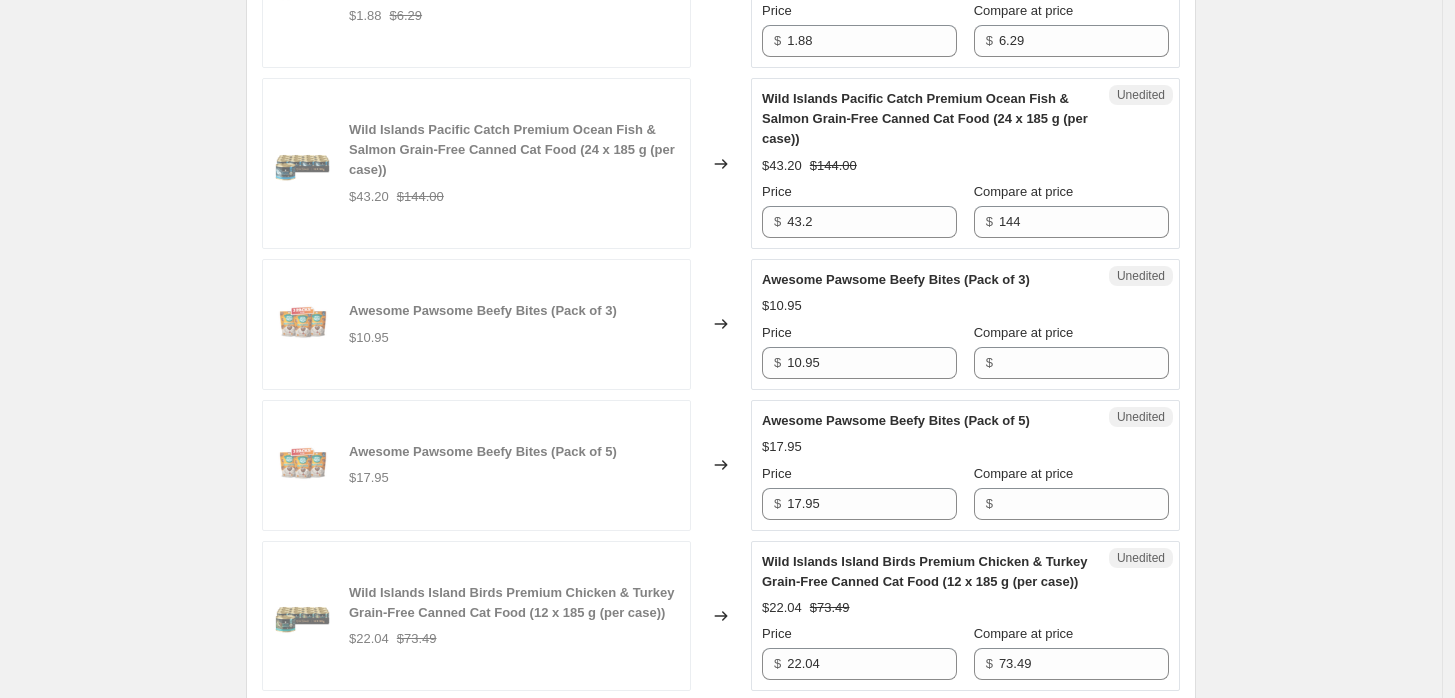 scroll, scrollTop: 1776, scrollLeft: 0, axis: vertical 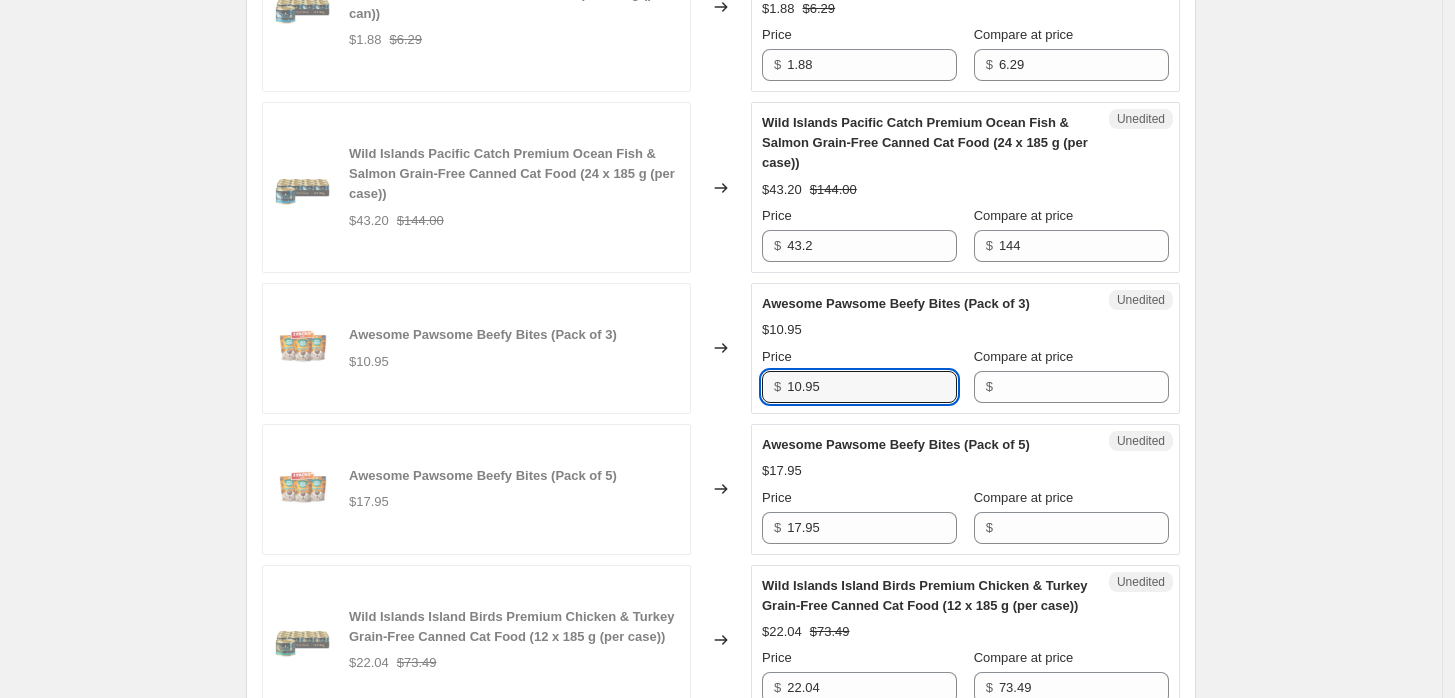 drag, startPoint x: 888, startPoint y: 428, endPoint x: 735, endPoint y: 443, distance: 153.73354 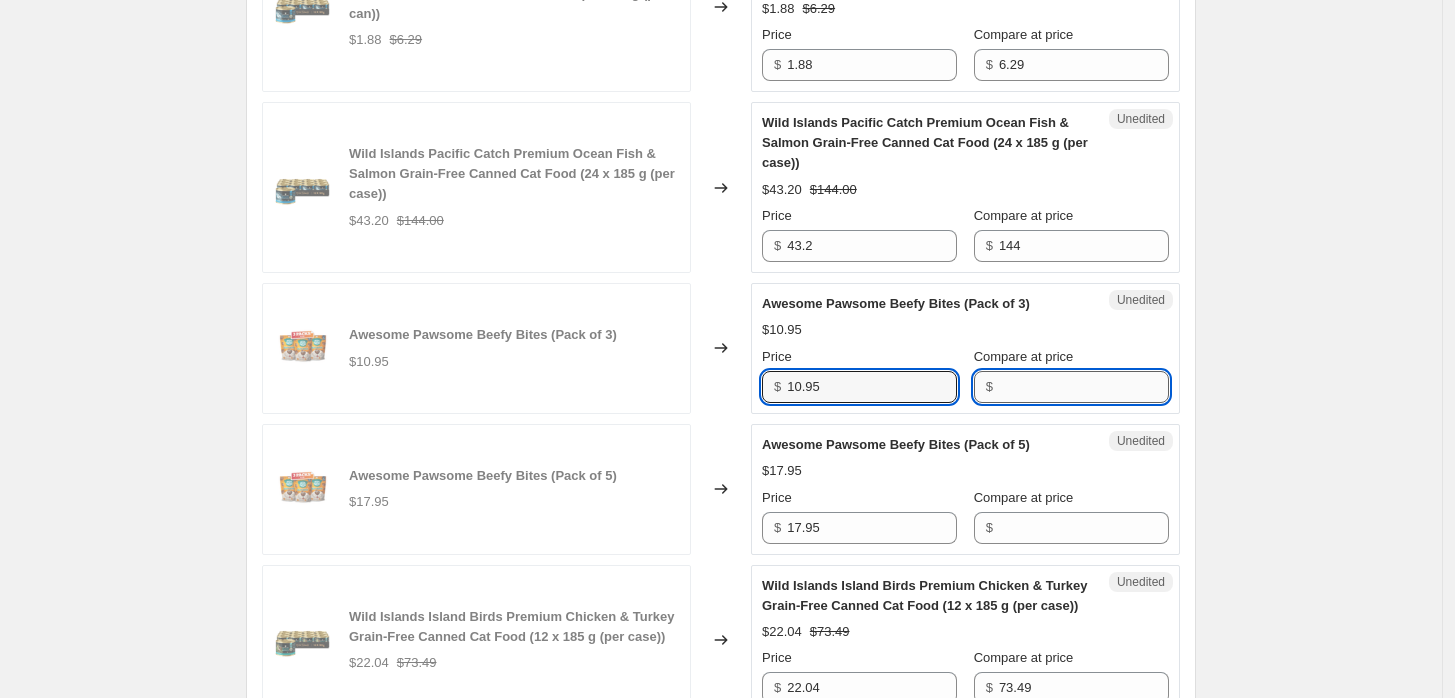 click on "Compare at price" at bounding box center [1084, 387] 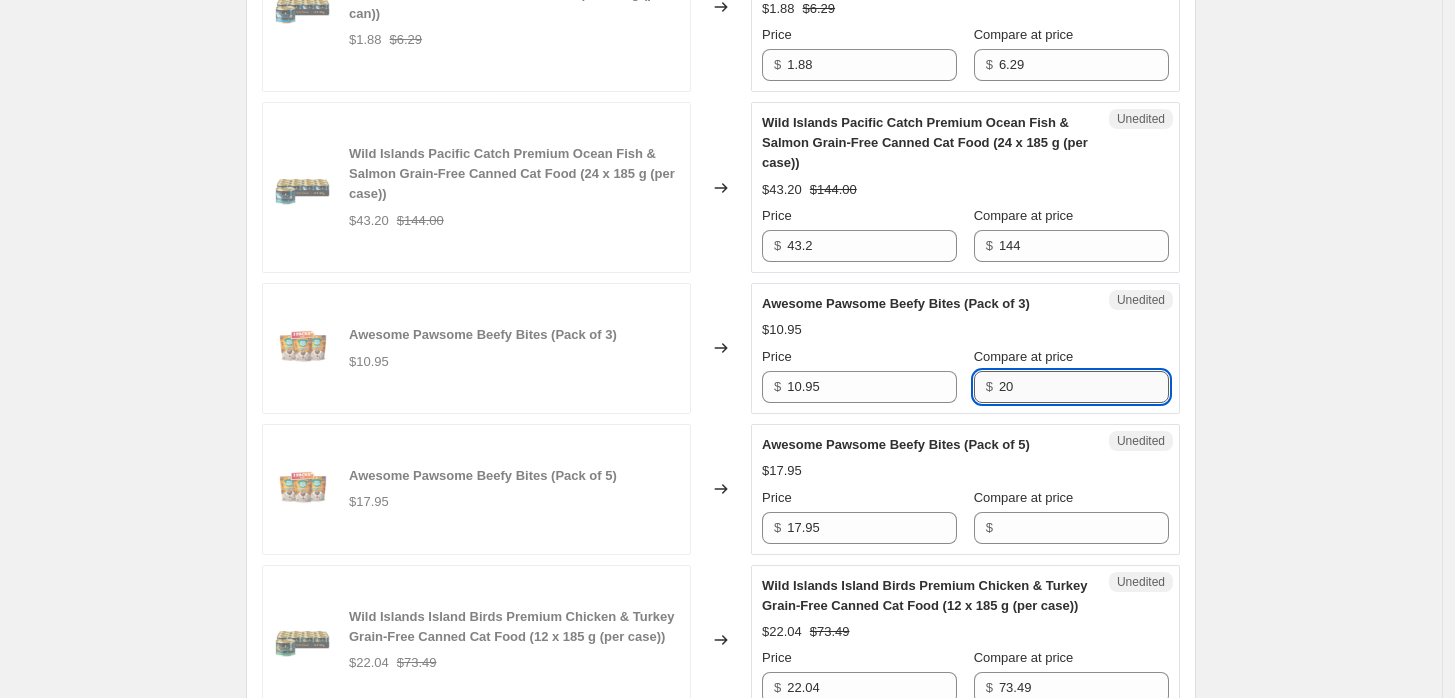 type on "2" 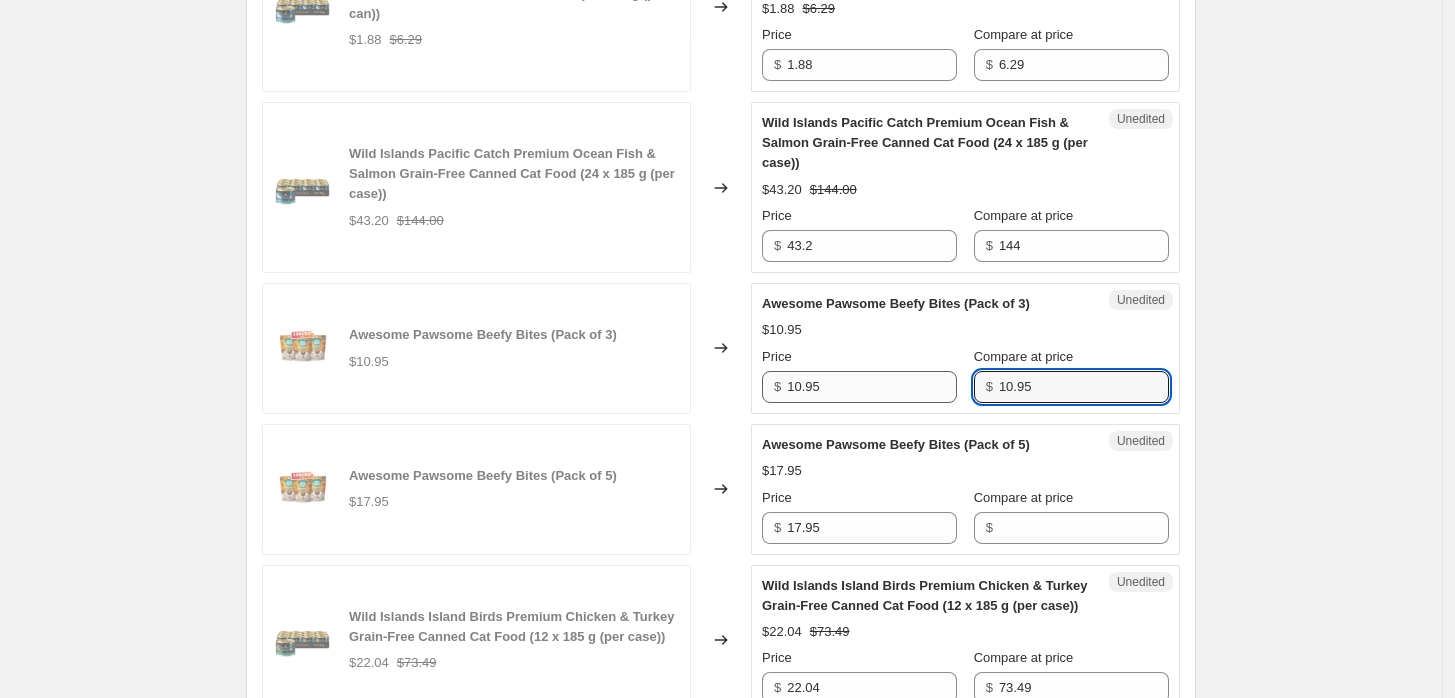 type on "10.95" 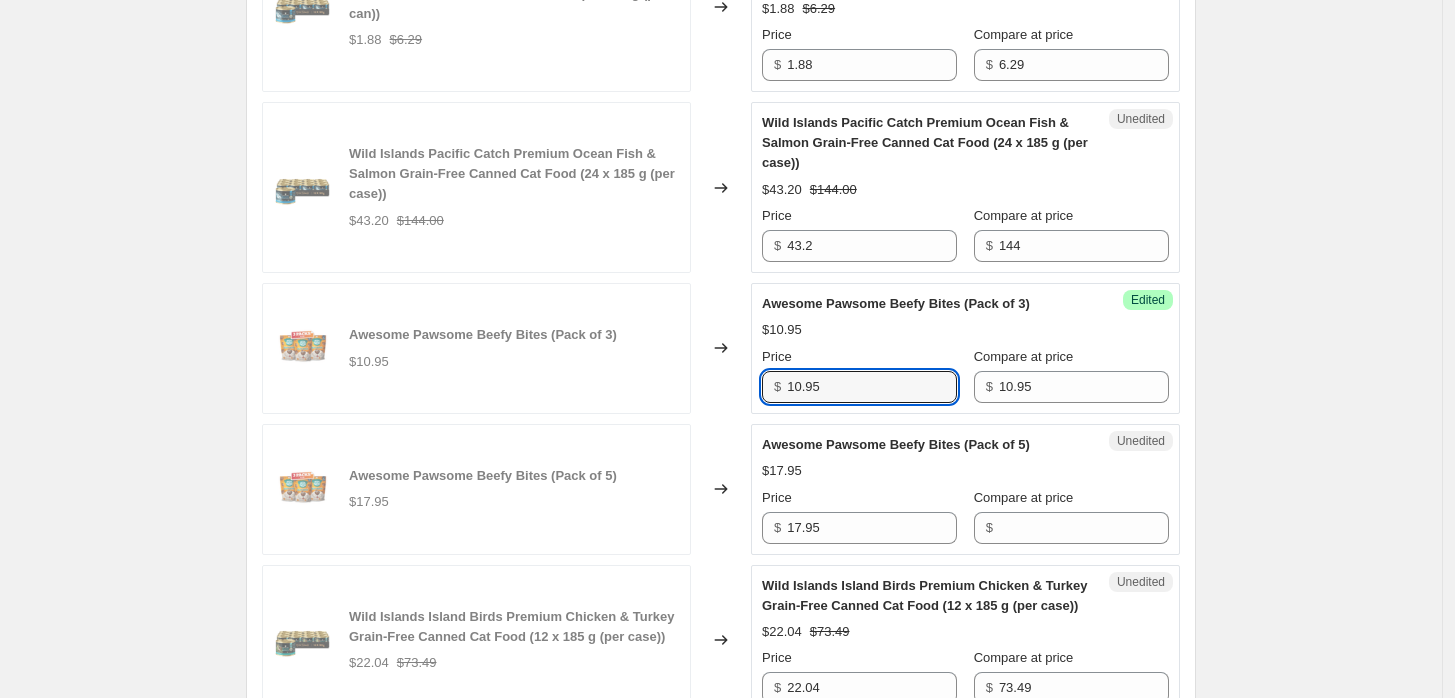 drag, startPoint x: 914, startPoint y: 428, endPoint x: 683, endPoint y: 447, distance: 231.78008 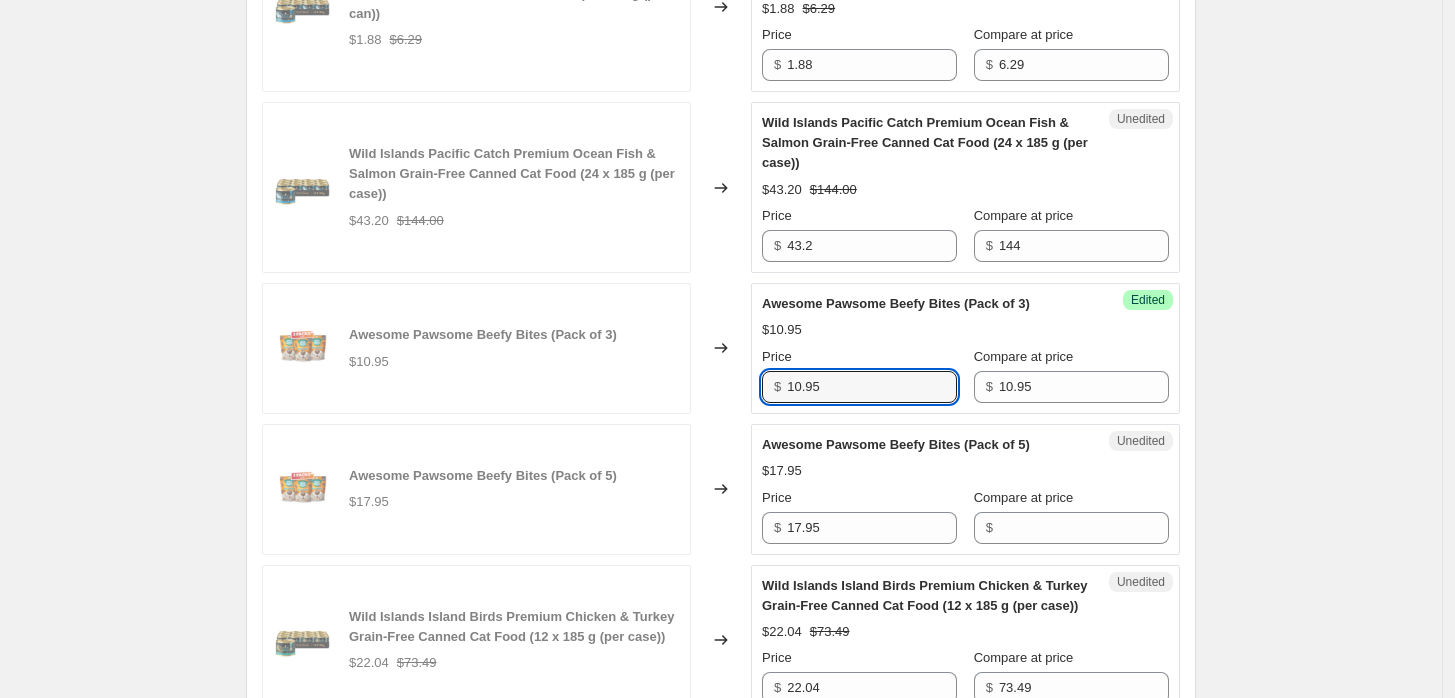 click on "Awesome Pawsome Beefy Bites (Pack of 3) $10.95 Changed to Success Edited Awesome Pawsome Beefy Bites (Pack of 3) $10.95 Price $ 10.95 Compare at price $ 10.95" at bounding box center [721, 348] 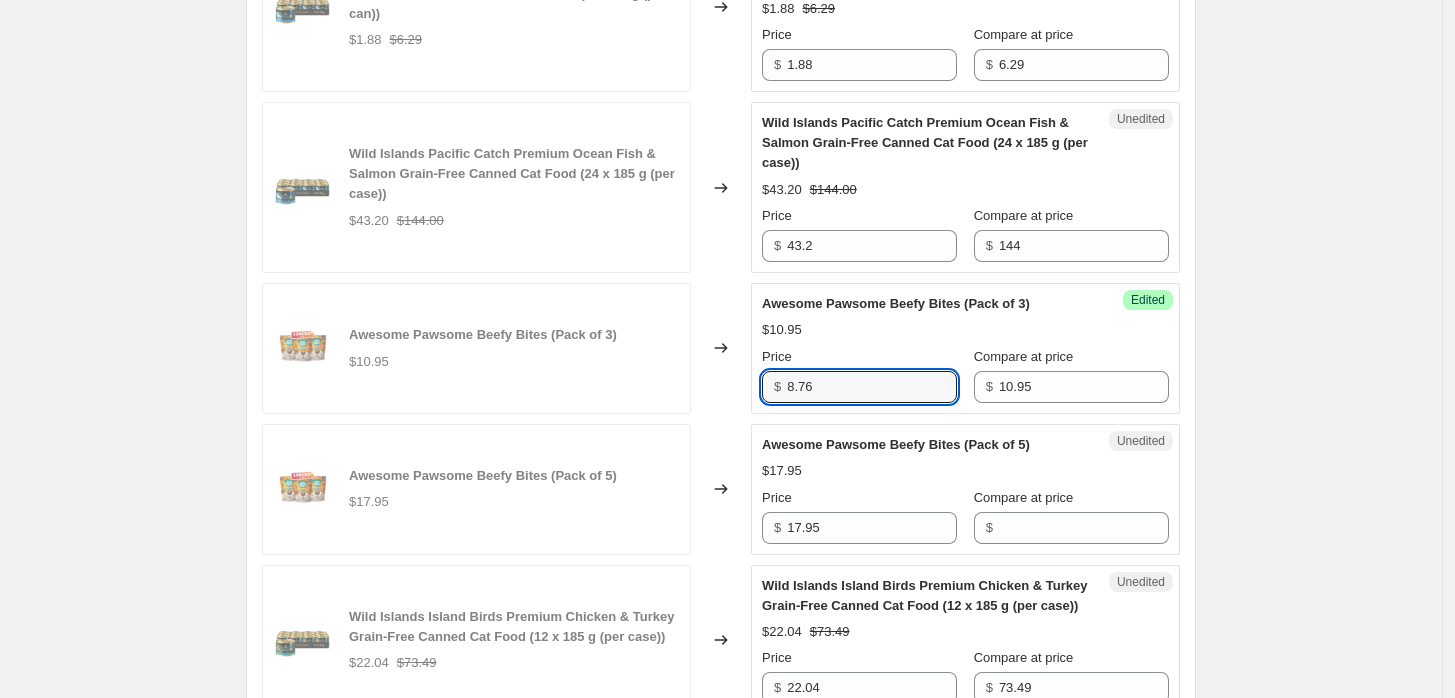 type on "8.76" 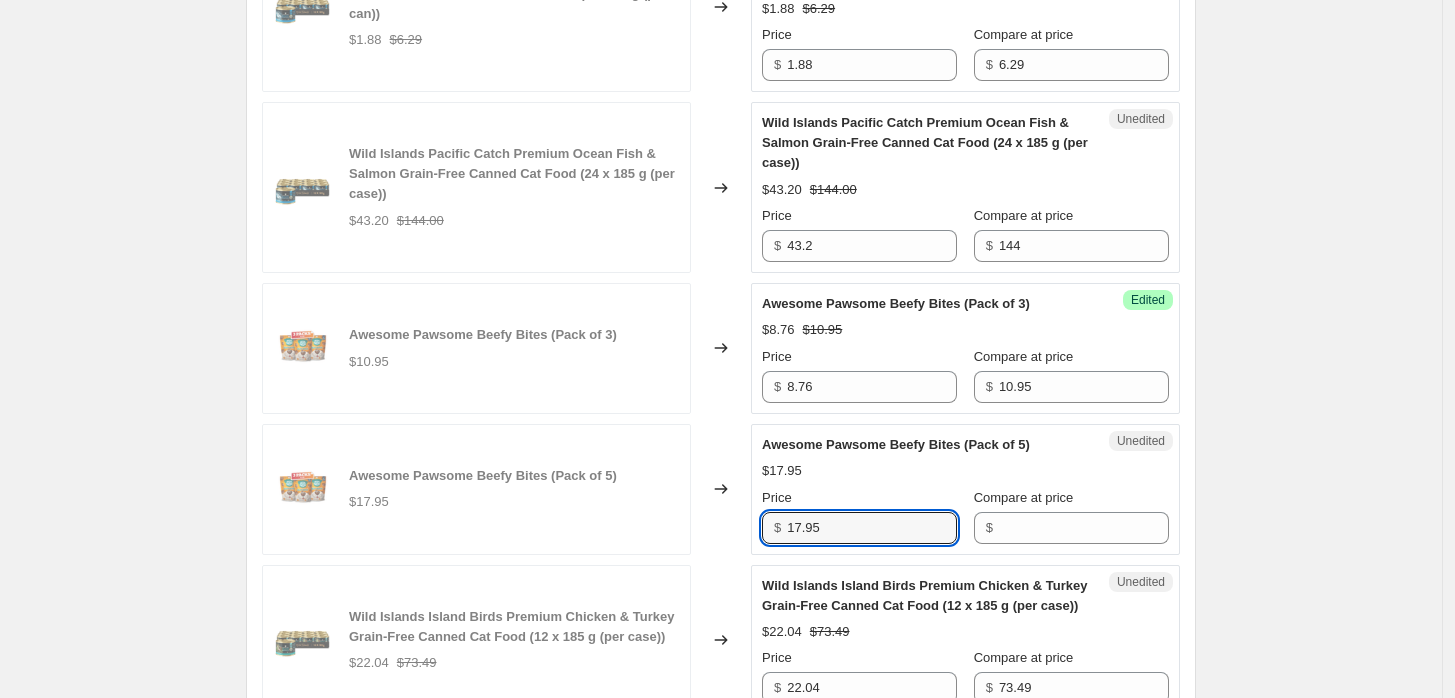 drag, startPoint x: 906, startPoint y: 562, endPoint x: 777, endPoint y: 566, distance: 129.062 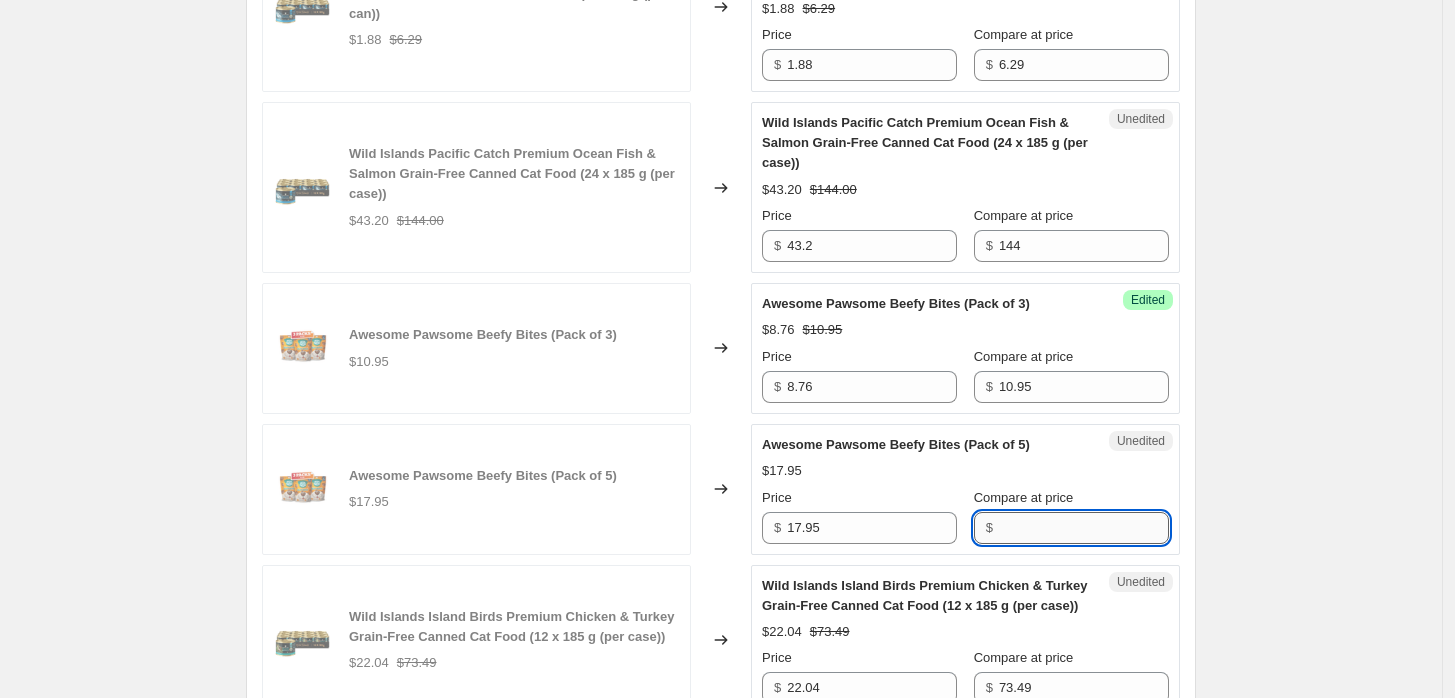 click on "Compare at price" at bounding box center (1084, 528) 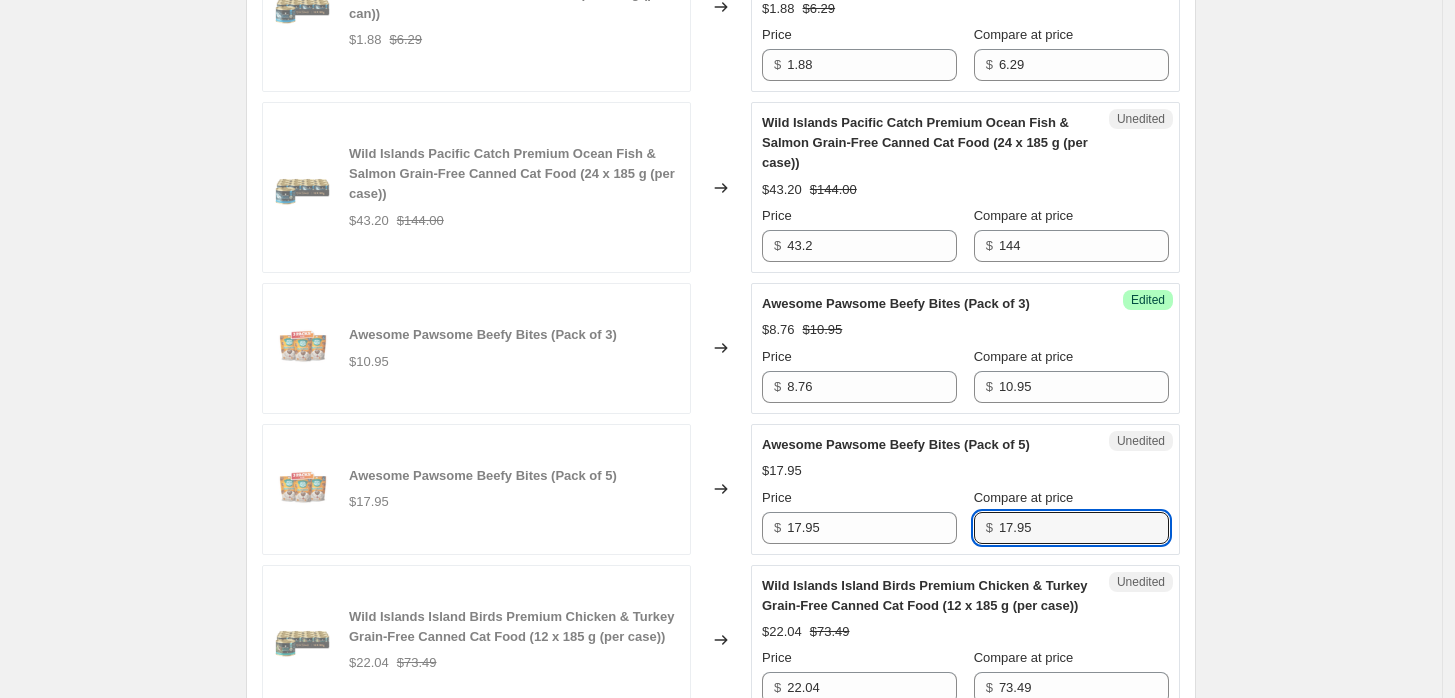 type on "17.95" 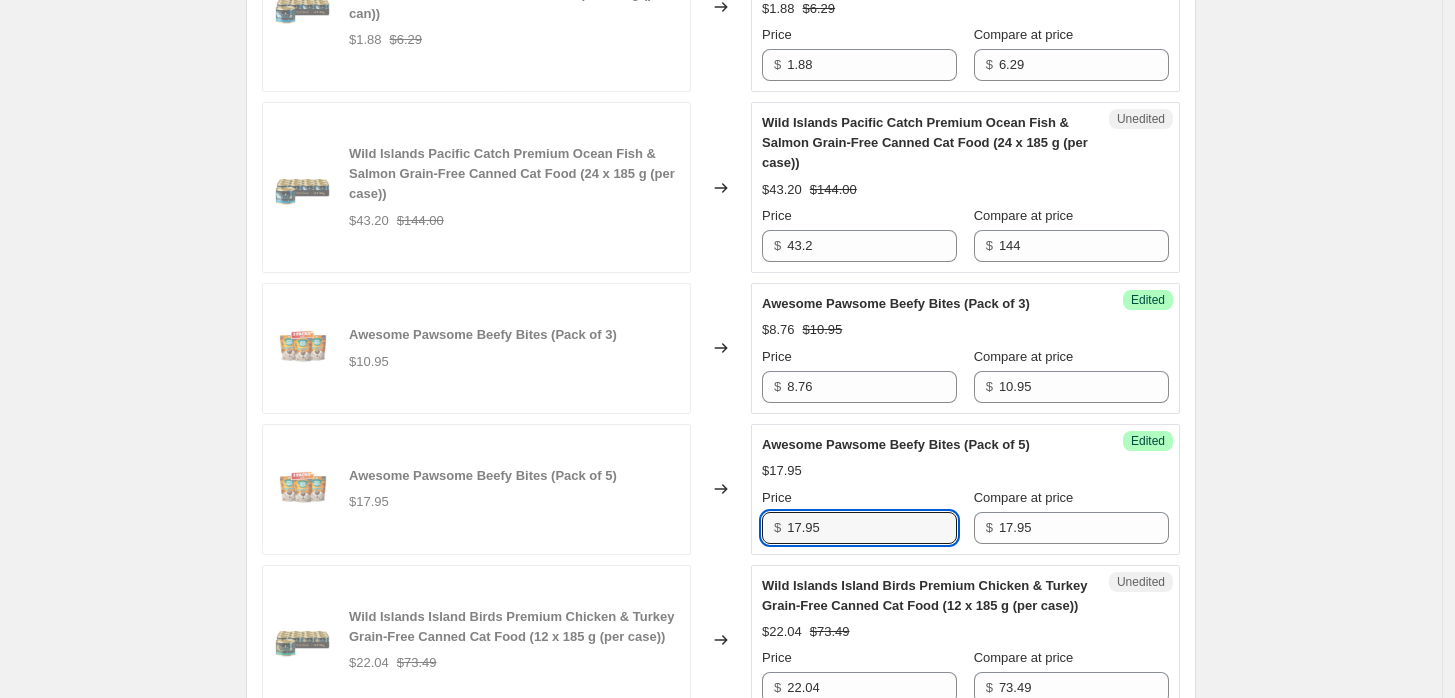 drag, startPoint x: 862, startPoint y: 568, endPoint x: 706, endPoint y: 594, distance: 158.15182 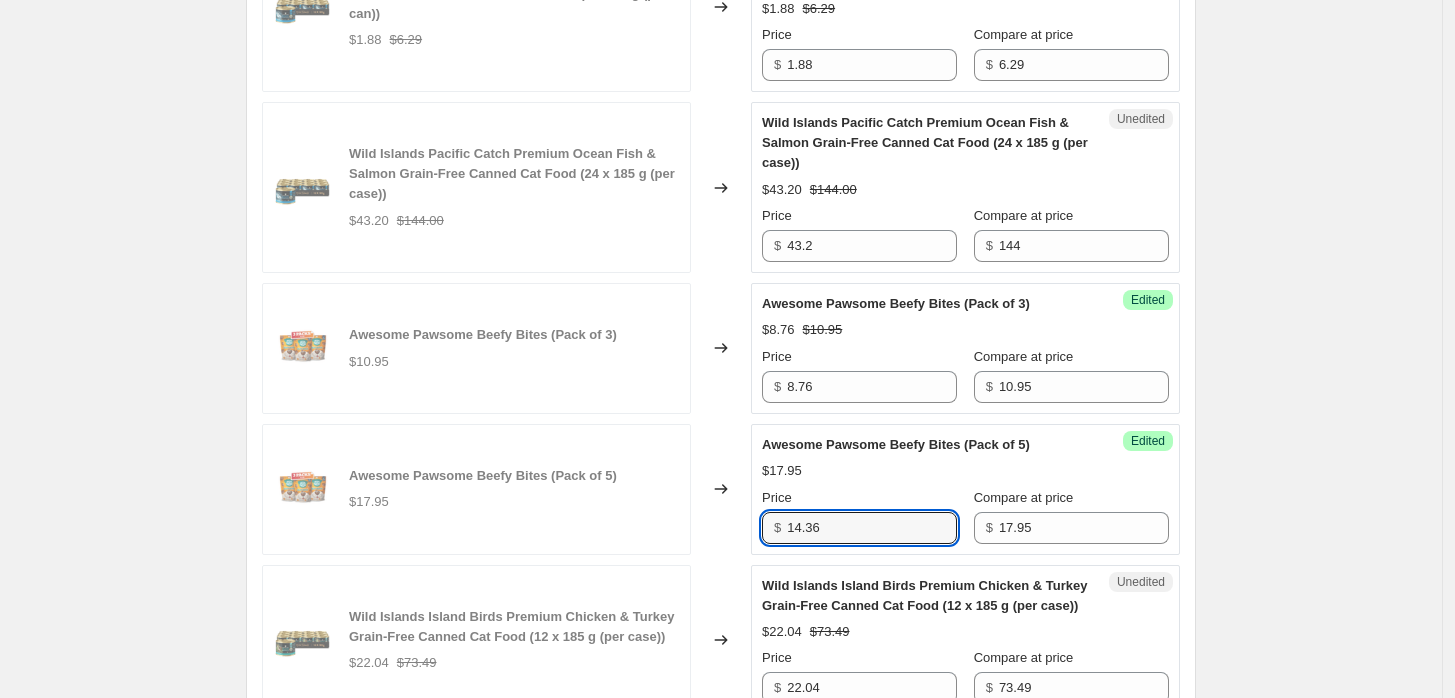 scroll, scrollTop: 2385, scrollLeft: 0, axis: vertical 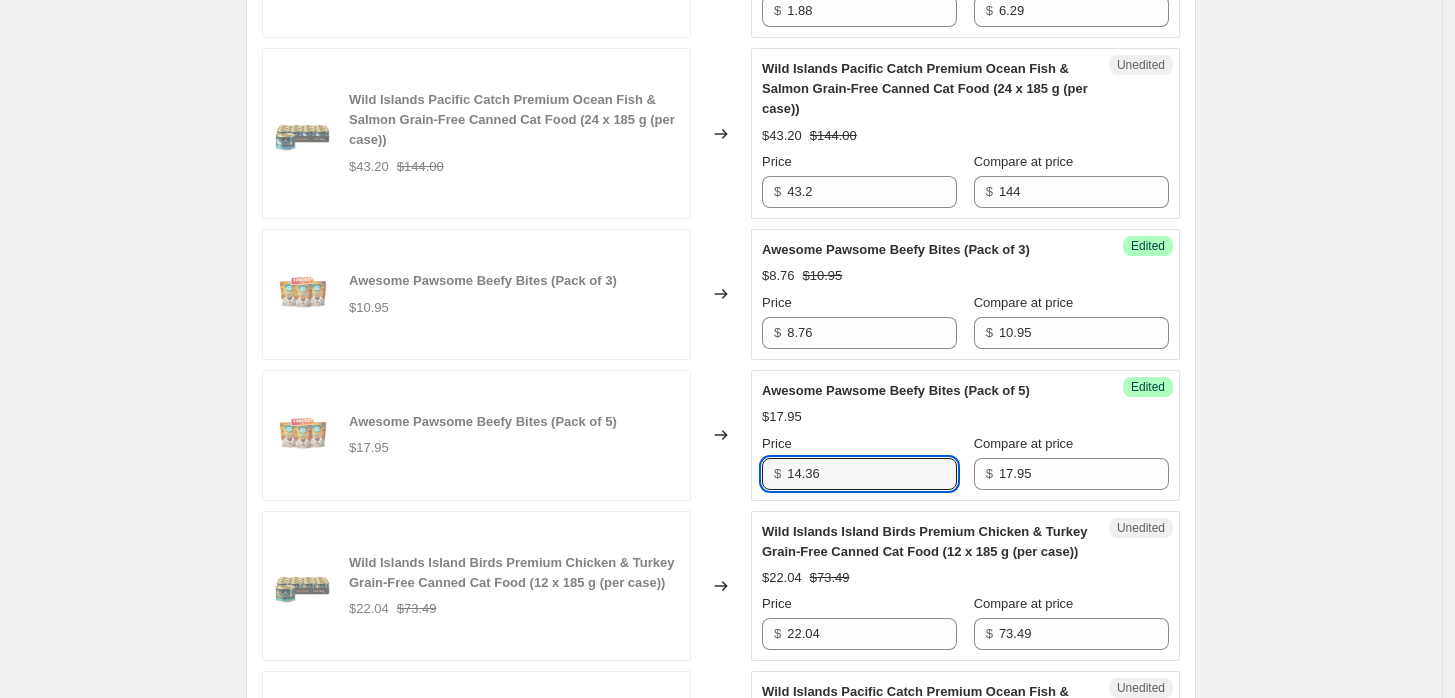 type on "14.36" 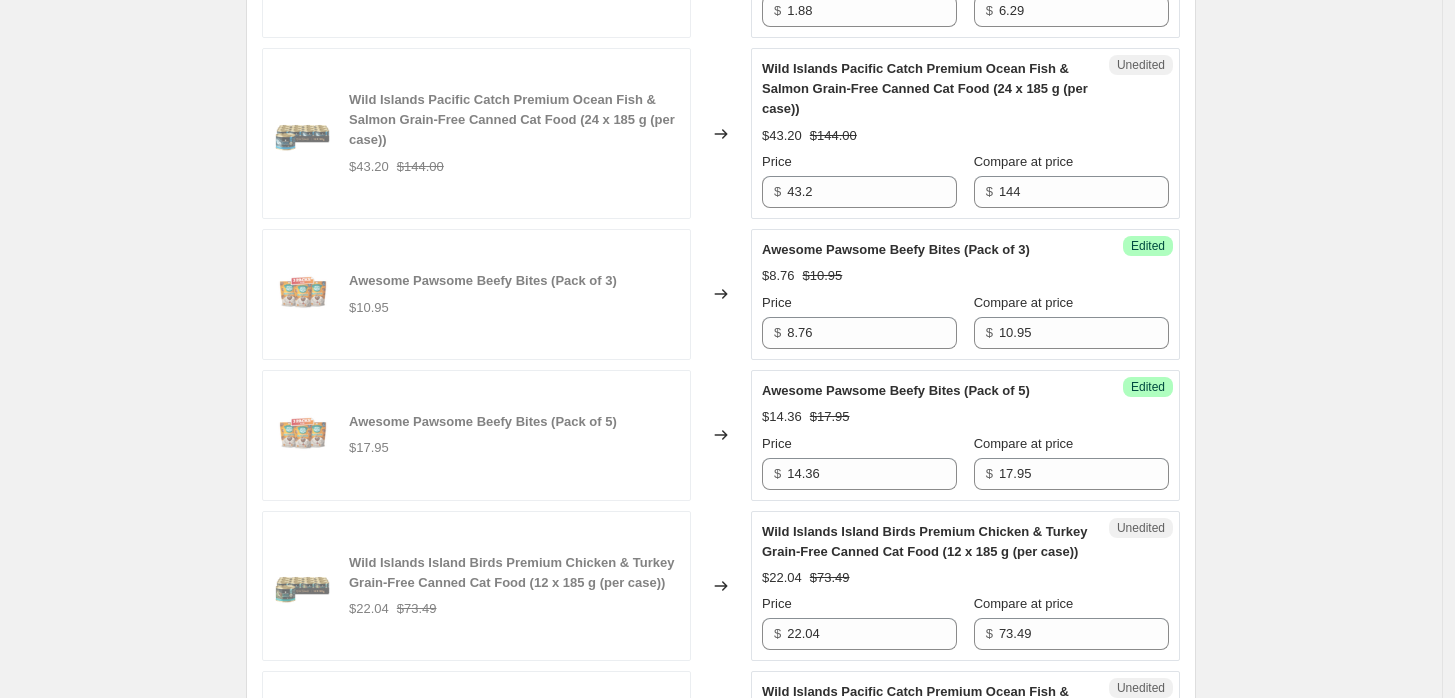 click on "Create new price change job. This page is ready Create new price change job Draft Step 1. Optionally give your price change job a title (eg "March 30% off sale on boots") ADDICTION PET FOOD USA MID-YEAR SALE 2025 This title is just for internal use, customers won't see it Step 2. Select how the prices should change Use bulk price change rules Set product prices individually Use CSV upload Select tags to add while price change is active Submit MID-YEAR SALE 2025 Select tags to remove while price change is active How does tagging work? Step 3. Select which products should change in price Select all products, use filters, or select products variants individually All products Filter by product, collection, tag, vendor, product type, variant title, or inventory Select product variants individually Product filters Products must match: all conditions any condition The product The product's collection The product's tag The product's vendor The product's type The product's status The variant's title Inventory quantity" at bounding box center [721, 475] 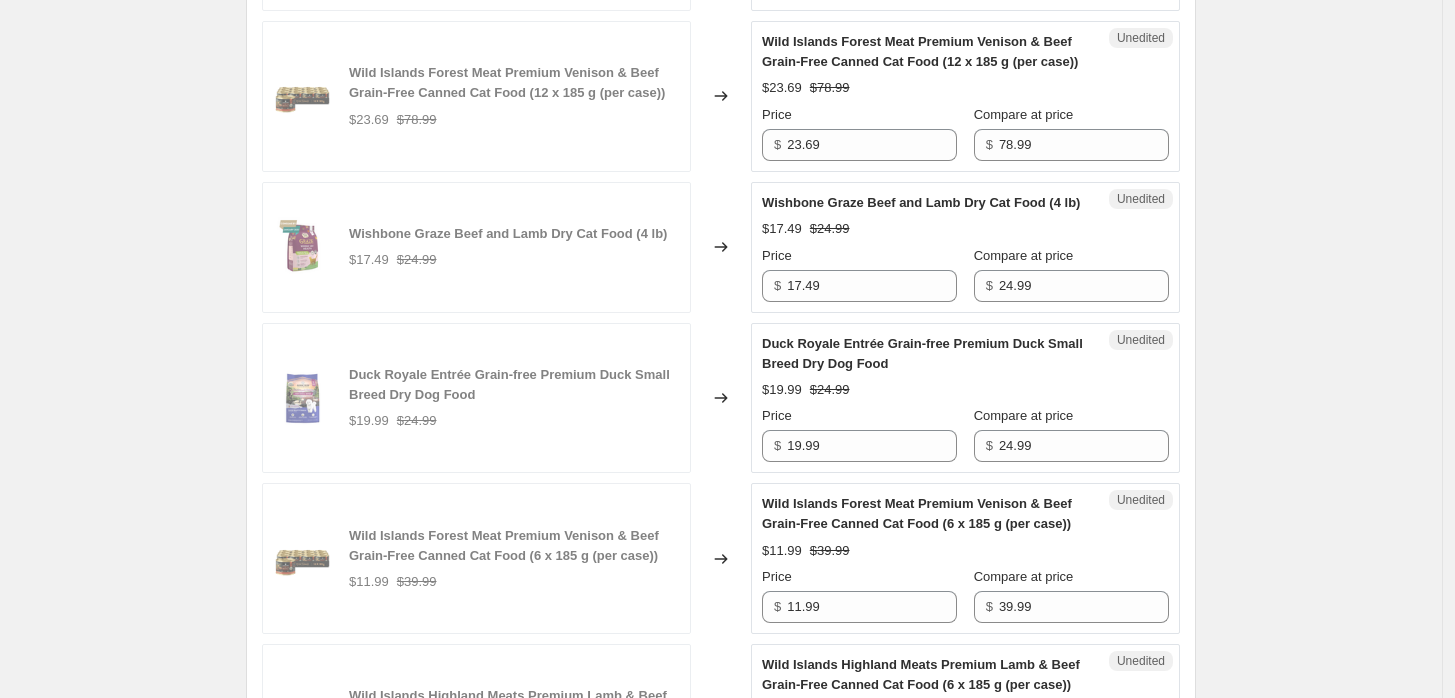 scroll, scrollTop: 2830, scrollLeft: 0, axis: vertical 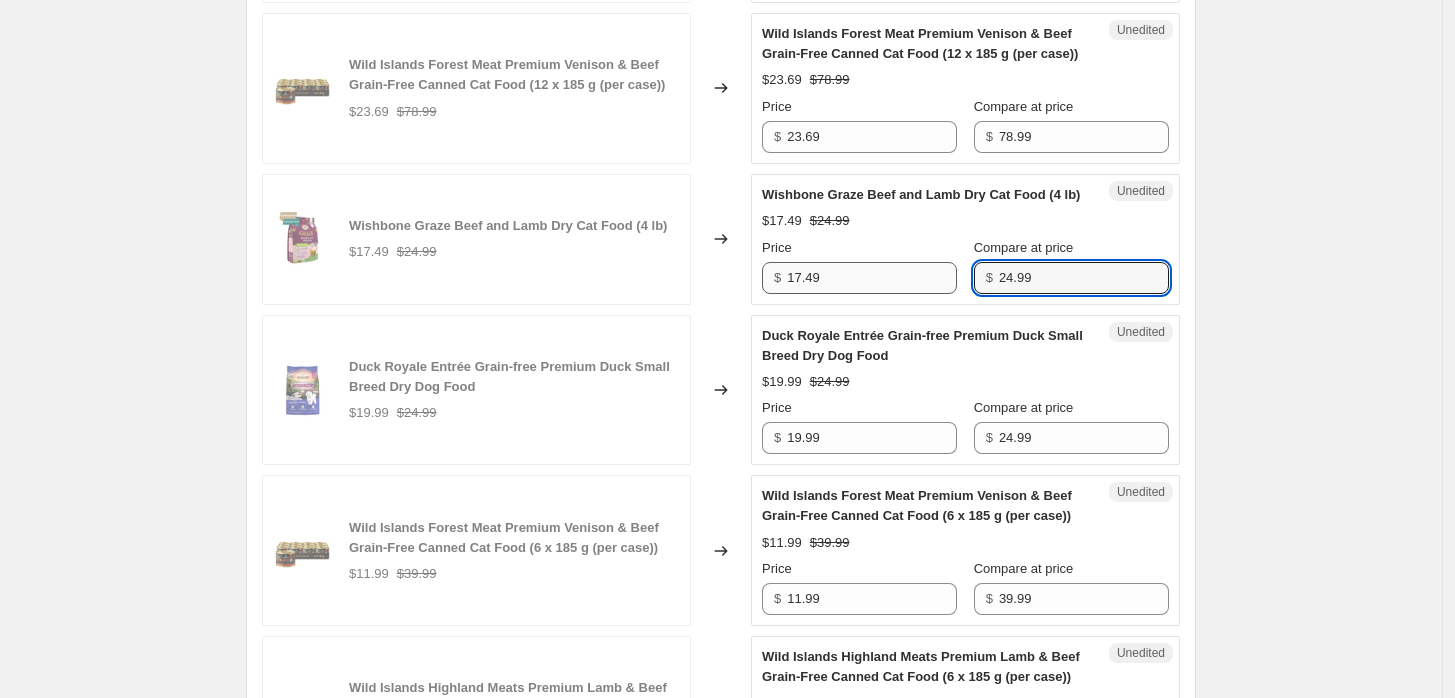 drag, startPoint x: 995, startPoint y: 338, endPoint x: 962, endPoint y: 338, distance: 33 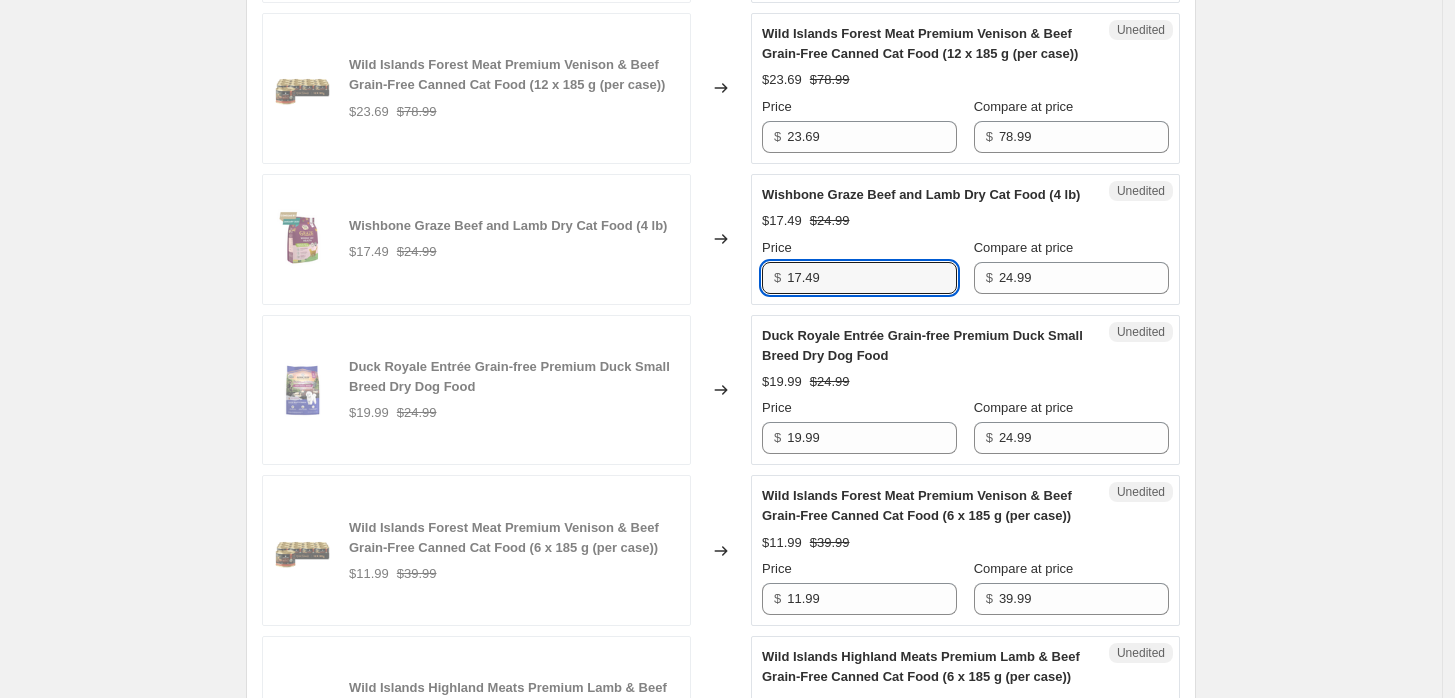 drag, startPoint x: 889, startPoint y: 336, endPoint x: 770, endPoint y: 343, distance: 119.2057 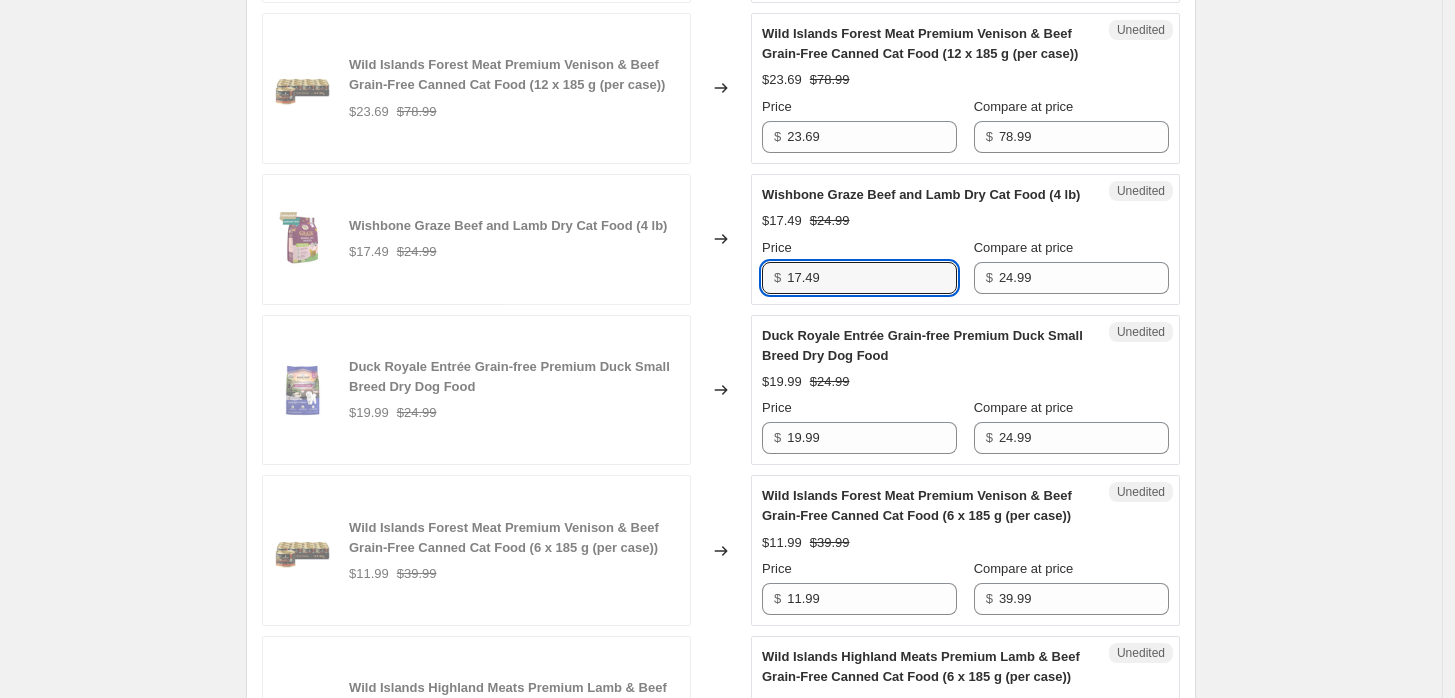 click on "$ 17.49" at bounding box center [859, 278] 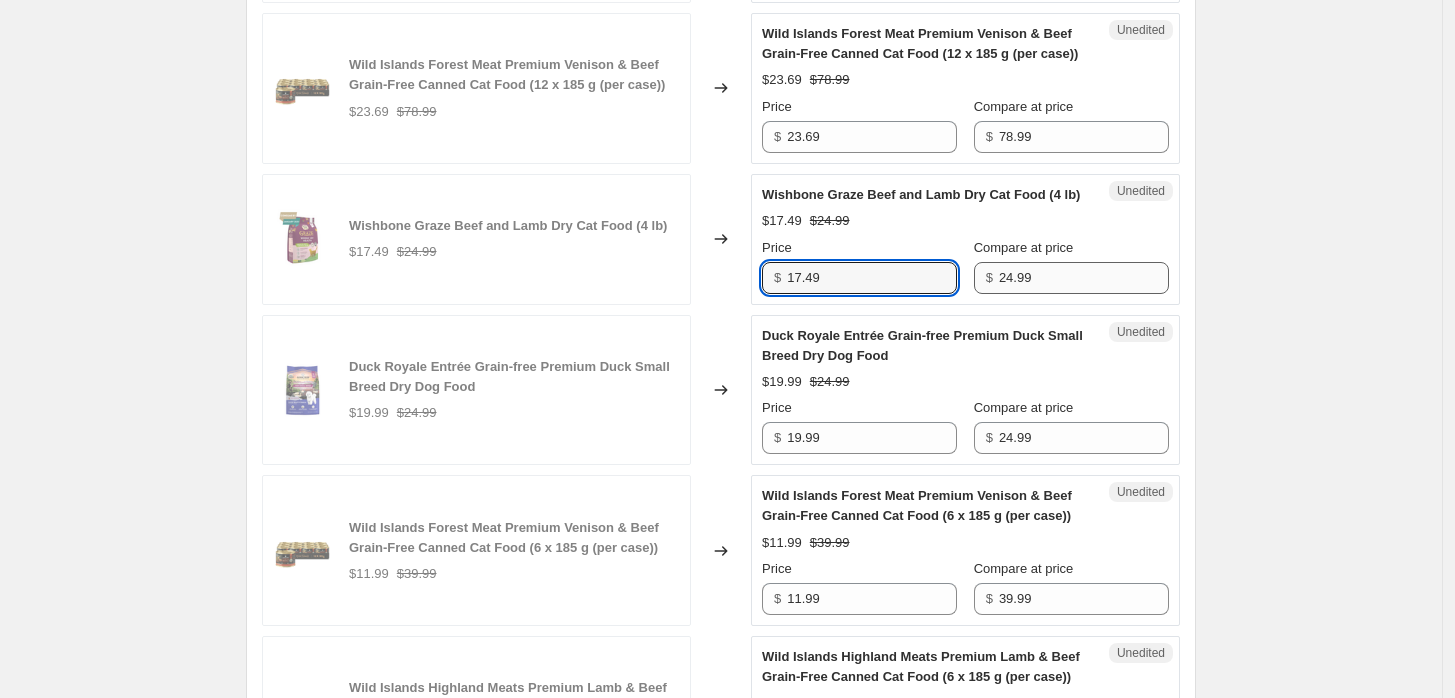 paste on "2" 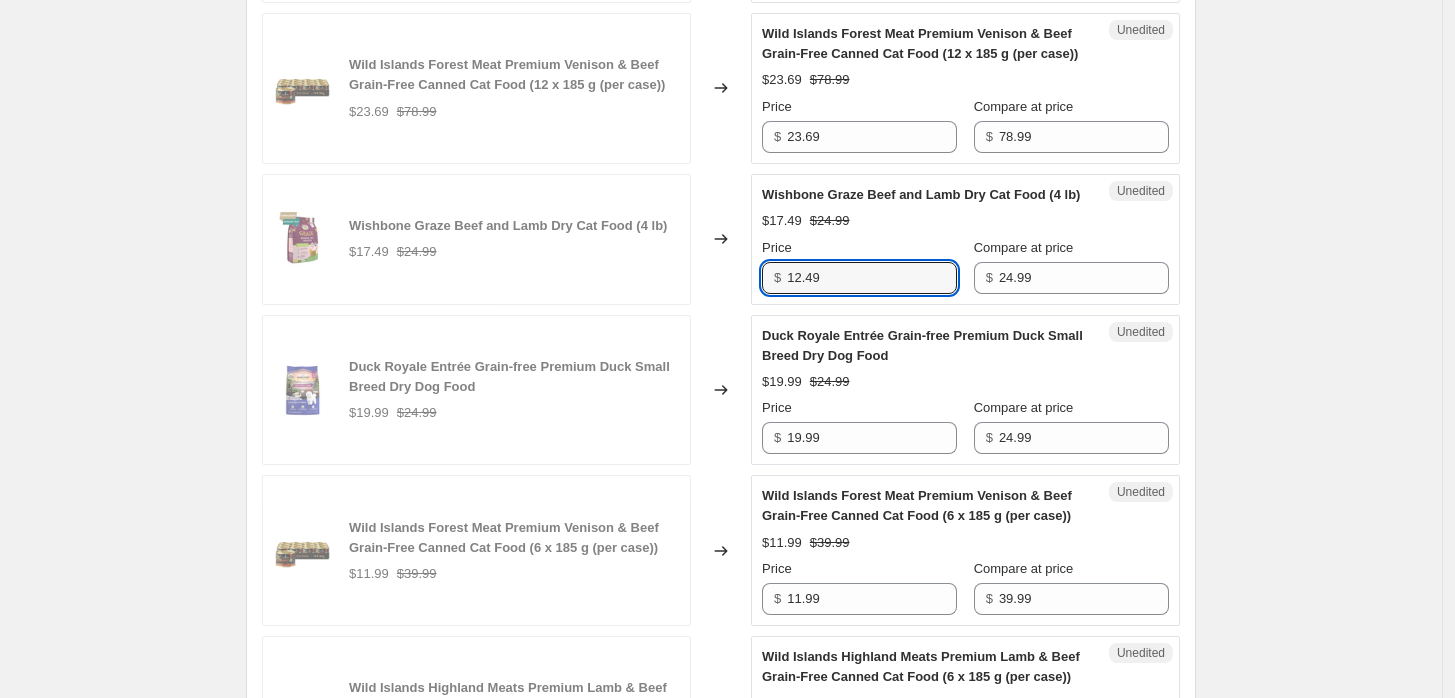 type on "12.49" 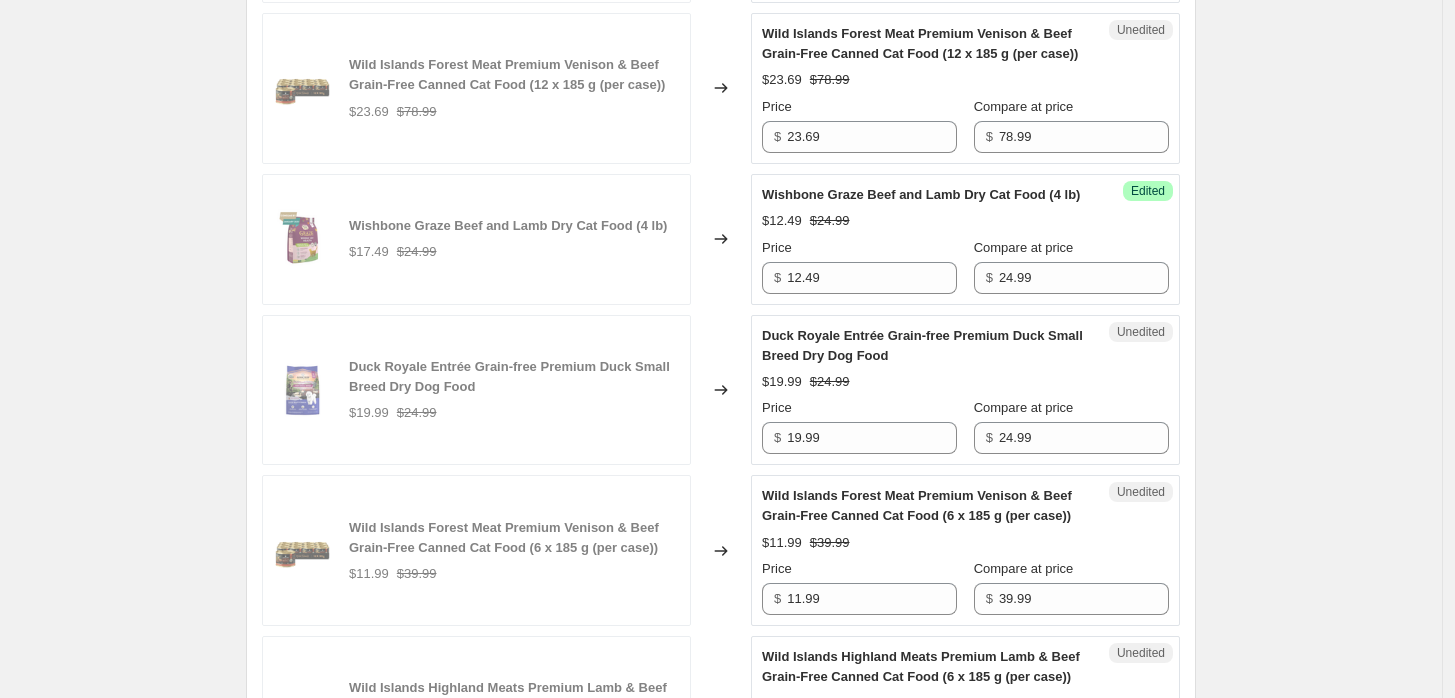 click on "Create new price change job. This page is ready Create new price change job Draft Step 1. Optionally give your price change job a title (eg "March 30% off sale on boots") ADDICTION PET FOOD USA MID-YEAR SALE 2025 This title is just for internal use, customers won't see it Step 2. Select how the prices should change Use bulk price change rules Set product prices individually Use CSV upload Select tags to add while price change is active Submit MID-YEAR SALE 2025 Select tags to remove while price change is active How does tagging work? Step 3. Select which products should change in price Select all products, use filters, or select products variants individually All products Filter by product, collection, tag, vendor, product type, variant title, or inventory Select product variants individually Product filters Products must match: all conditions any condition The product The product's collection The product's tag The product's vendor The product's type The product's status The variant's title Inventory quantity" at bounding box center [721, -525] 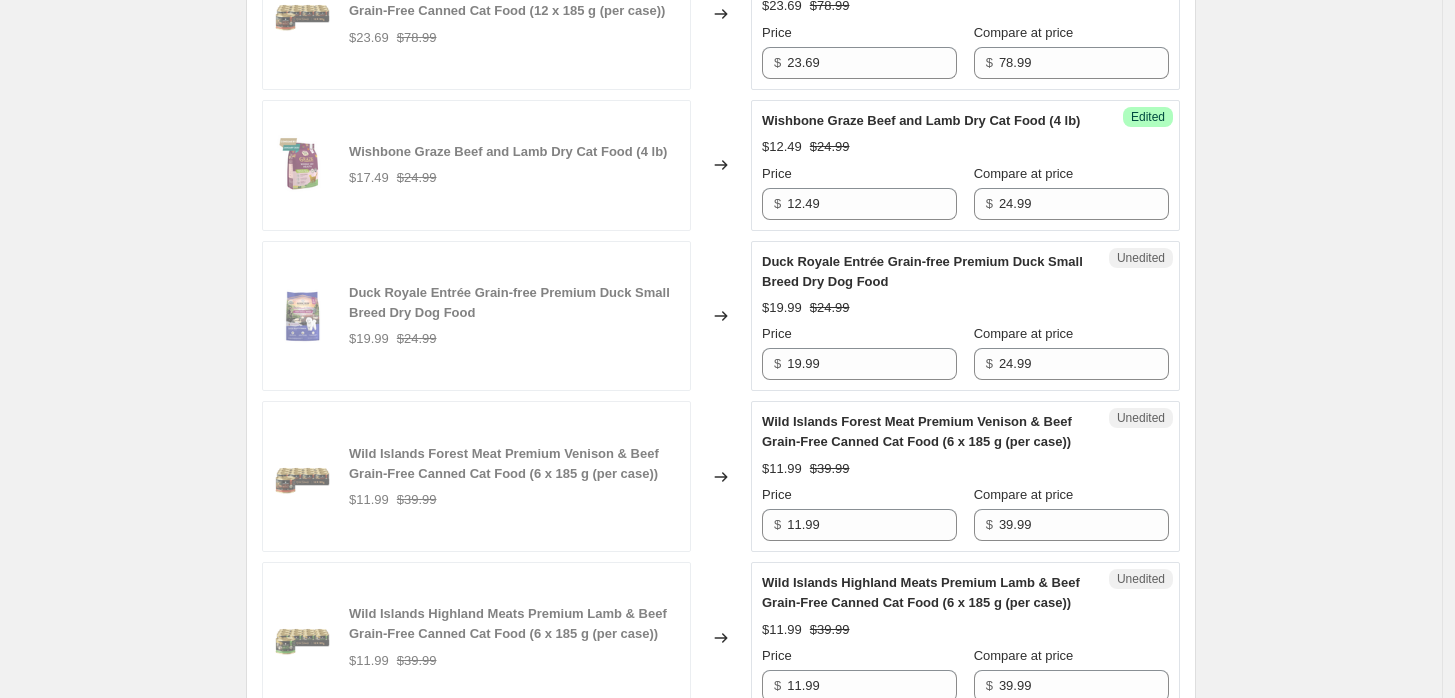 scroll, scrollTop: 2941, scrollLeft: 0, axis: vertical 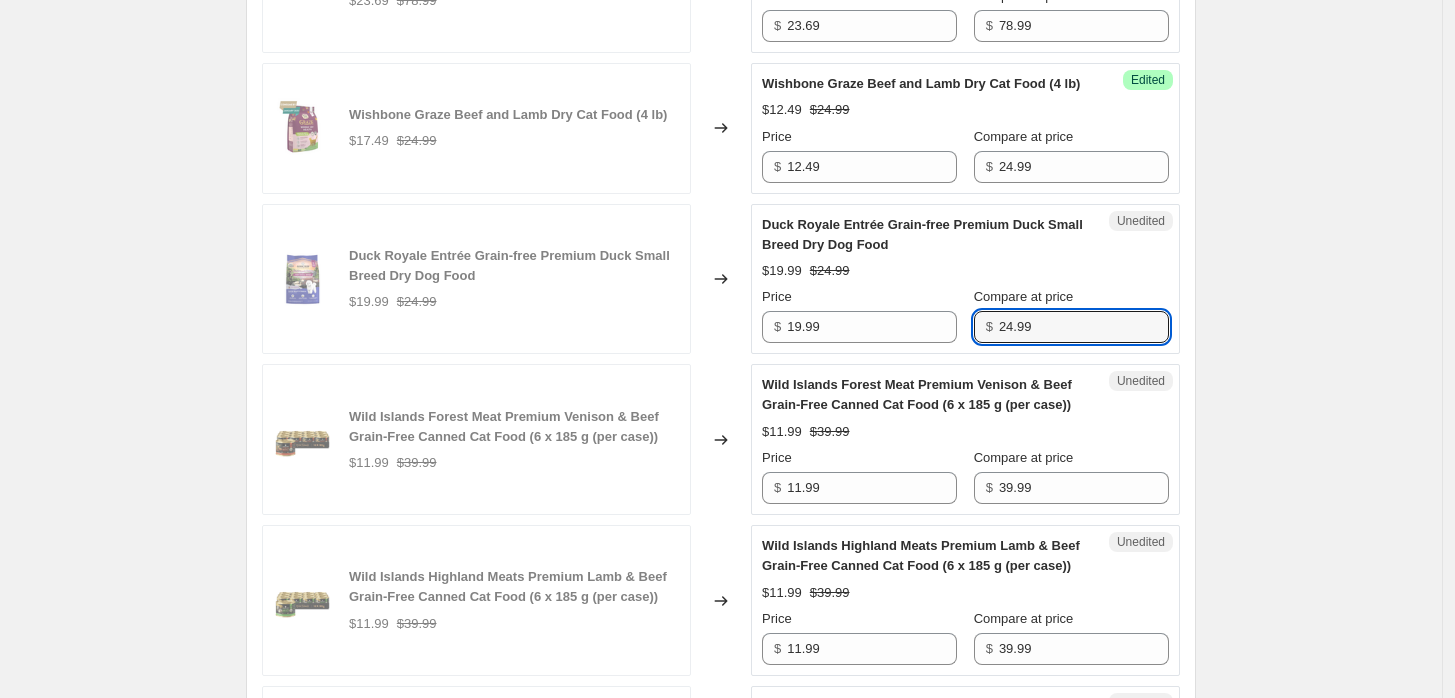 drag, startPoint x: 1048, startPoint y: 386, endPoint x: 976, endPoint y: 386, distance: 72 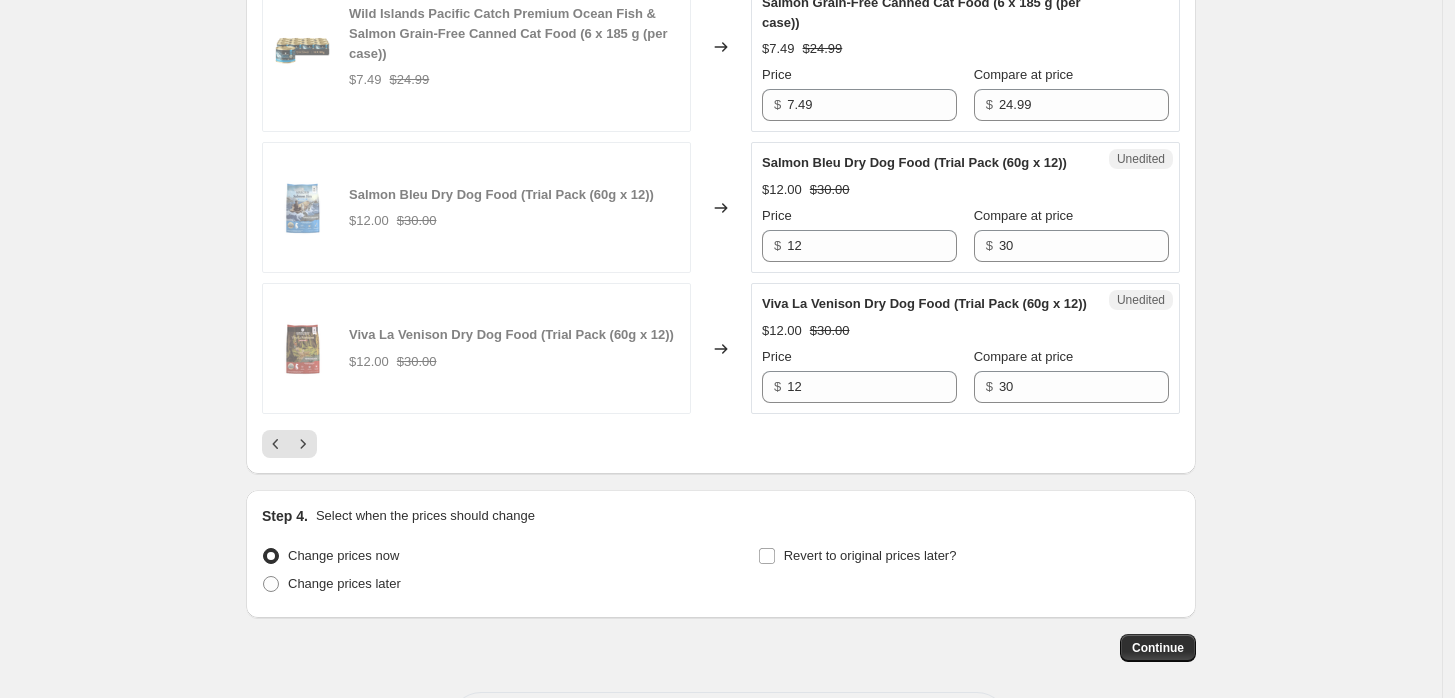 scroll, scrollTop: 3830, scrollLeft: 0, axis: vertical 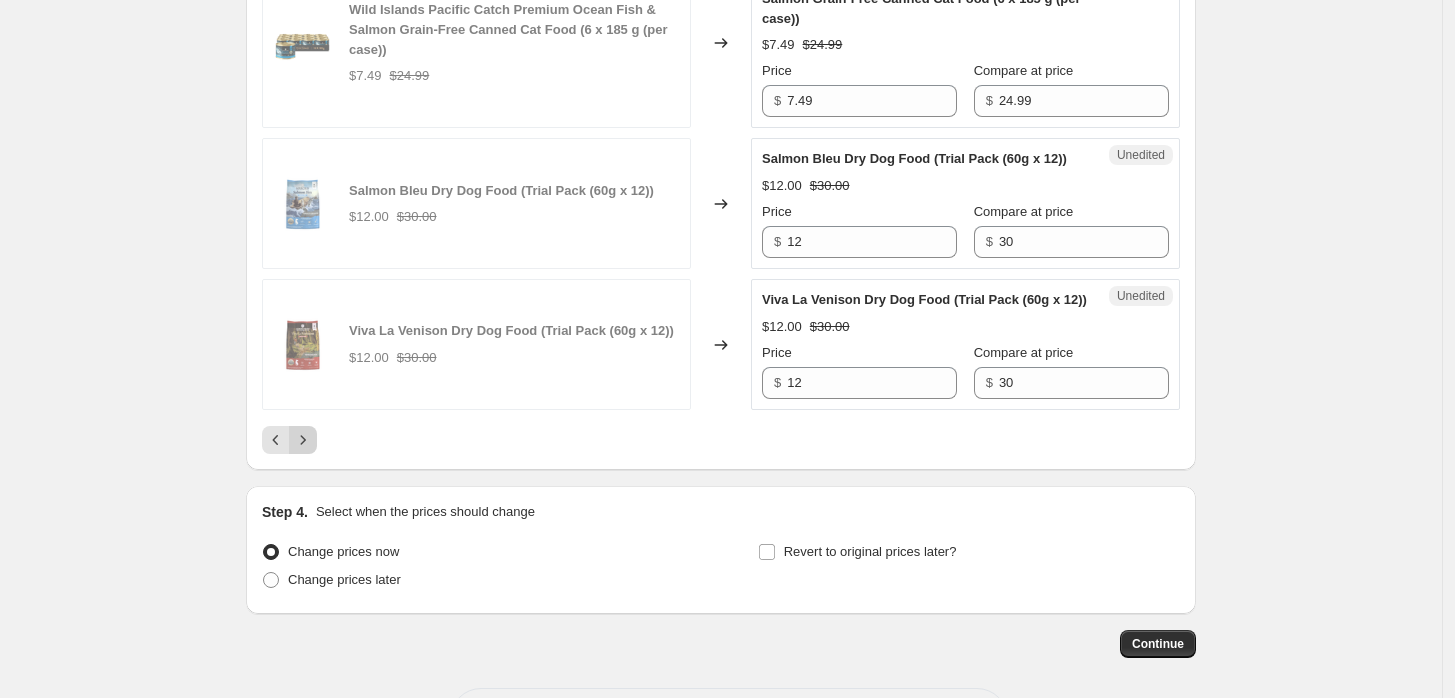 click 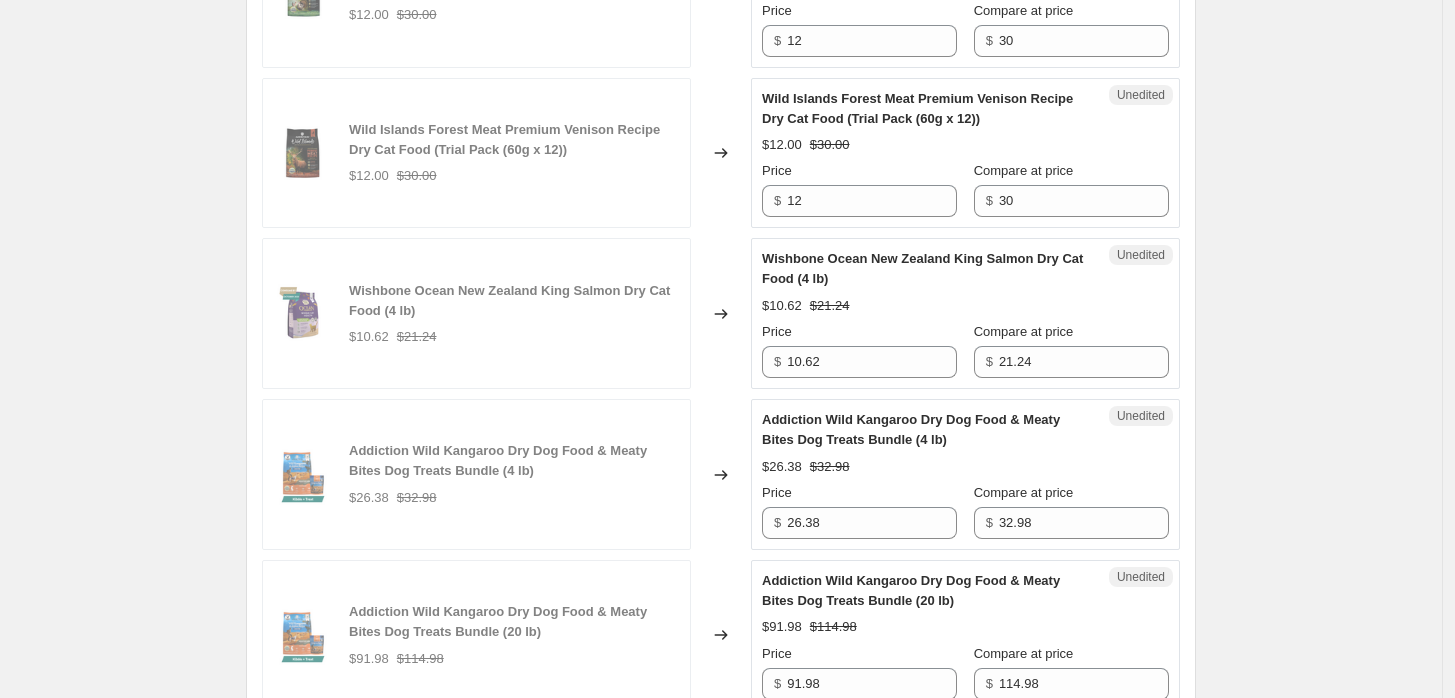 scroll, scrollTop: 2385, scrollLeft: 0, axis: vertical 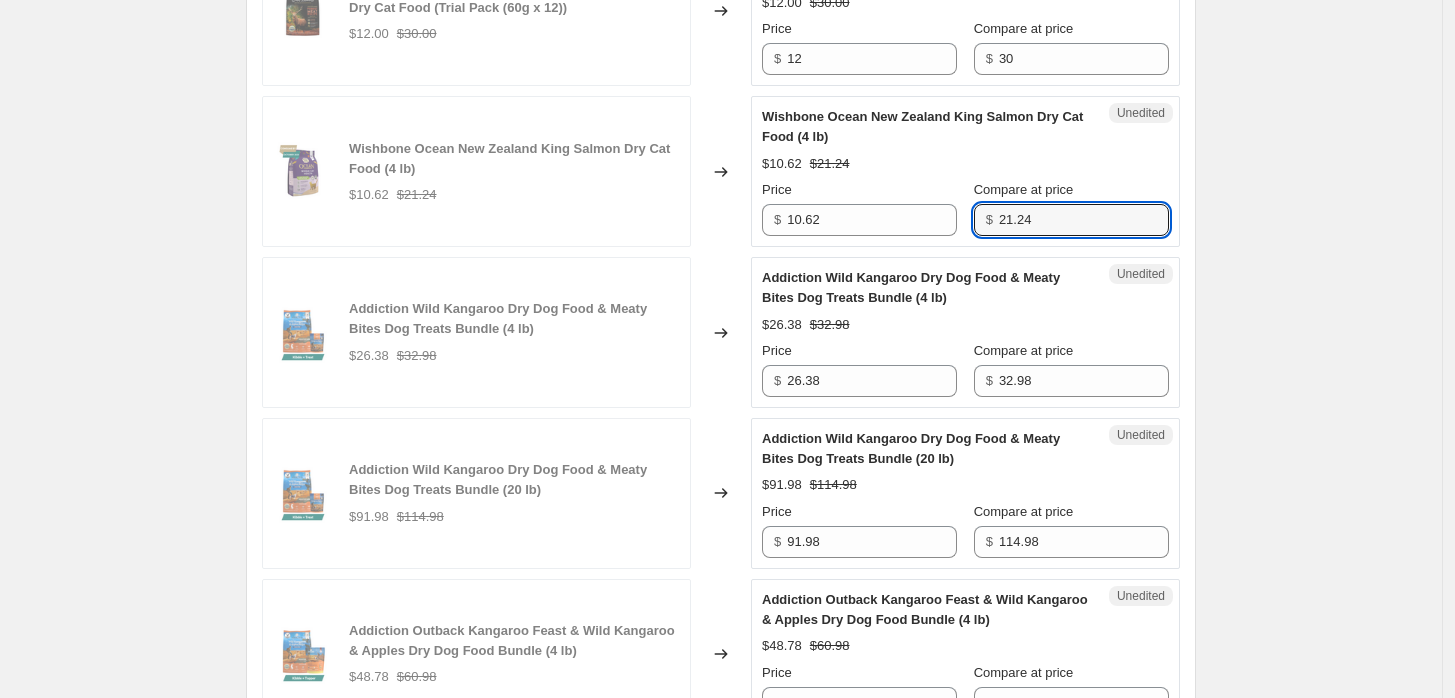 drag, startPoint x: 1063, startPoint y: 256, endPoint x: 981, endPoint y: 250, distance: 82.219215 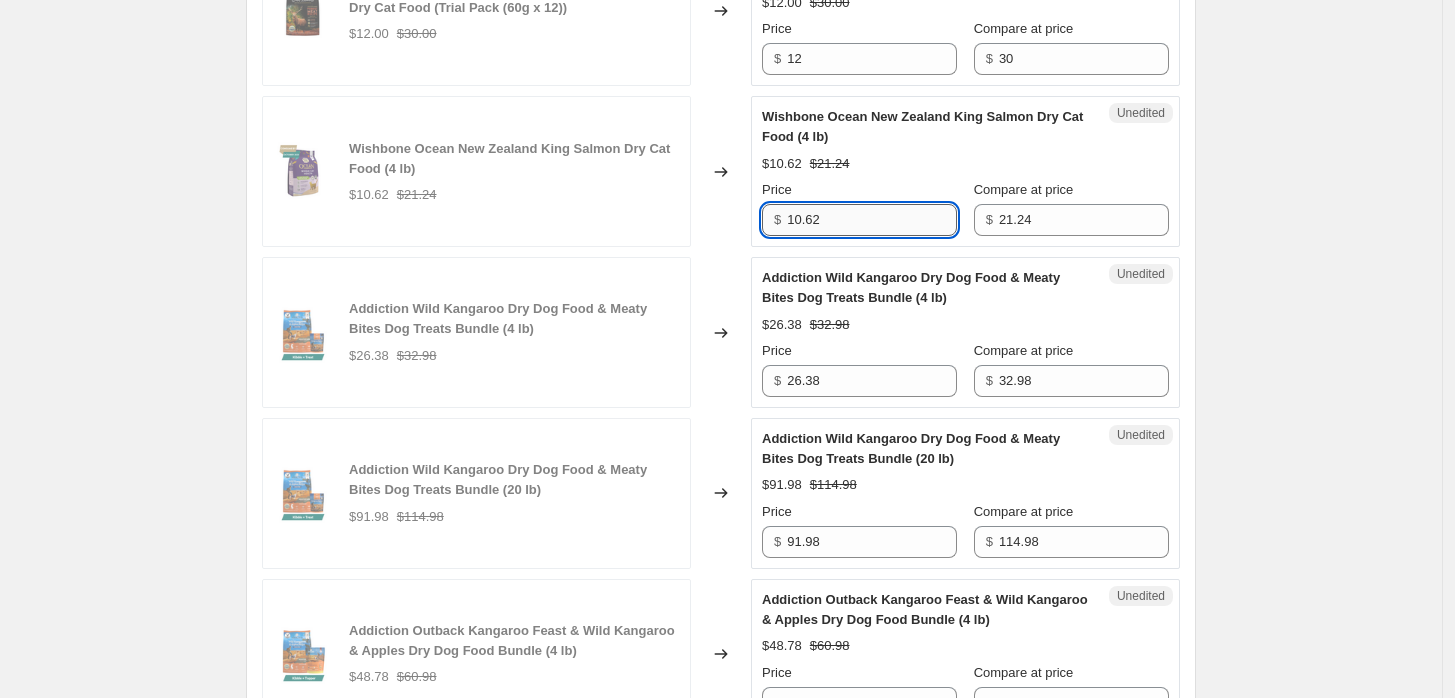 click on "10.62" at bounding box center [872, 220] 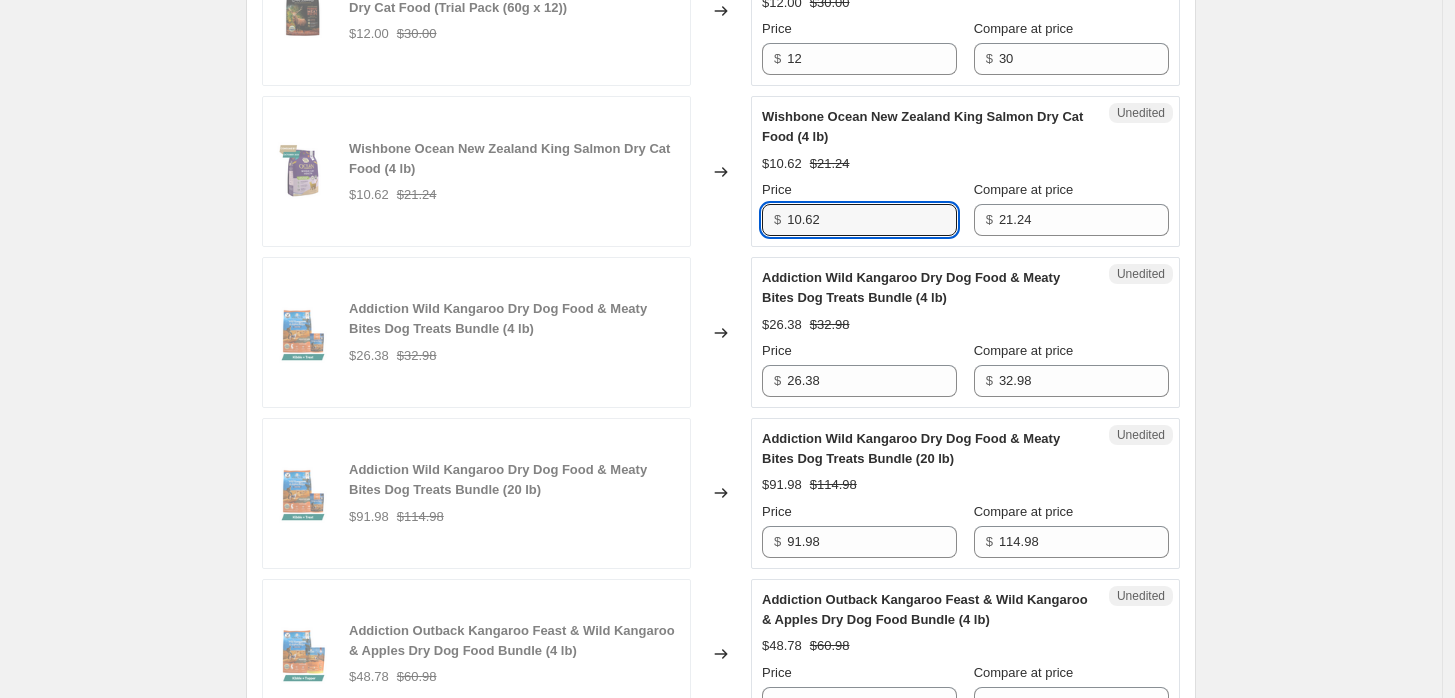 click on "Create new price change job. This page is ready Create new price change job Draft Step 1. Optionally give your price change job a title (eg "March 30% off sale on boots") ADDICTION PET FOOD USA MID-YEAR SALE 2025 This title is just for internal use, customers won't see it Step 2. Select how the prices should change Use bulk price change rules Set product prices individually Use CSV upload Select tags to add while price change is active Submit MID-YEAR SALE 2025 Select tags to remove while price change is active How does tagging work? Step 3. Select which products should change in price Select all products, use filters, or select products variants individually All products Filter by product, collection, tag, vendor, product type, variant title, or inventory Select product variants individually Product filters Products must match: all conditions any condition The product The product's collection The product's tag The product's vendor The product's type The product's status The variant's title Inventory quantity" at bounding box center [721, -90] 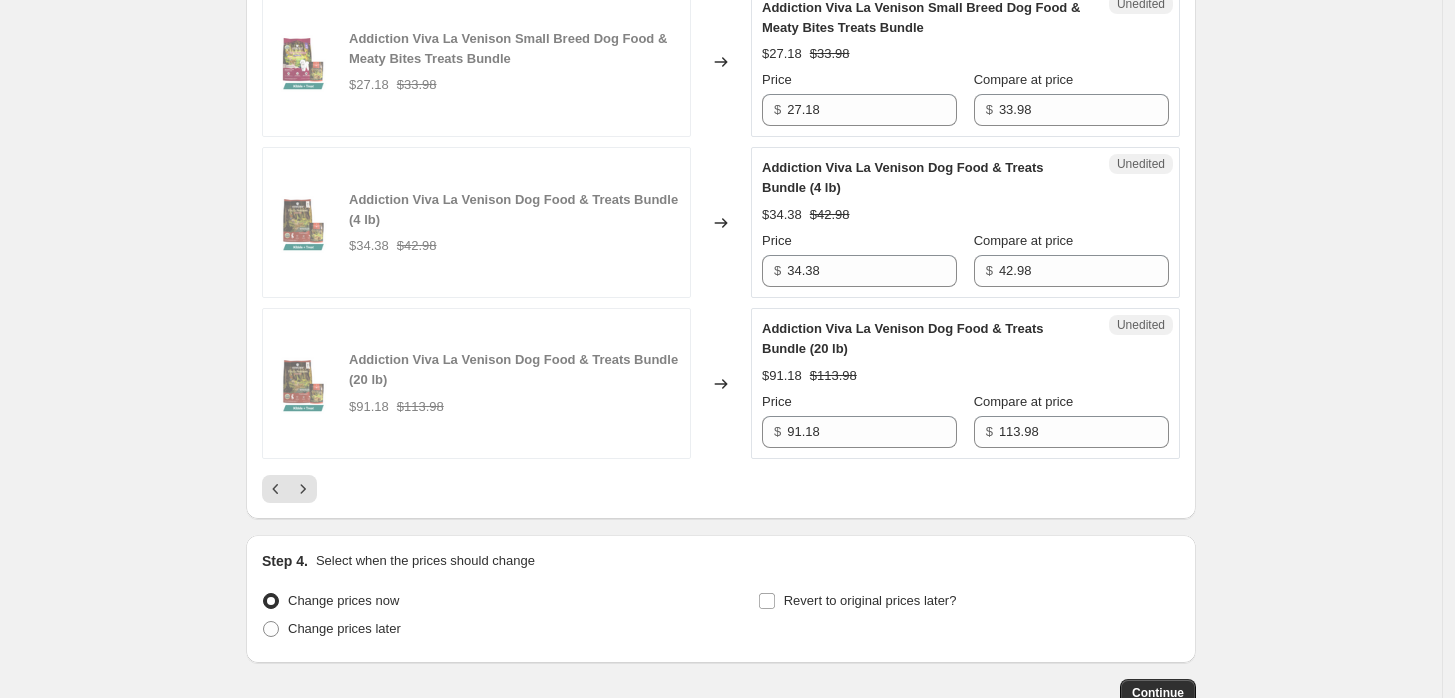 scroll, scrollTop: 3947, scrollLeft: 0, axis: vertical 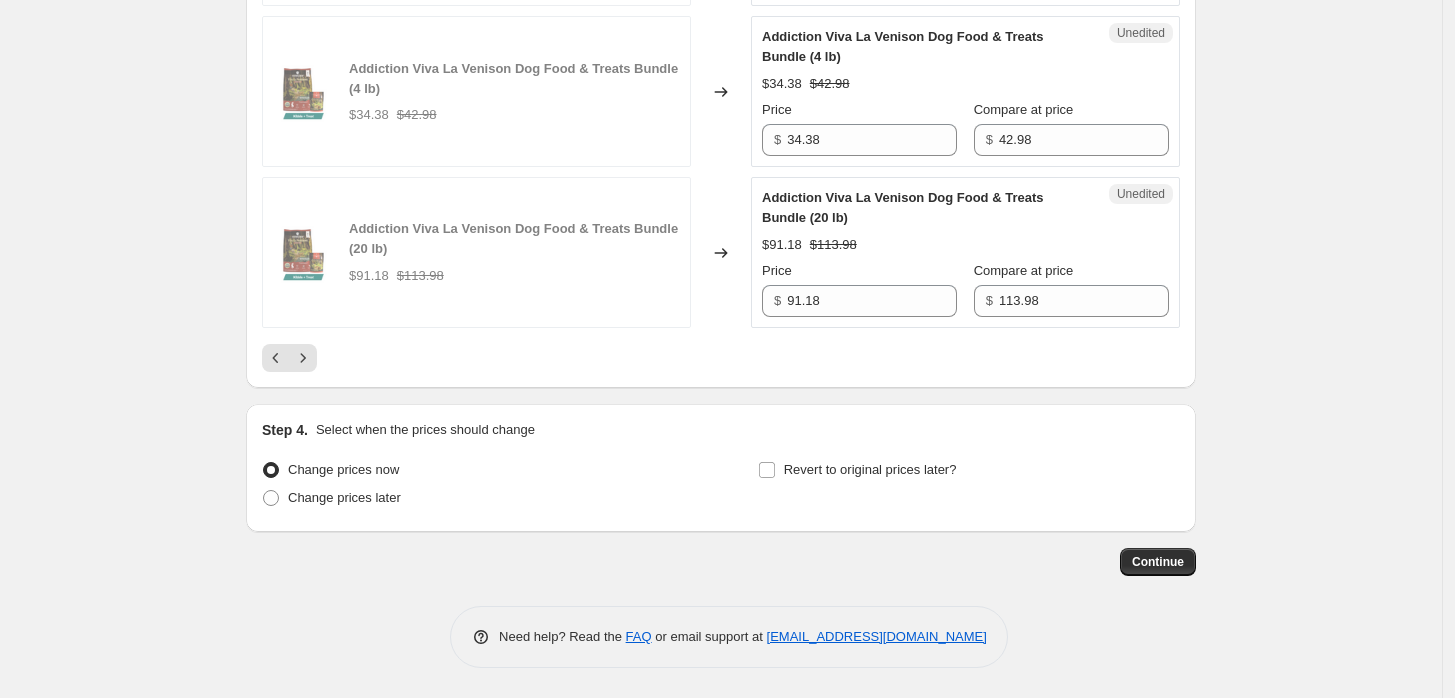 click 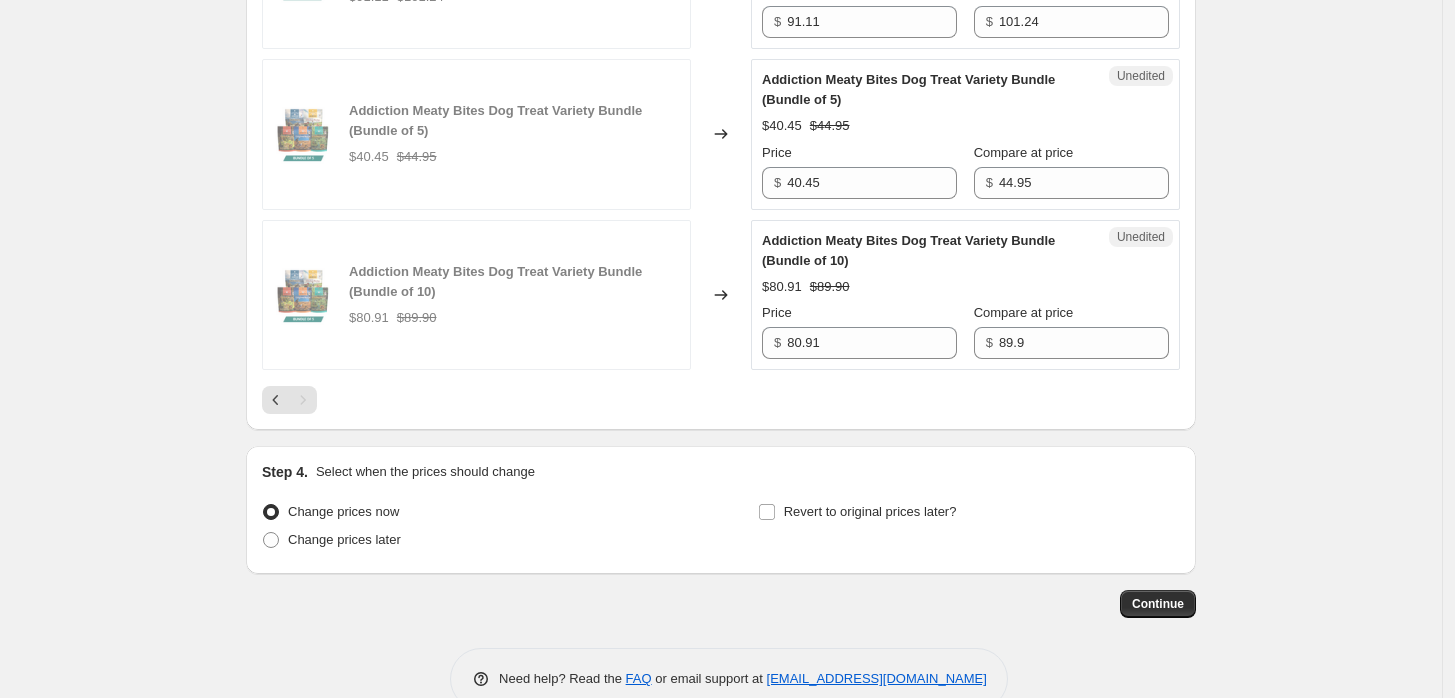 scroll, scrollTop: 1498, scrollLeft: 0, axis: vertical 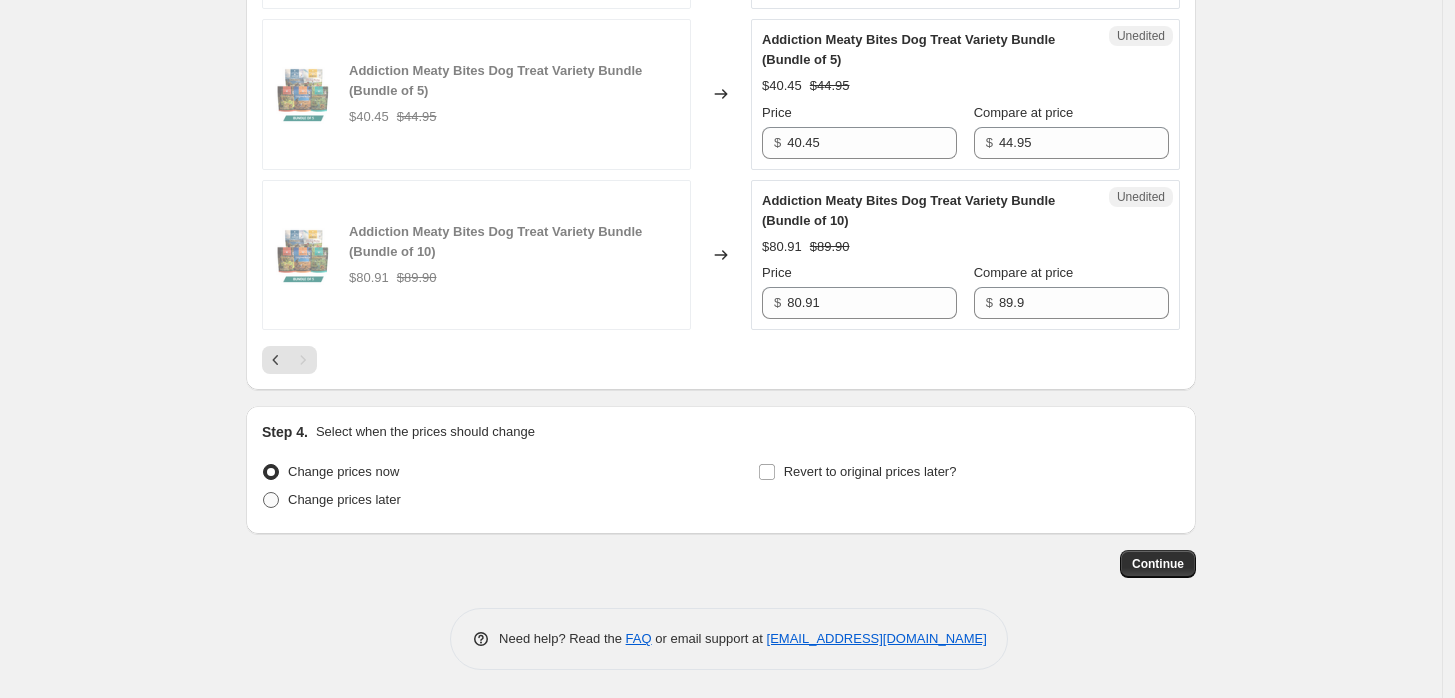 click on "Change prices later" at bounding box center (344, 499) 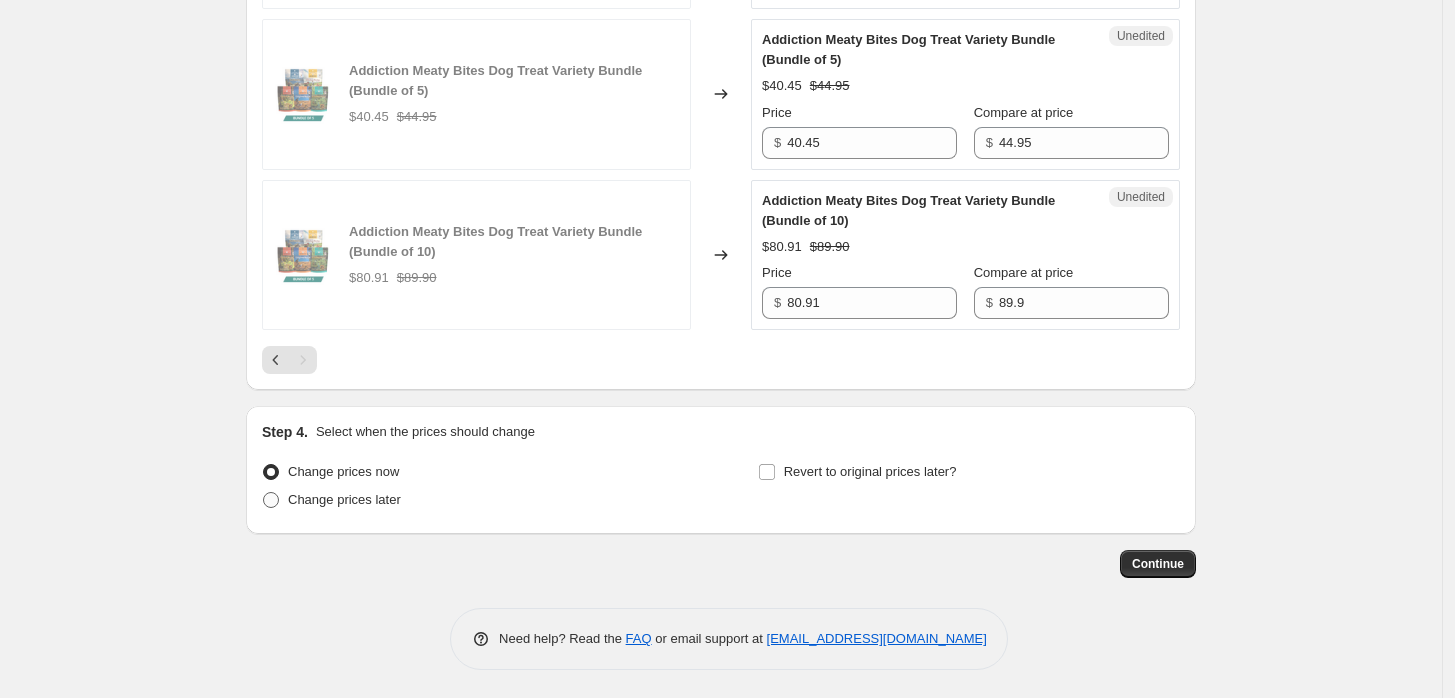 radio on "true" 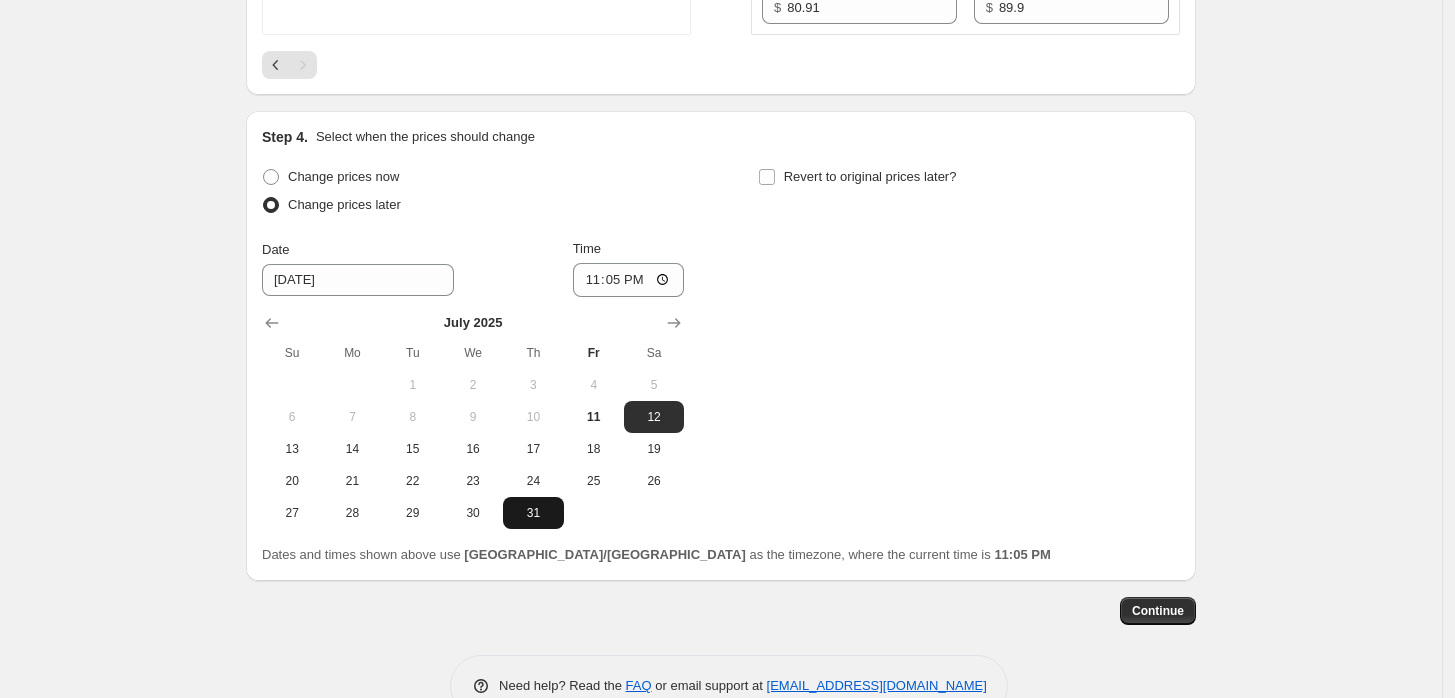 scroll, scrollTop: 1832, scrollLeft: 0, axis: vertical 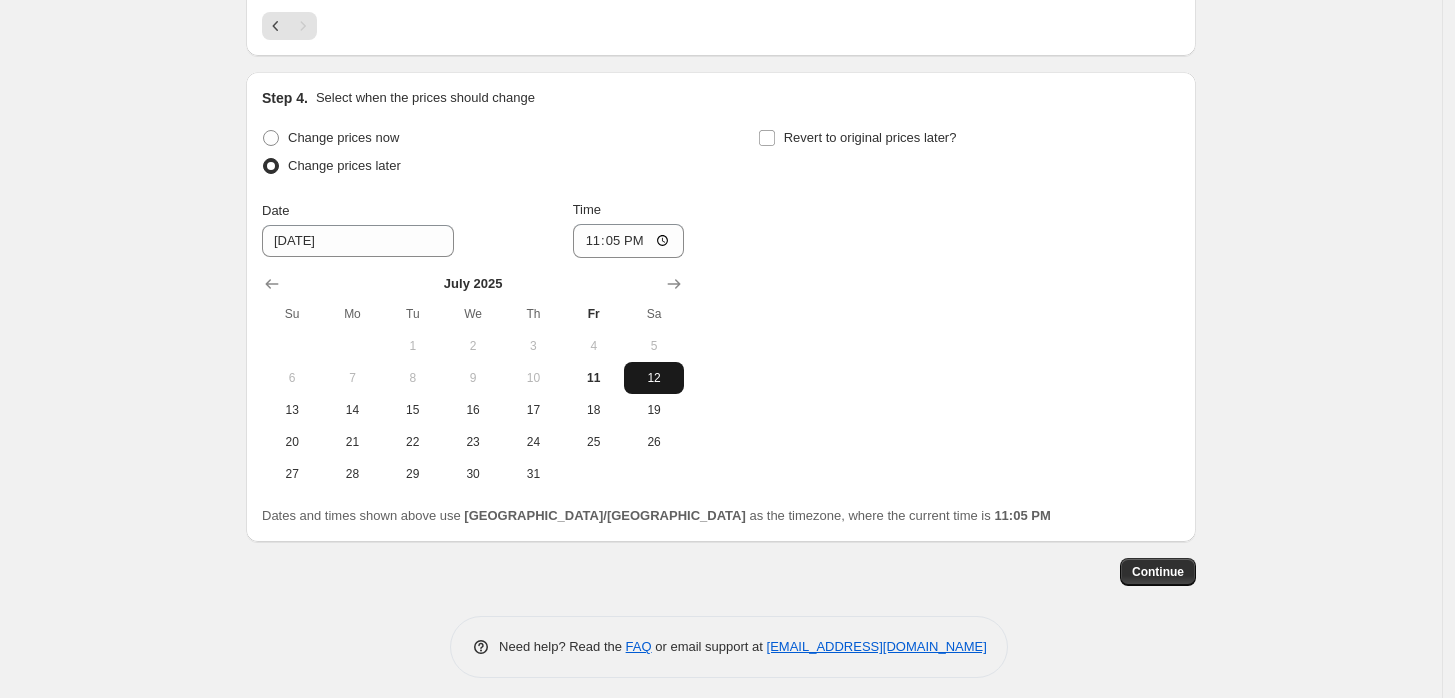 click on "12" at bounding box center [654, 378] 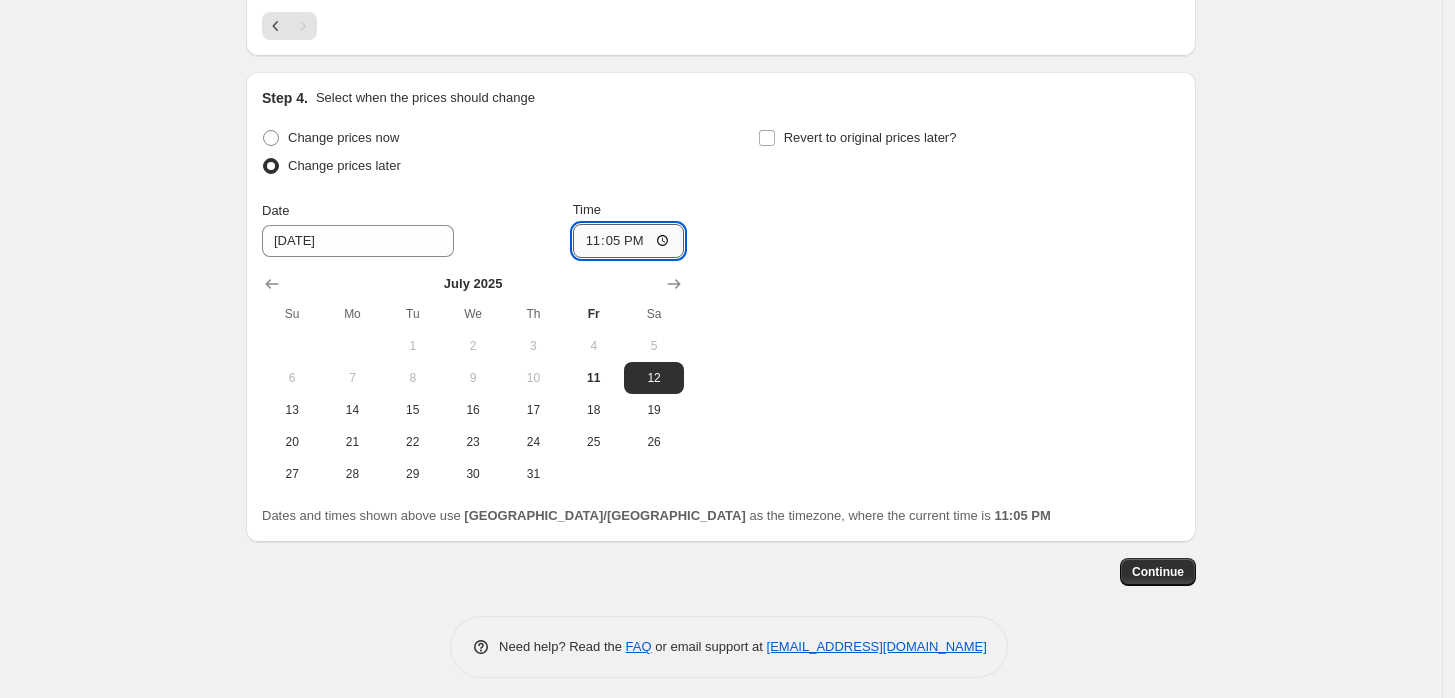 click on "23:05" at bounding box center [629, 241] 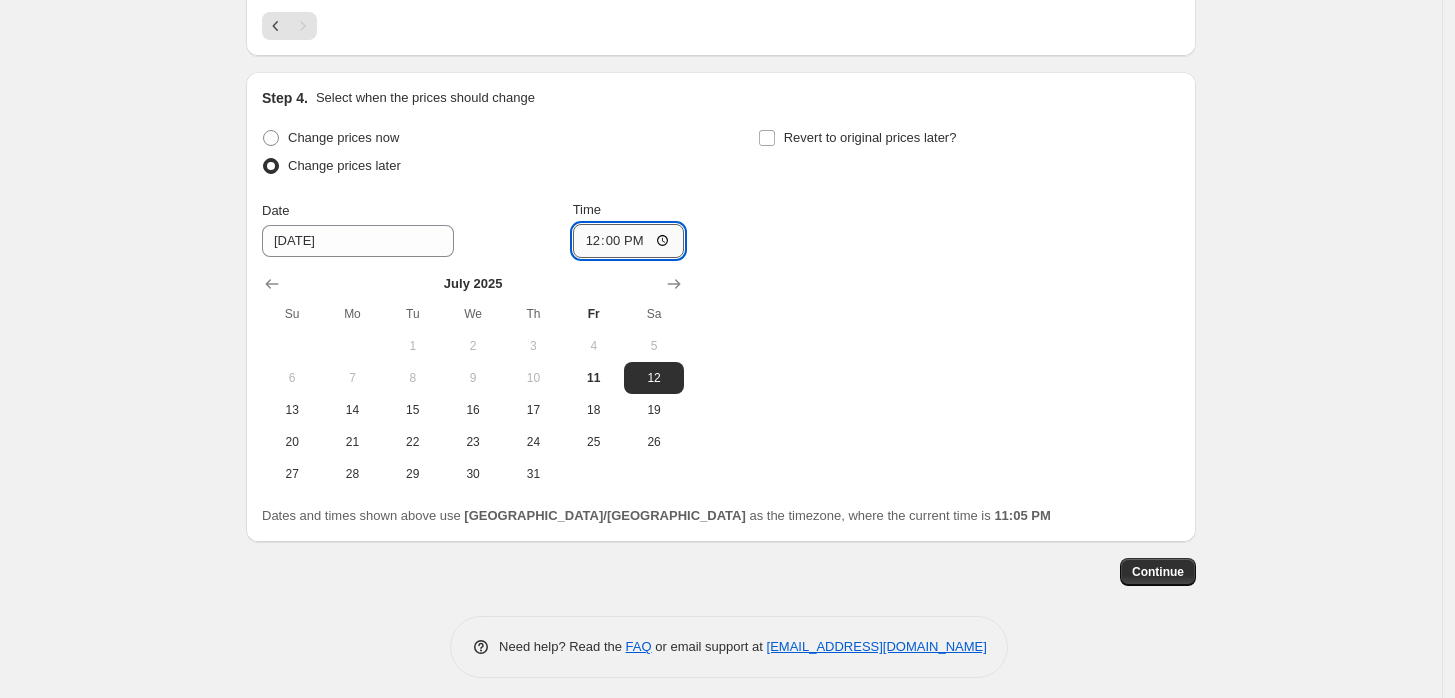 click on "12:00" at bounding box center (629, 241) 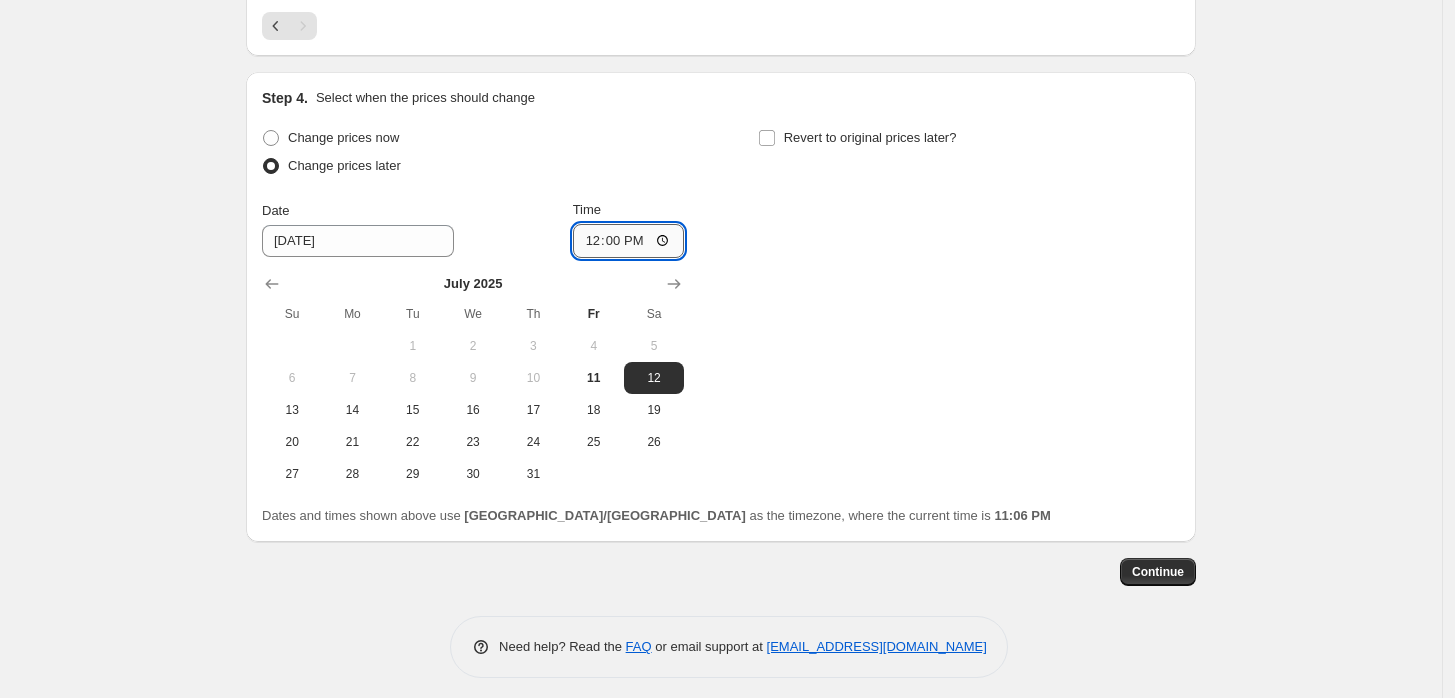 type on "00:00" 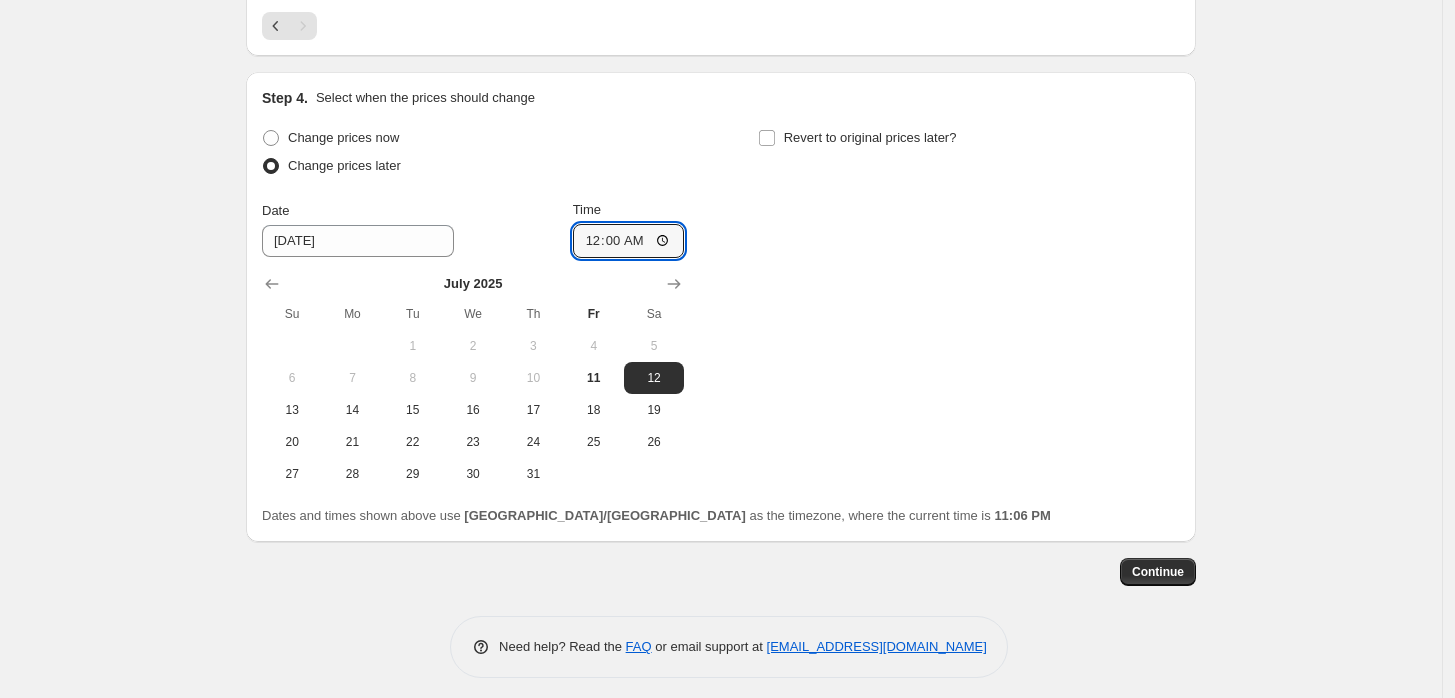 scroll, scrollTop: 1840, scrollLeft: 0, axis: vertical 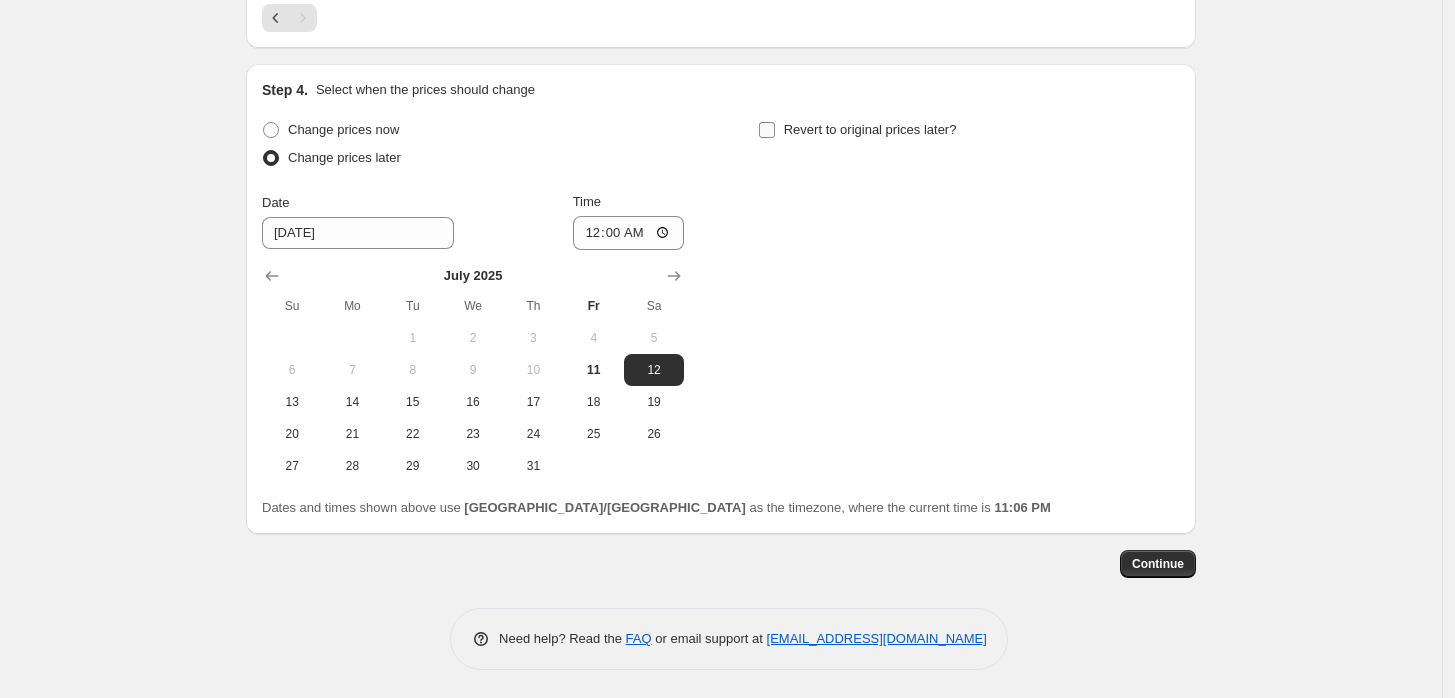 click on "Revert to original prices later?" at bounding box center (870, 129) 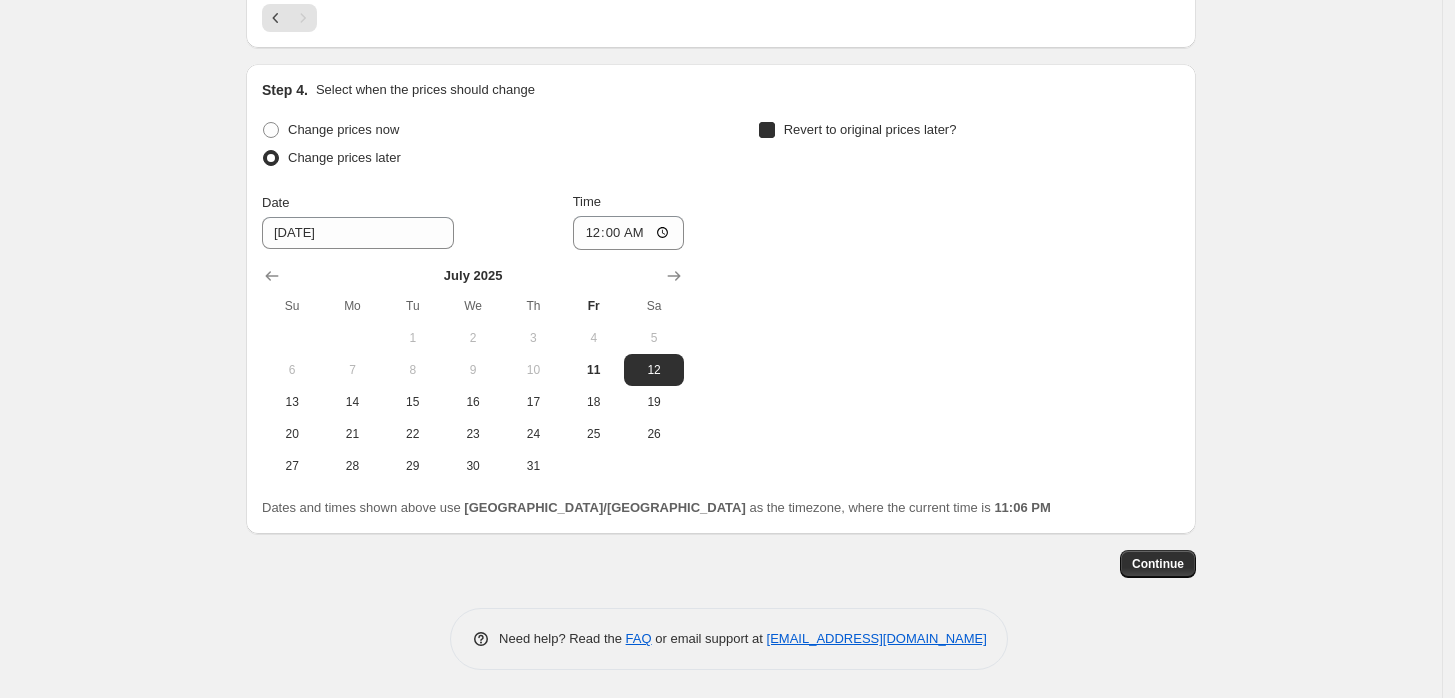 checkbox on "true" 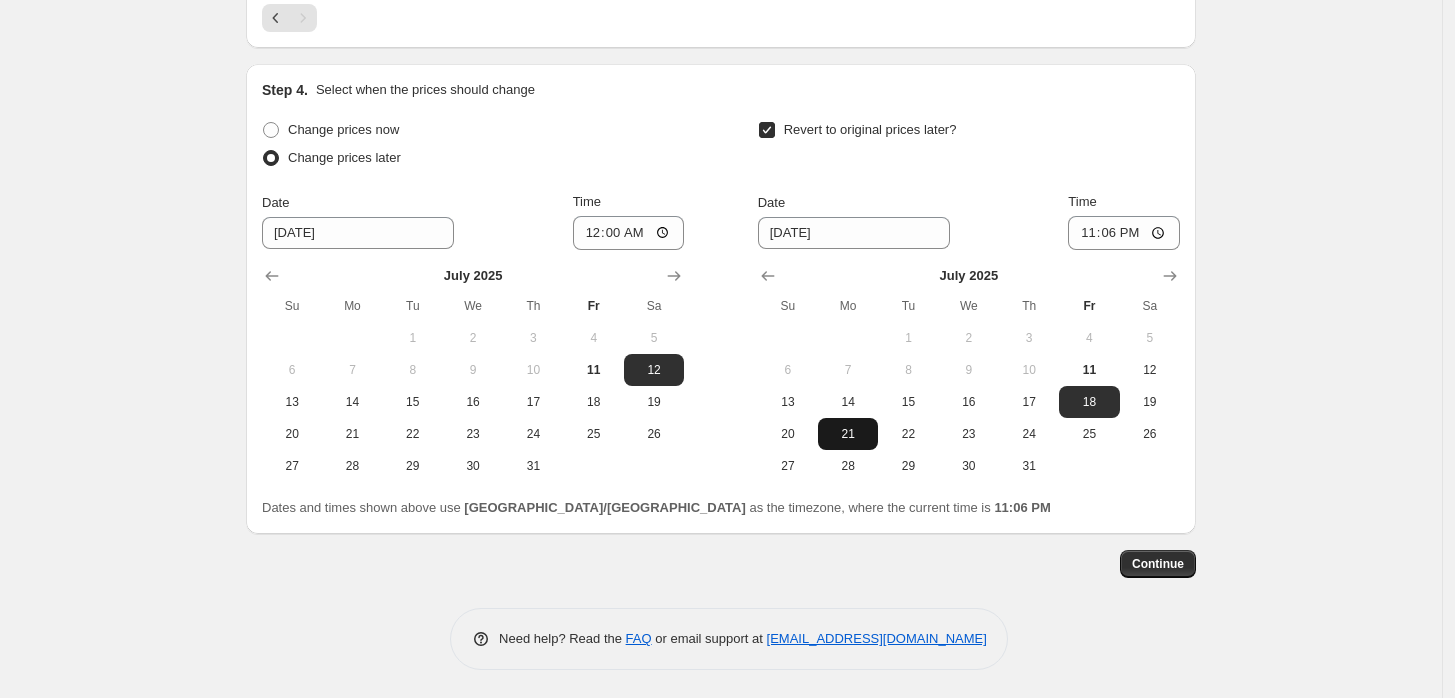 click on "21" at bounding box center [848, 434] 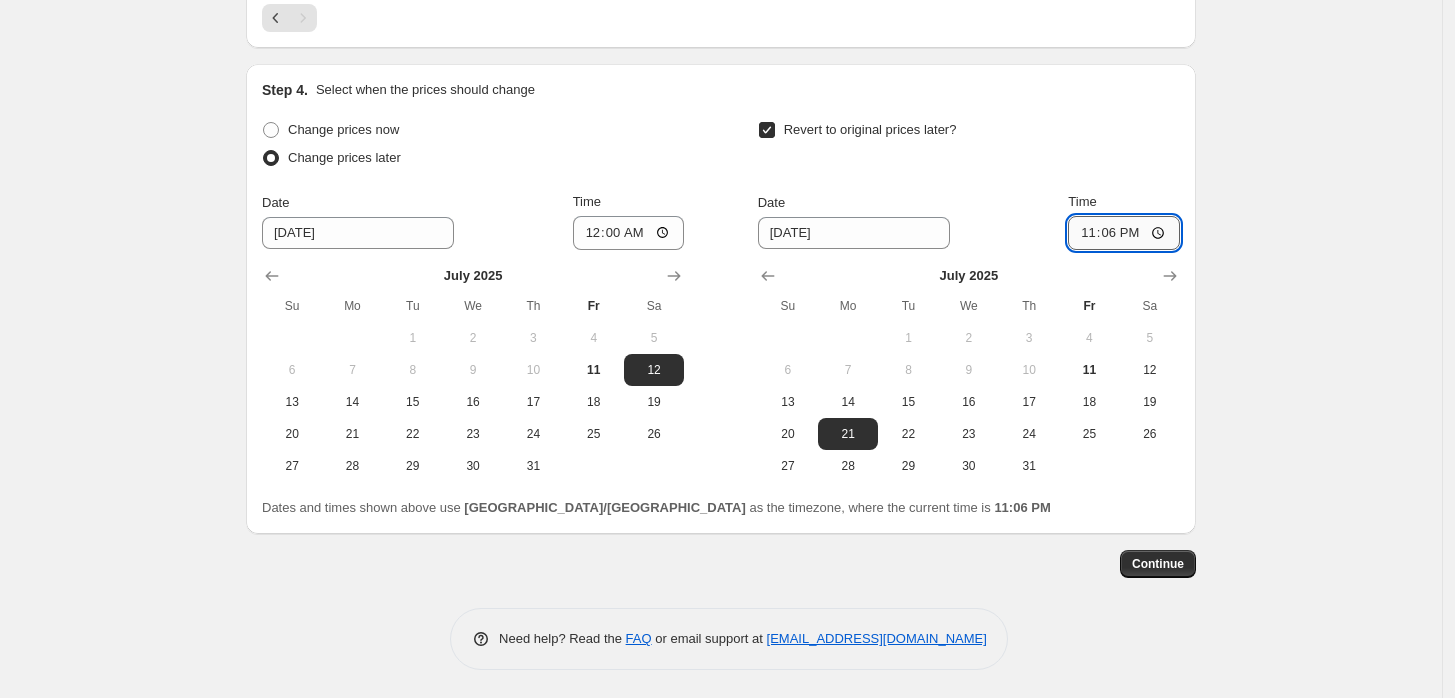 click on "23:06" at bounding box center [1124, 233] 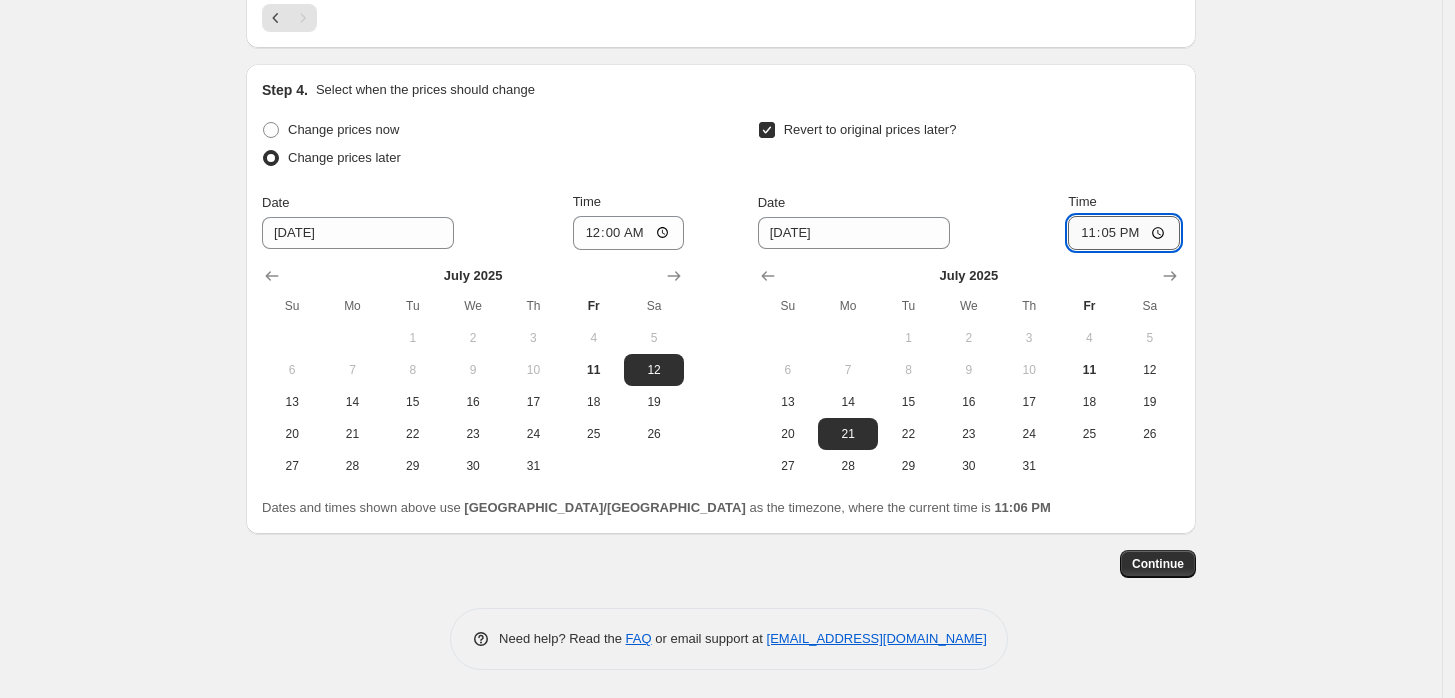 type on "23:59" 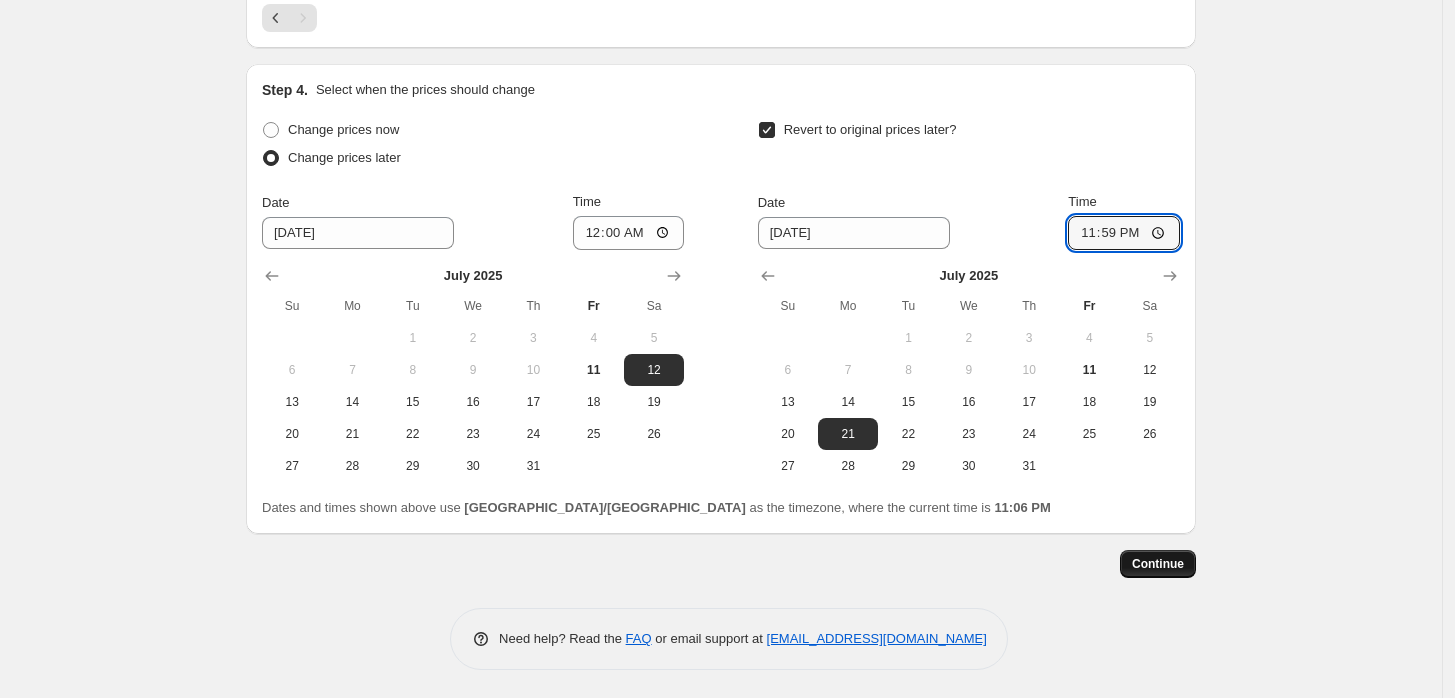click on "Continue" at bounding box center [1158, 564] 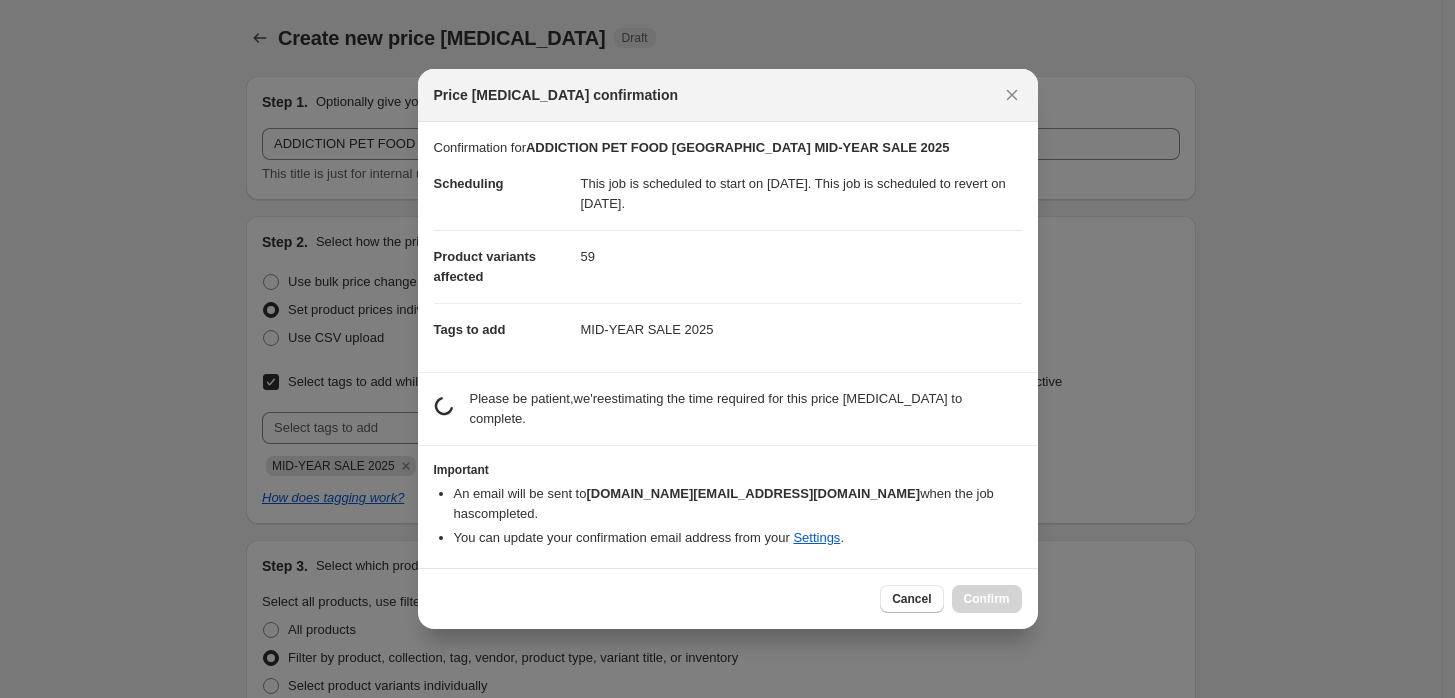 scroll, scrollTop: 0, scrollLeft: 0, axis: both 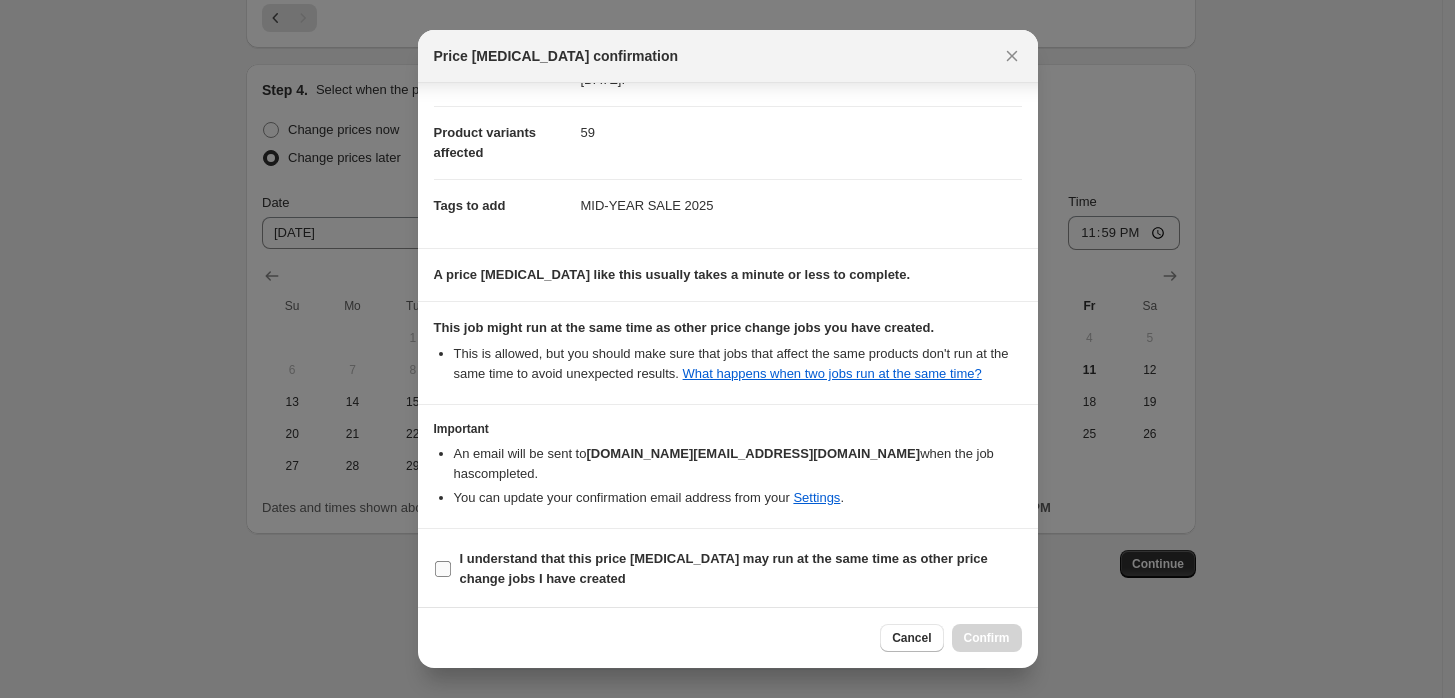 click on "I understand that this price change job may run at the same time as other price change jobs I have created" at bounding box center [443, 569] 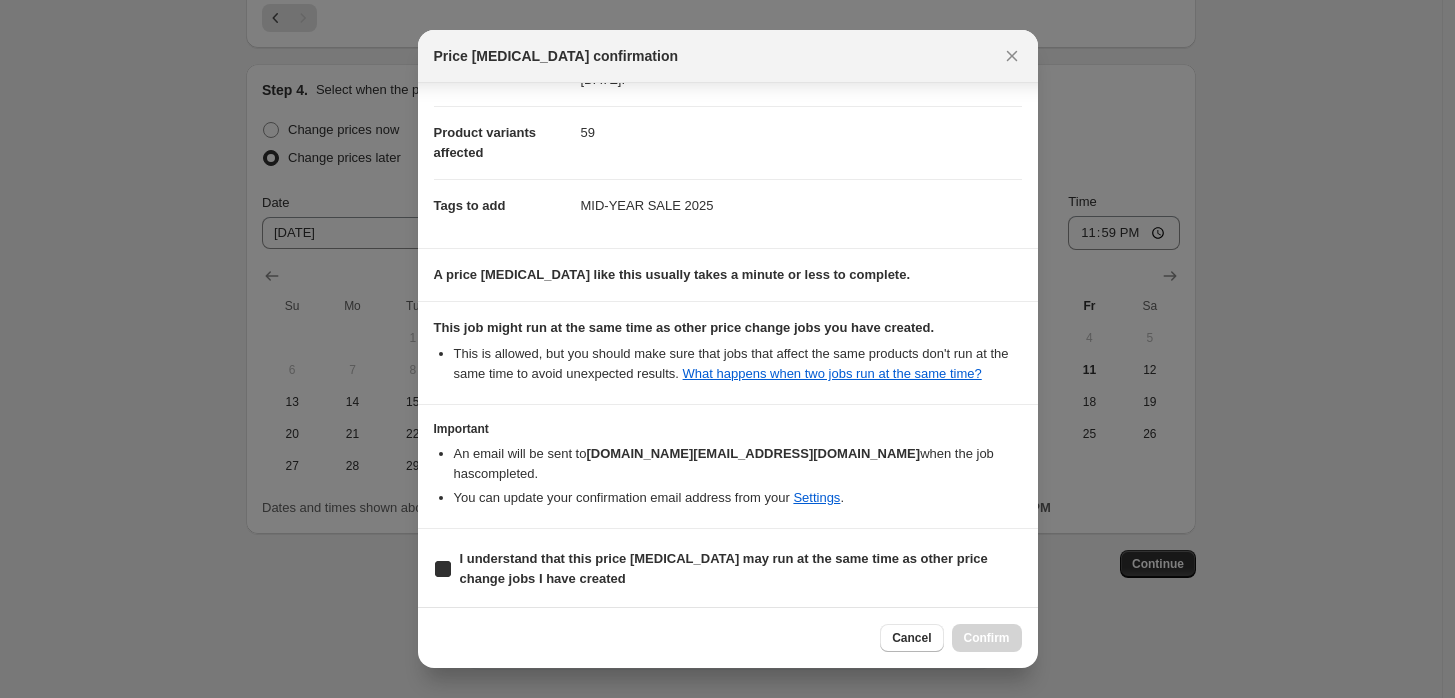 checkbox on "true" 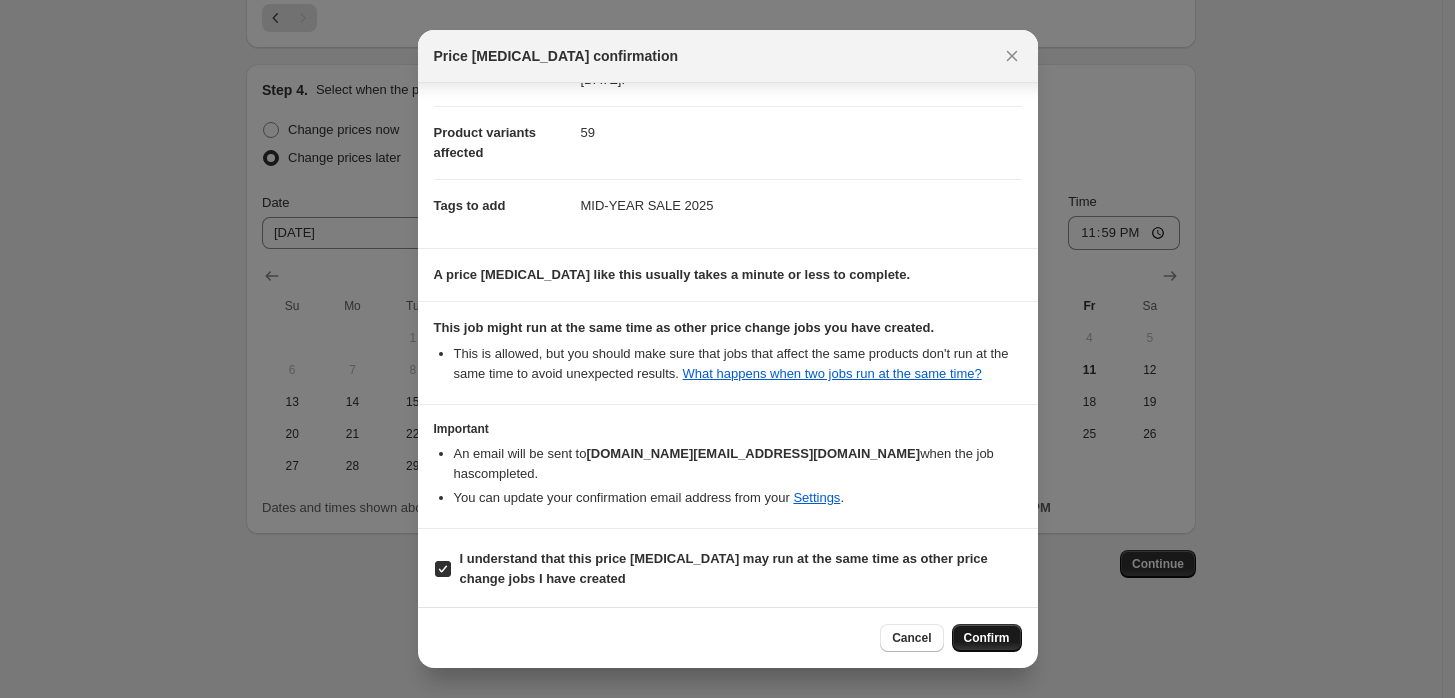 click on "Confirm" at bounding box center (987, 638) 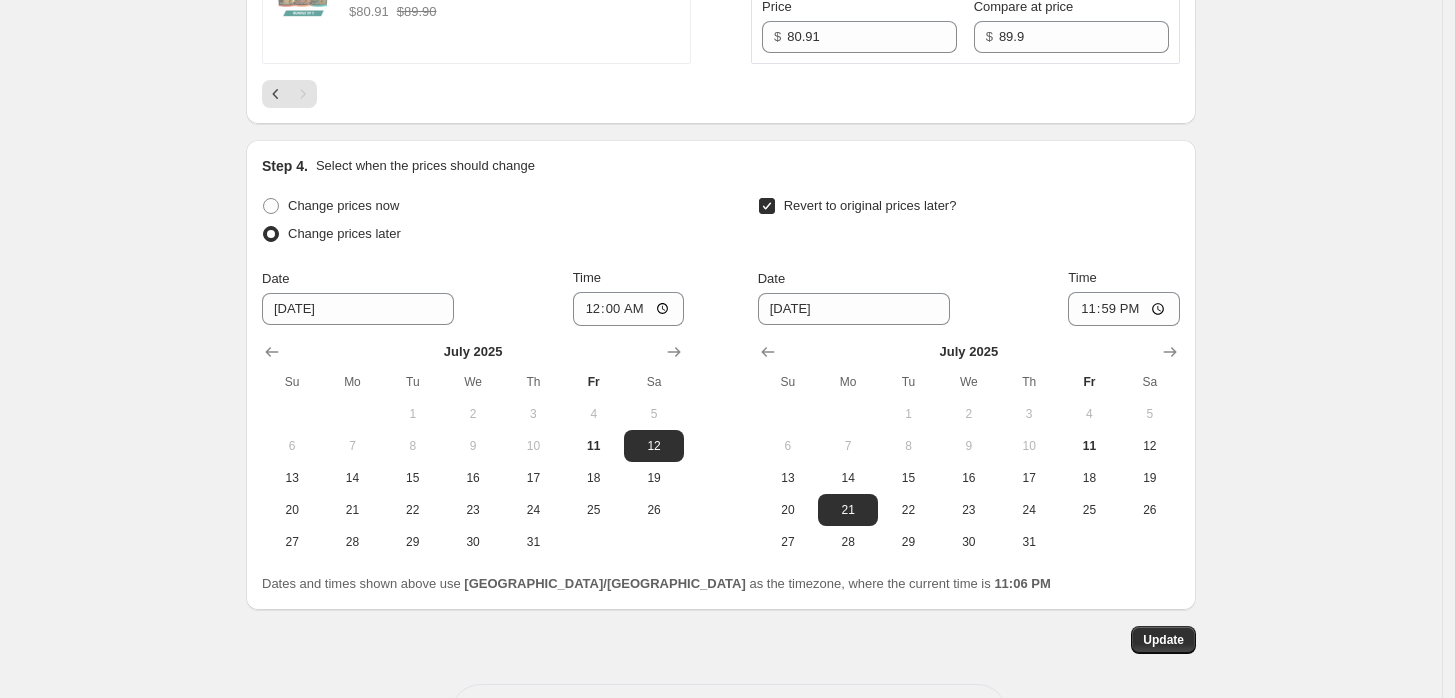 scroll, scrollTop: 1962, scrollLeft: 0, axis: vertical 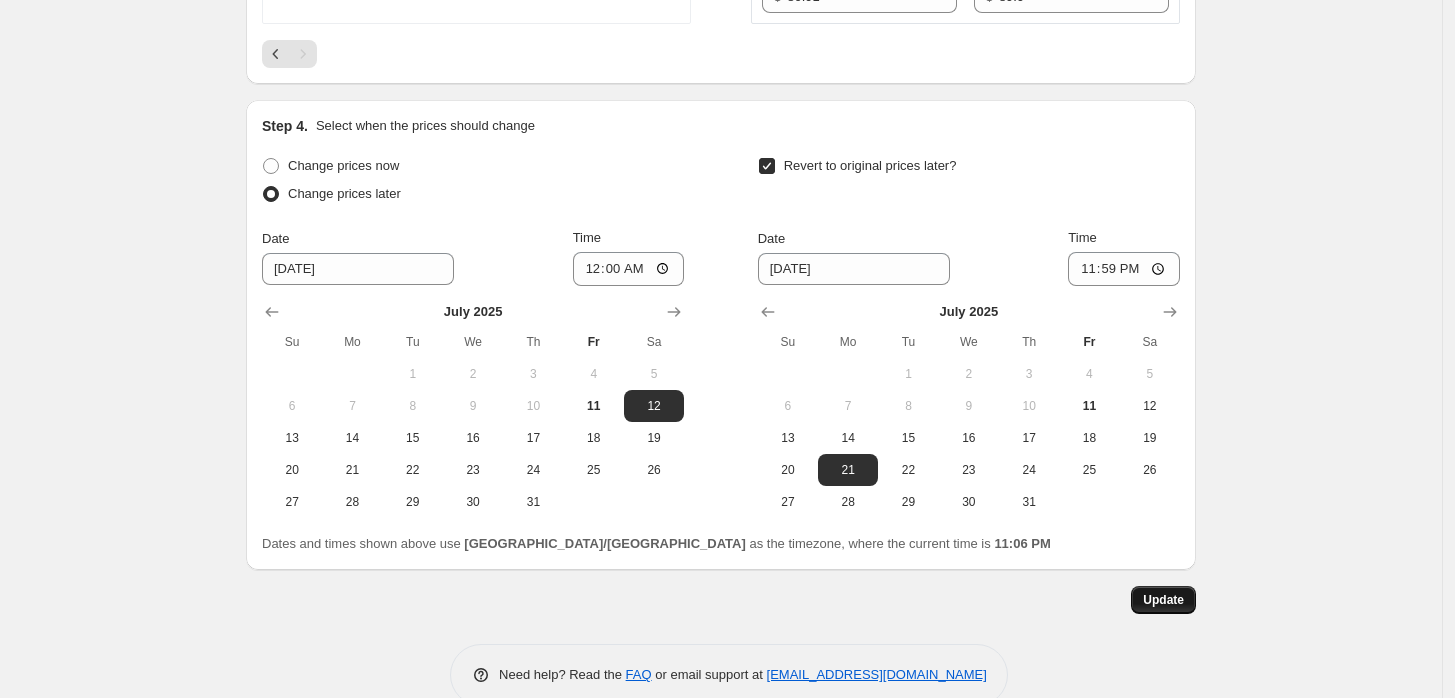 click on "Update" at bounding box center (1163, 600) 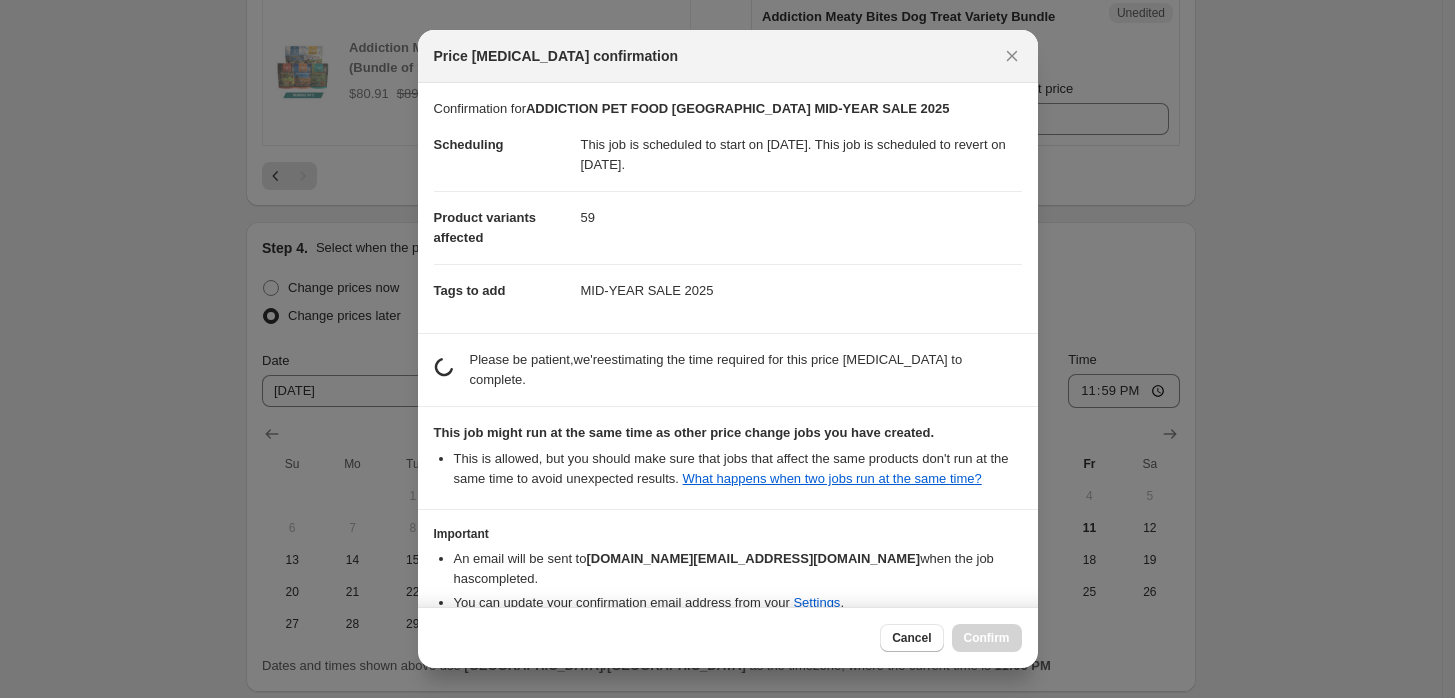 scroll, scrollTop: 1962, scrollLeft: 0, axis: vertical 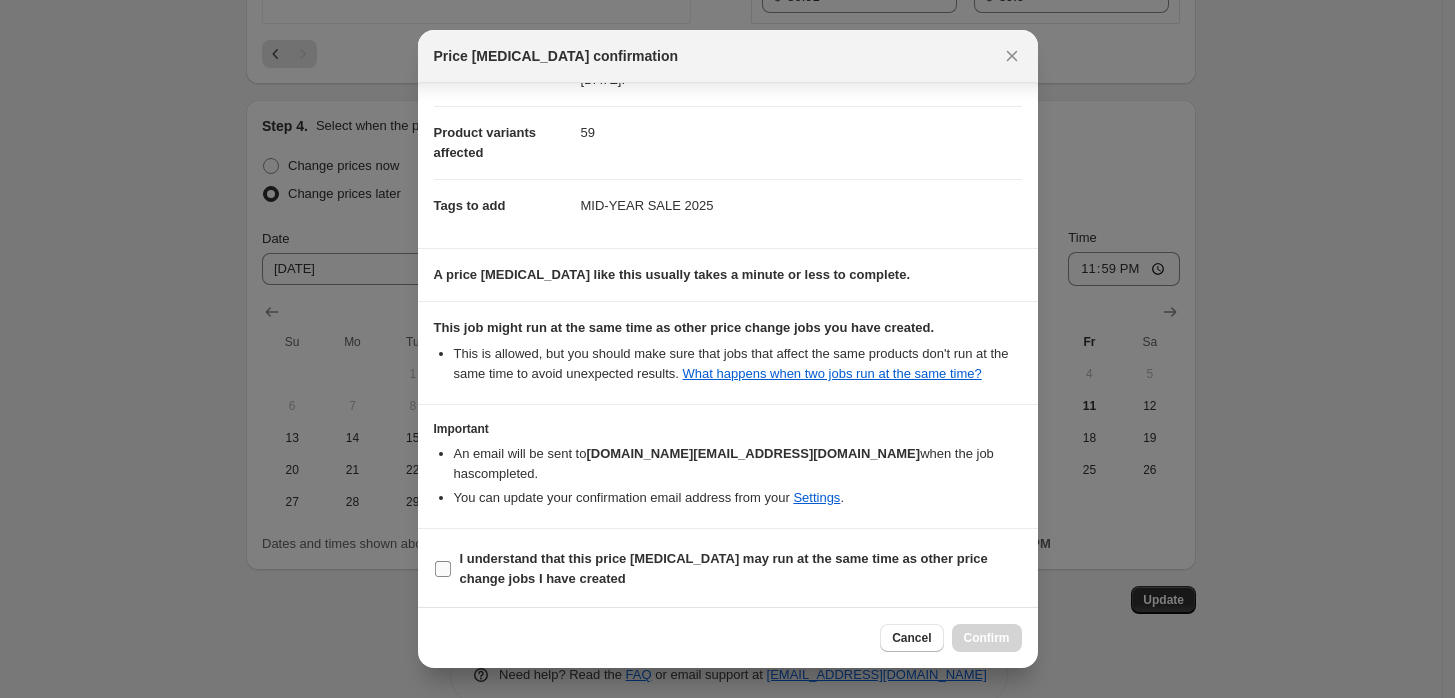 click at bounding box center [443, 569] 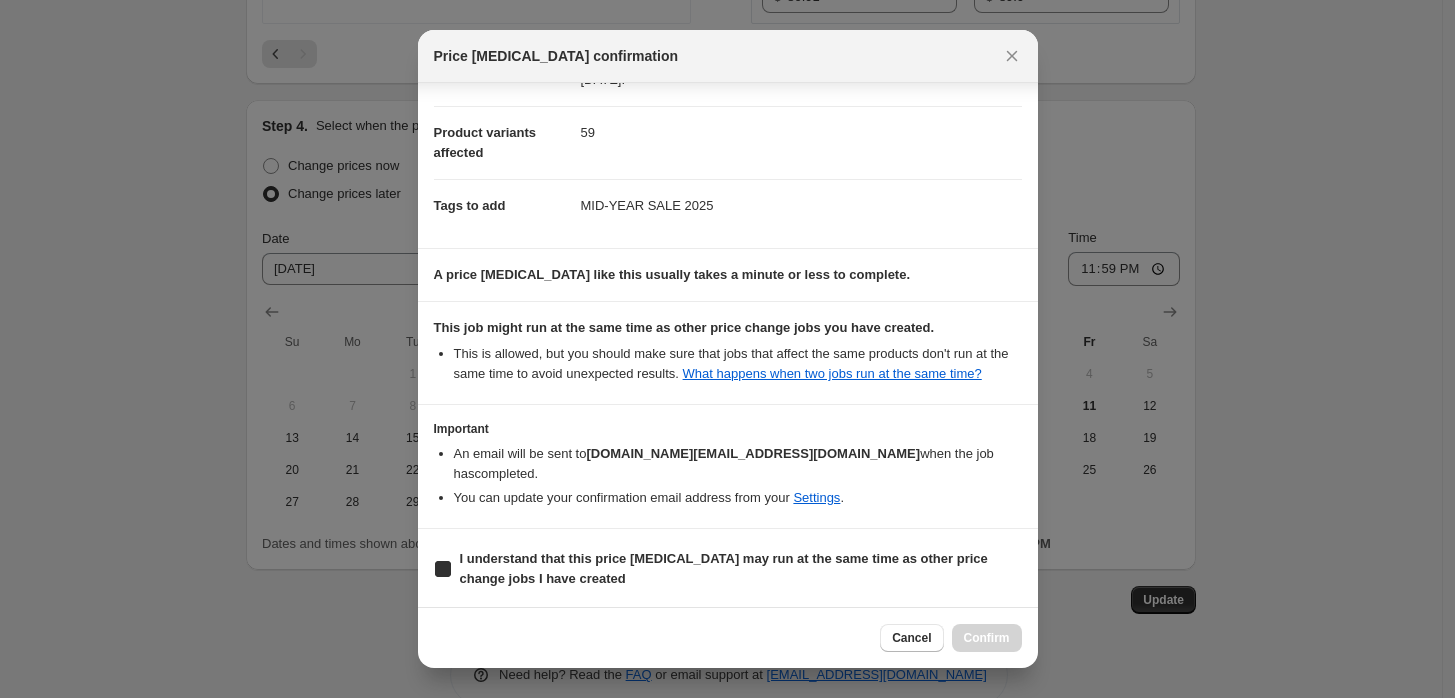 checkbox on "true" 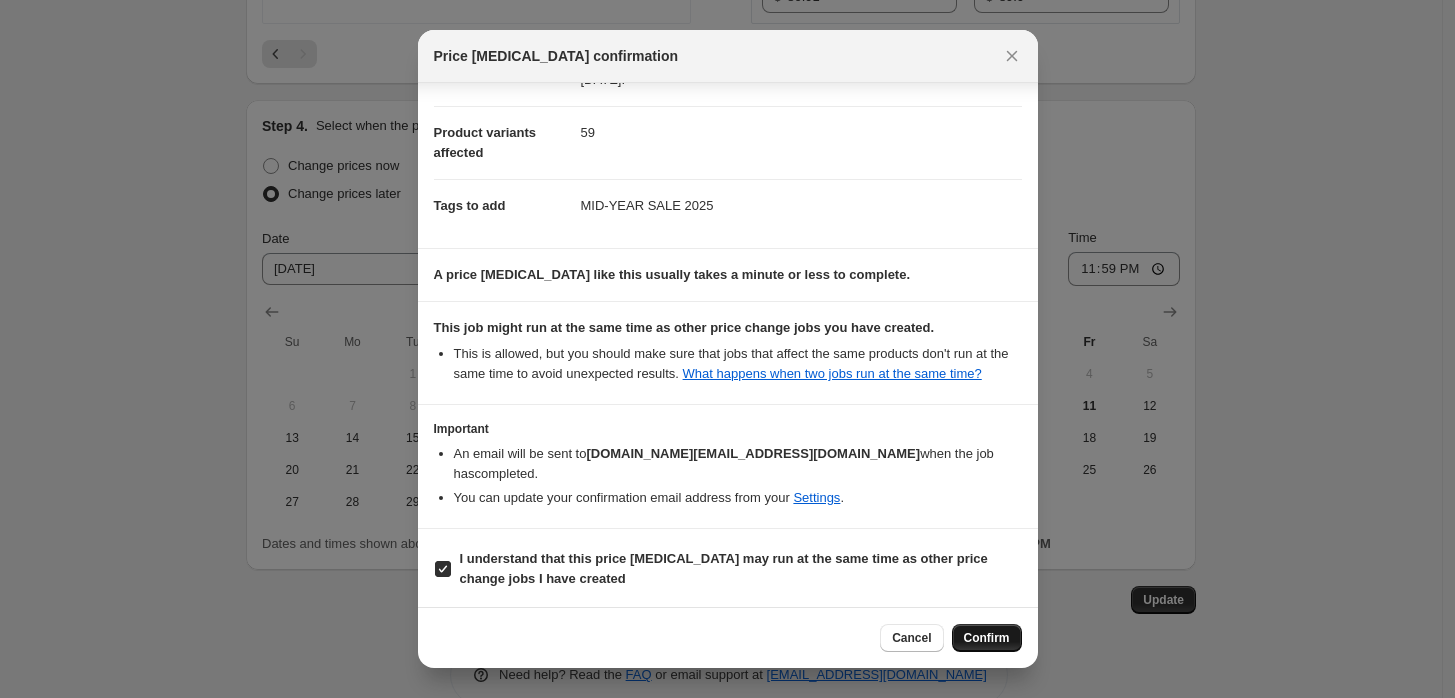 click on "Confirm" at bounding box center [987, 638] 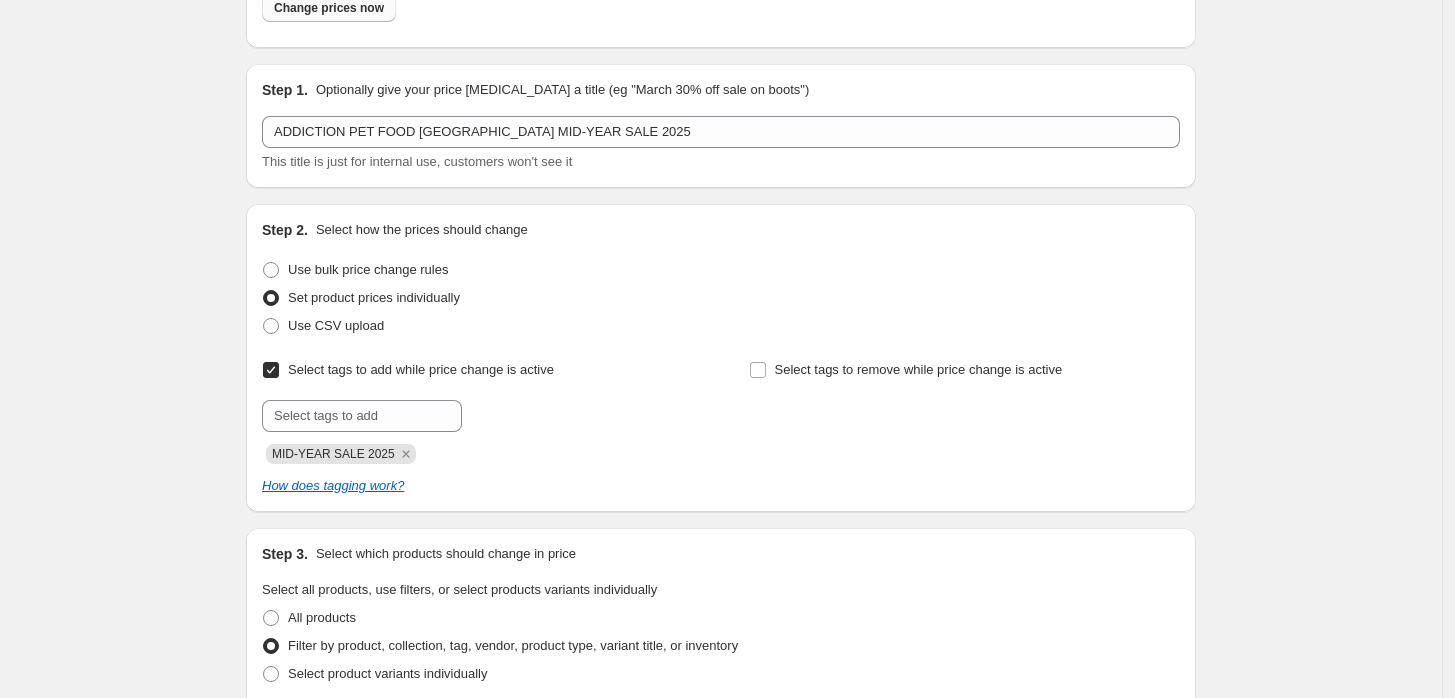 scroll, scrollTop: 0, scrollLeft: 0, axis: both 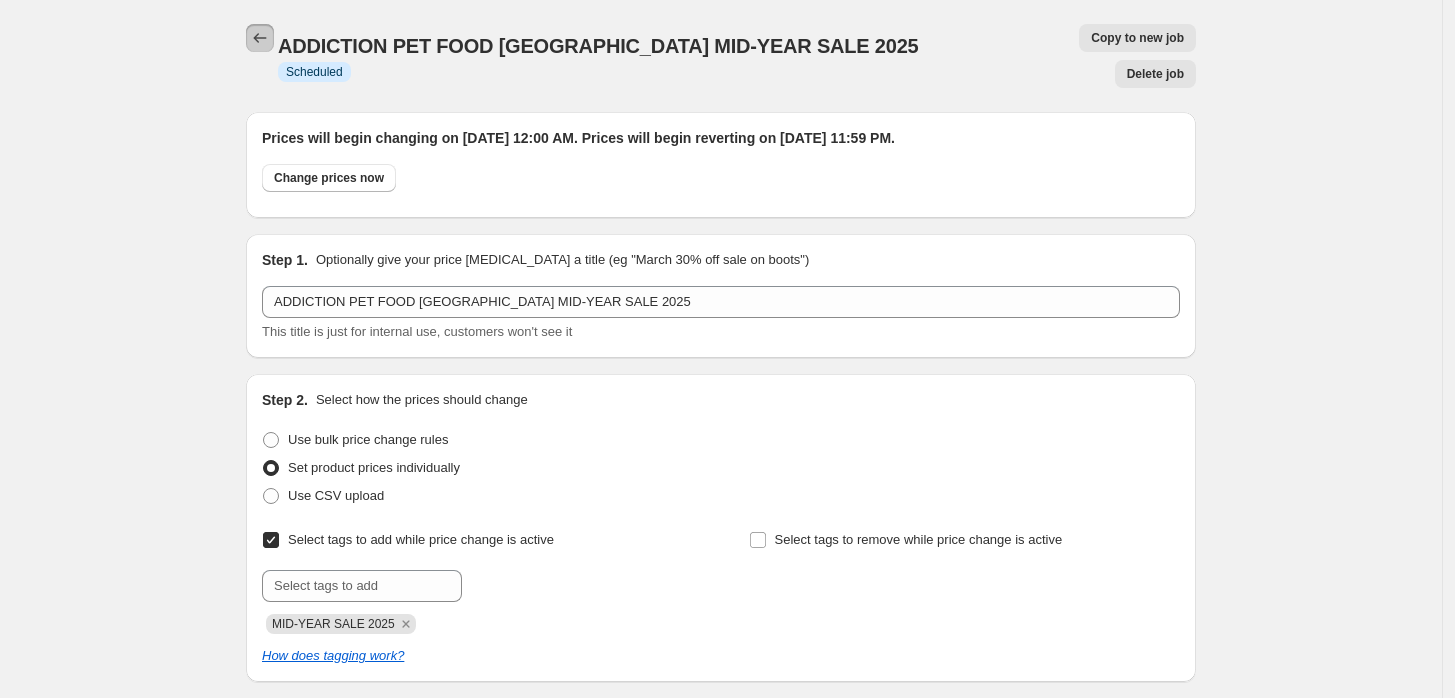 click 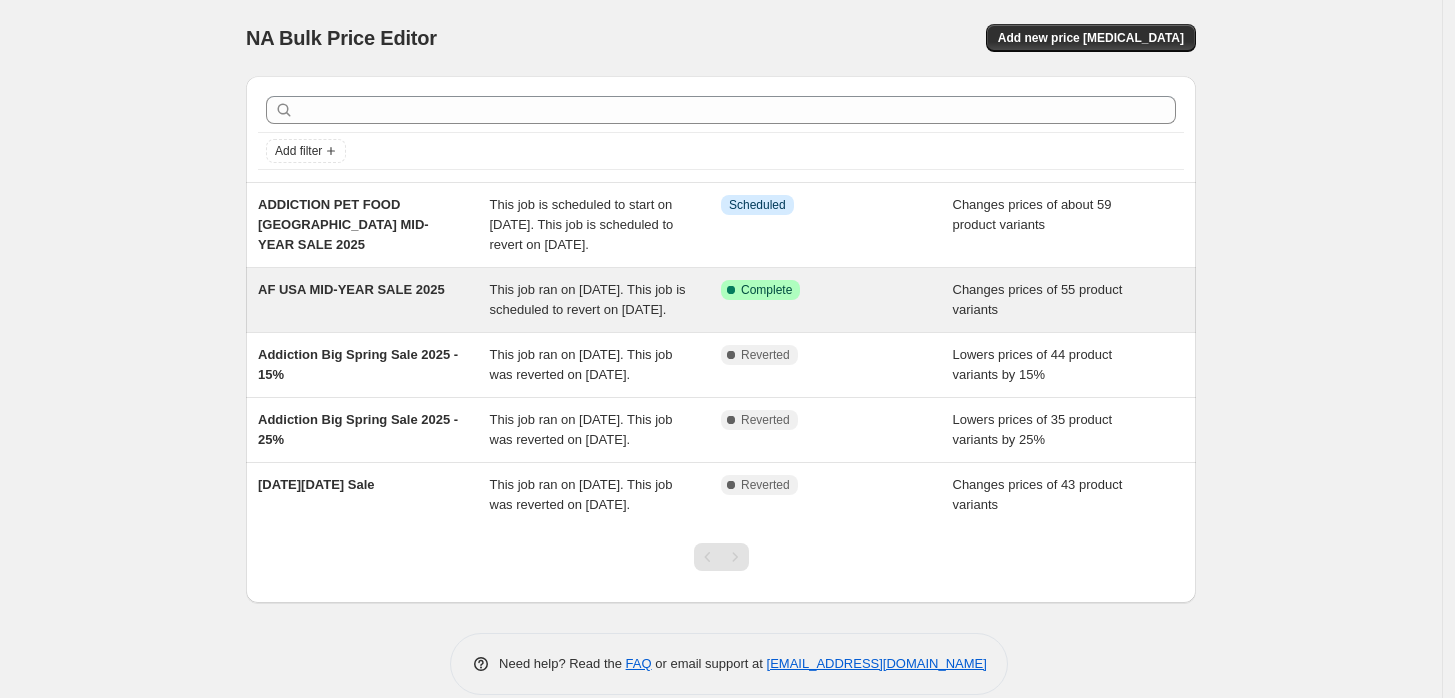 click on "AF USA MID-YEAR SALE 2025" at bounding box center [374, 300] 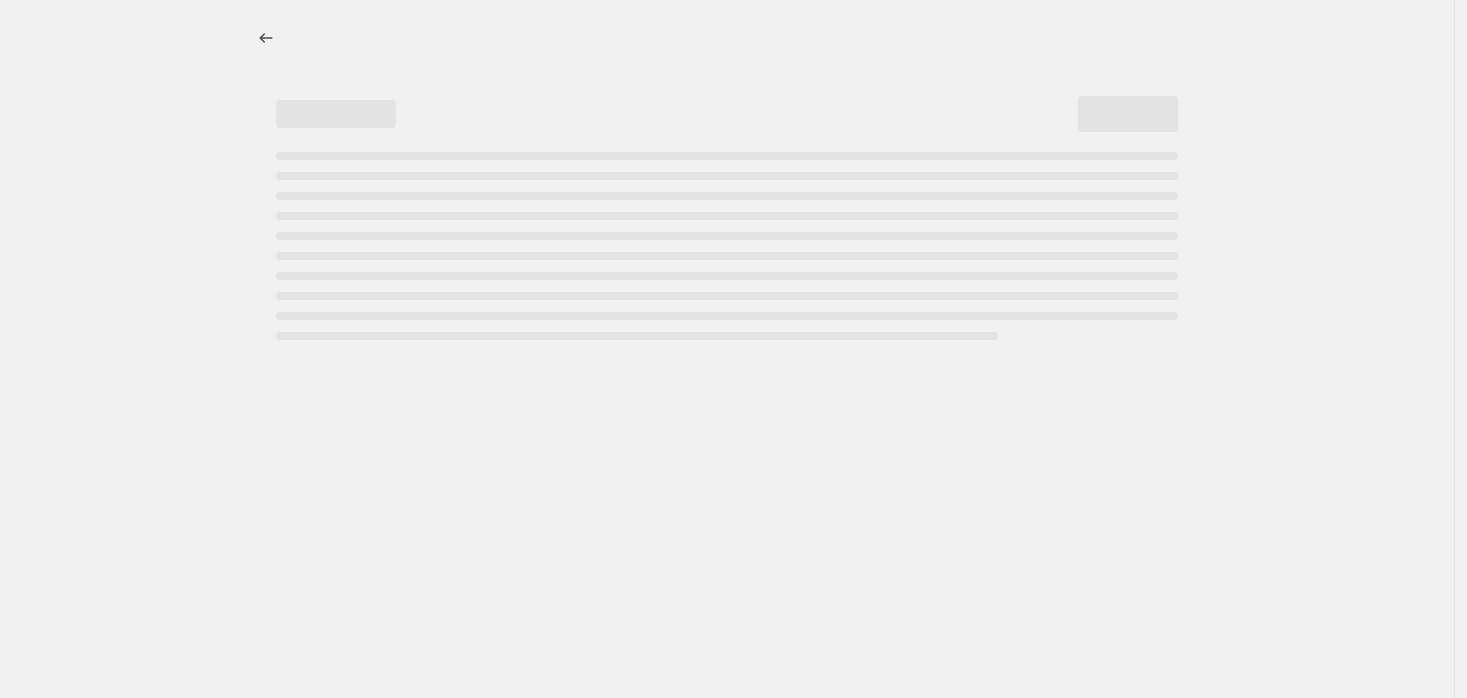 select on "collection" 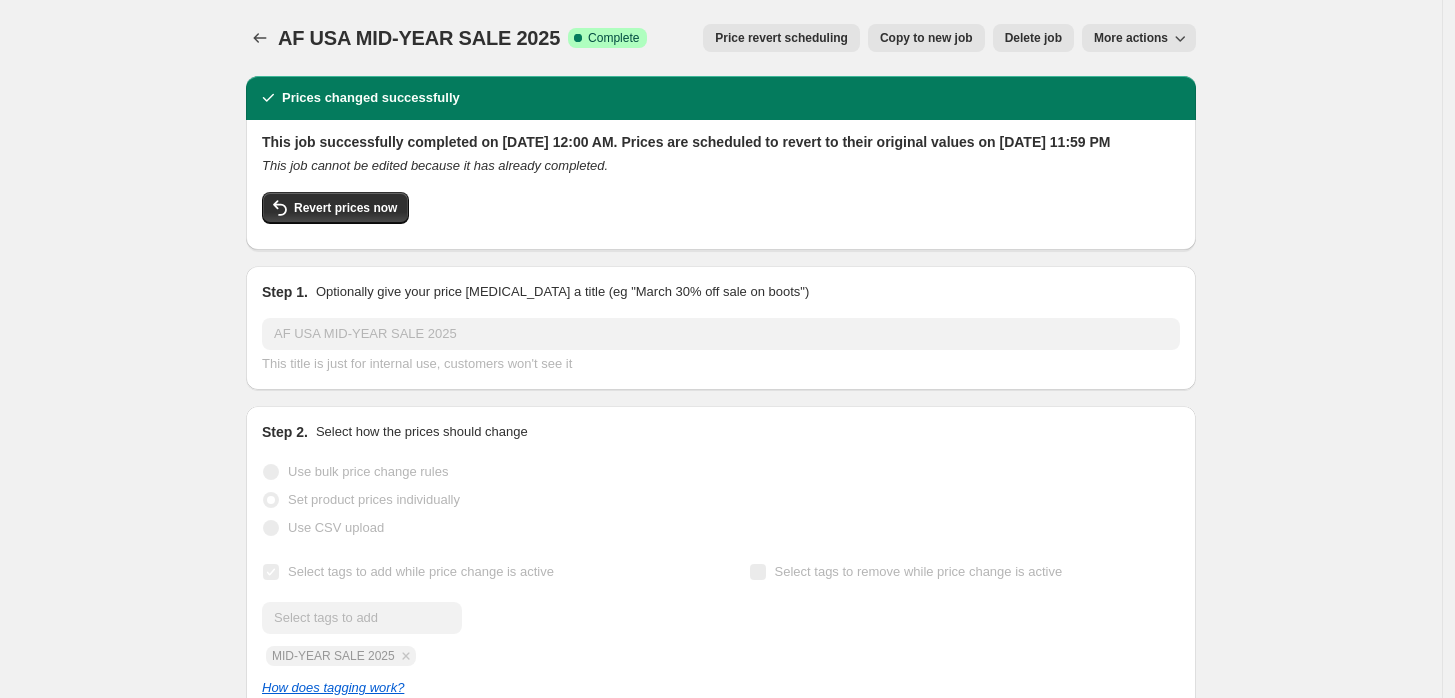click on "Price revert scheduling" at bounding box center (781, 38) 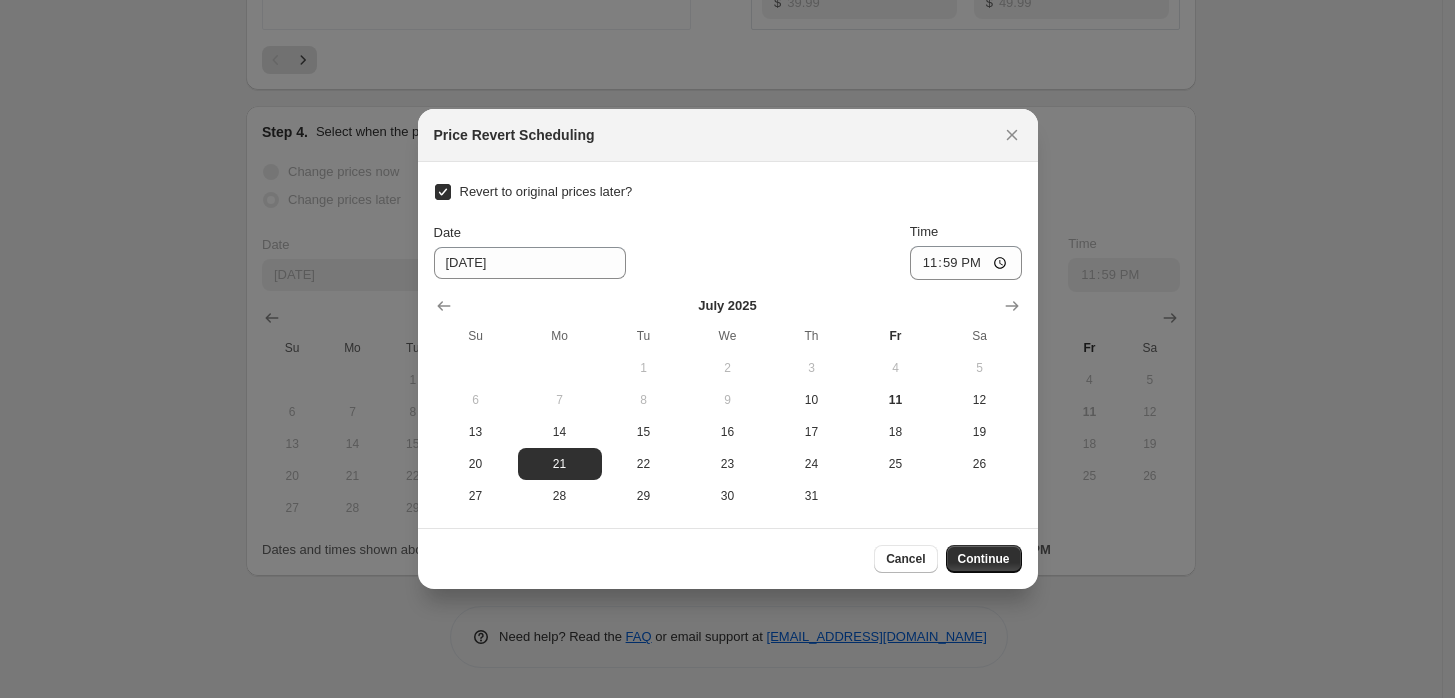scroll, scrollTop: 0, scrollLeft: 0, axis: both 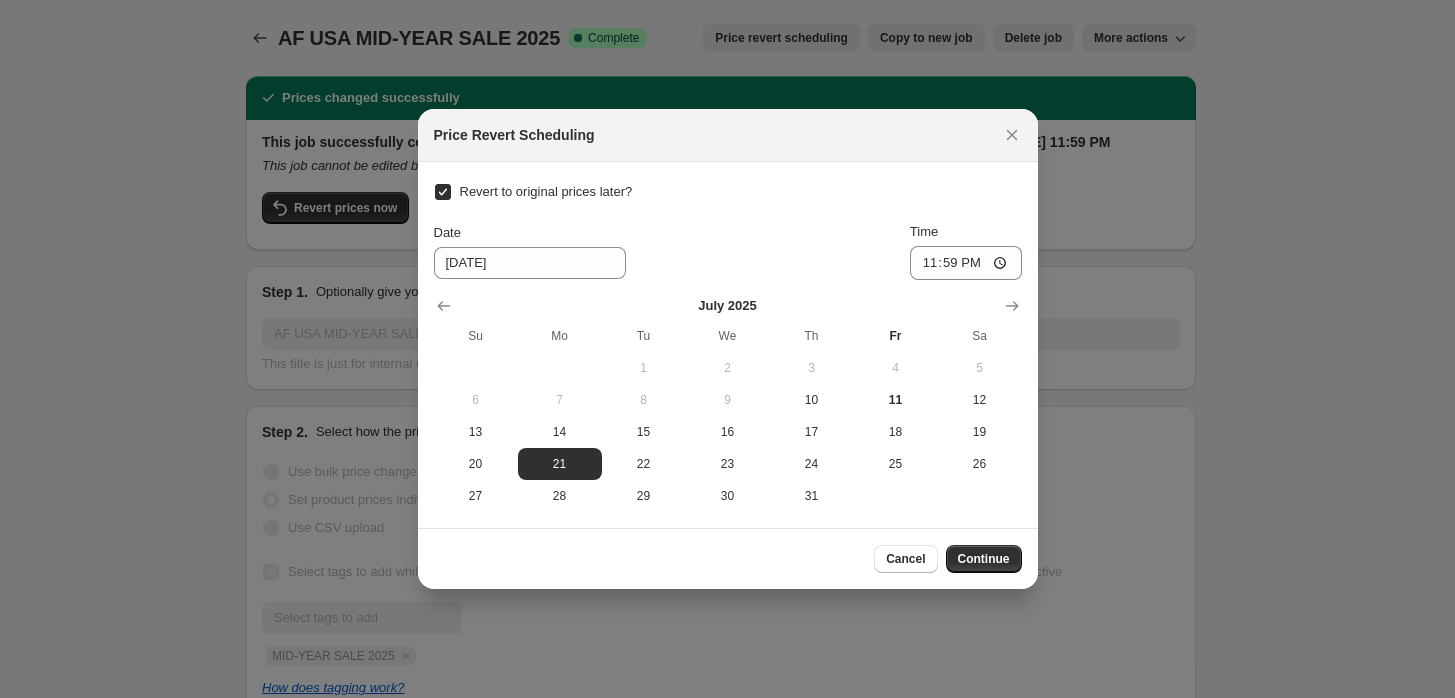 click on "Revert to original prices later?" at bounding box center [546, 191] 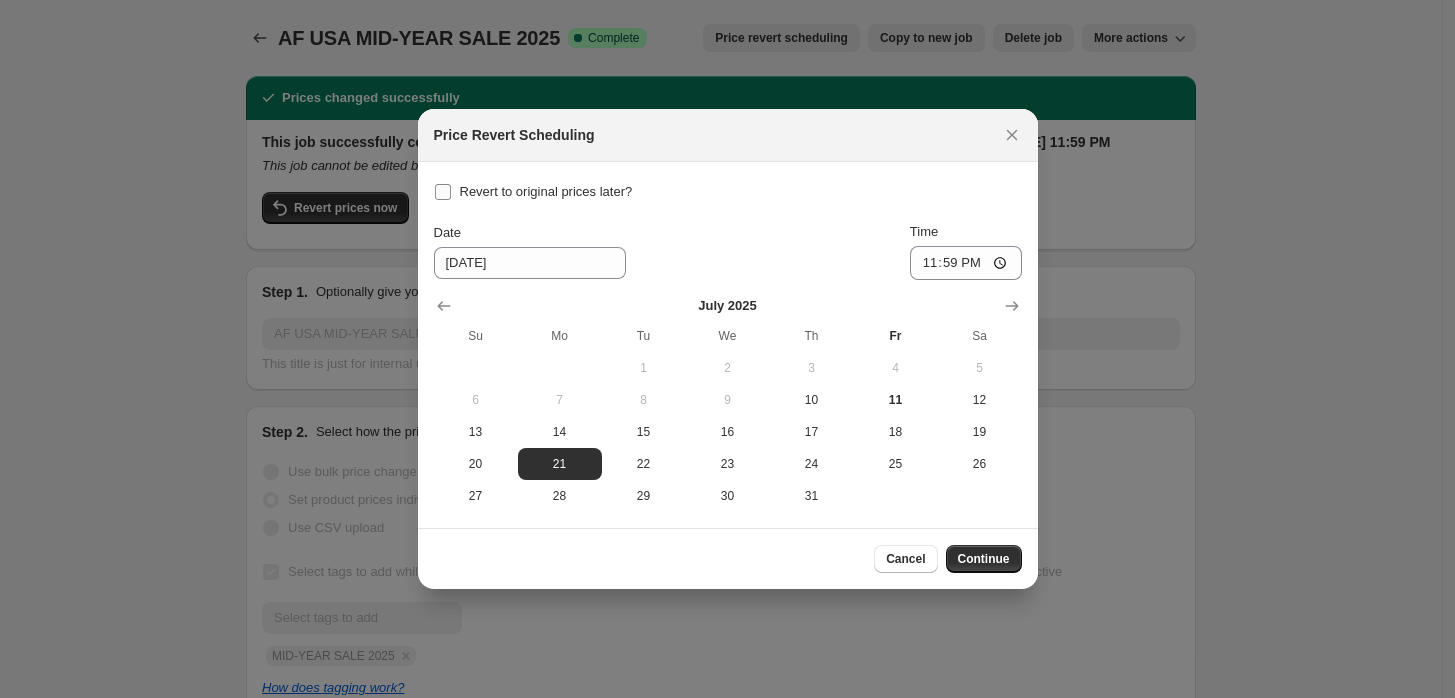 checkbox on "false" 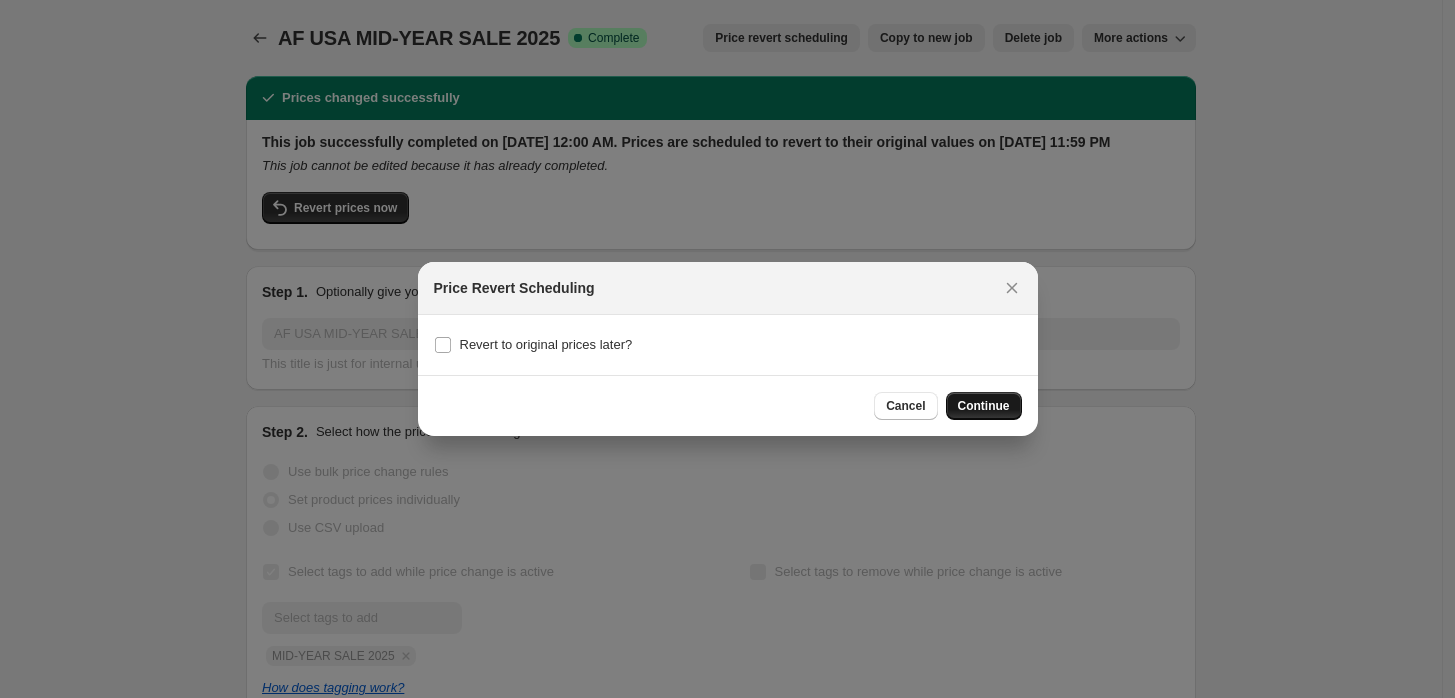 click on "Continue" at bounding box center [984, 406] 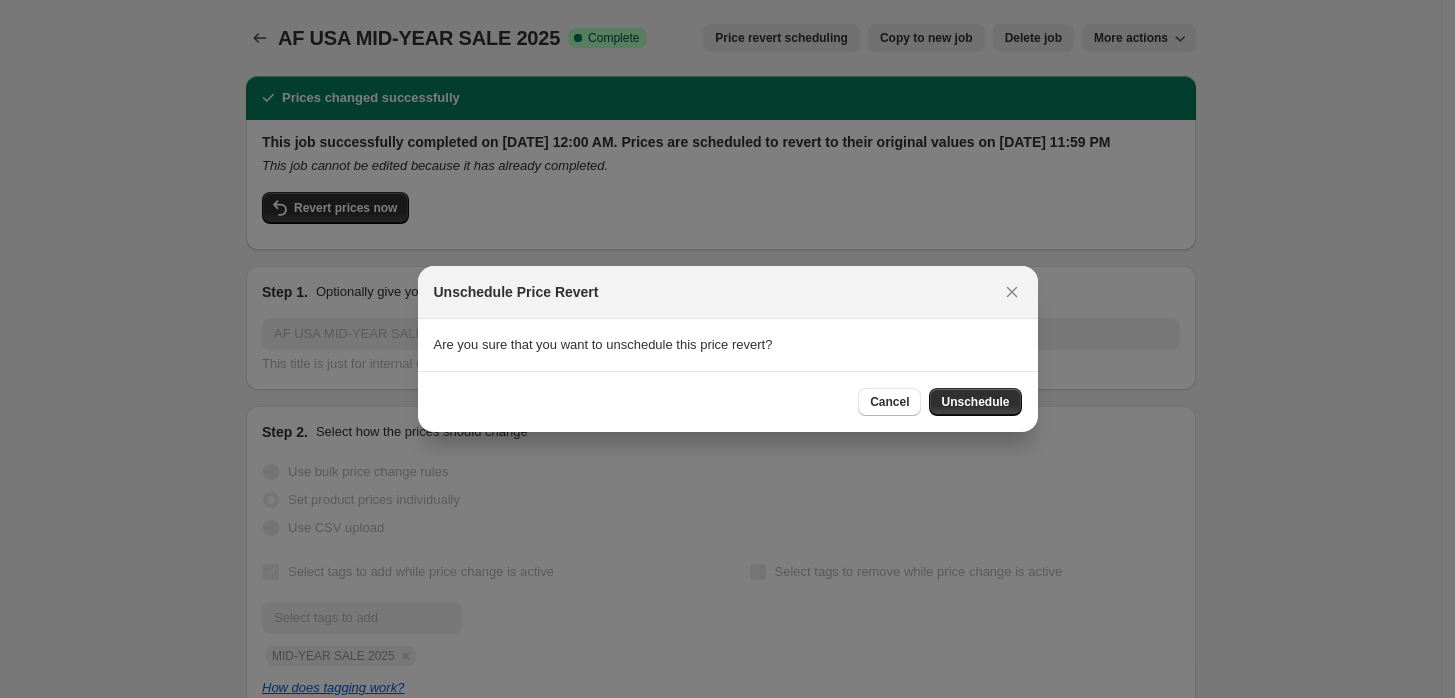 drag, startPoint x: 992, startPoint y: 397, endPoint x: 1055, endPoint y: 398, distance: 63.007935 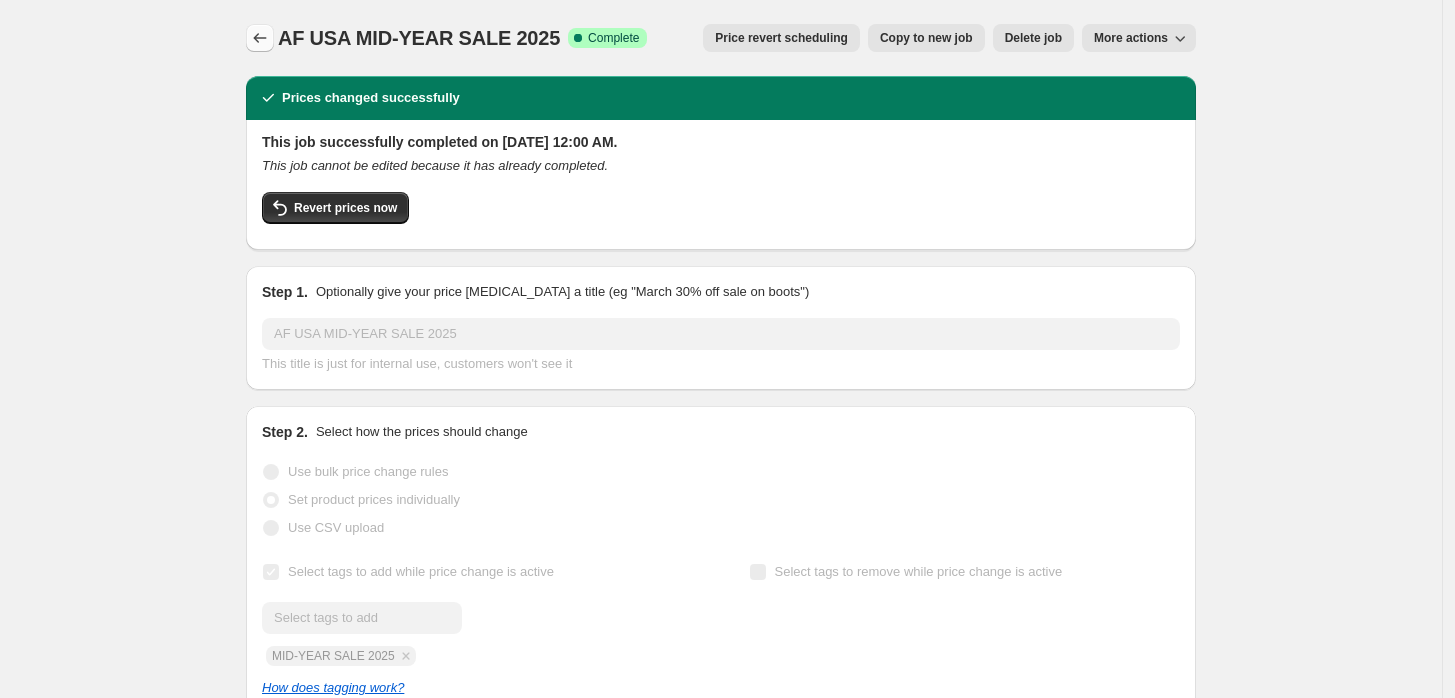click at bounding box center (260, 38) 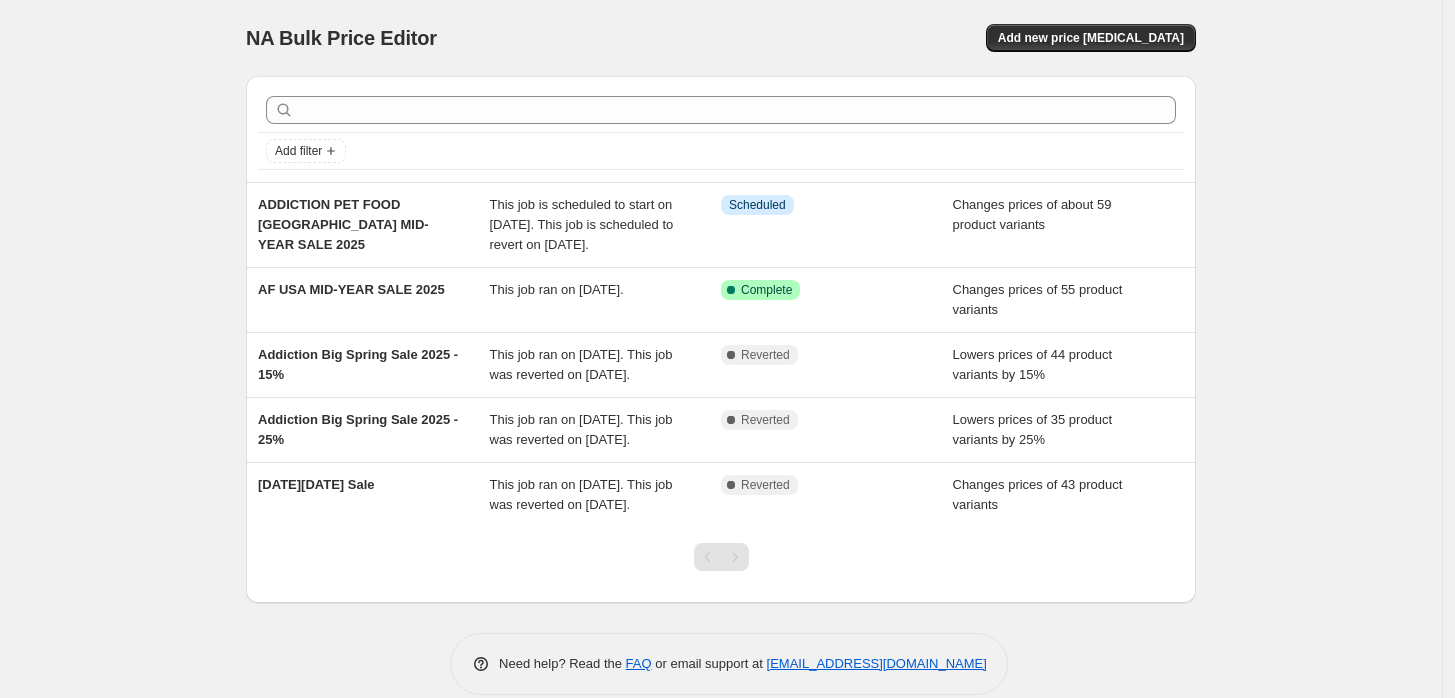 click on "NA Bulk Price Editor. This page is ready NA Bulk Price Editor Add new price change job Add filter   ADDICTION PET FOOD USA MID-YEAR SALE 2025 This job is scheduled to start on July 12, 2025. This job is scheduled to revert on July 21, 2025. Info Scheduled Changes prices of about 59 product variants AF USA MID-YEAR SALE 2025 This job ran on July 11, 2025. Success Complete Complete Changes prices of 55 product variants Addiction Big Spring Sale 2025 - 15% This job ran on March 25, 2025. This job was reverted on March 31, 2025. Complete Reverted Lowers prices of 44 product variants by 15% Addiction Big Spring Sale 2025 - 25% This job ran on March 25, 2025. This job was reverted on March 31, 2025. Complete Reverted Lowers prices of 35 product variants by 25% Black Friday Sale This job ran on November 27, 2024. This job was reverted on December 6, 2024. Complete Reverted Changes prices of 43 product variants Need help? Read the   FAQ   or email support at   support+a49935@northern-apps.com" at bounding box center (721, 362) 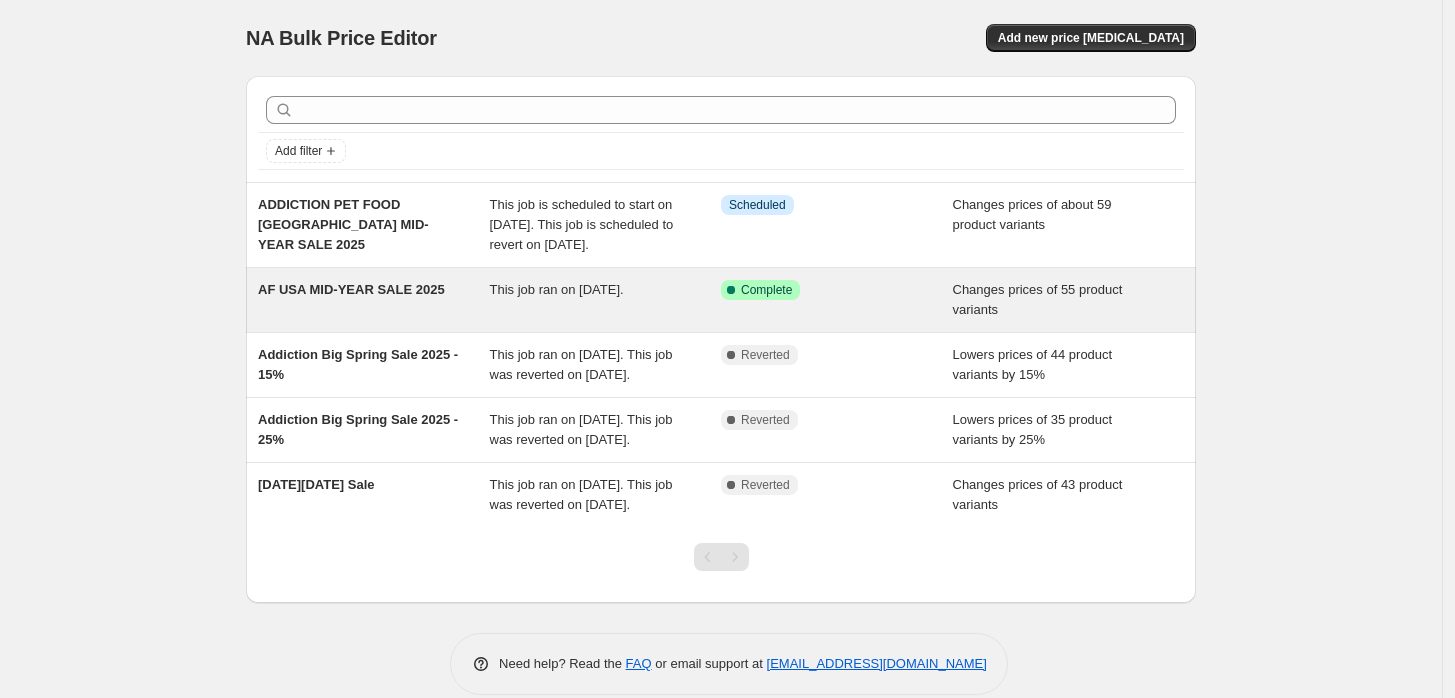 click on "Success Complete Complete" at bounding box center [822, 290] 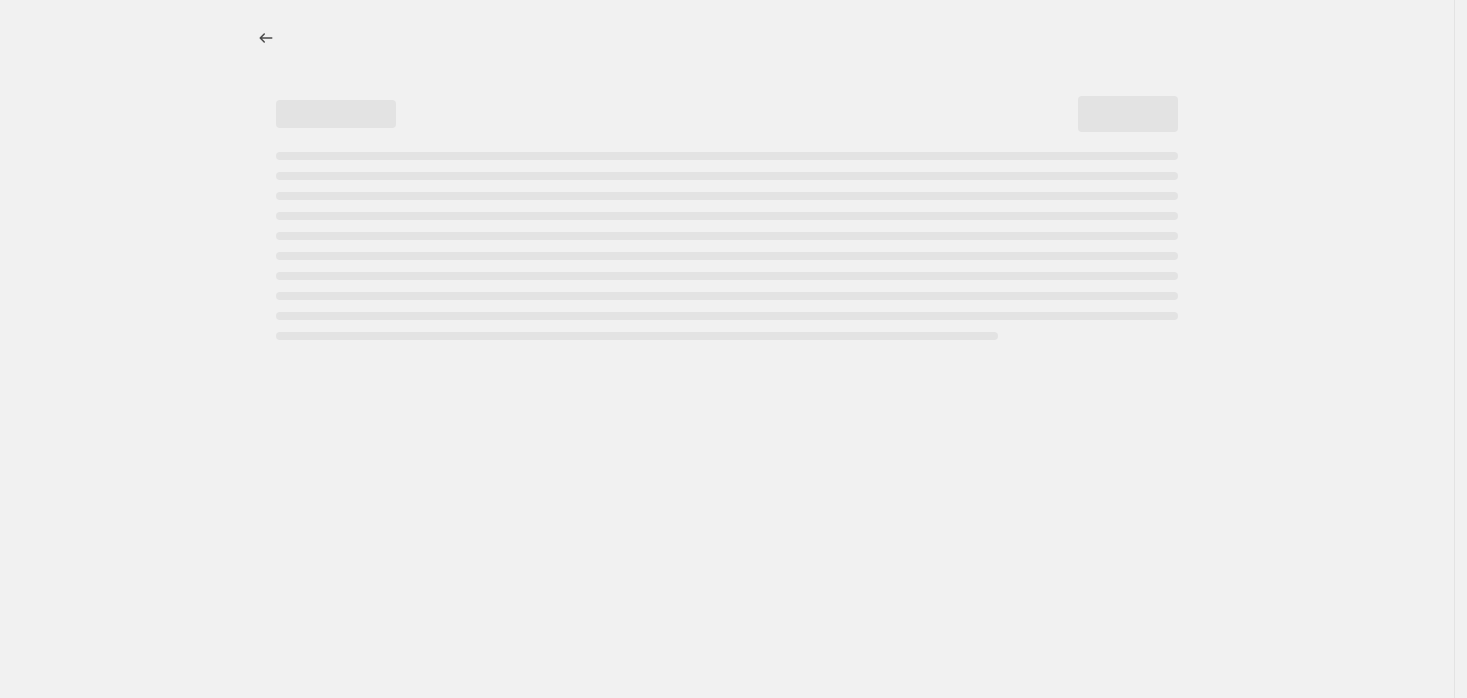 select on "collection" 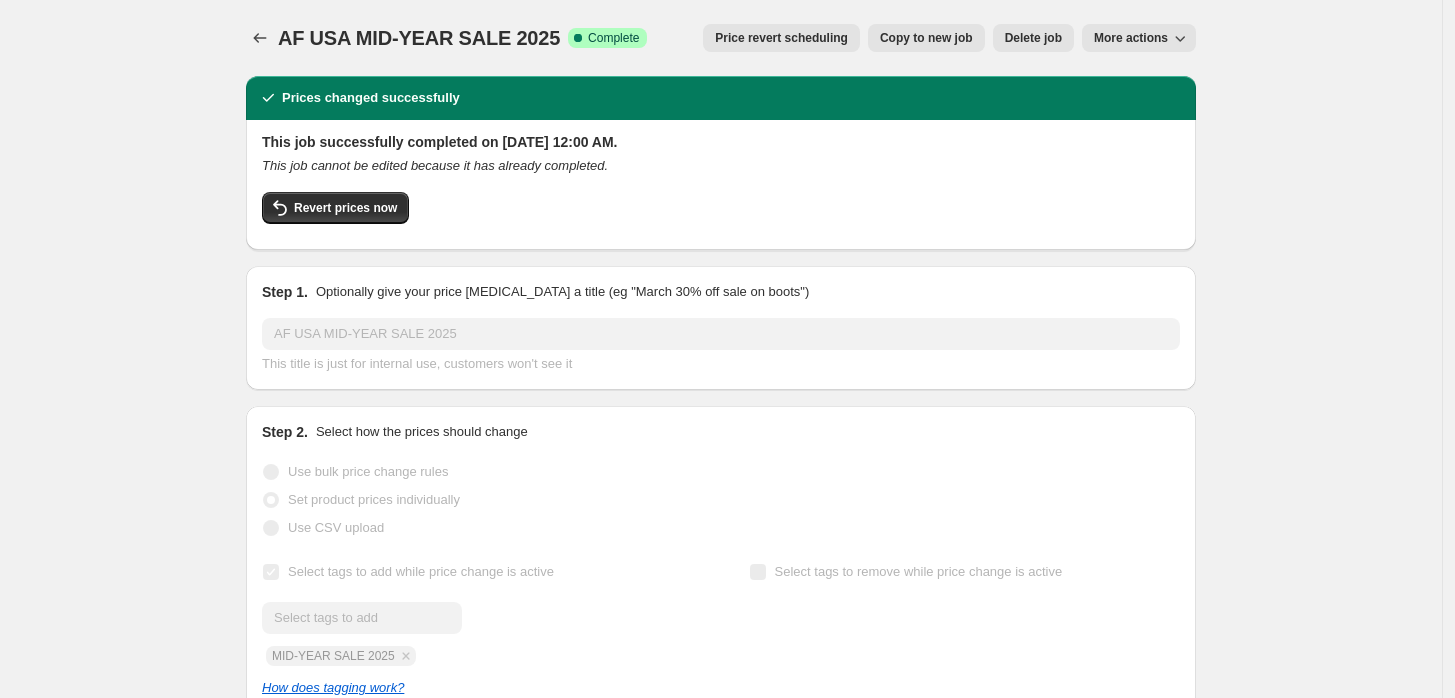 click on "More actions" at bounding box center (1139, 38) 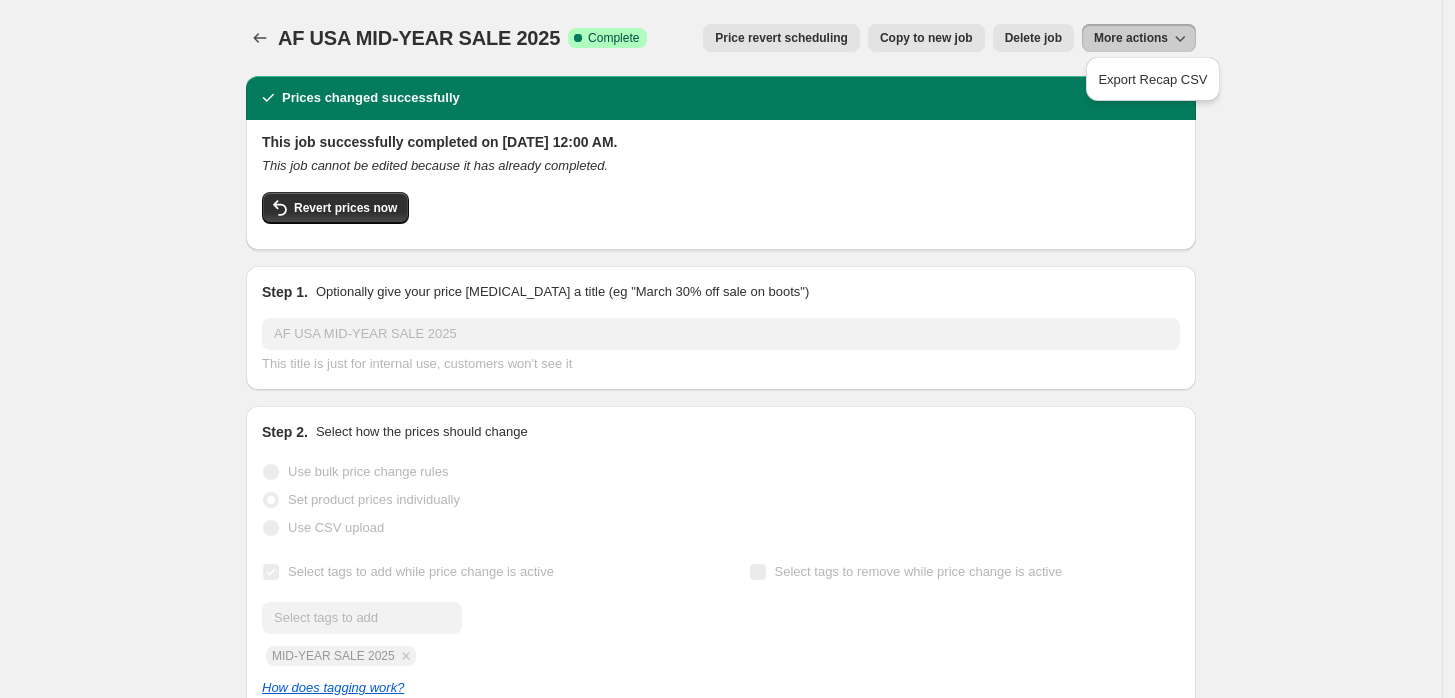 click on "AF USA MID-YEAR SALE 2025. This page is ready AF USA MID-YEAR SALE 2025 Success Complete Complete Price revert scheduling Copy to new job Export Recap CSV Delete job More actions Price revert scheduling Copy to new job Delete job More actions Prices changed successfully This job successfully completed on July 11, 2025 at 12:00 AM. This job cannot be edited because it has already completed. Revert prices now Step 1. Optionally give your price change job a title (eg "March 30% off sale on boots") AF USA MID-YEAR SALE 2025 This title is just for internal use, customers won't see it Step 2. Select how the prices should change Use bulk price change rules Set product prices individually Use CSV upload Select tags to add while price change is active Submit MID-YEAR SALE 2025 Select tags to remove while price change is active How does tagging work? Step 3. Select which products should change in price Select all products, use filters, or select products variants individually All products Product filters all conditions" at bounding box center [721, 1303] 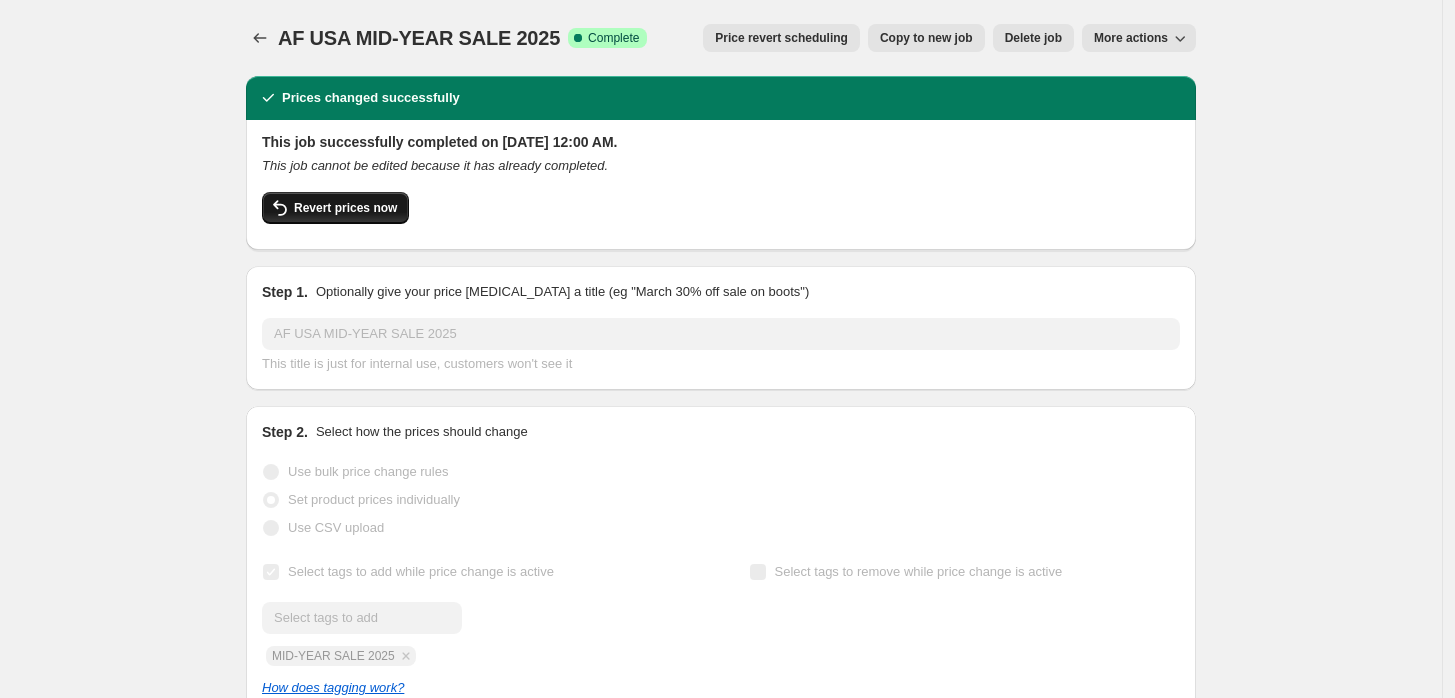 click on "Revert prices now" at bounding box center (345, 208) 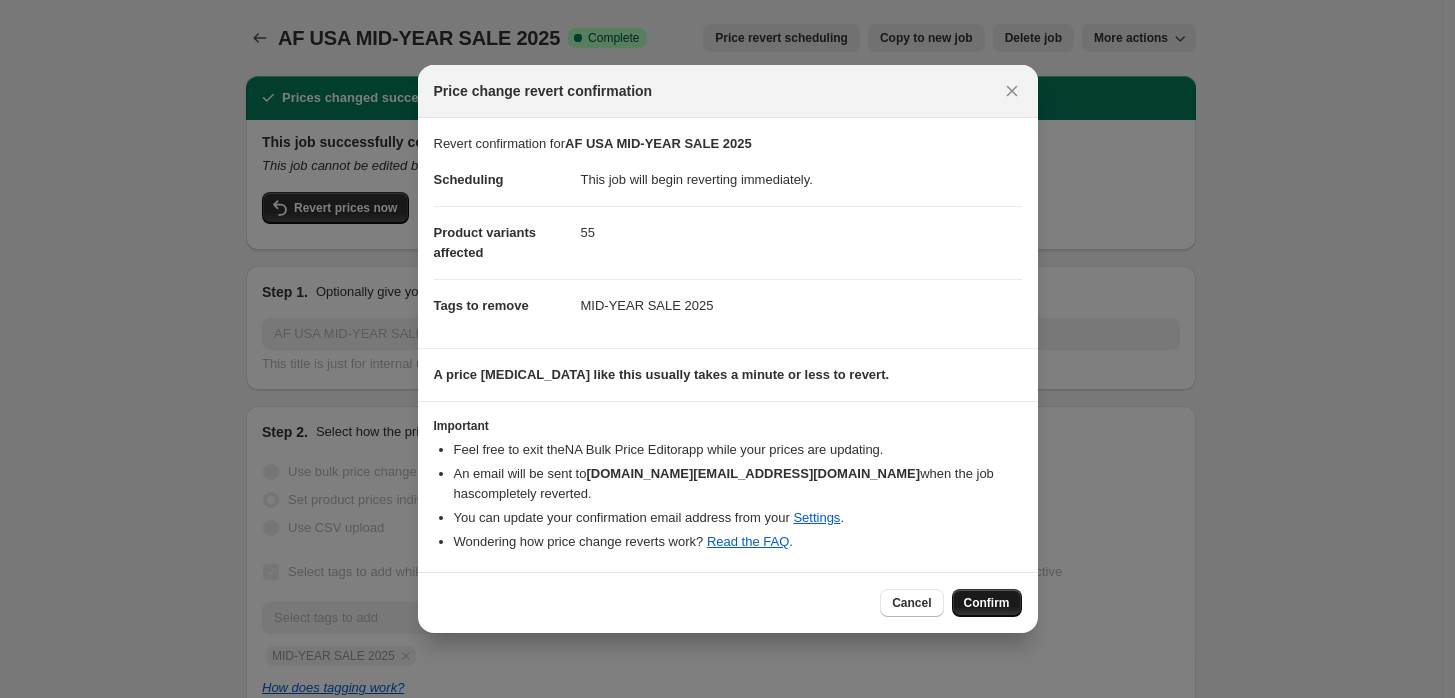 click on "Confirm" at bounding box center [987, 603] 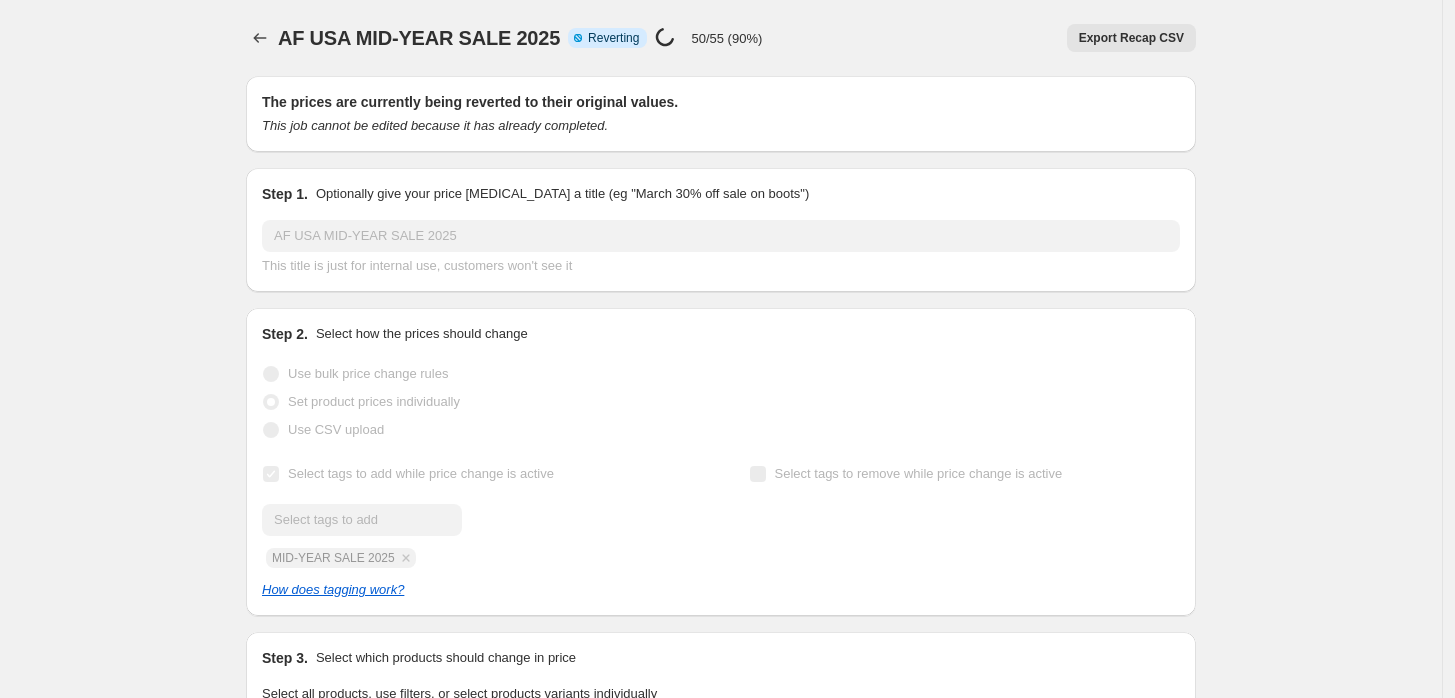 select on "collection" 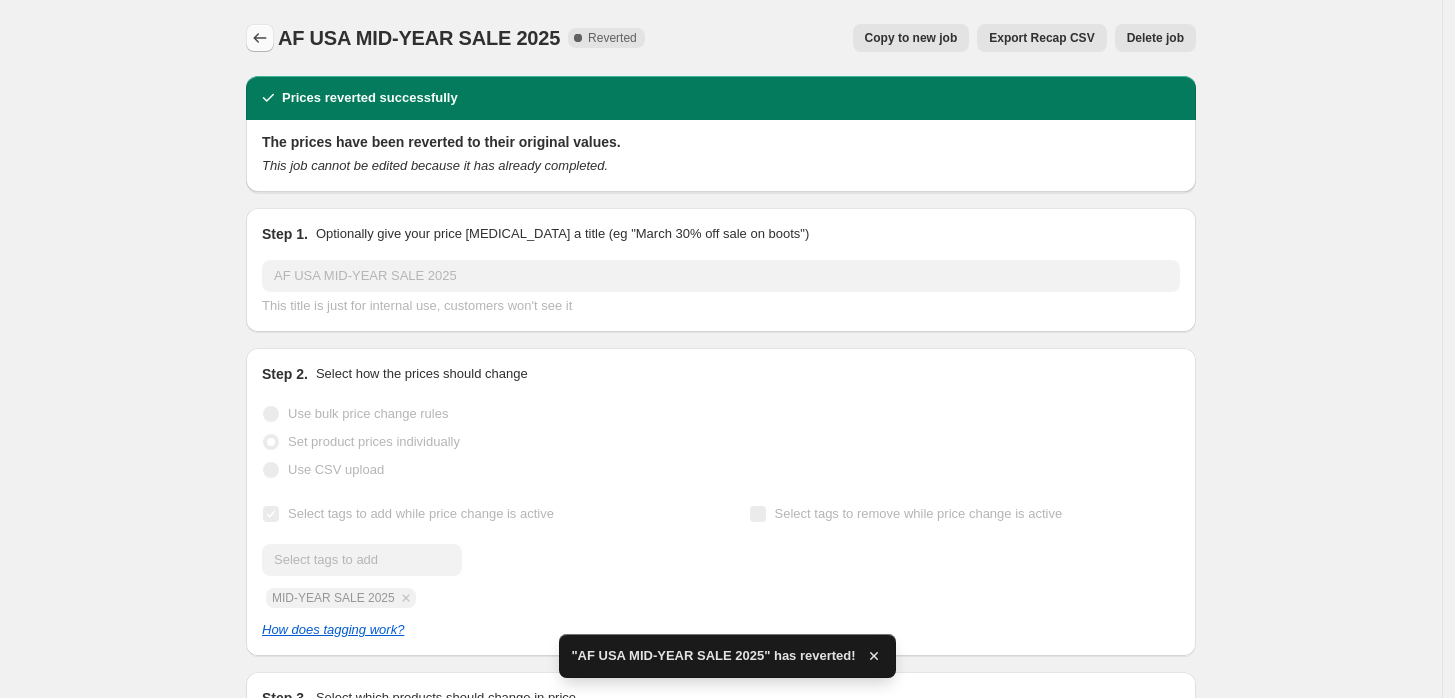 click 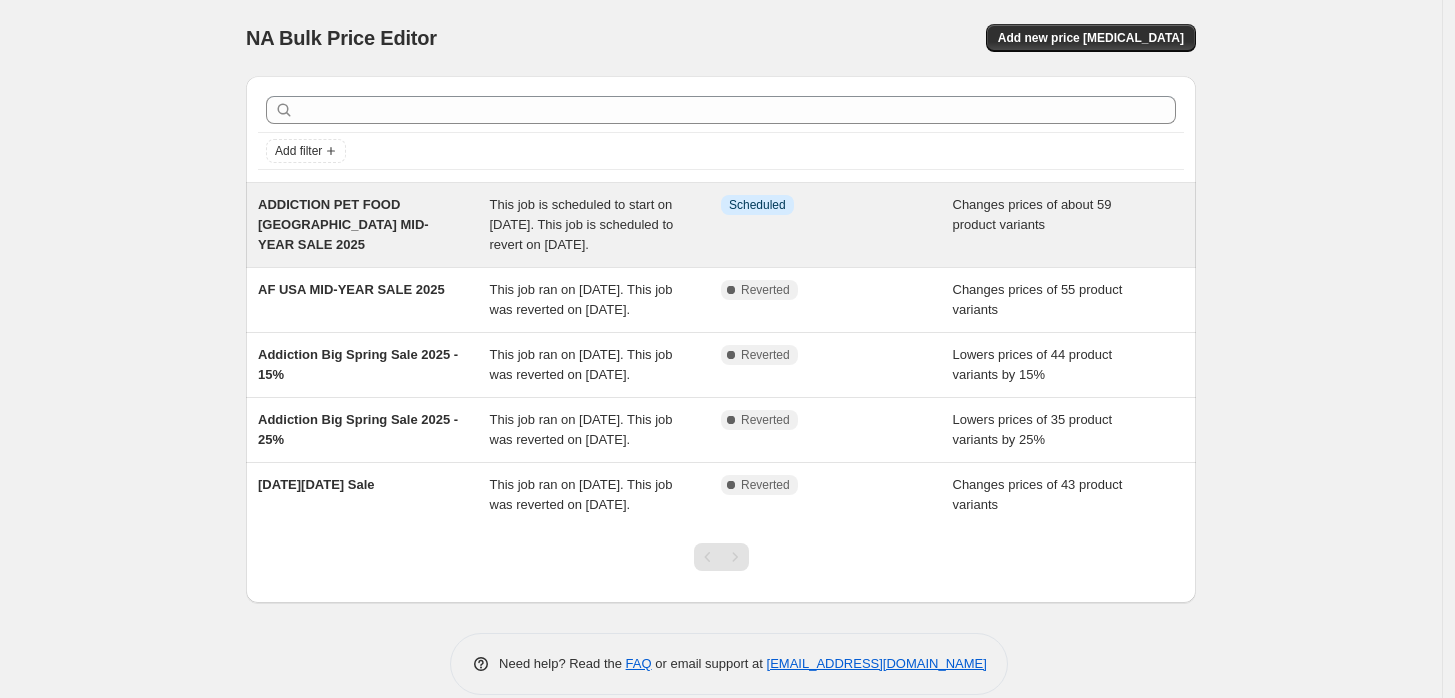 click on "Info Scheduled" at bounding box center (837, 225) 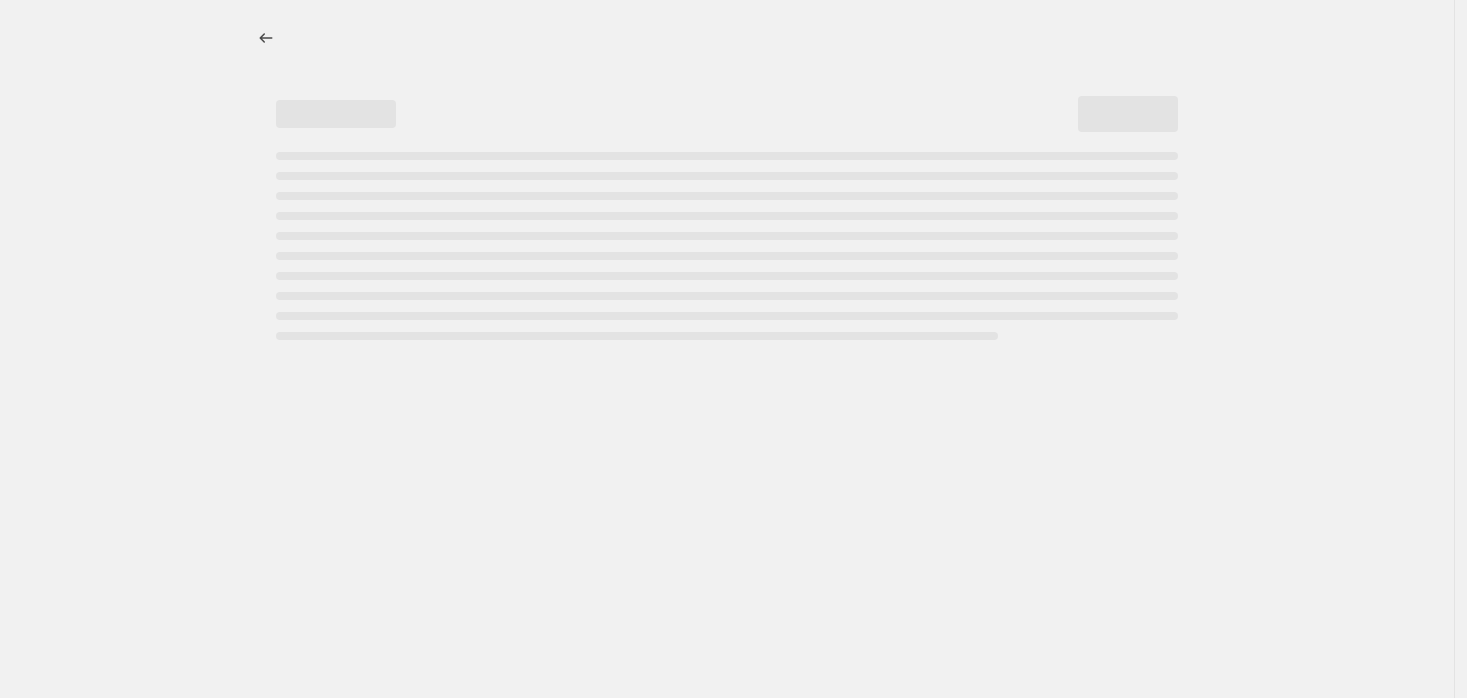 select on "collection" 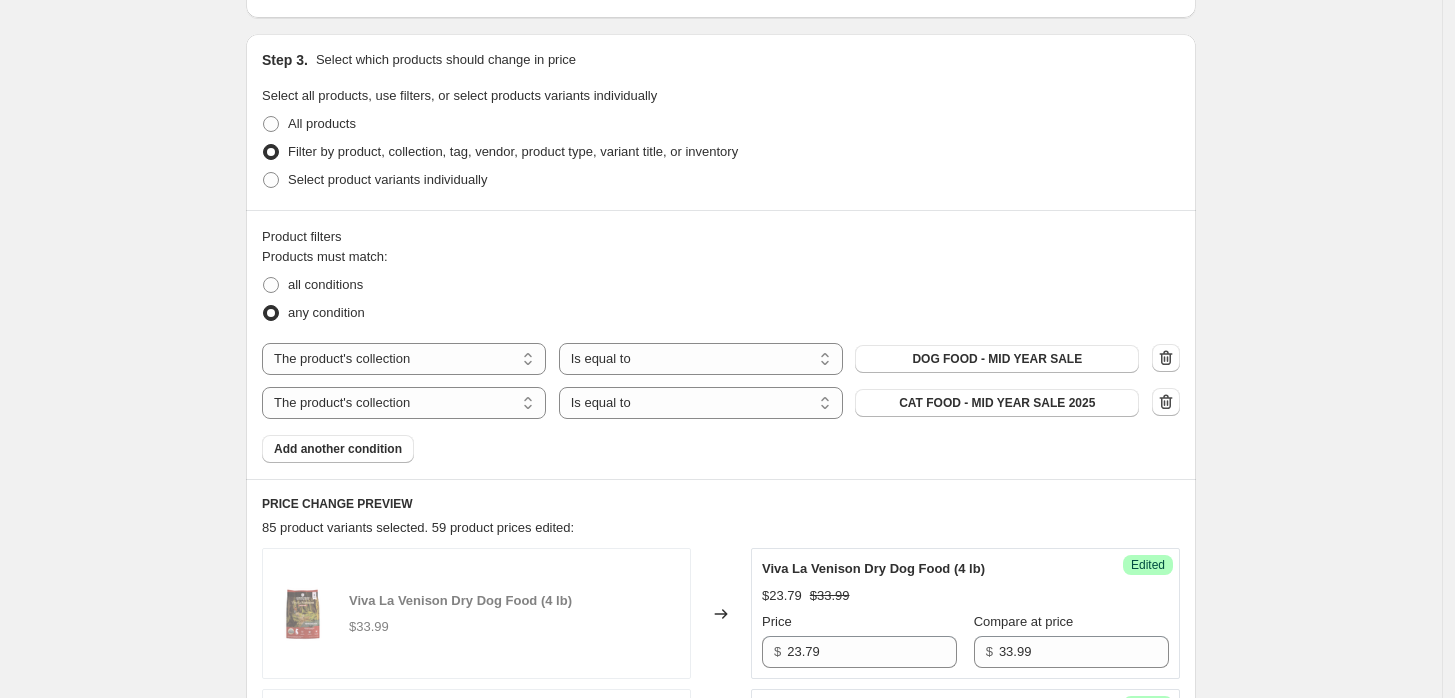 scroll, scrollTop: 666, scrollLeft: 0, axis: vertical 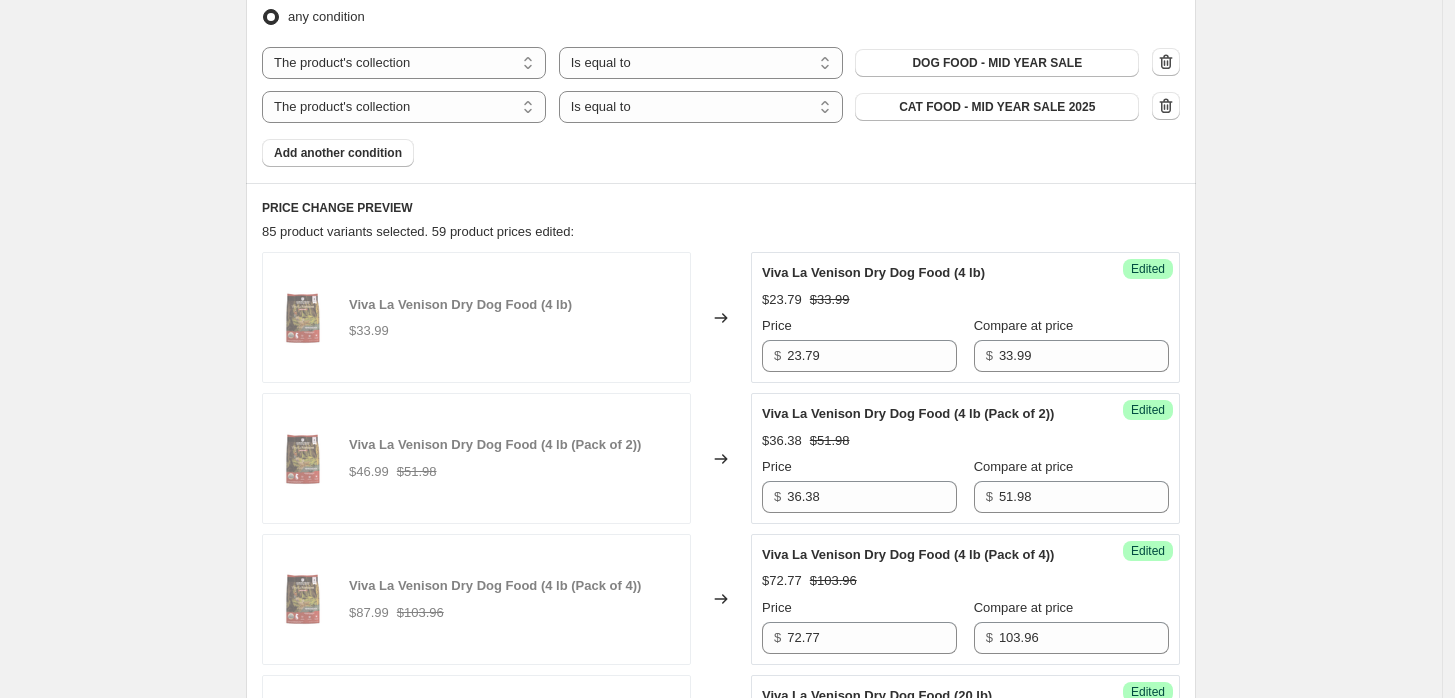 click on "ADDICTION PET FOOD USA MID-YEAR SALE 2025. This page is ready ADDICTION PET FOOD USA MID-YEAR SALE 2025 Info Scheduled Copy to new job Delete job More actions Copy to new job Delete job Prices will begin changing on July 12, 2025 at 12:00 AM. Prices will begin reverting on July 21, 2025 at 11:59 PM. Change prices now Step 1. Optionally give your price change job a title (eg "March 30% off sale on boots") ADDICTION PET FOOD USA MID-YEAR SALE 2025 This title is just for internal use, customers won't see it Step 2. Select how the prices should change Use bulk price change rules Set product prices individually Use CSV upload Select tags to add while price change is active Submit MID-YEAR SALE 2025 Select tags to remove while price change is active How does tagging work? Step 3. Select which products should change in price Select all products, use filters, or select products variants individually All products Filter by product, collection, tag, vendor, product type, variant title, or inventory Product filters $ $" at bounding box center [721, 1465] 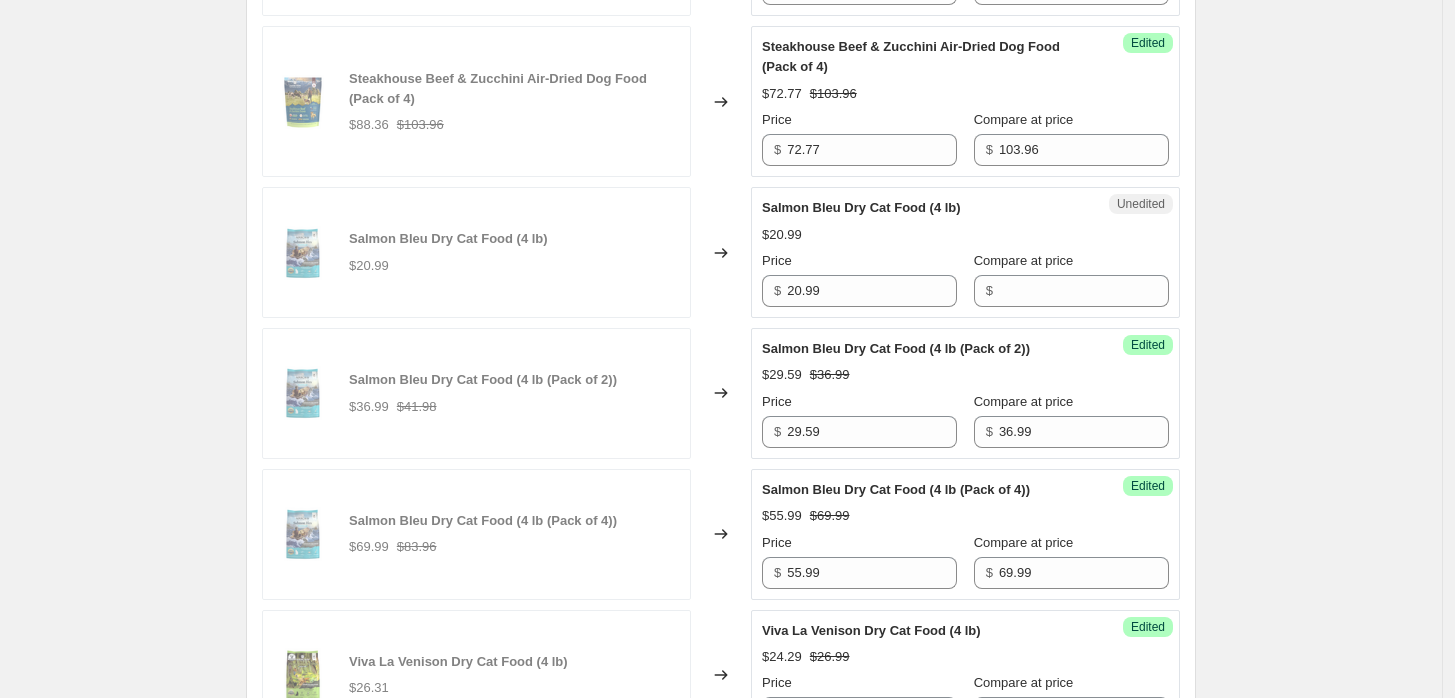 scroll, scrollTop: 2555, scrollLeft: 0, axis: vertical 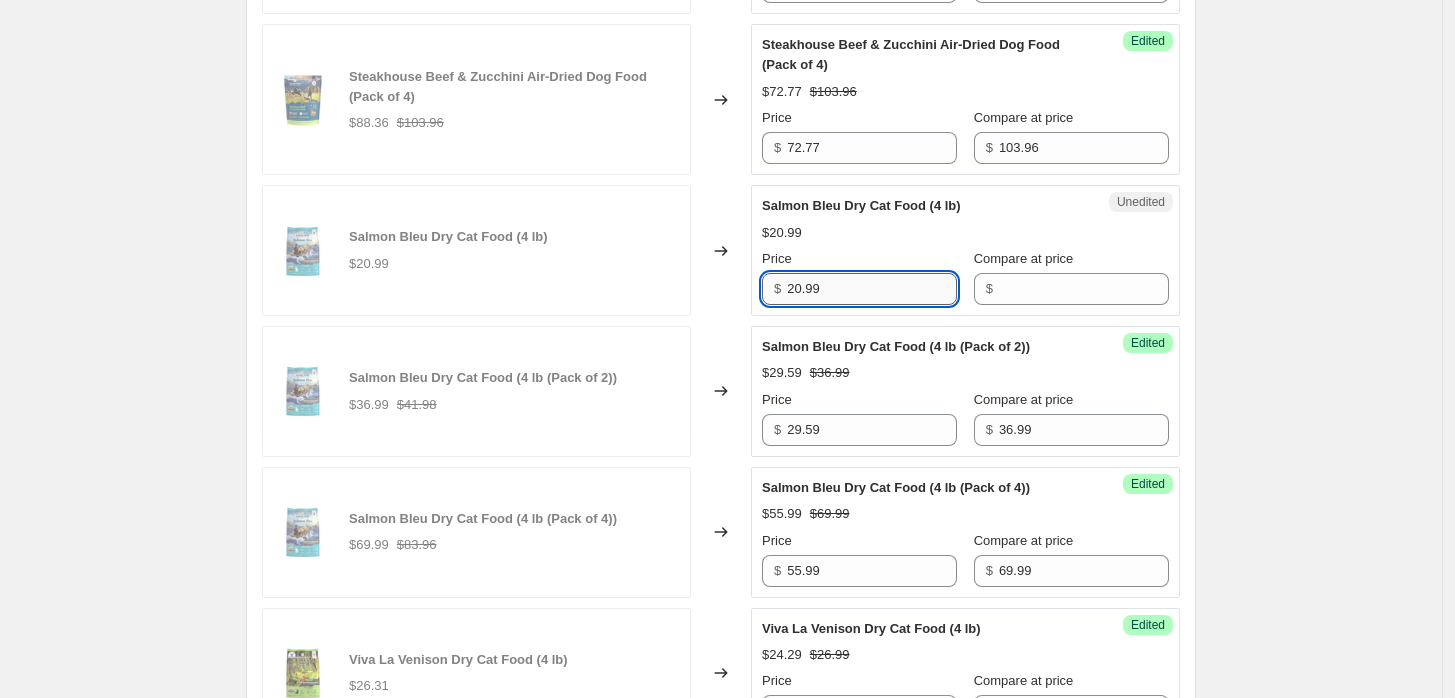 drag, startPoint x: 869, startPoint y: 249, endPoint x: 795, endPoint y: 249, distance: 74 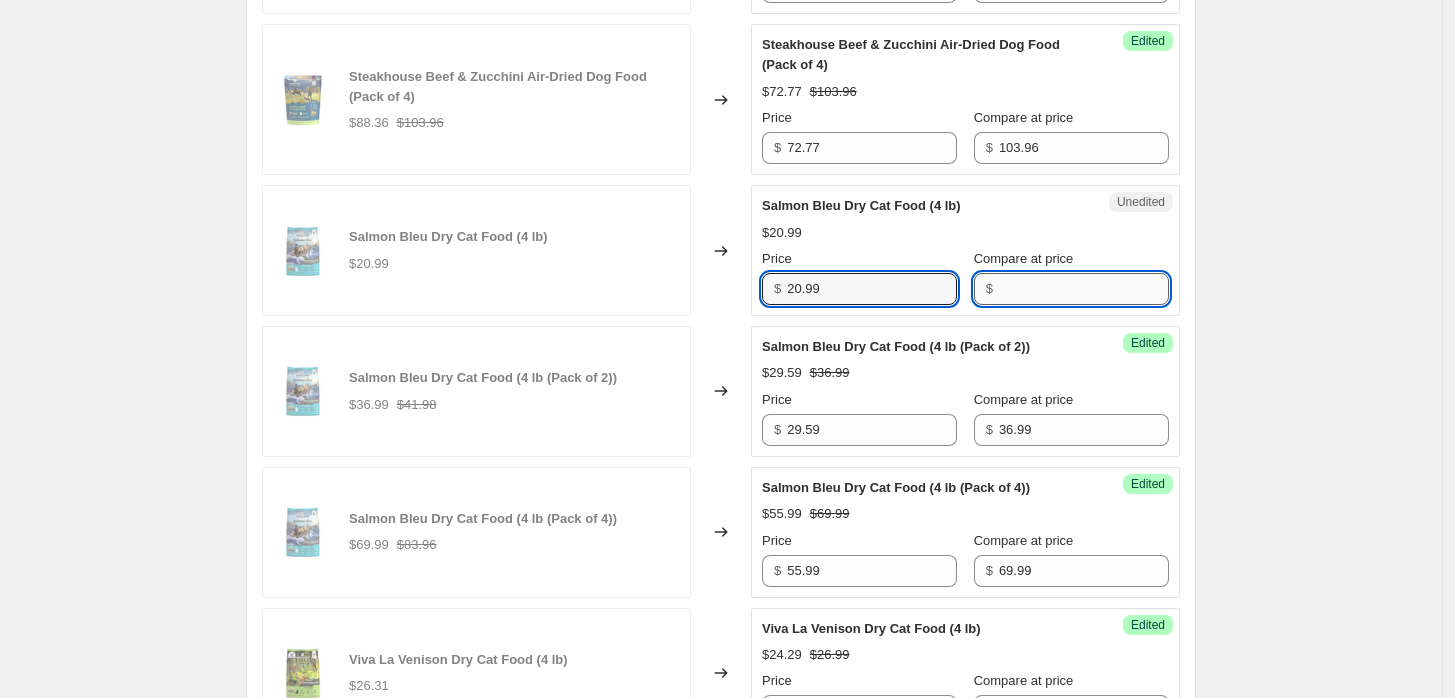 click on "Compare at price" at bounding box center [1084, 289] 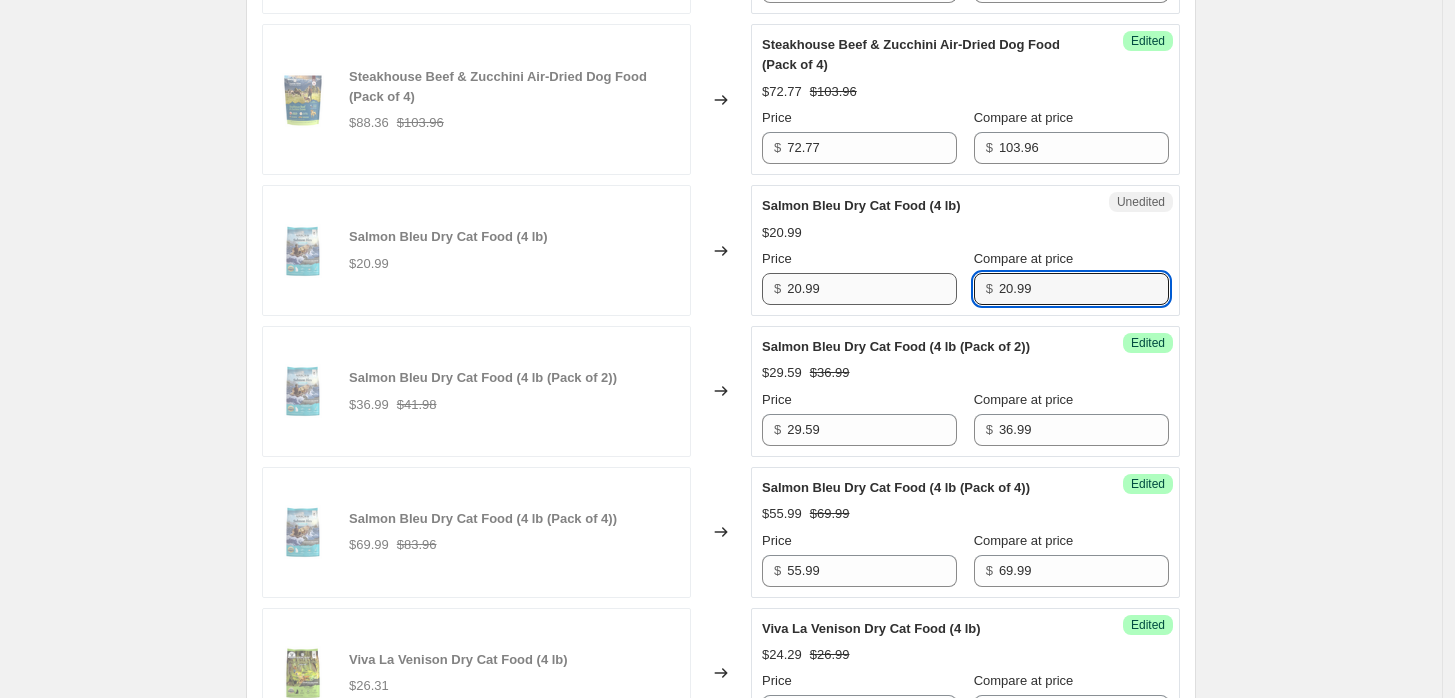 type on "20.99" 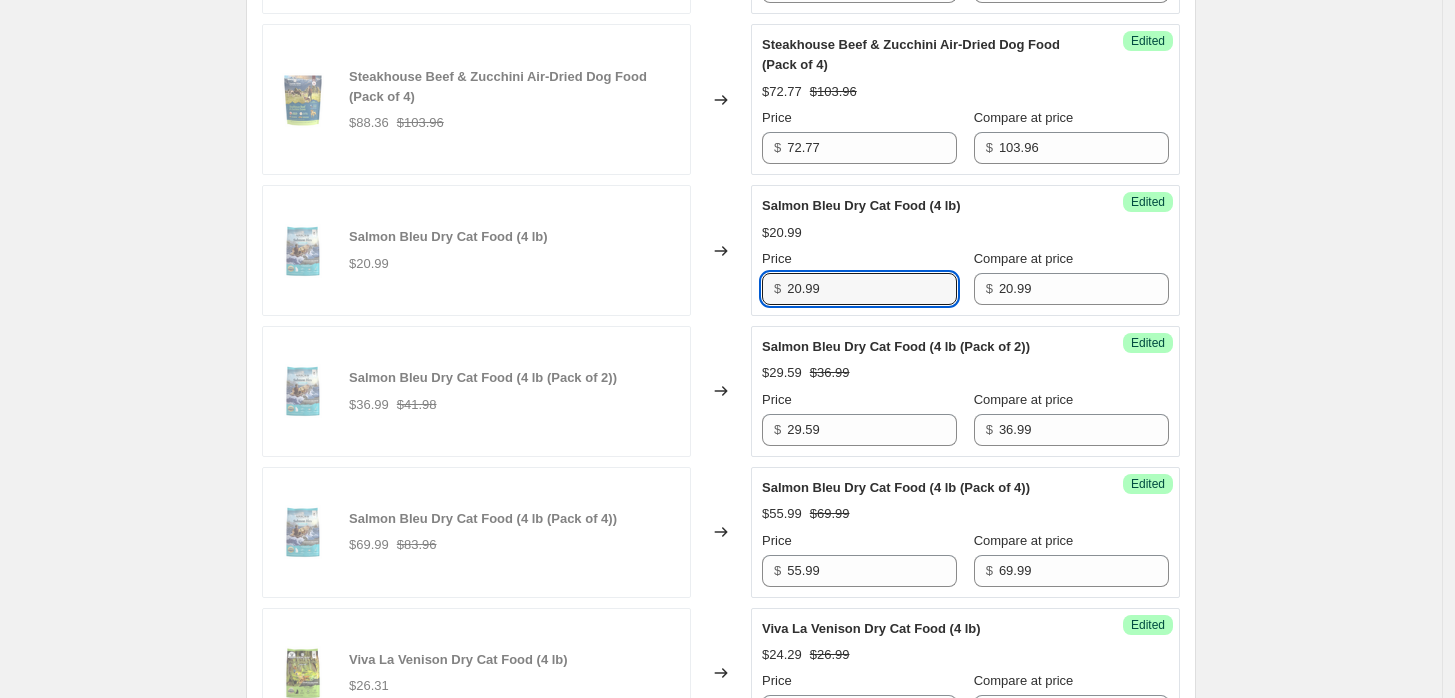 drag, startPoint x: 867, startPoint y: 247, endPoint x: 724, endPoint y: 248, distance: 143.0035 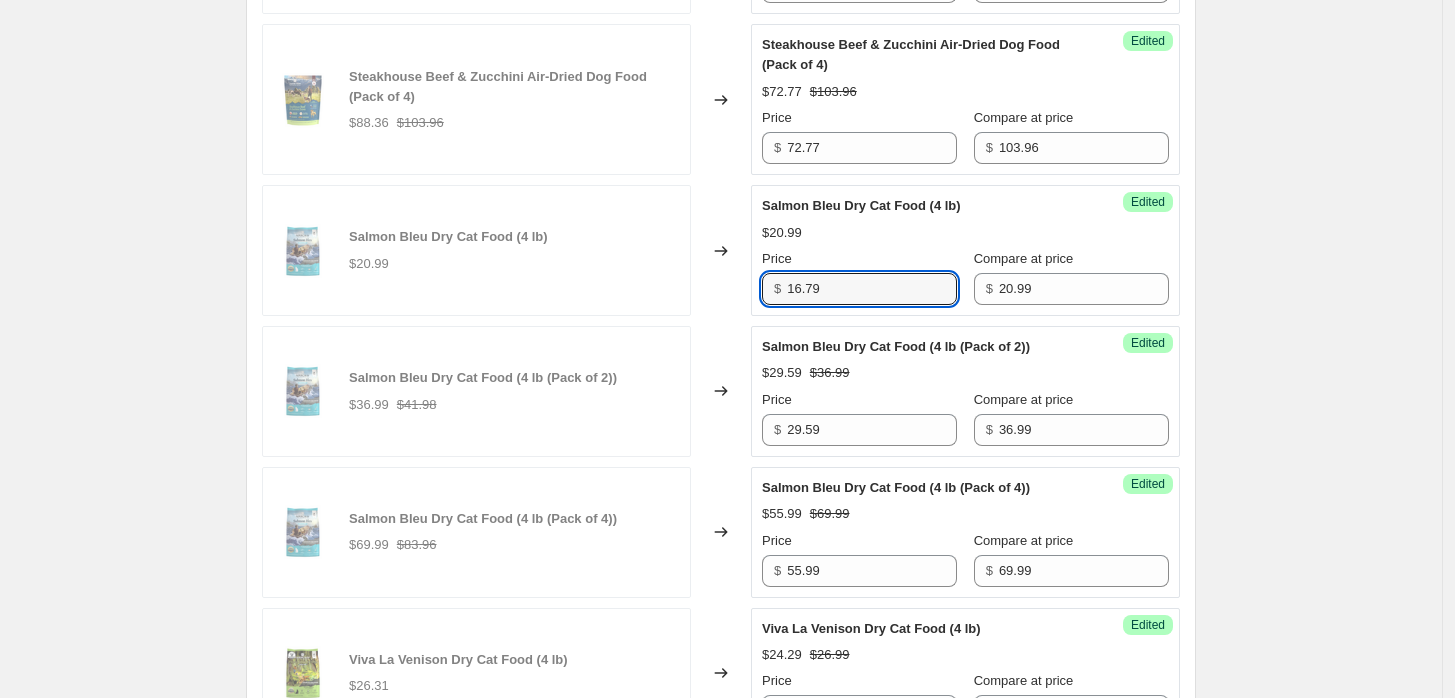 type on "16.79" 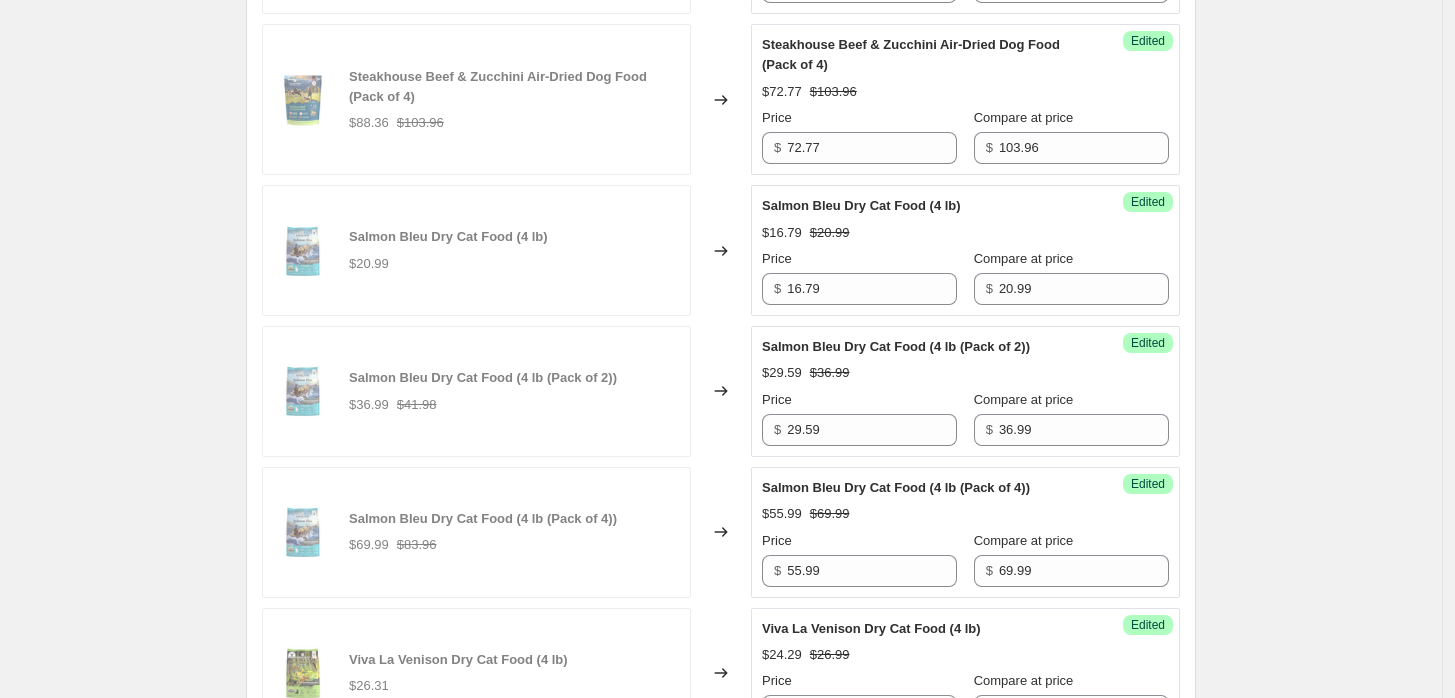 click on "ADDICTION PET FOOD USA MID-YEAR SALE 2025. This page is ready ADDICTION PET FOOD USA MID-YEAR SALE 2025 Info Scheduled Copy to new job Delete job More actions Copy to new job Delete job Prices will begin changing on July 12, 2025 at 12:00 AM. Prices will begin reverting on July 21, 2025 at 11:59 PM. Change prices now Step 1. Optionally give your price change job a title (eg "March 30% off sale on boots") ADDICTION PET FOOD USA MID-YEAR SALE 2025 This title is just for internal use, customers won't see it Step 2. Select how the prices should change Use bulk price change rules Set product prices individually Use CSV upload Select tags to add while price change is active Submit MID-YEAR SALE 2025 Select tags to remove while price change is active How does tagging work? Step 3. Select which products should change in price Select all products, use filters, or select products variants individually All products Filter by product, collection, tag, vendor, product type, variant title, or inventory Product filters $ $" at bounding box center (721, -130) 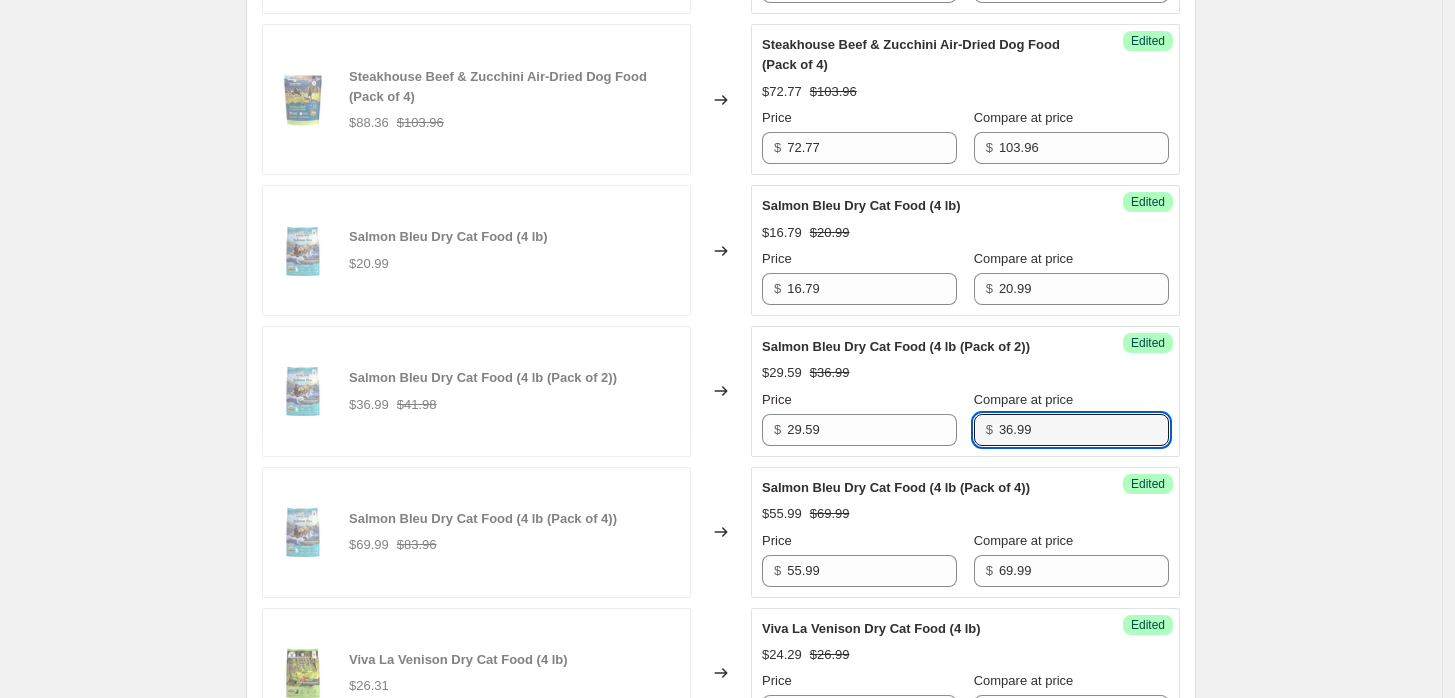 drag, startPoint x: 1074, startPoint y: 388, endPoint x: 968, endPoint y: 393, distance: 106.11786 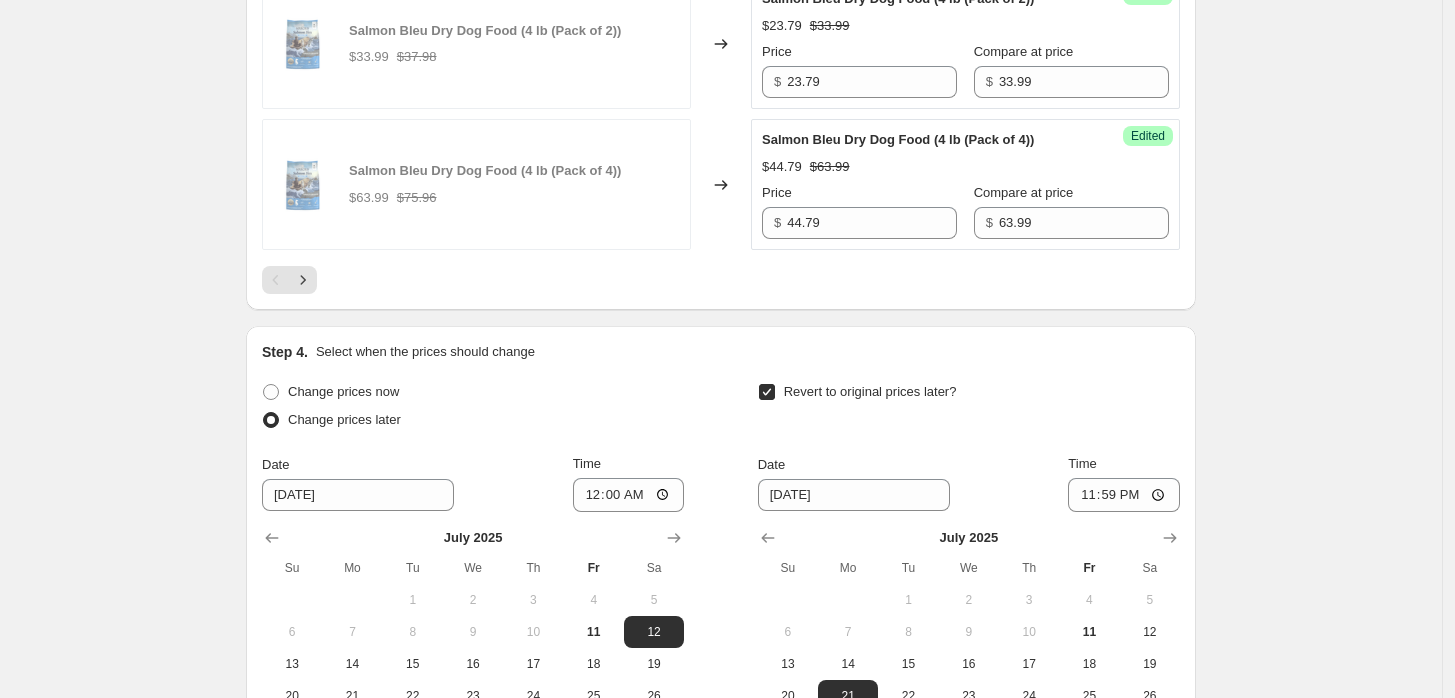 scroll, scrollTop: 3777, scrollLeft: 0, axis: vertical 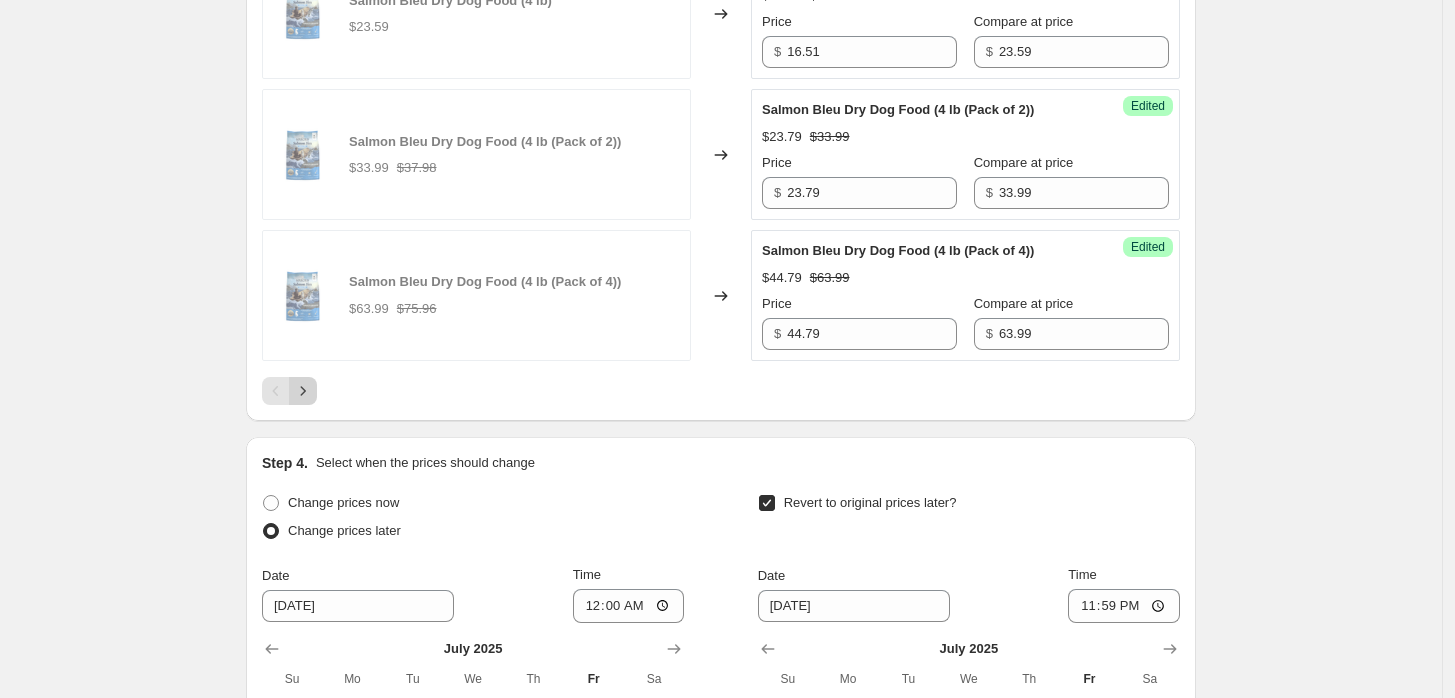 click 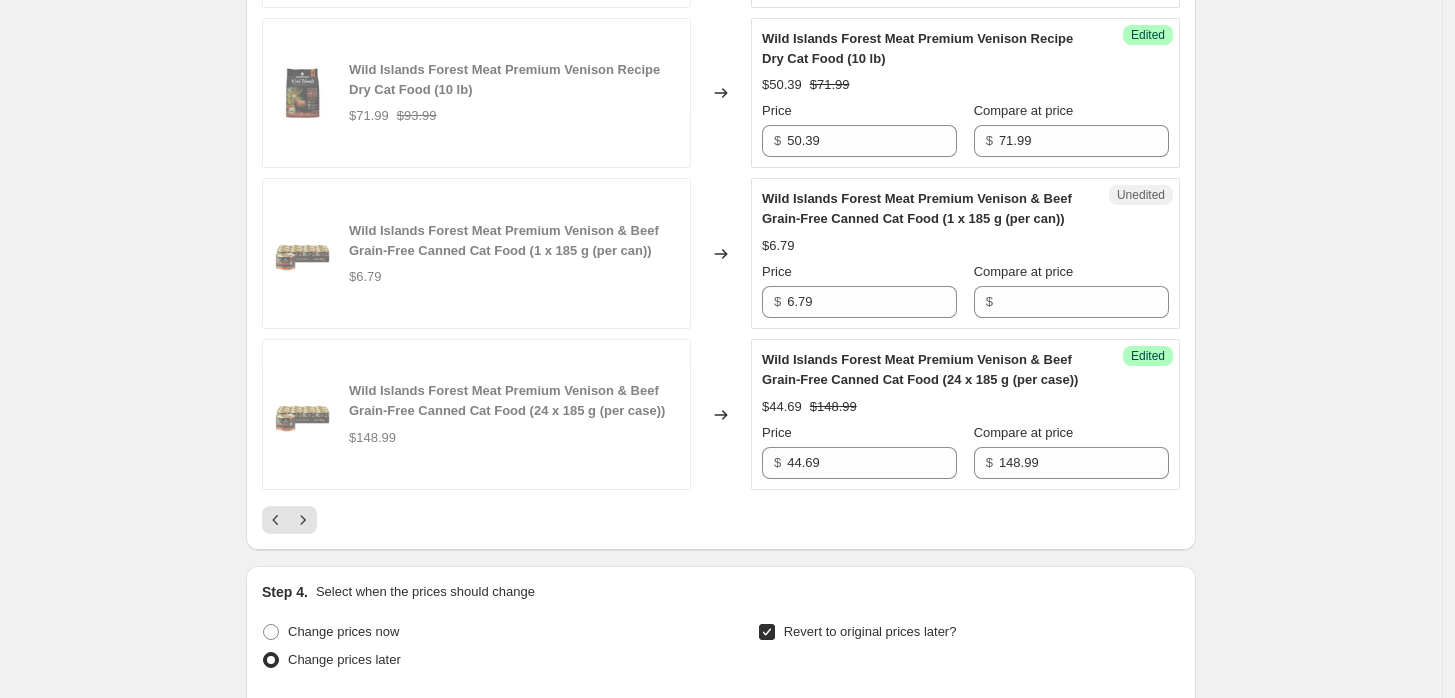 scroll, scrollTop: 4111, scrollLeft: 0, axis: vertical 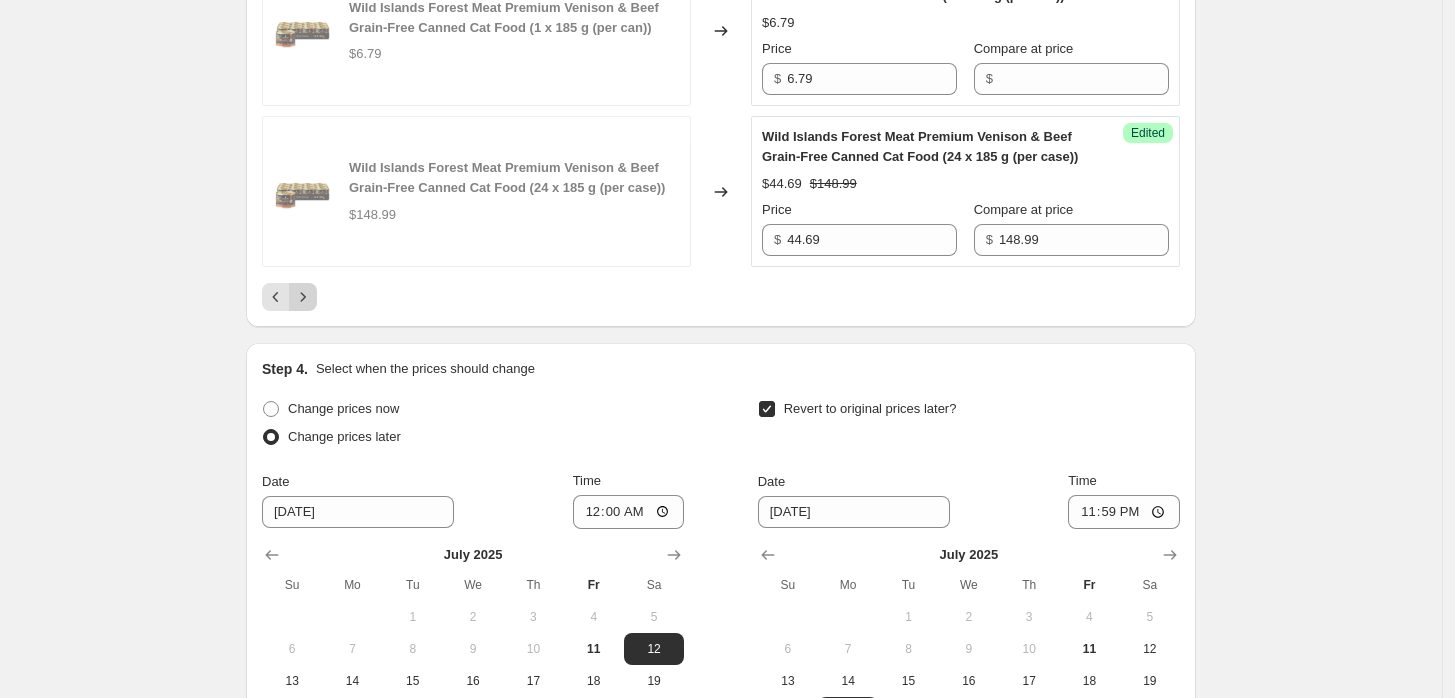click at bounding box center [303, 297] 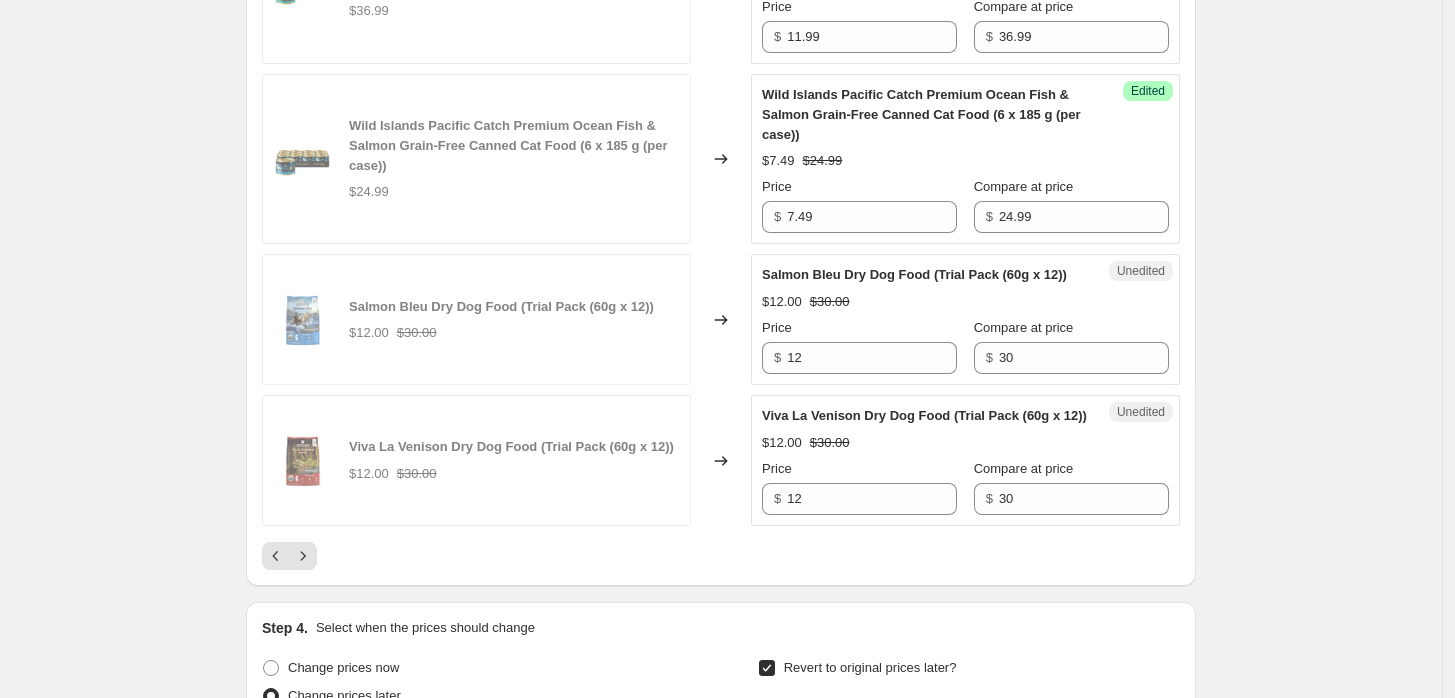 scroll, scrollTop: 4222, scrollLeft: 0, axis: vertical 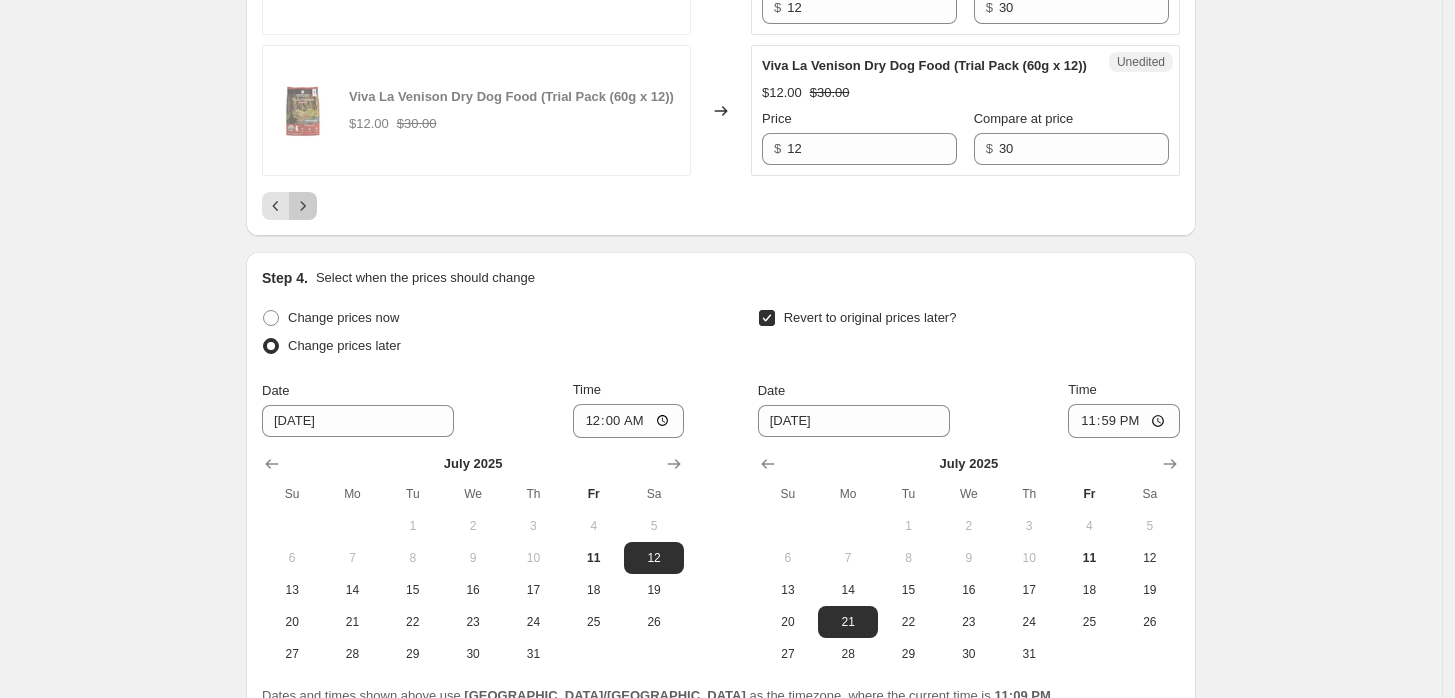 drag, startPoint x: 315, startPoint y: 266, endPoint x: 334, endPoint y: 266, distance: 19 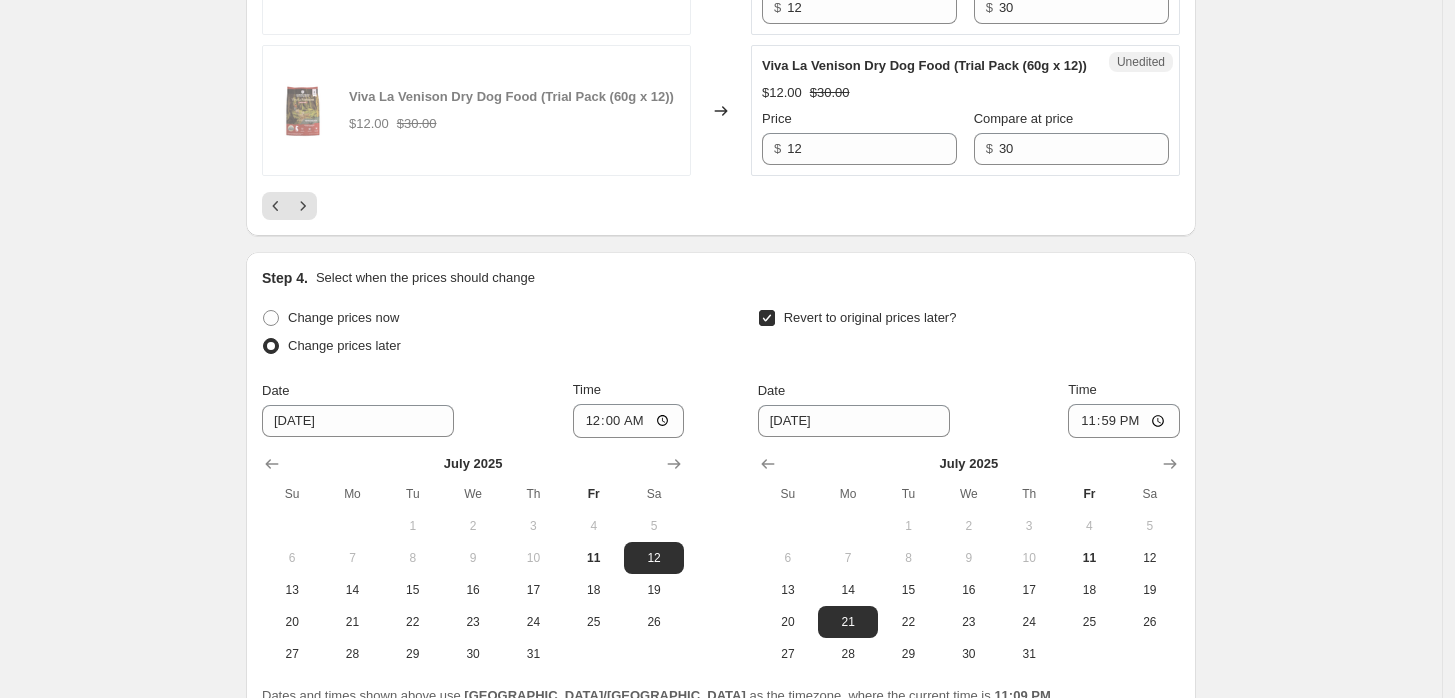 click 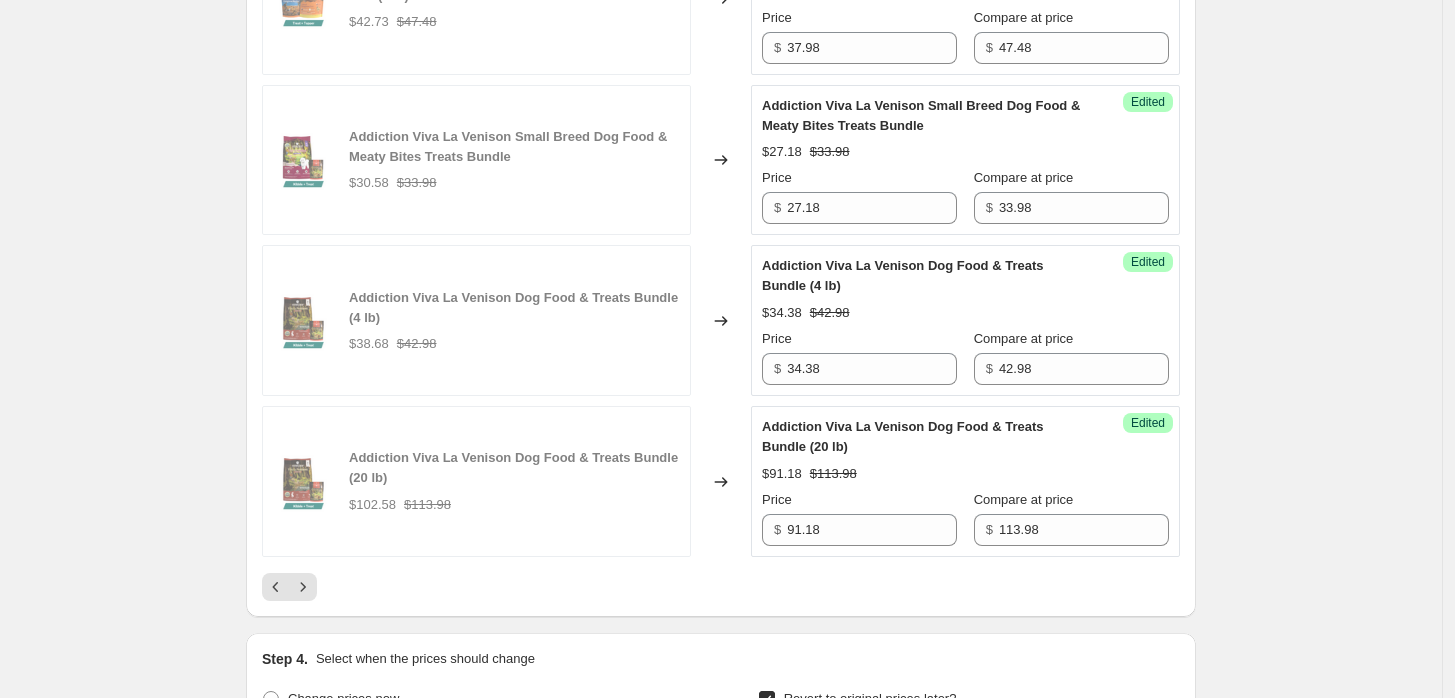 scroll, scrollTop: 4111, scrollLeft: 0, axis: vertical 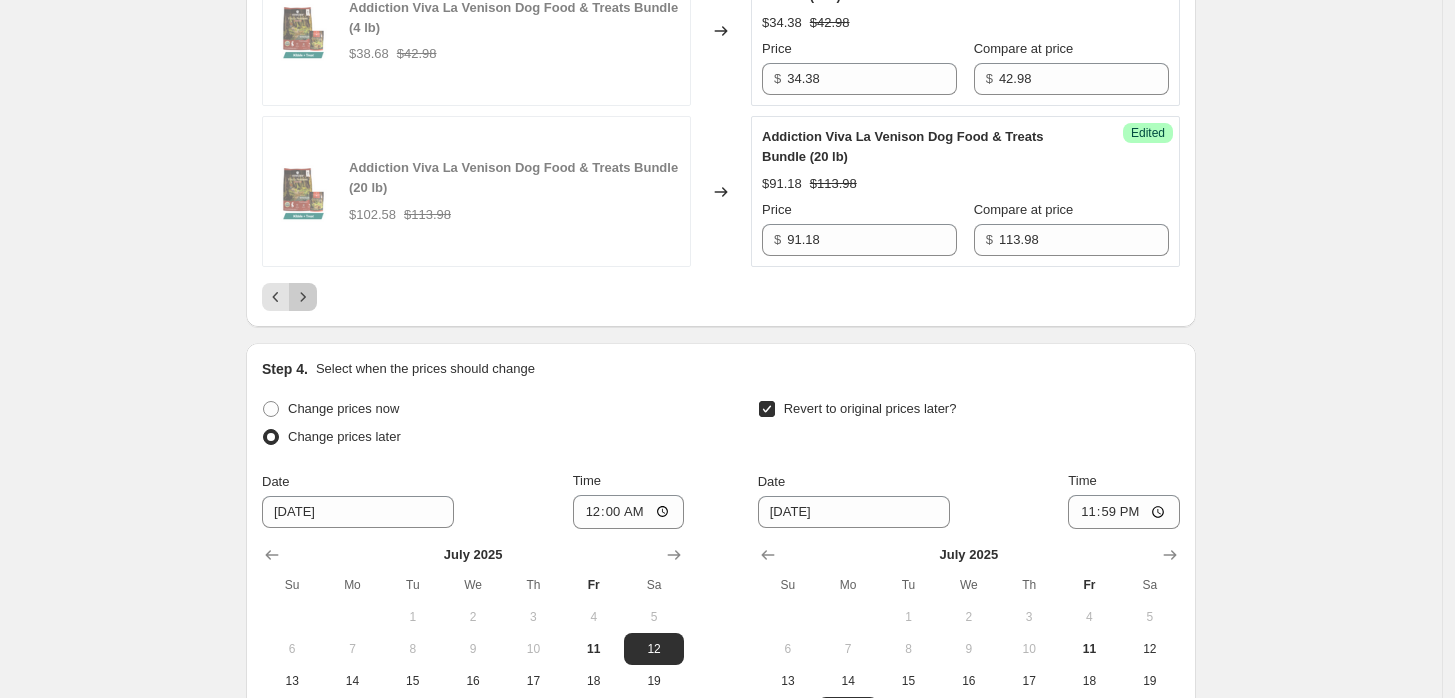 drag, startPoint x: 318, startPoint y: 314, endPoint x: 390, endPoint y: 311, distance: 72.06247 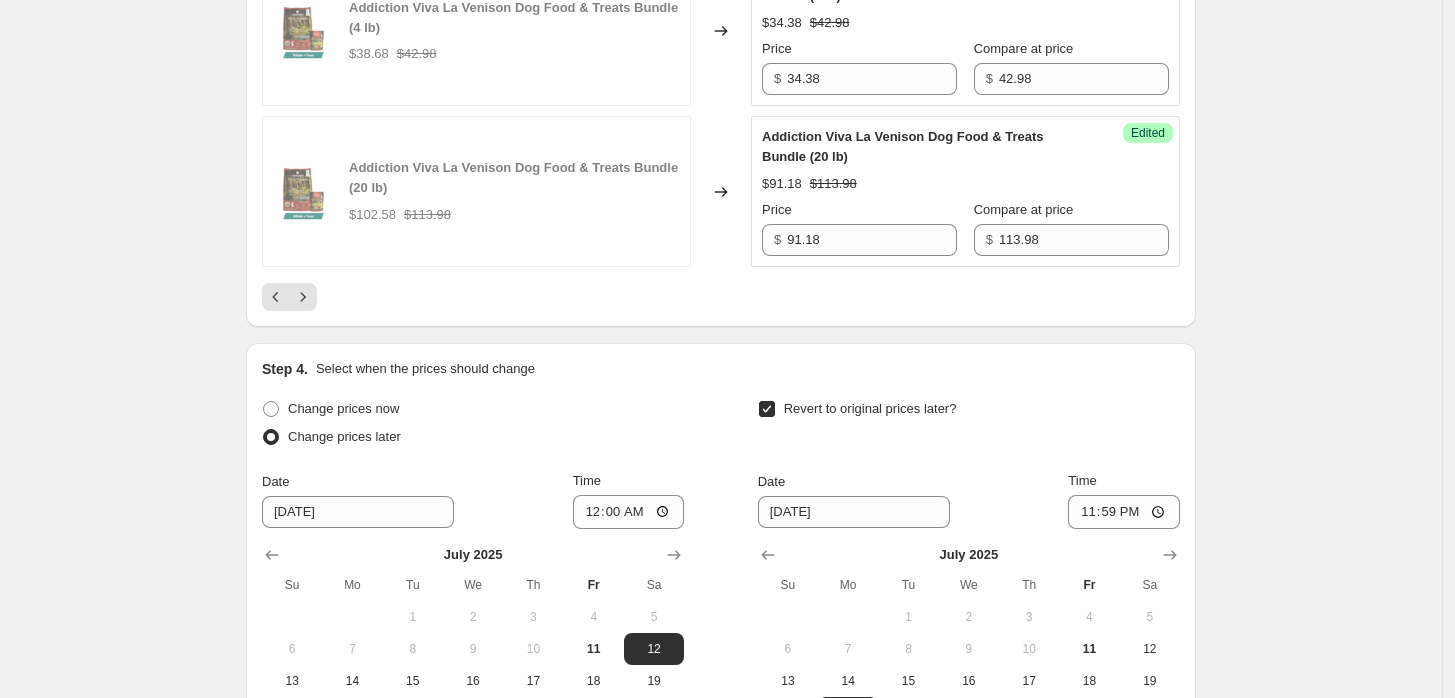 click 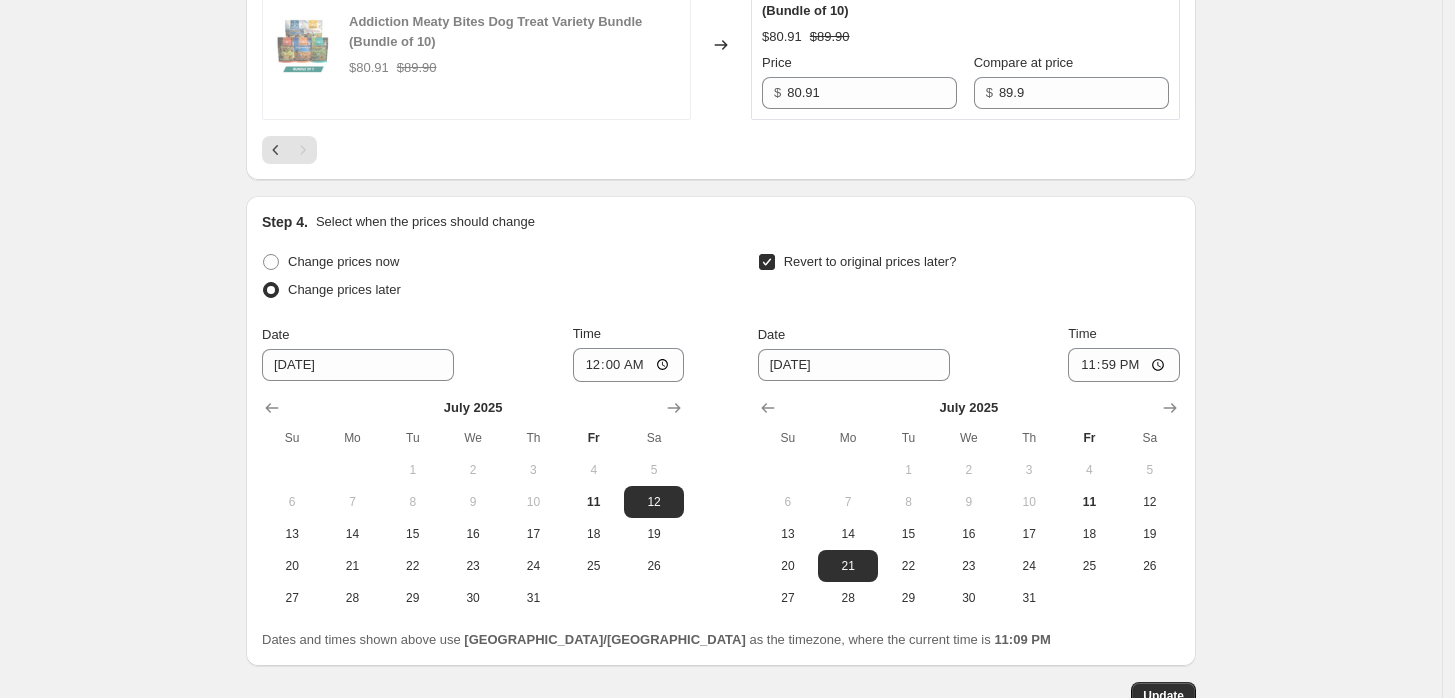 scroll, scrollTop: 1962, scrollLeft: 0, axis: vertical 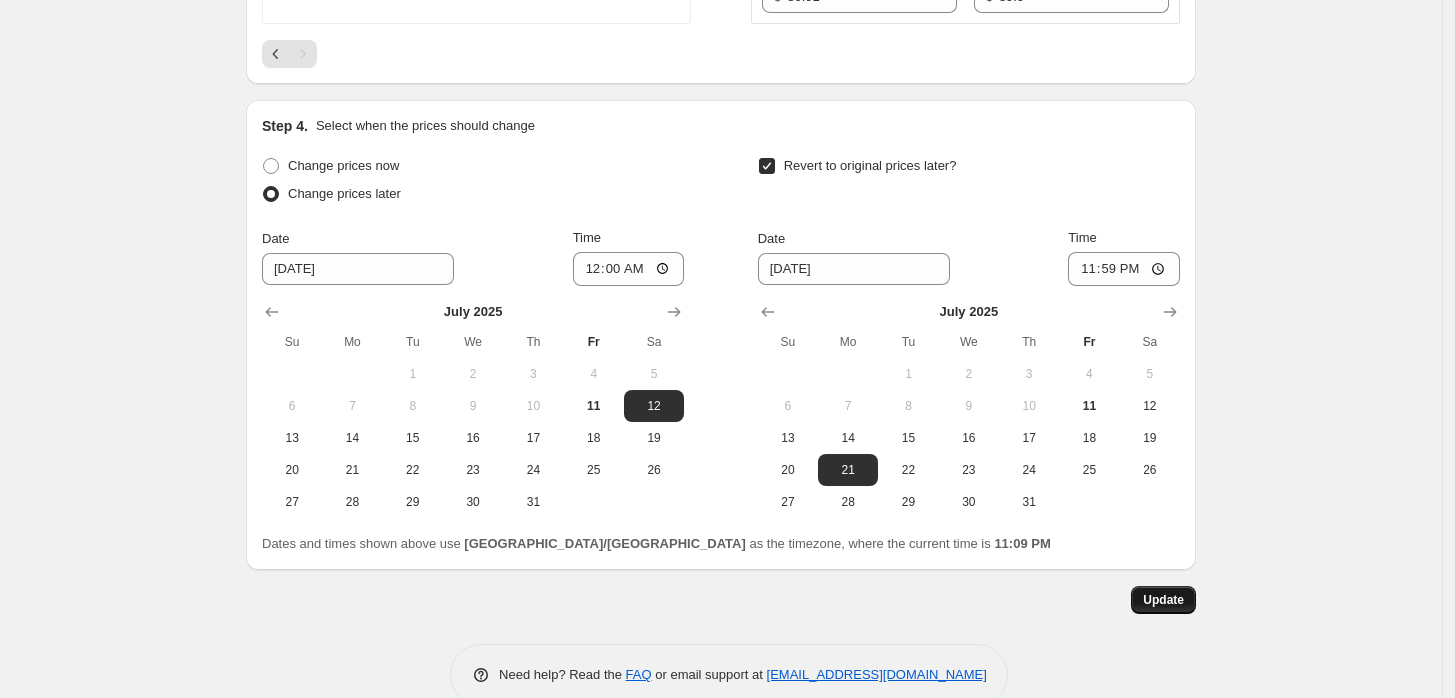 click on "Update" at bounding box center [1163, 600] 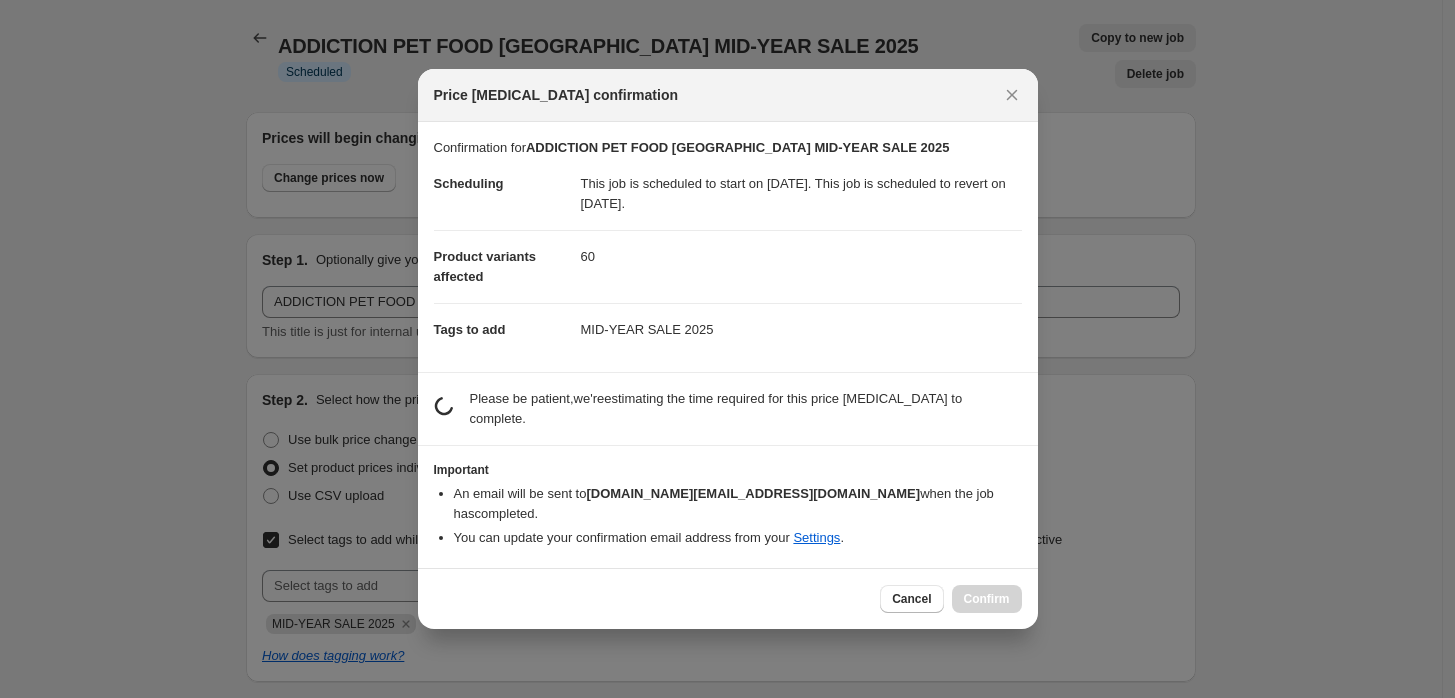 scroll, scrollTop: 1962, scrollLeft: 0, axis: vertical 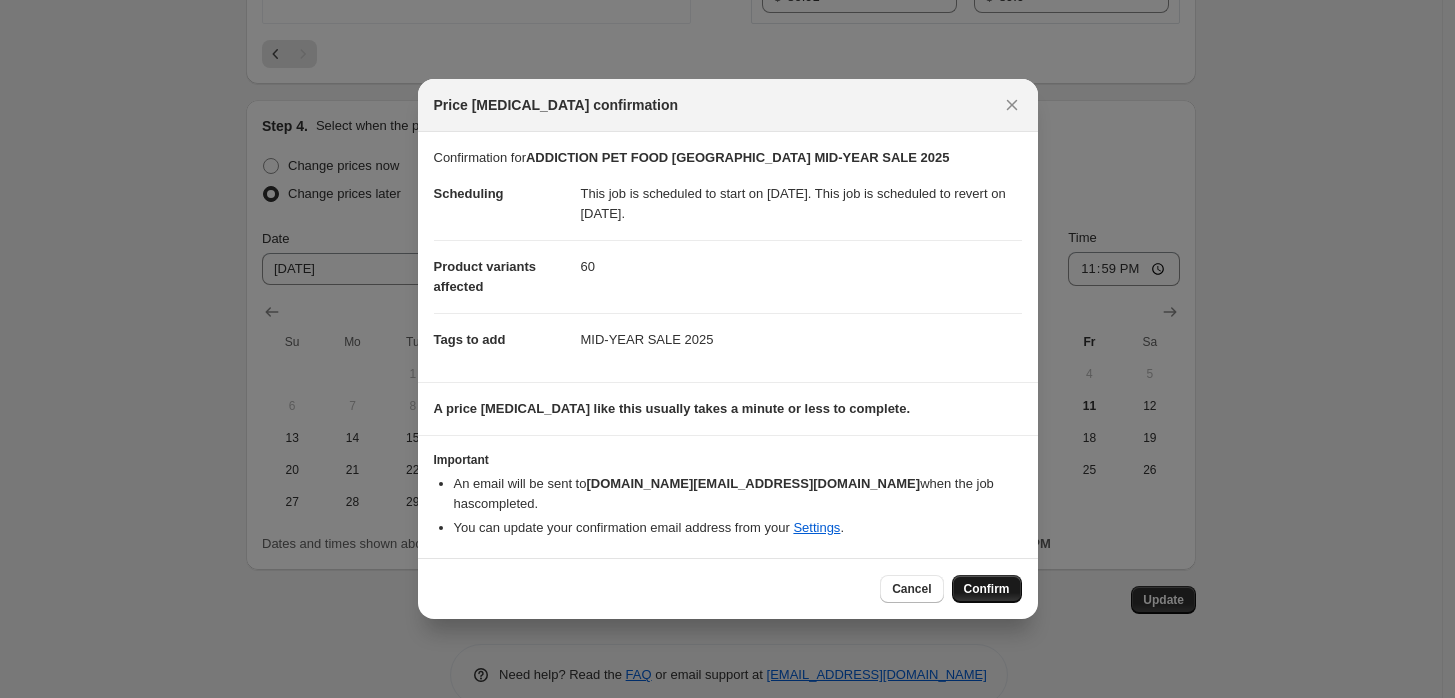 click on "Confirm" at bounding box center [987, 589] 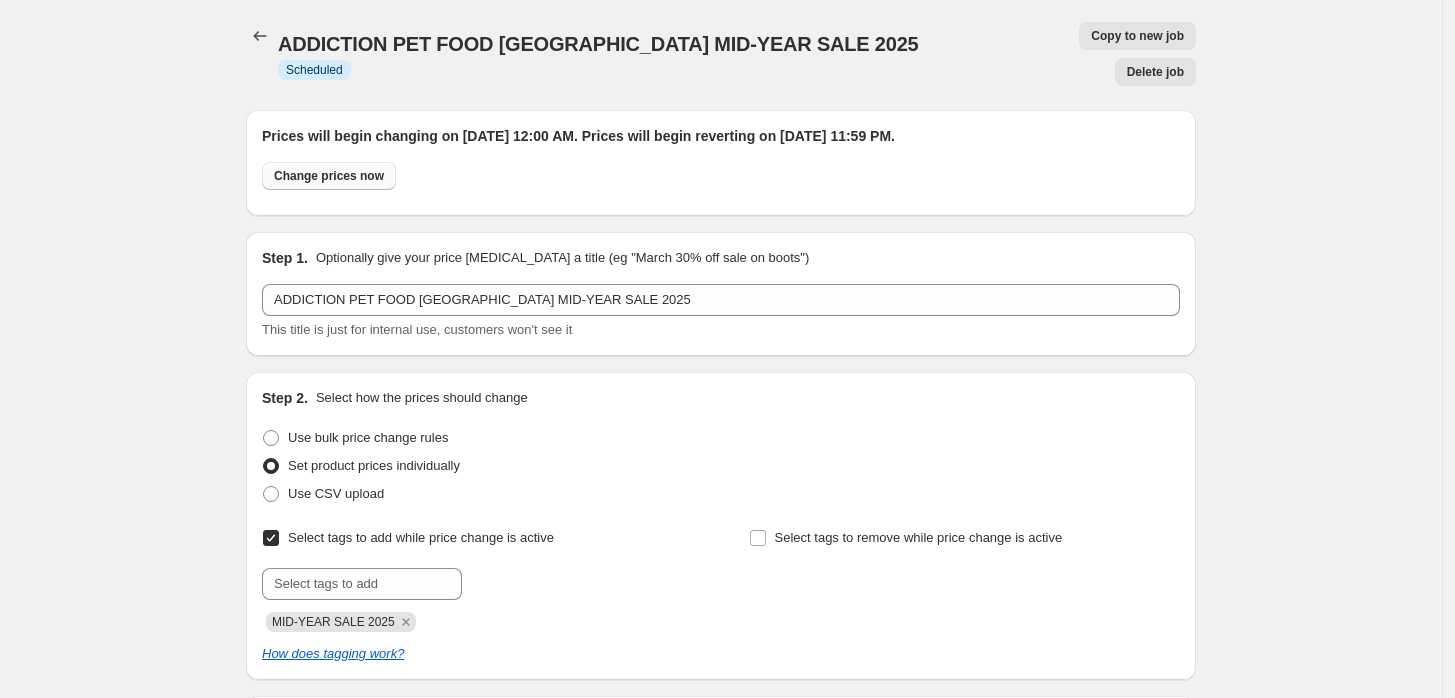 scroll, scrollTop: 0, scrollLeft: 0, axis: both 